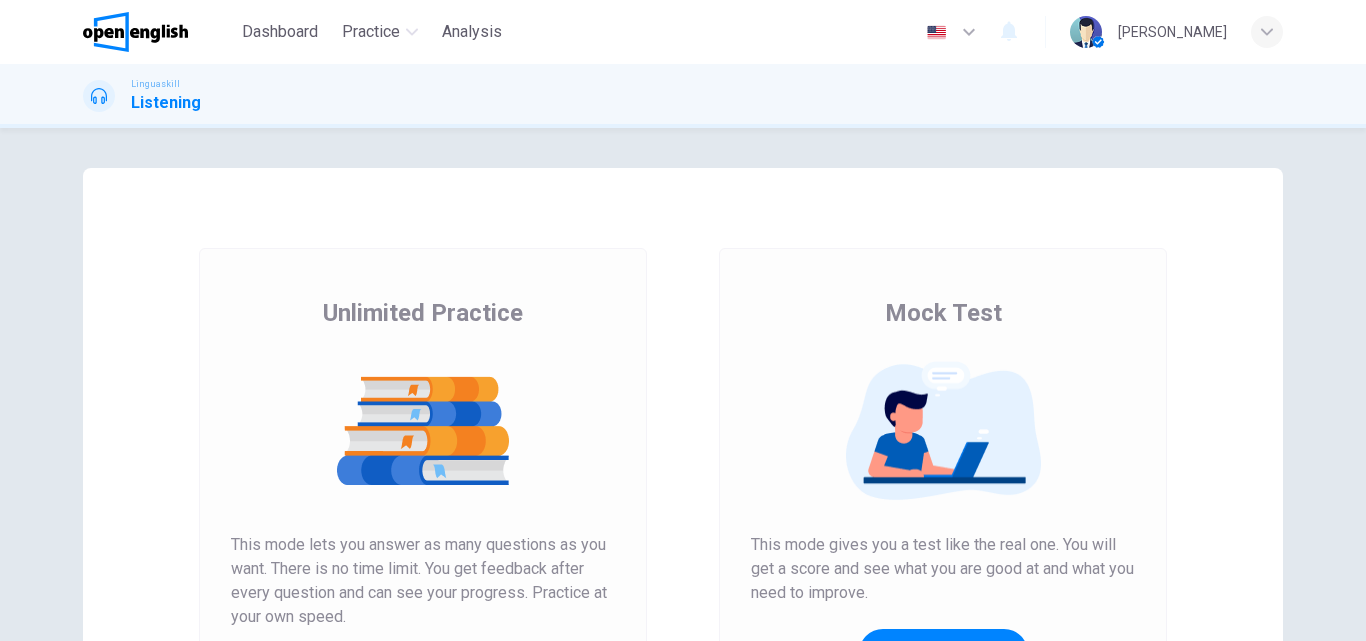 scroll, scrollTop: 0, scrollLeft: 0, axis: both 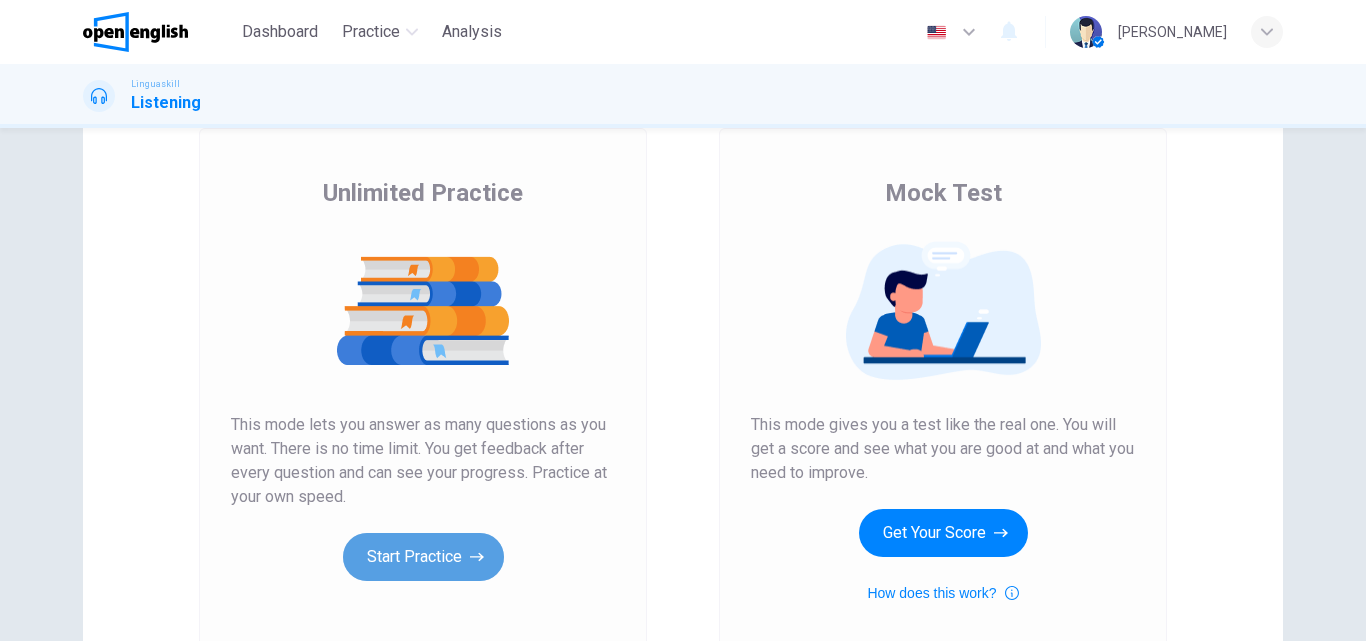 click on "Start Practice" at bounding box center (423, 557) 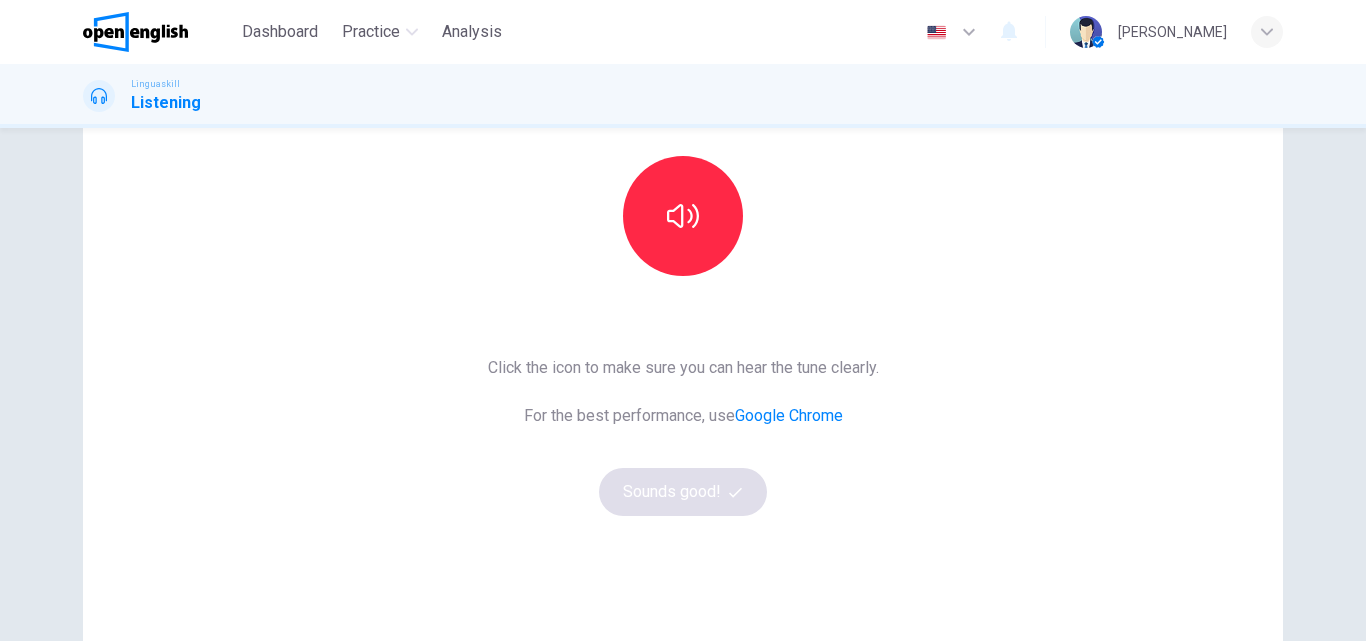 scroll, scrollTop: 200, scrollLeft: 0, axis: vertical 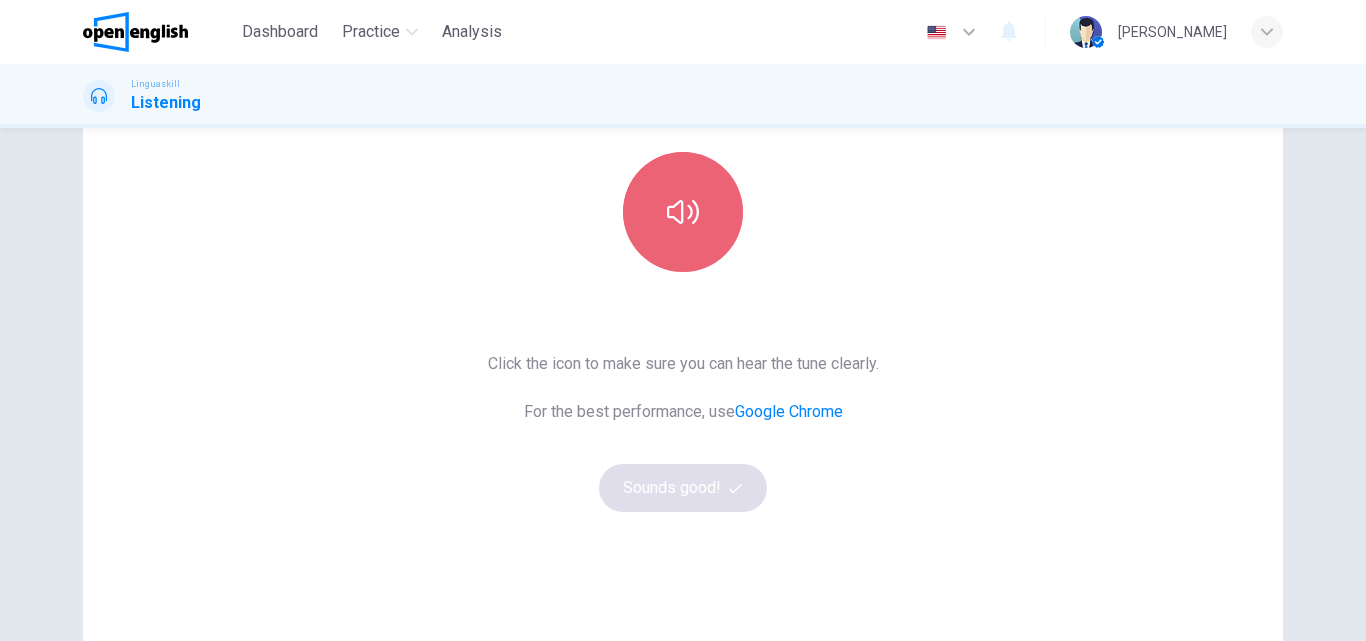 click 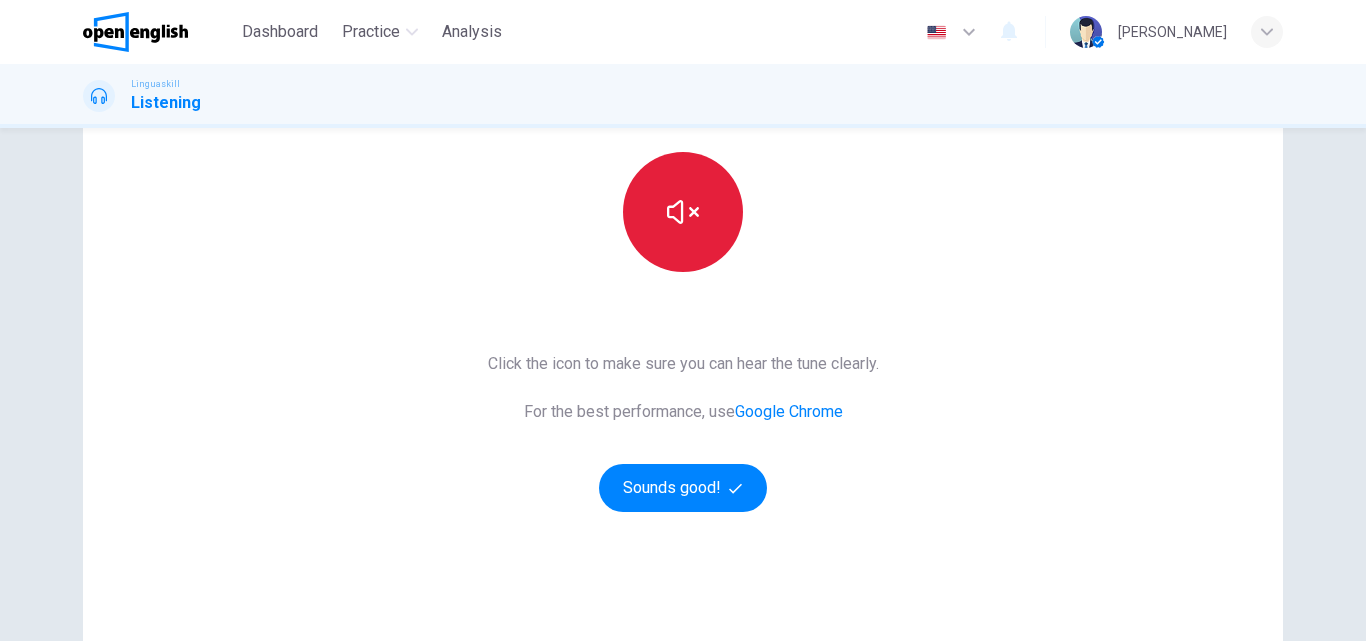 click on "Google Chrome" at bounding box center [789, 411] 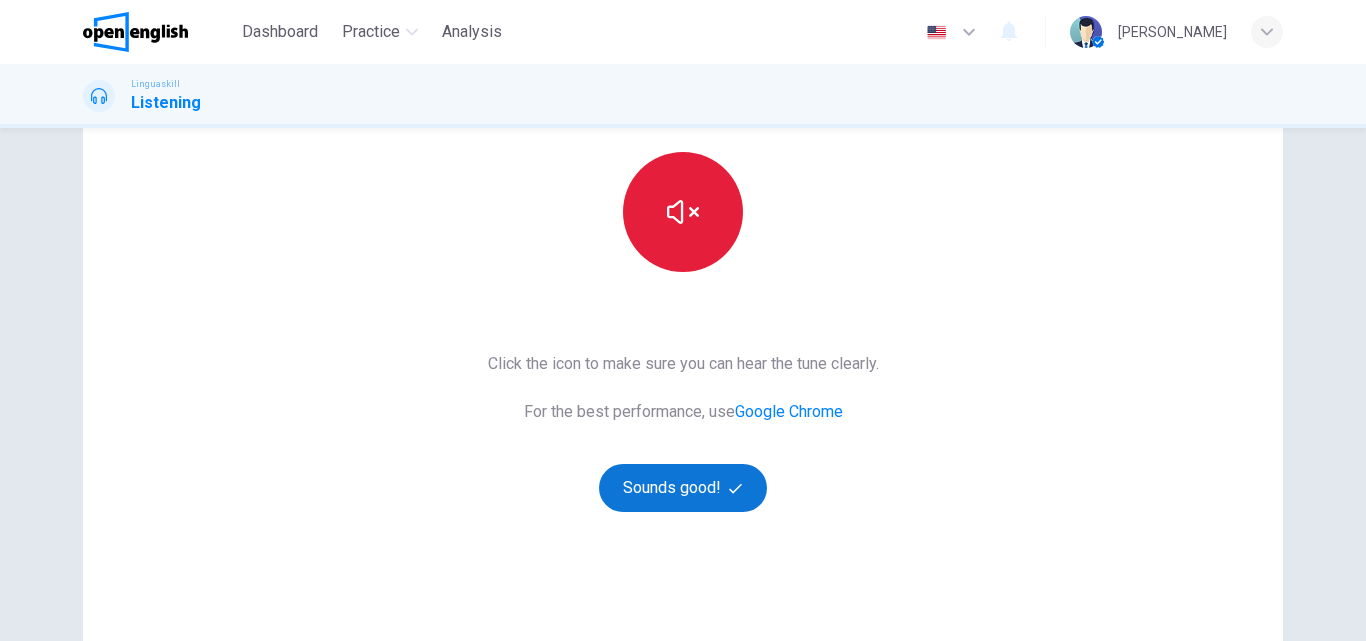 click on "Sounds good!" at bounding box center (683, 488) 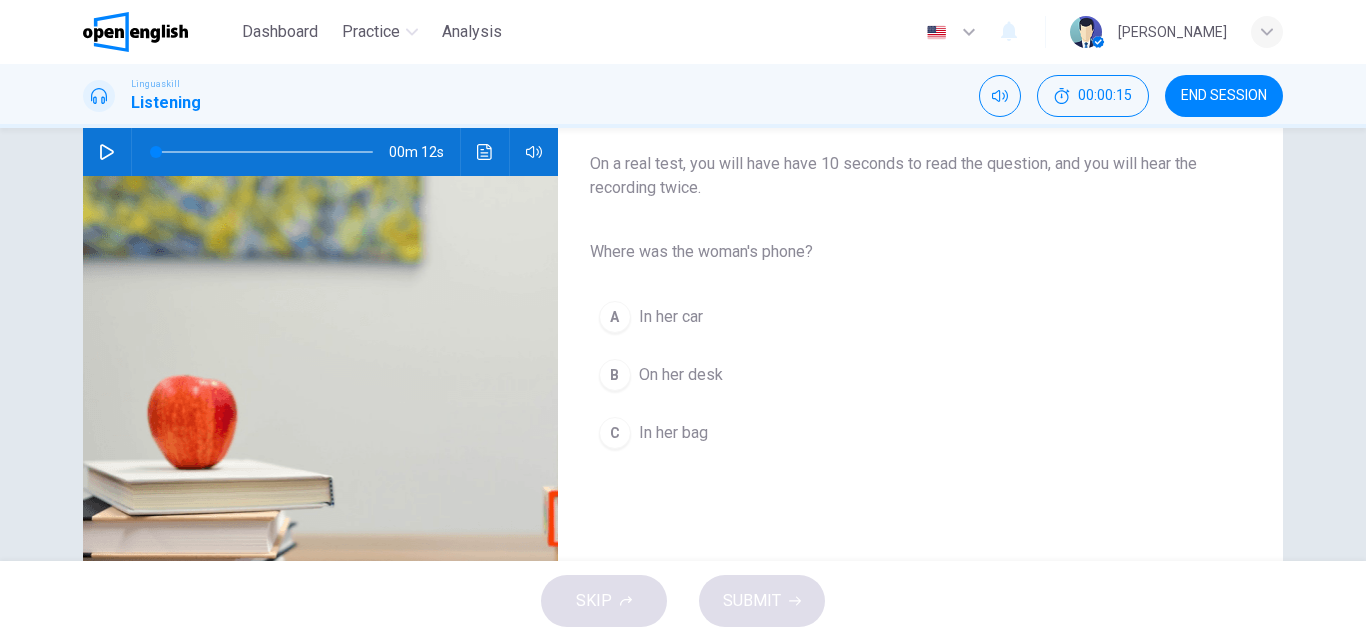 click 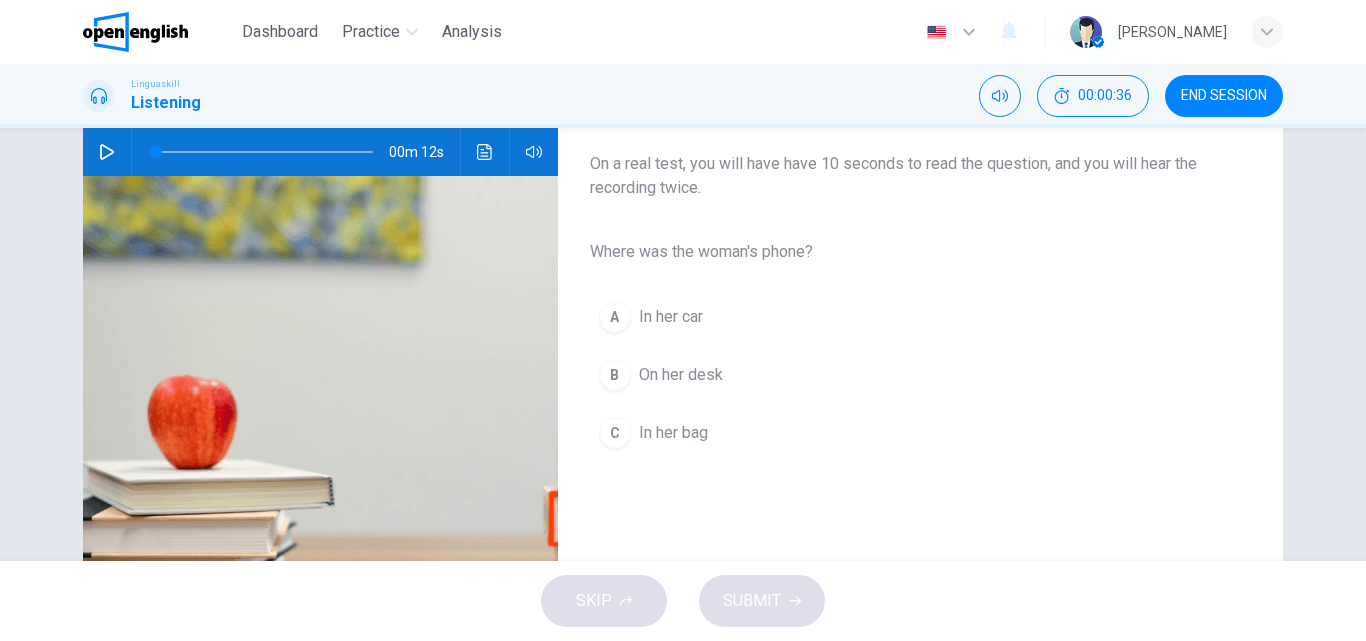 click 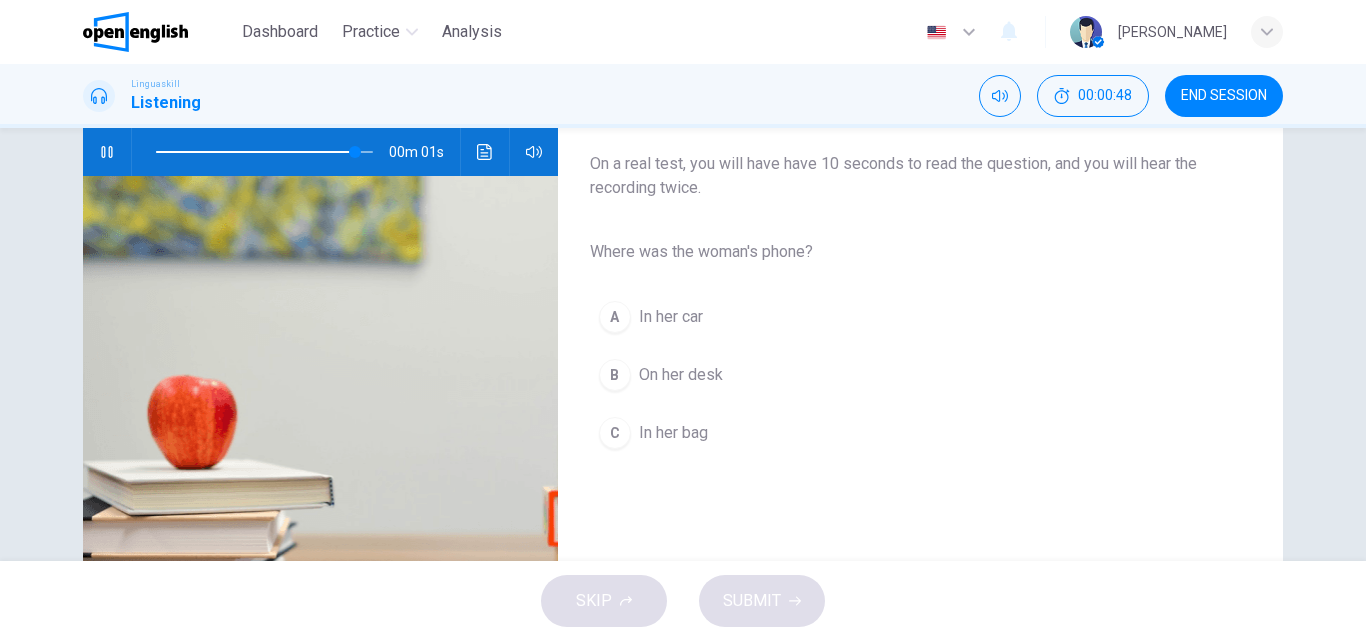 type on "*" 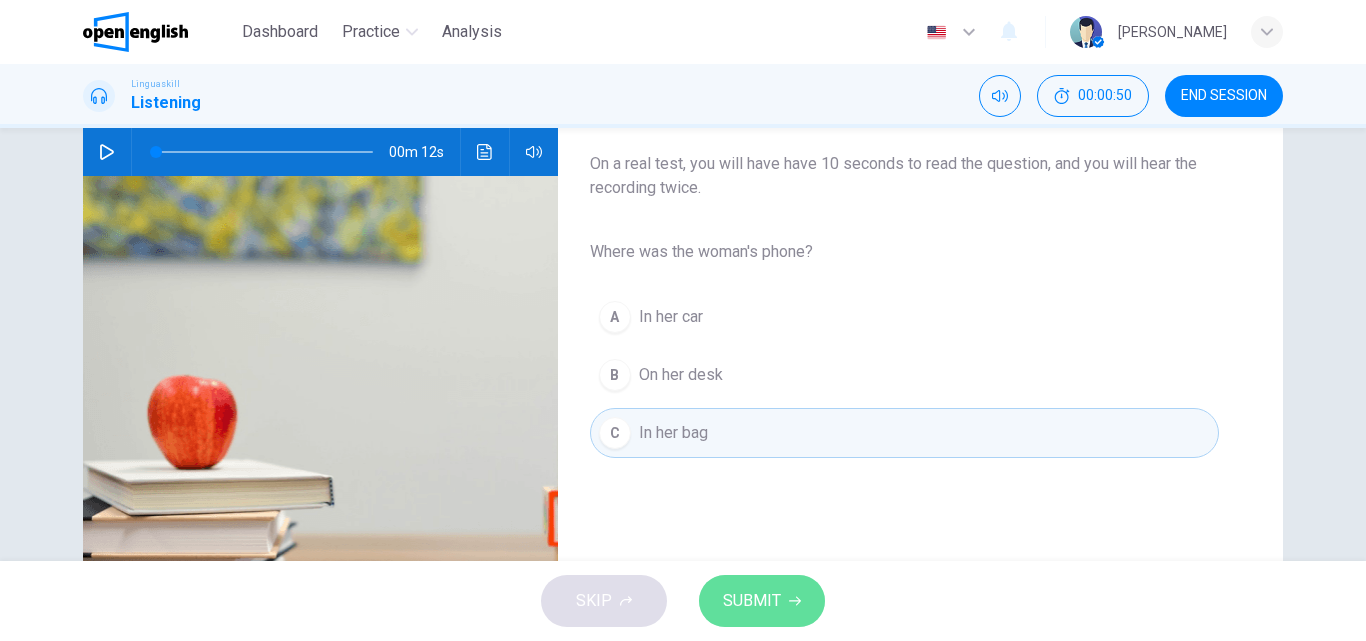 click on "SUBMIT" at bounding box center [752, 601] 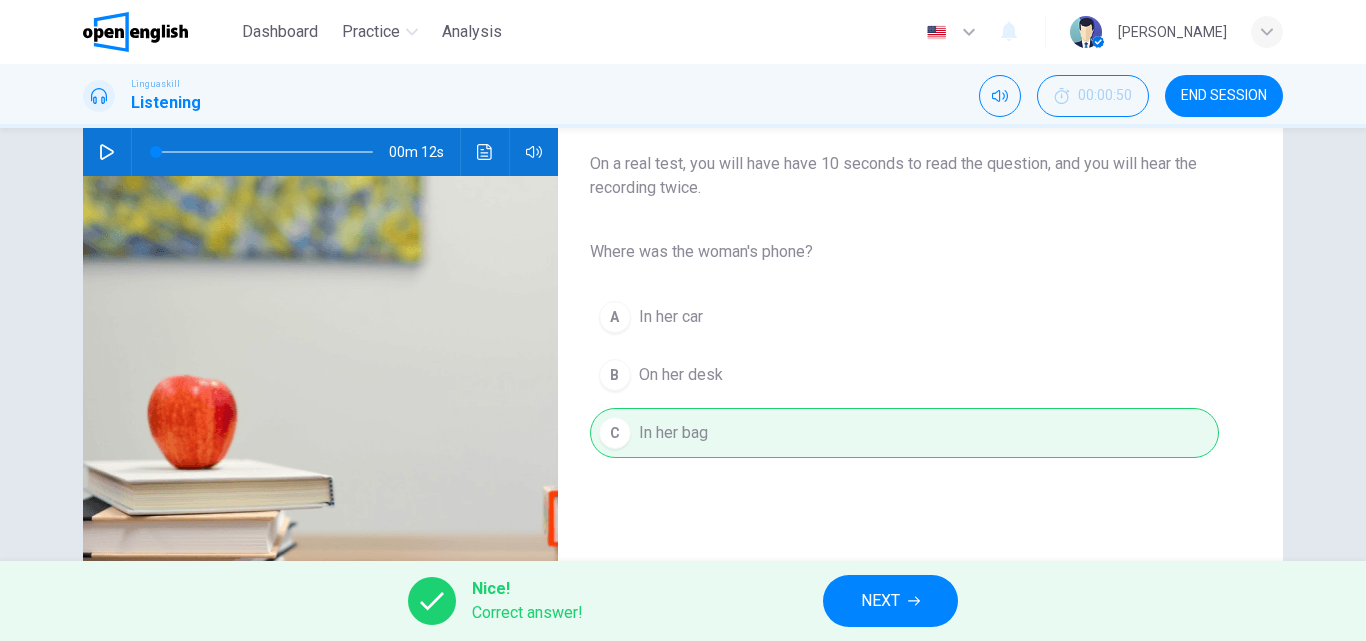 click on "Question 1 Listen and Select For this question, choose the correct answer.  On a real test, you will have have 10 seconds to read the question, and you will hear the recording twice. Where was the woman's phone? A In her car B On her desk C In her bag" at bounding box center [904, 315] 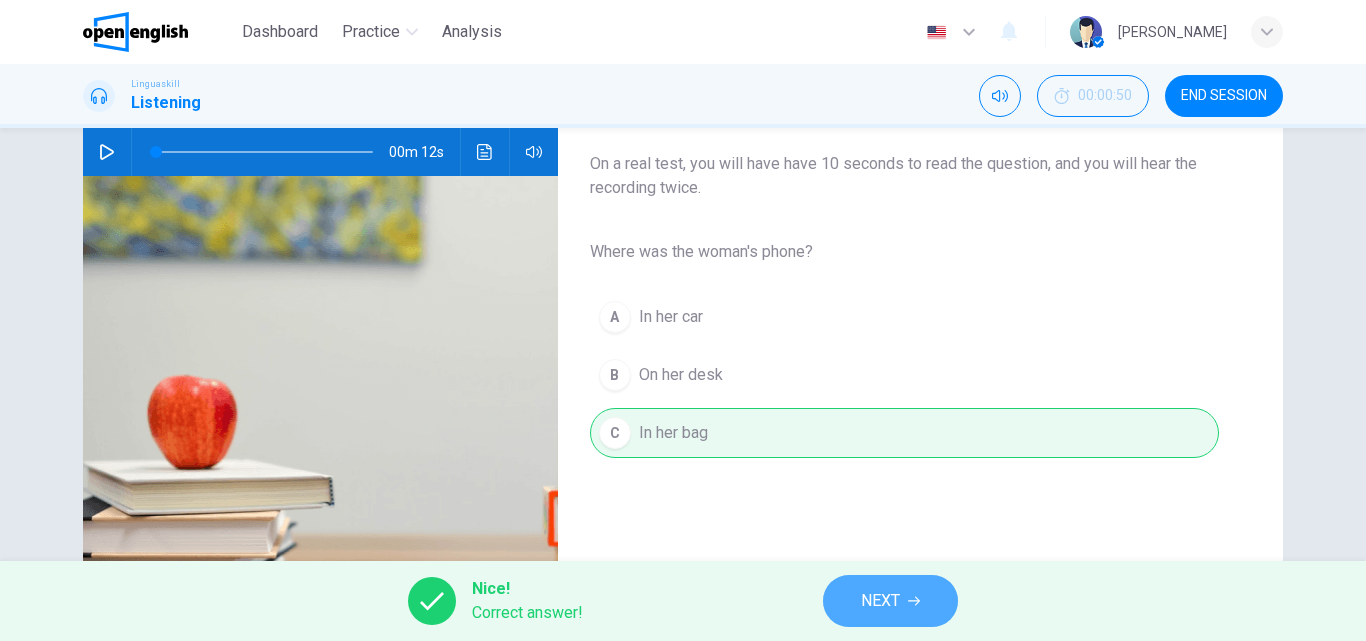click on "NEXT" at bounding box center (880, 601) 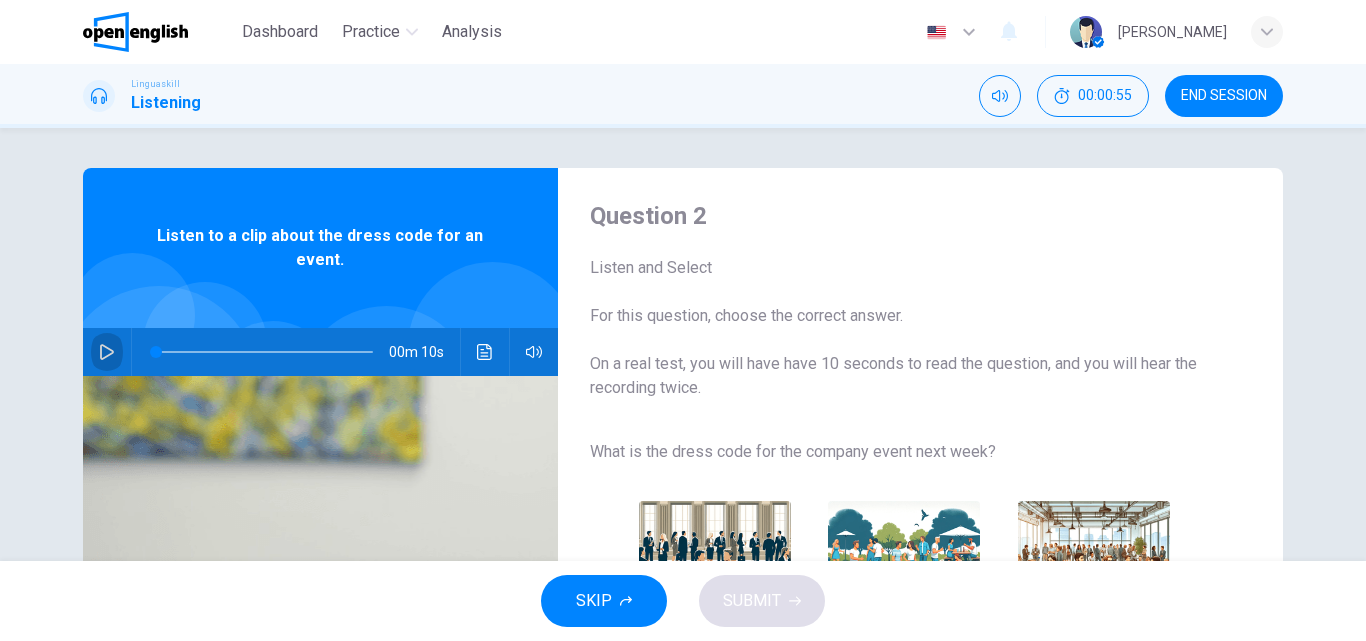 click 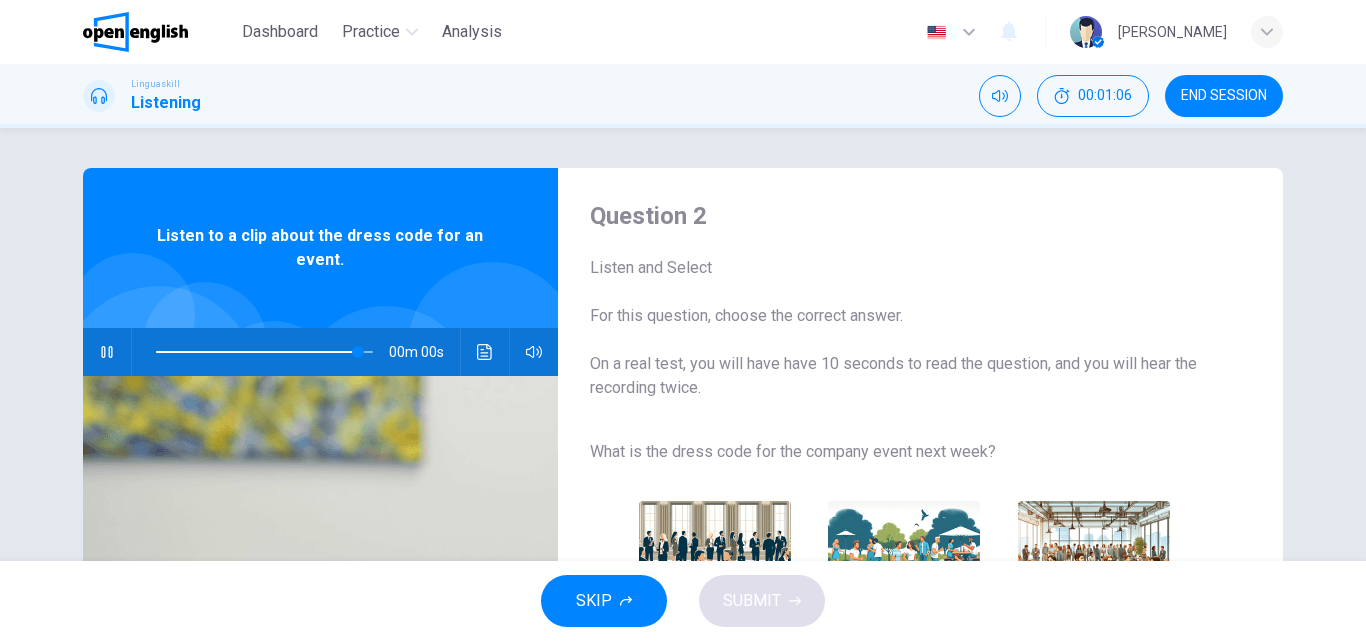 type on "*" 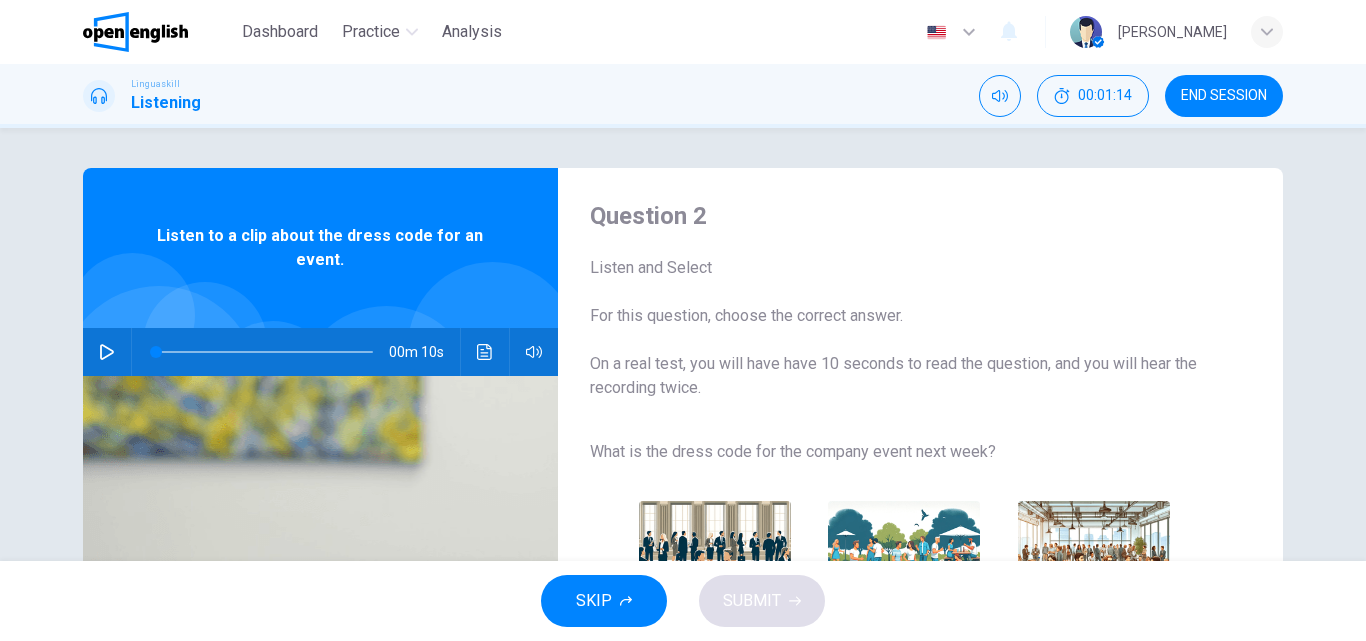 type 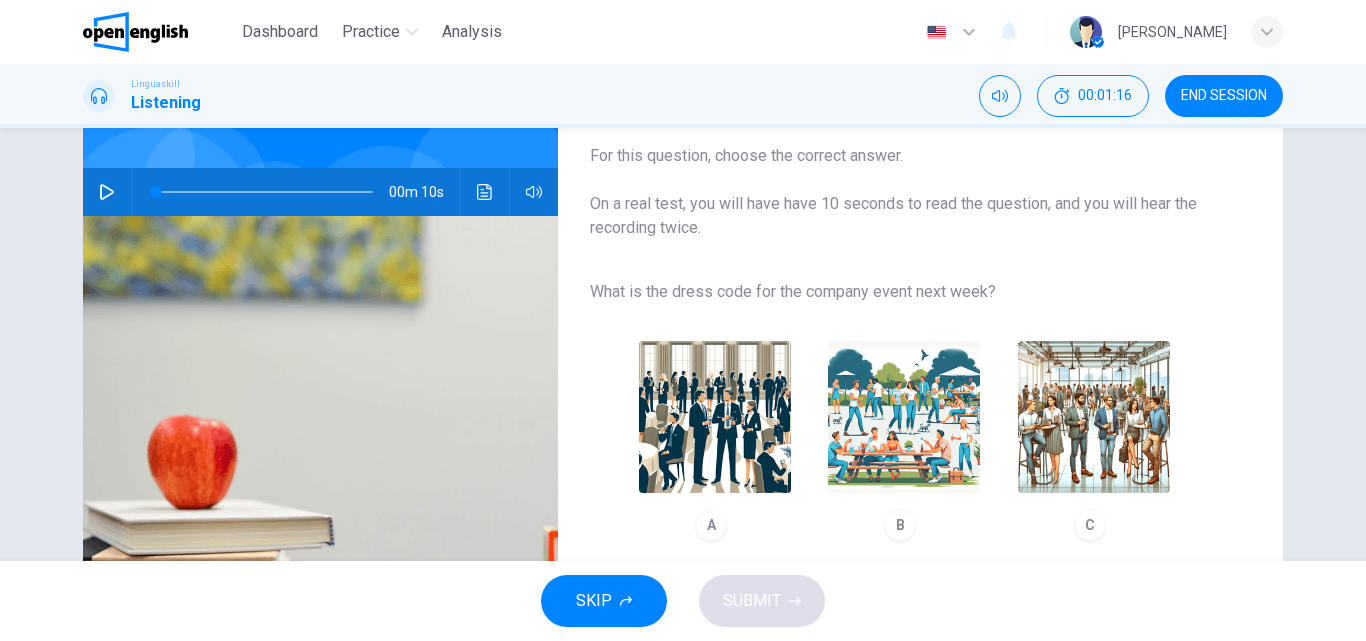 scroll, scrollTop: 200, scrollLeft: 0, axis: vertical 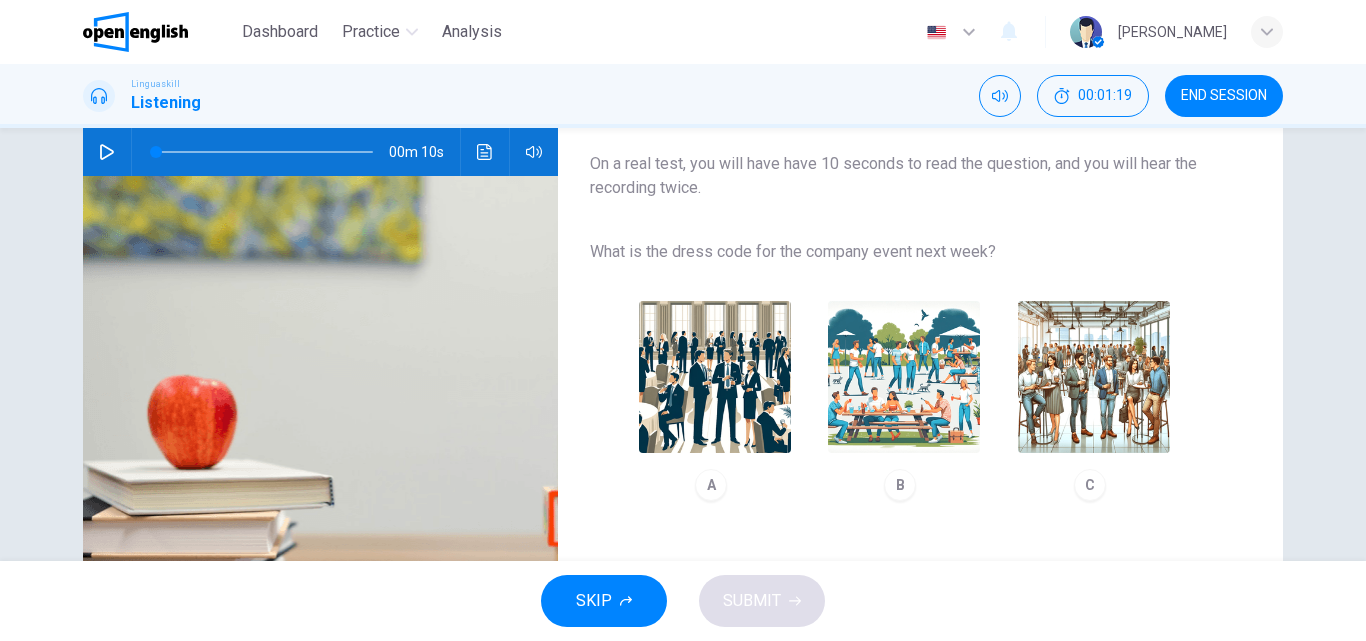 click 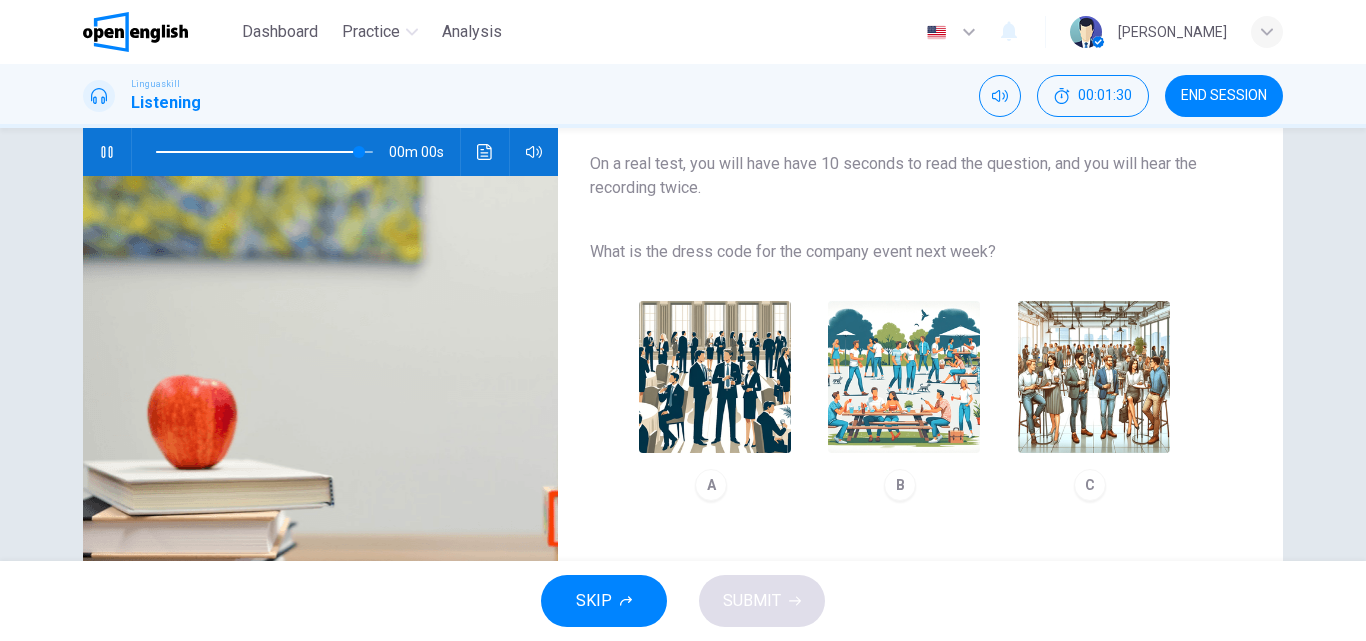 type on "*" 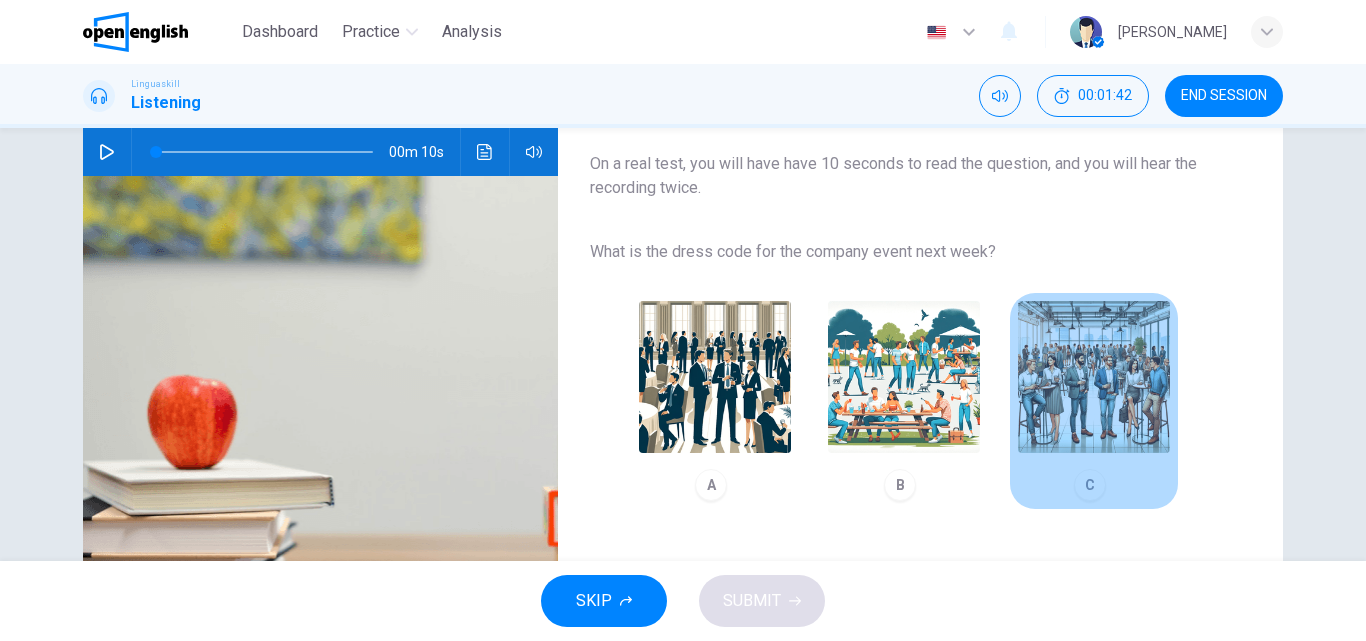 click on "C" at bounding box center (1090, 485) 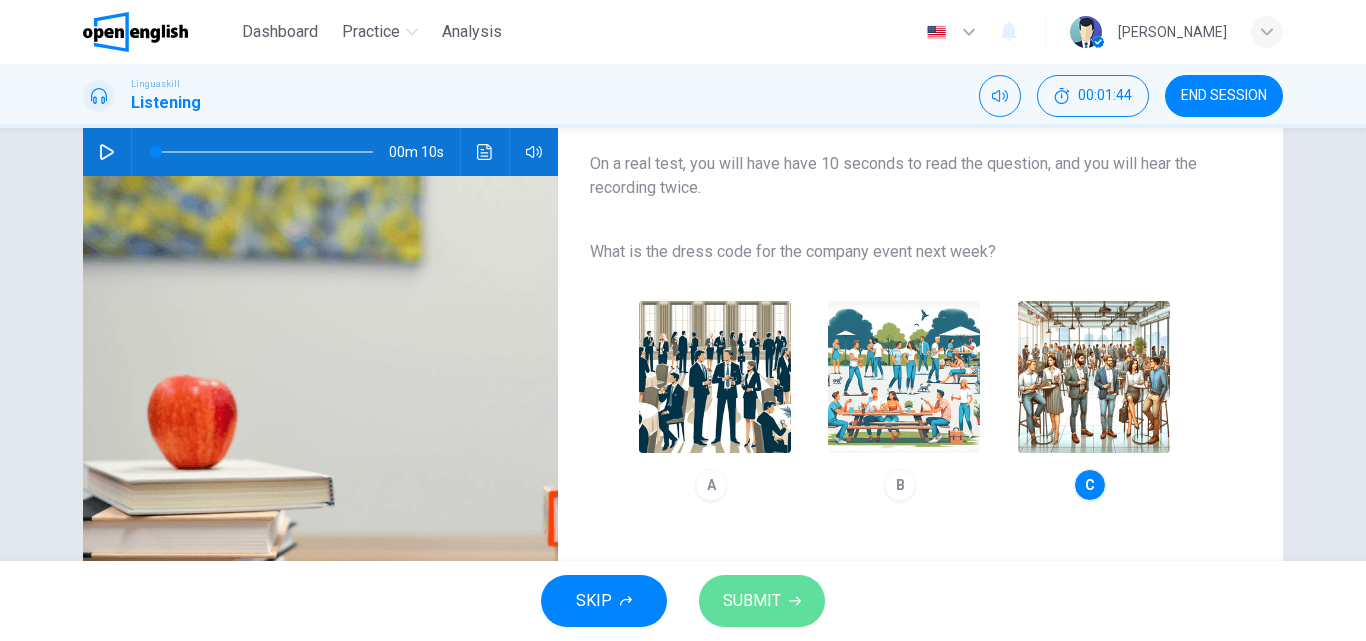 click on "SUBMIT" at bounding box center (762, 601) 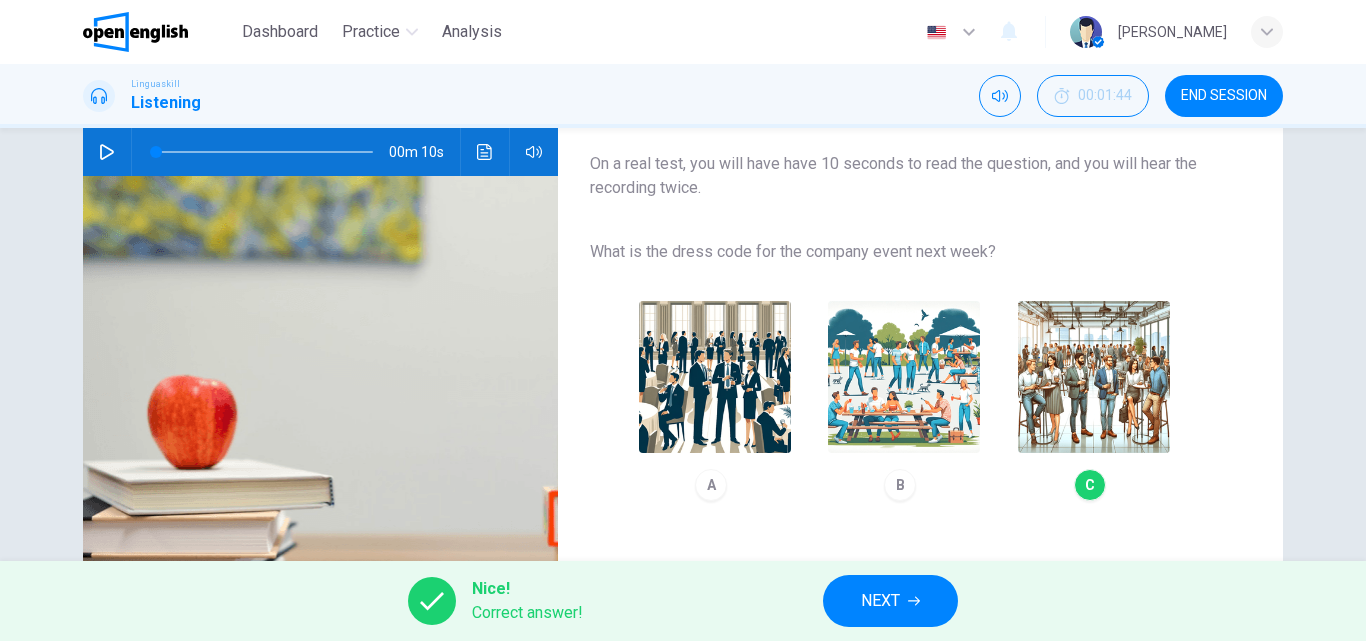 click on "NEXT" at bounding box center [890, 601] 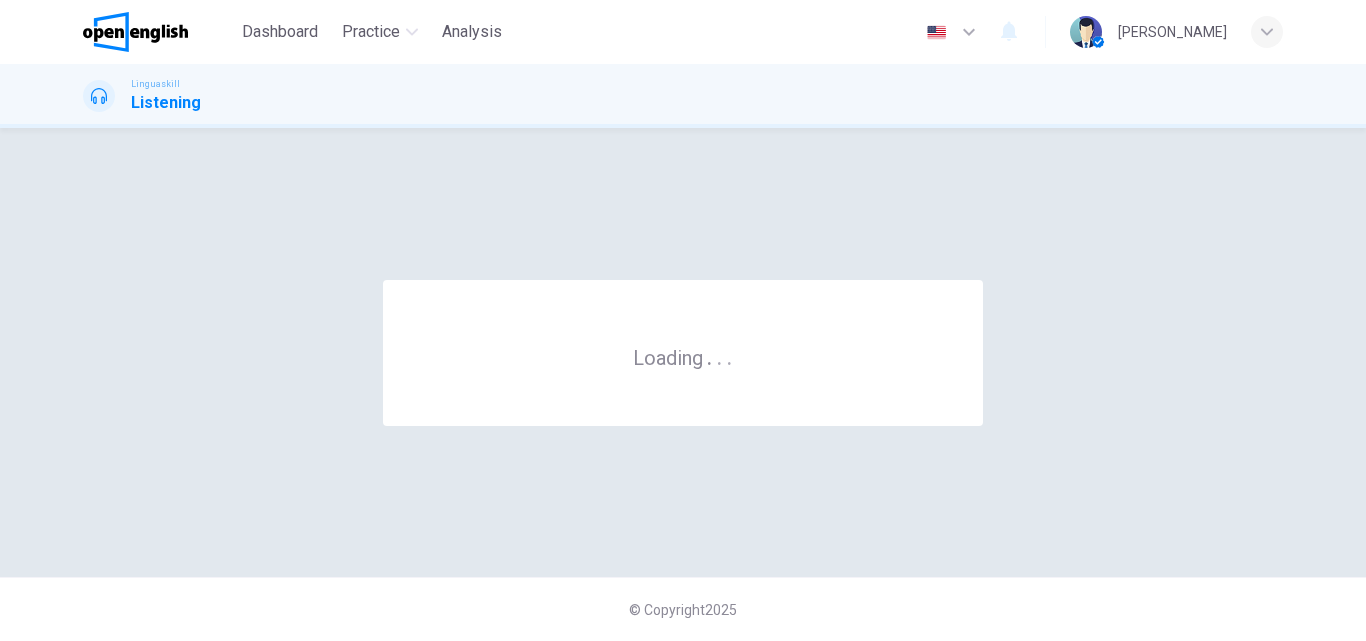 scroll, scrollTop: 0, scrollLeft: 0, axis: both 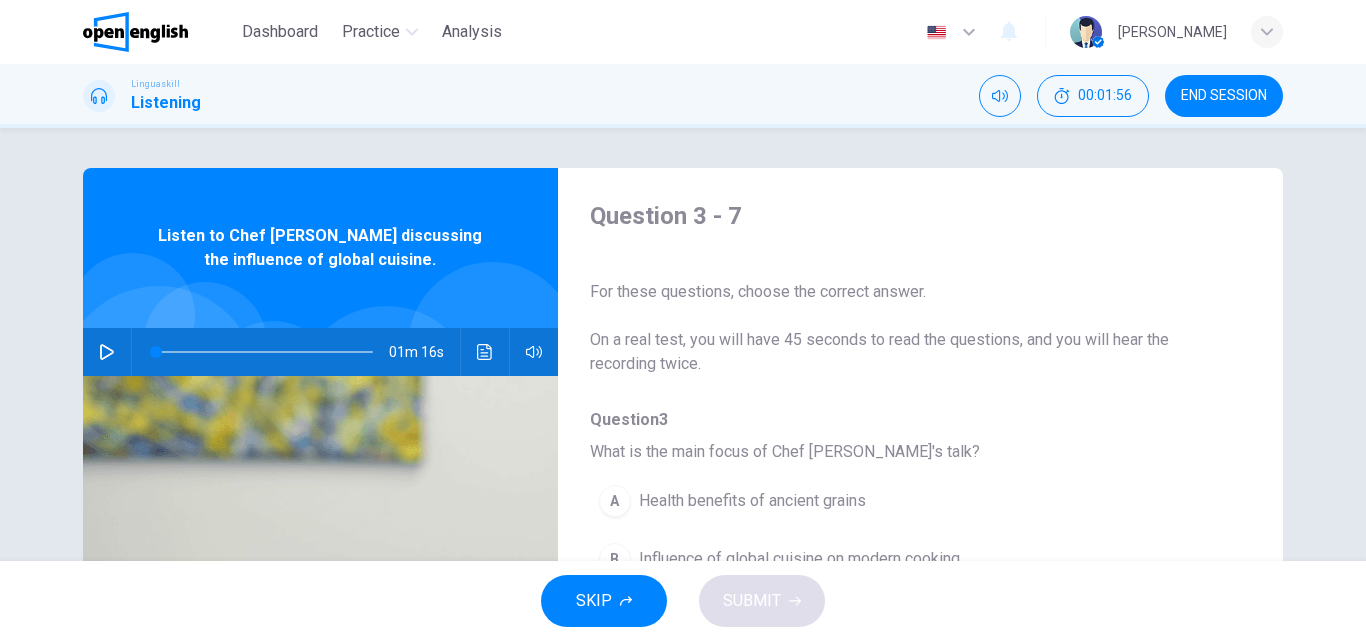 click 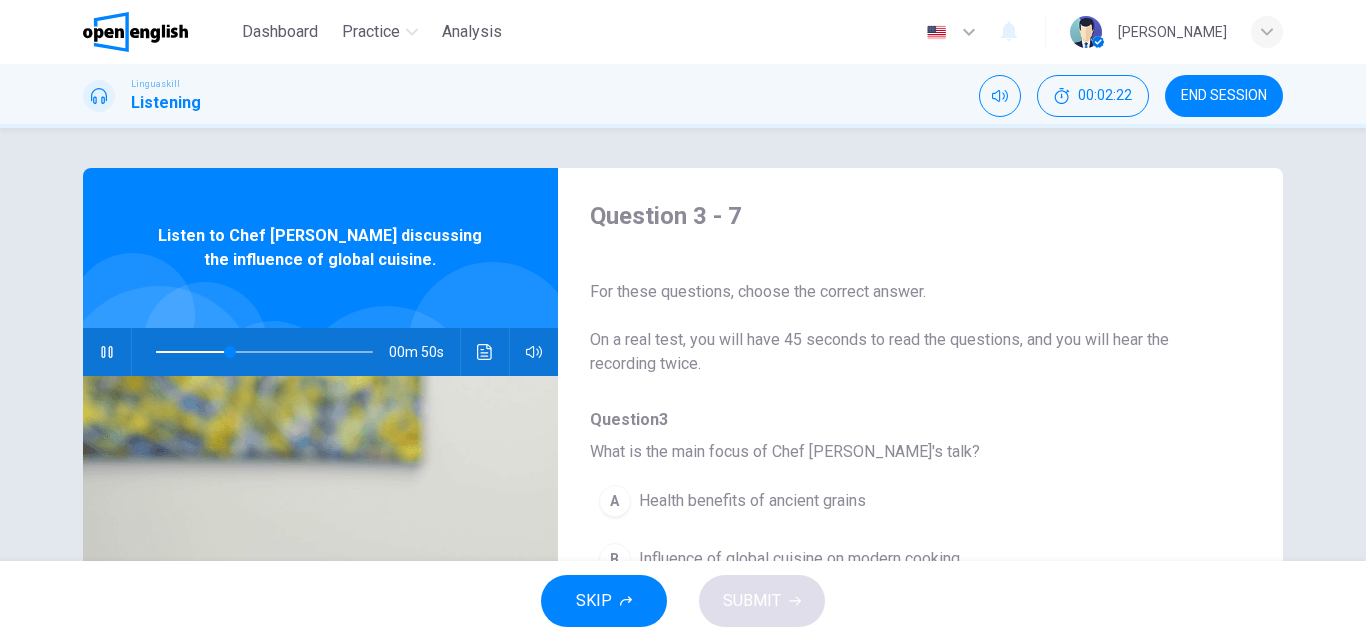type on "**" 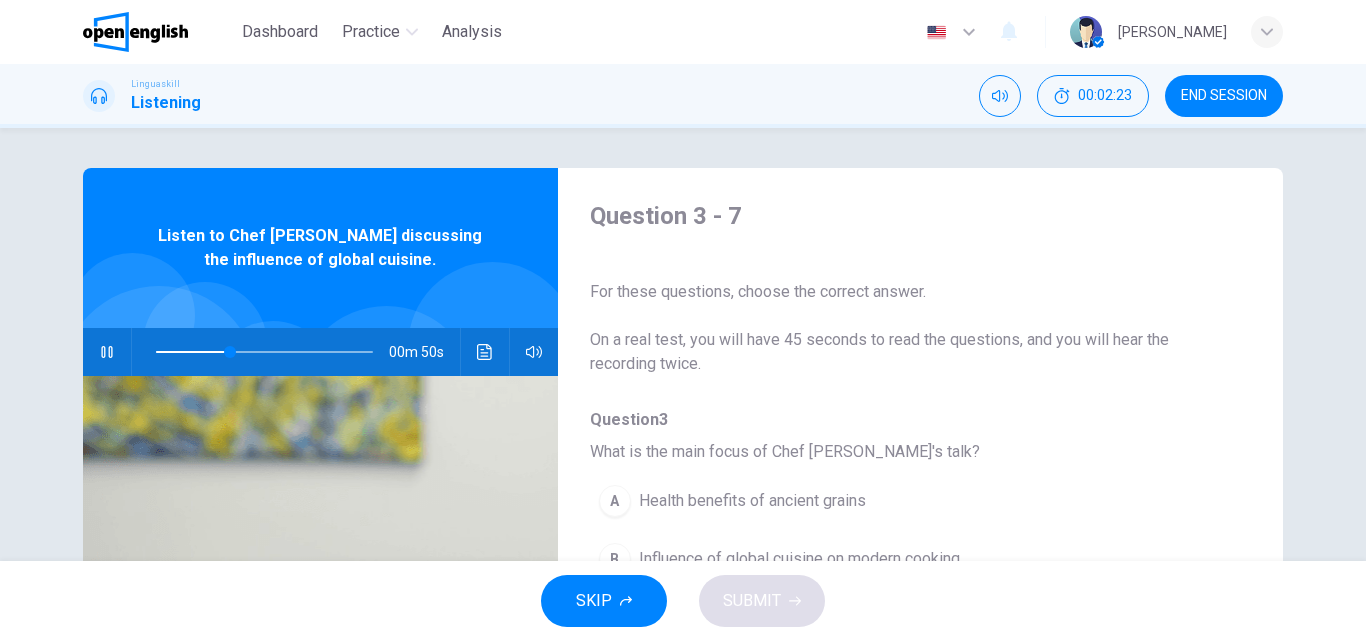 type 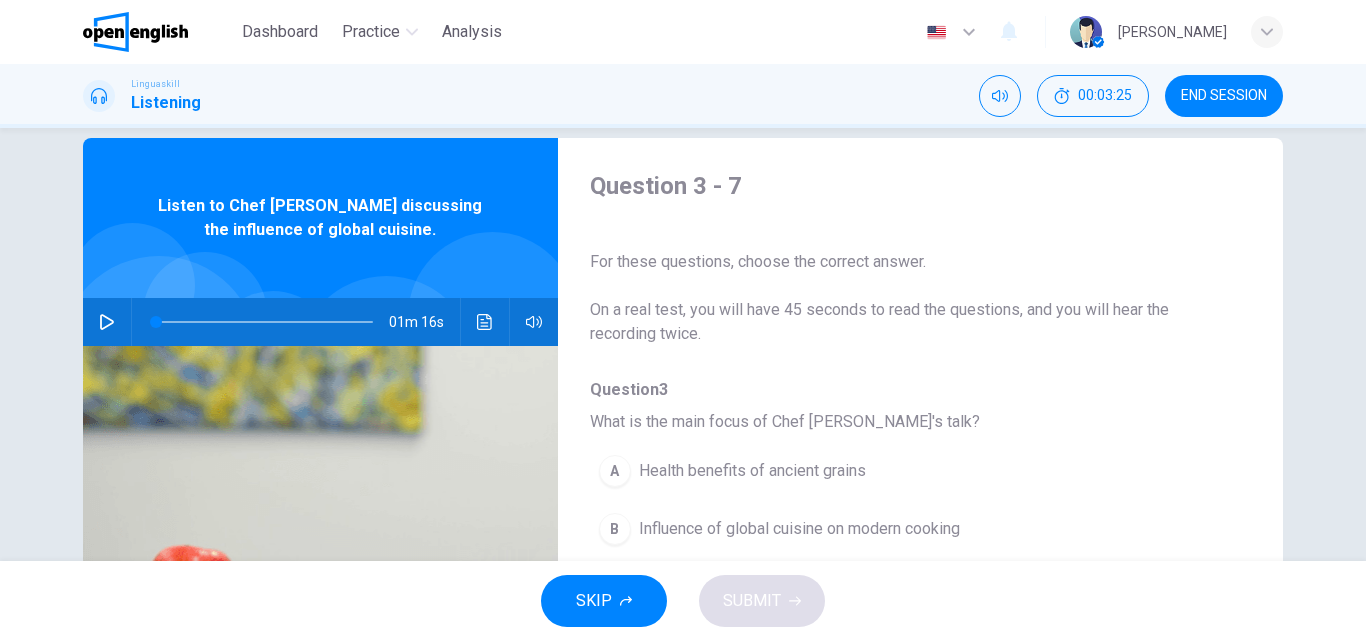 scroll, scrollTop: 0, scrollLeft: 0, axis: both 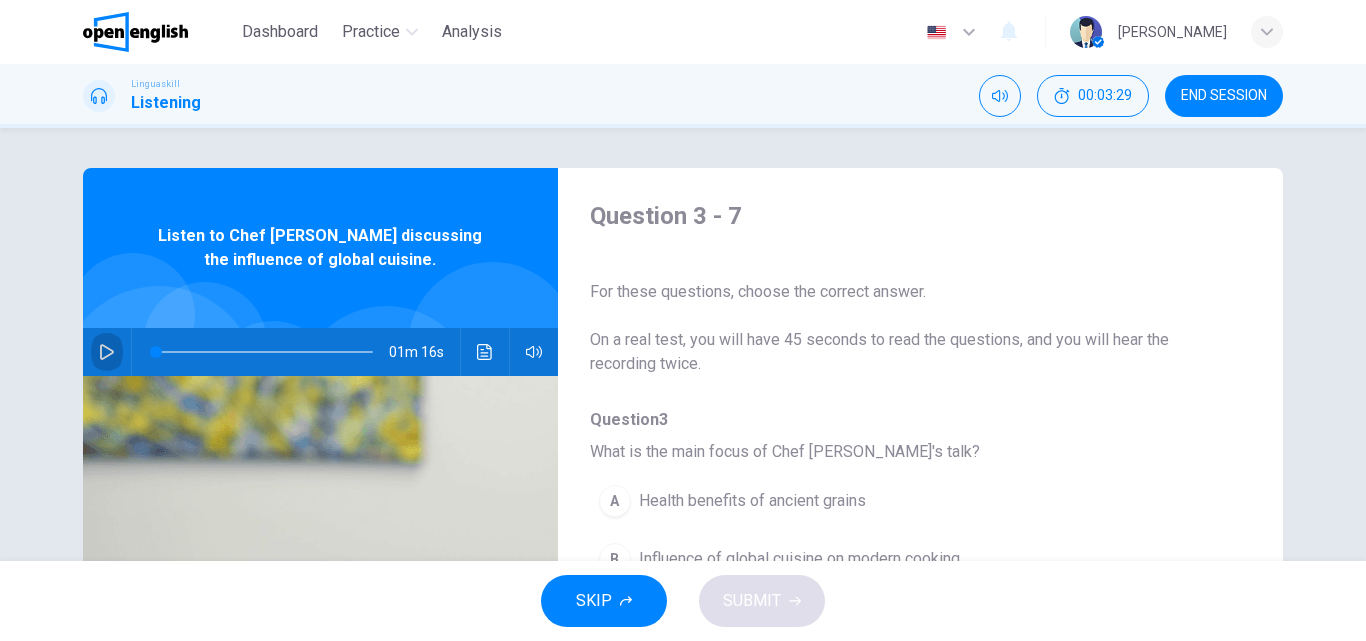 click 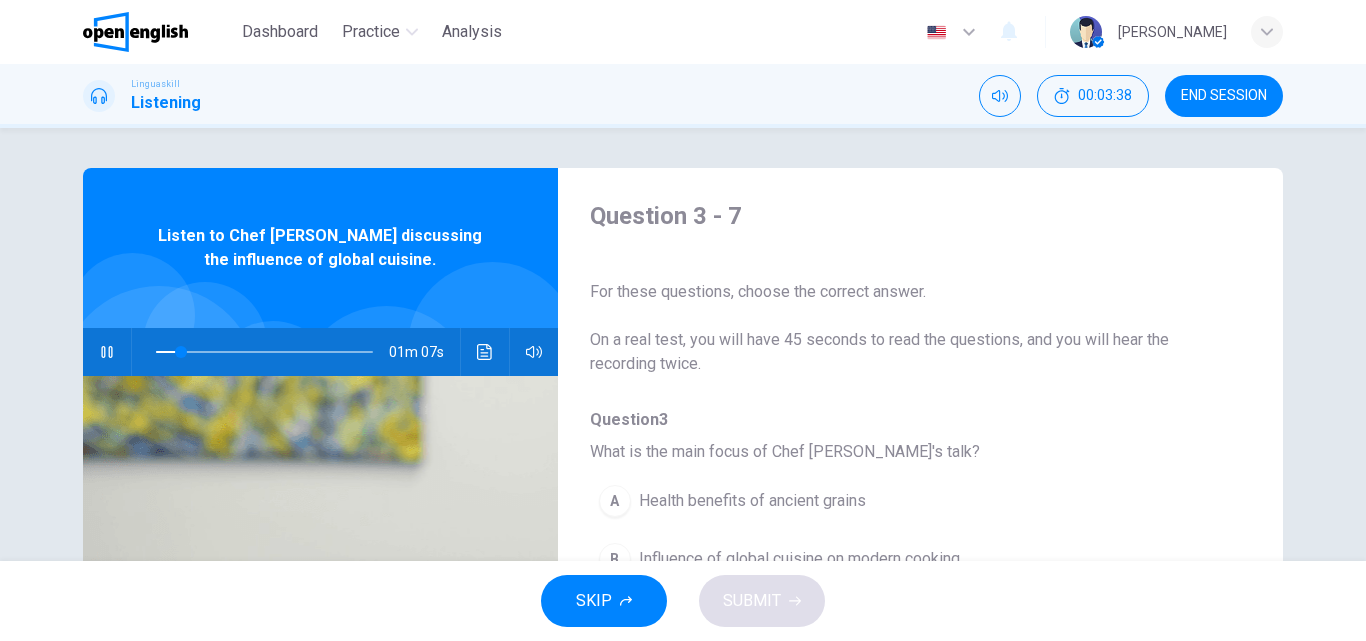 click on "A Health benefits of ancient grains B Influence of global cuisine on modern cooking C Rising popularity of street food" at bounding box center (904, 559) 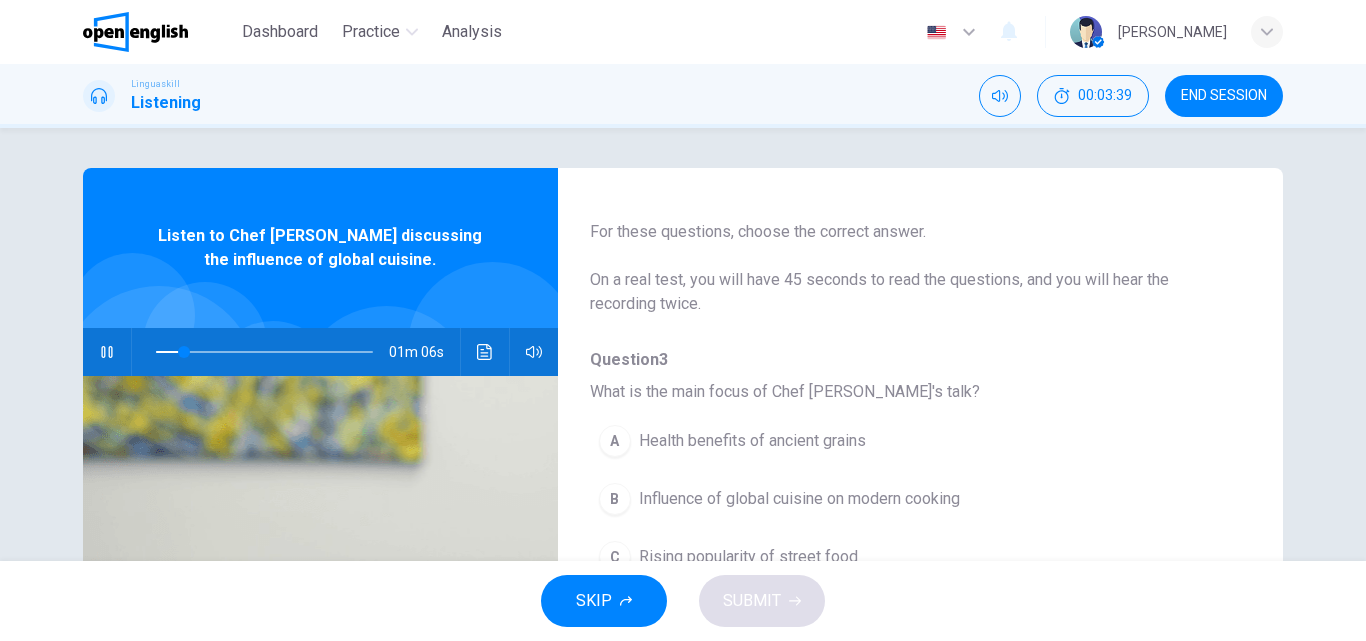 scroll, scrollTop: 120, scrollLeft: 0, axis: vertical 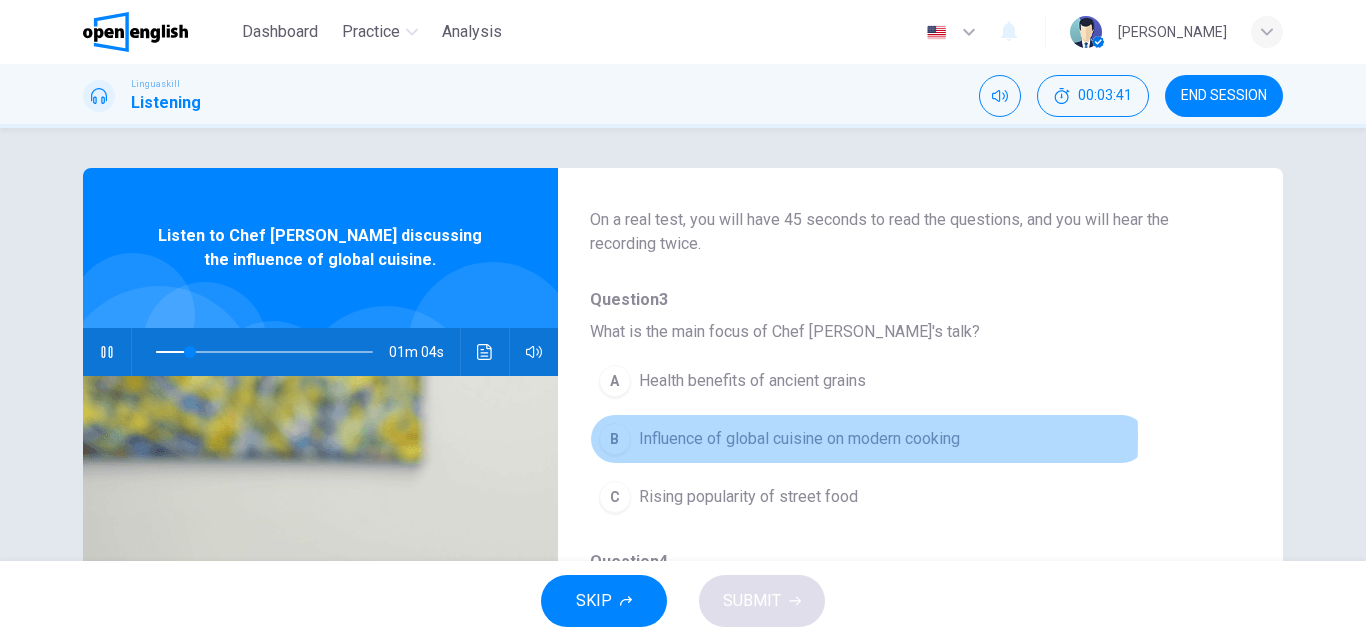 click on "Influence of global cuisine on modern cooking" at bounding box center (799, 439) 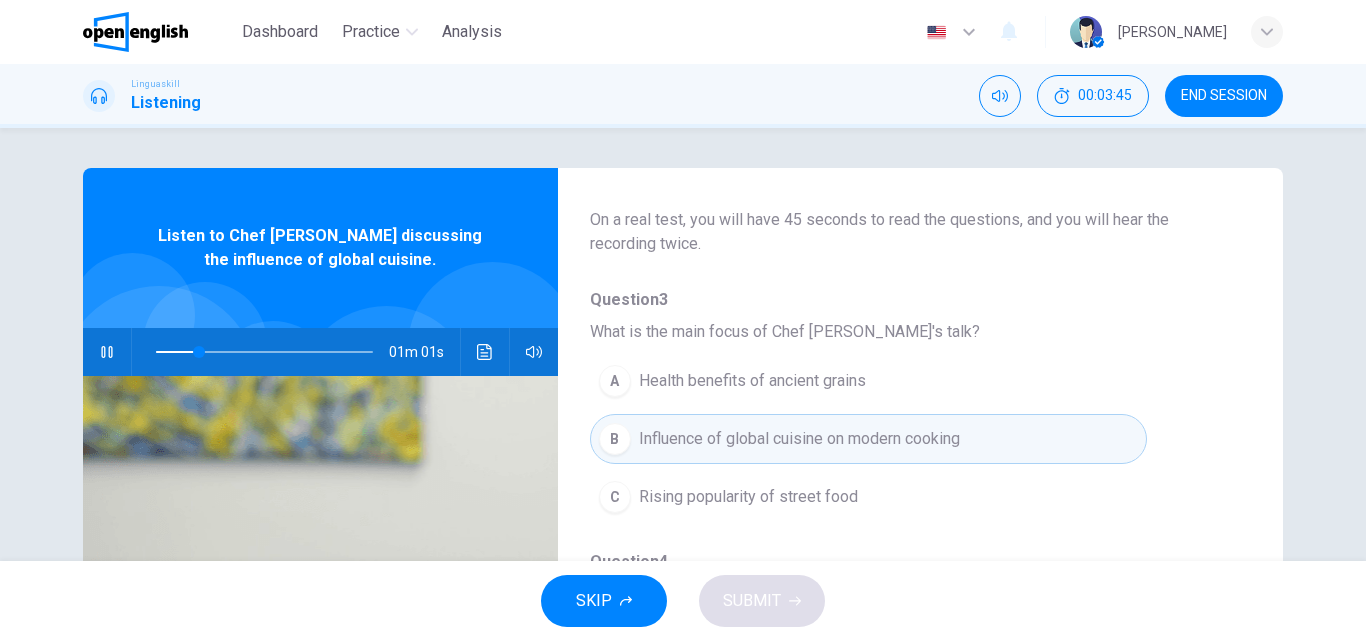type on "**" 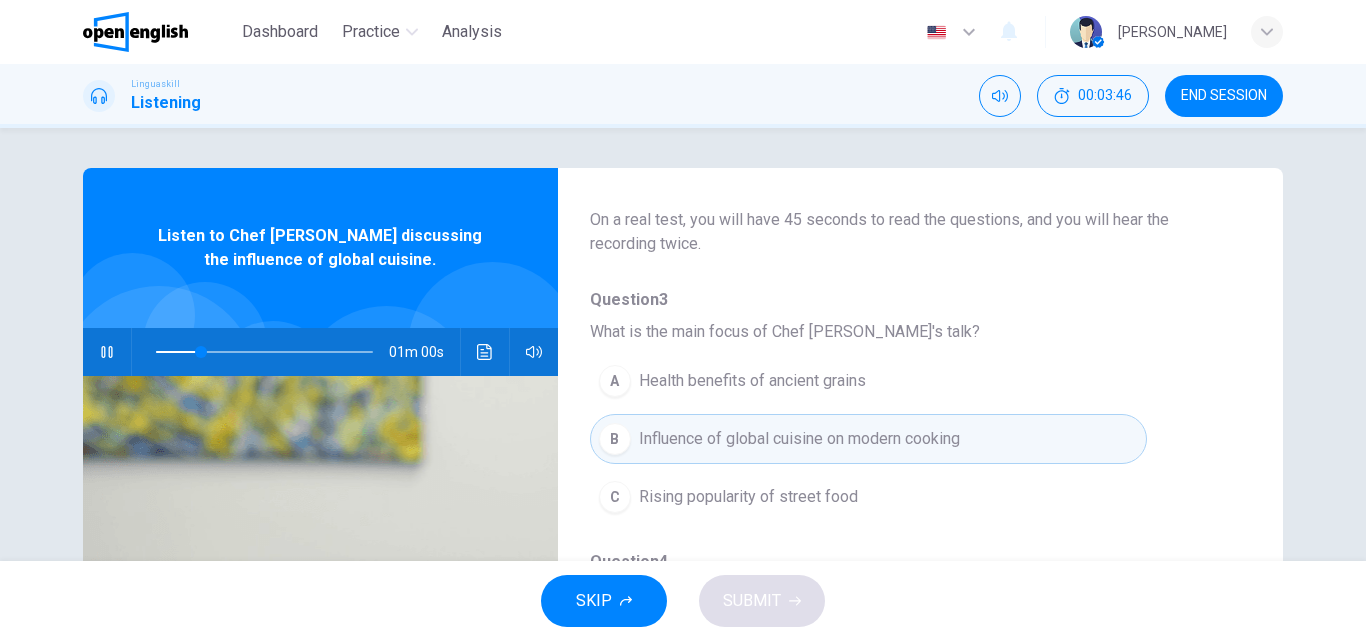 type 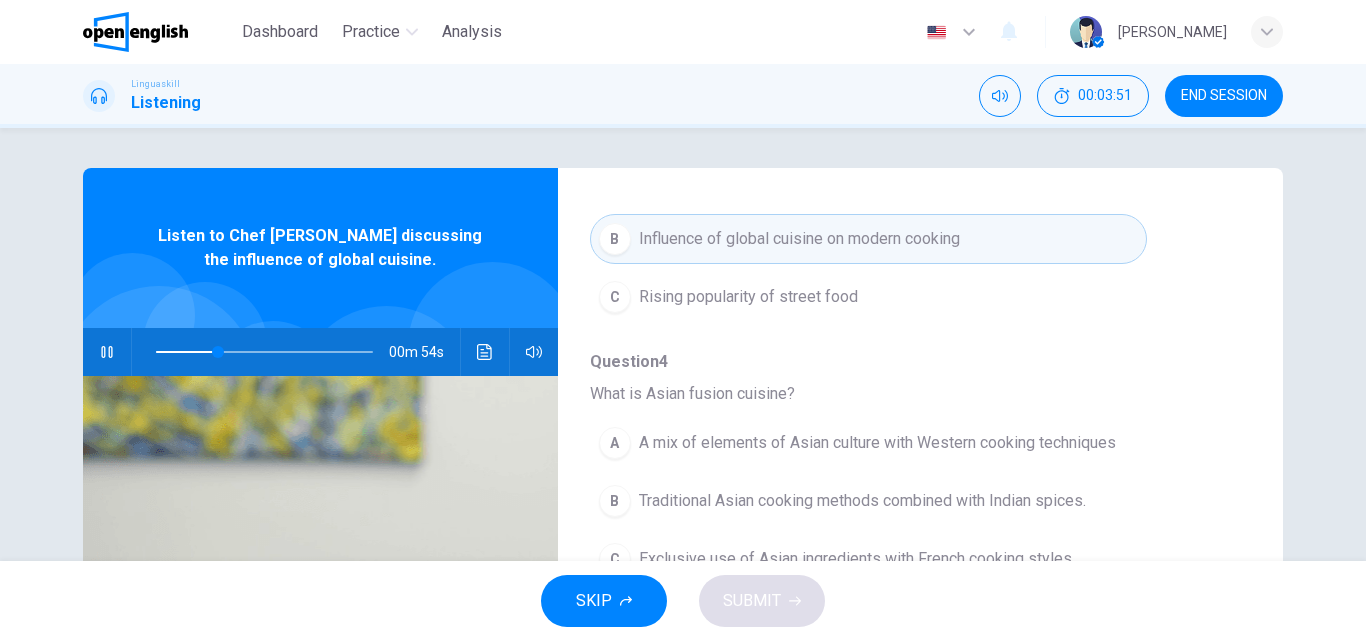 scroll, scrollTop: 360, scrollLeft: 0, axis: vertical 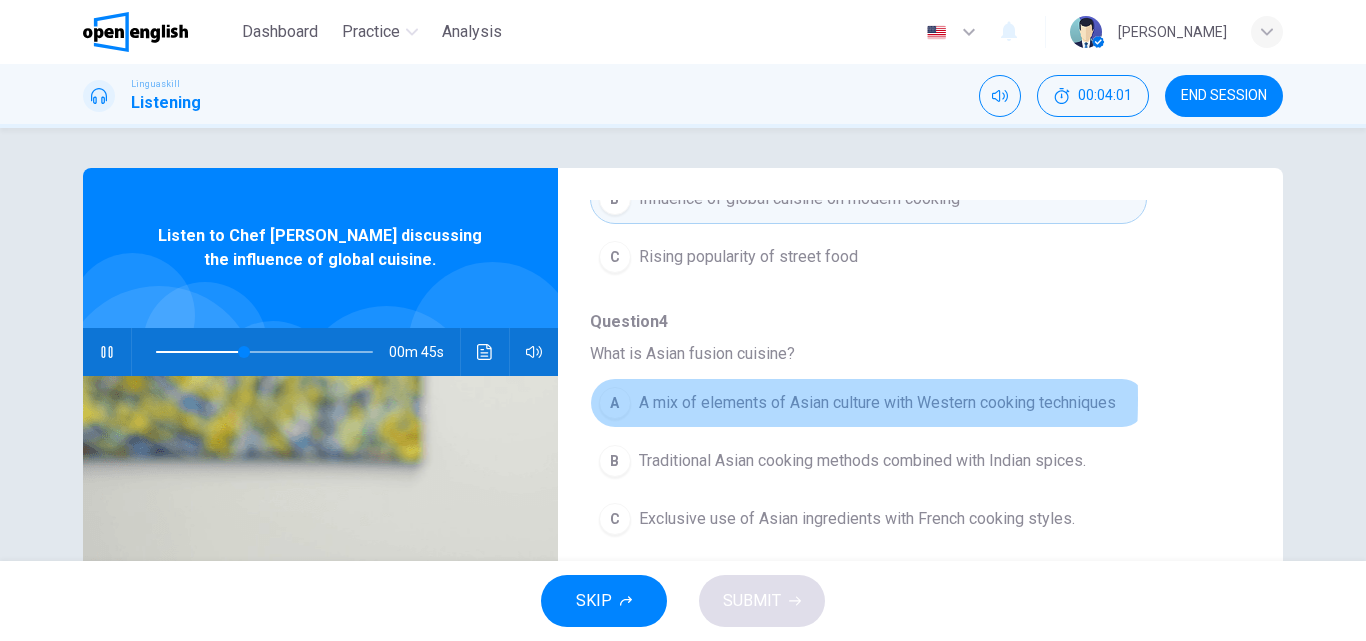 click on "A" at bounding box center [615, 403] 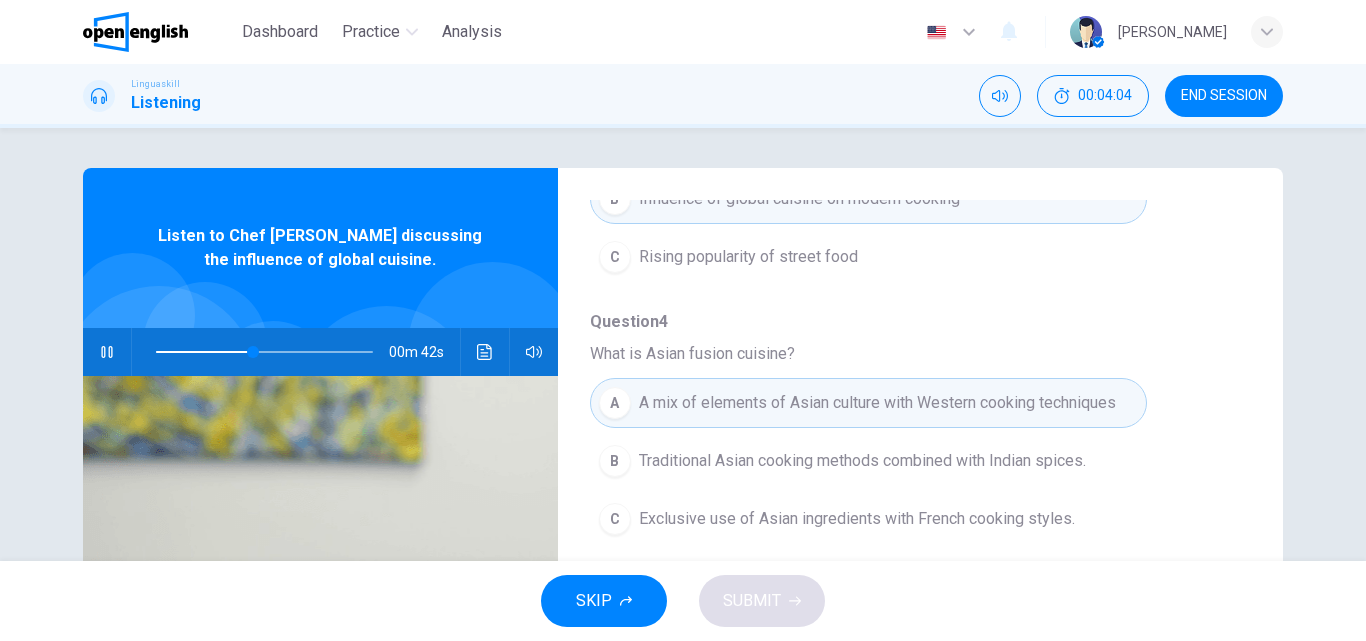type on "**" 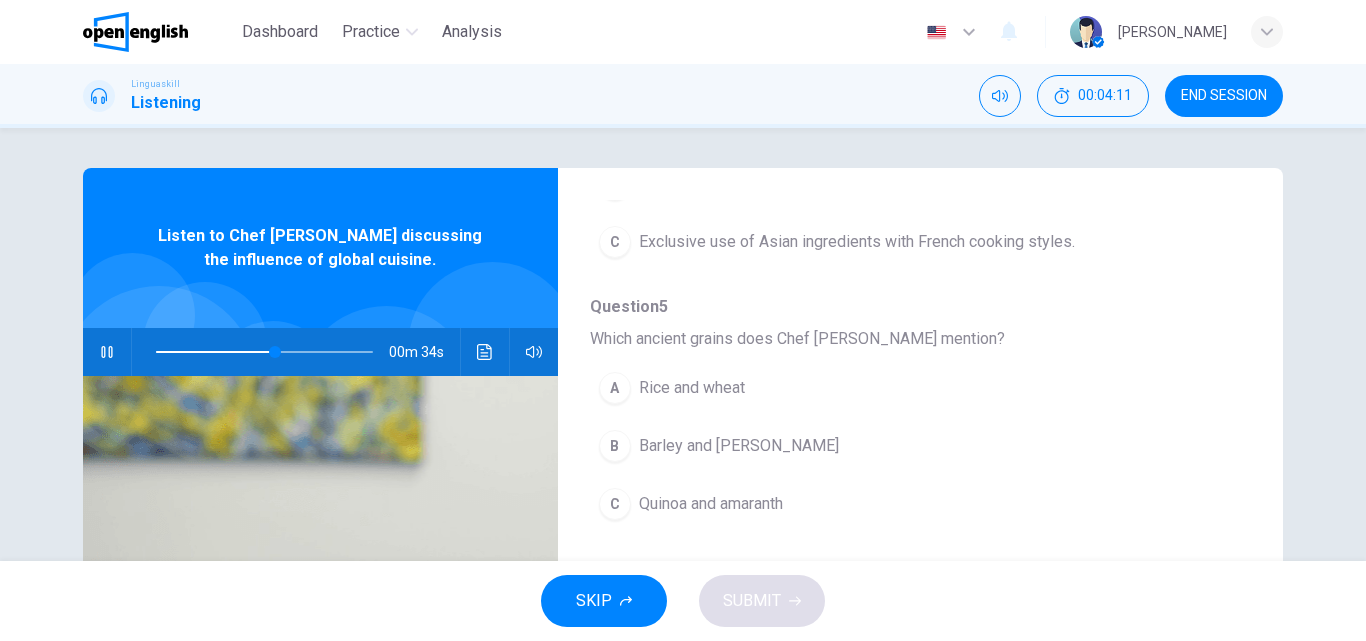 scroll, scrollTop: 640, scrollLeft: 0, axis: vertical 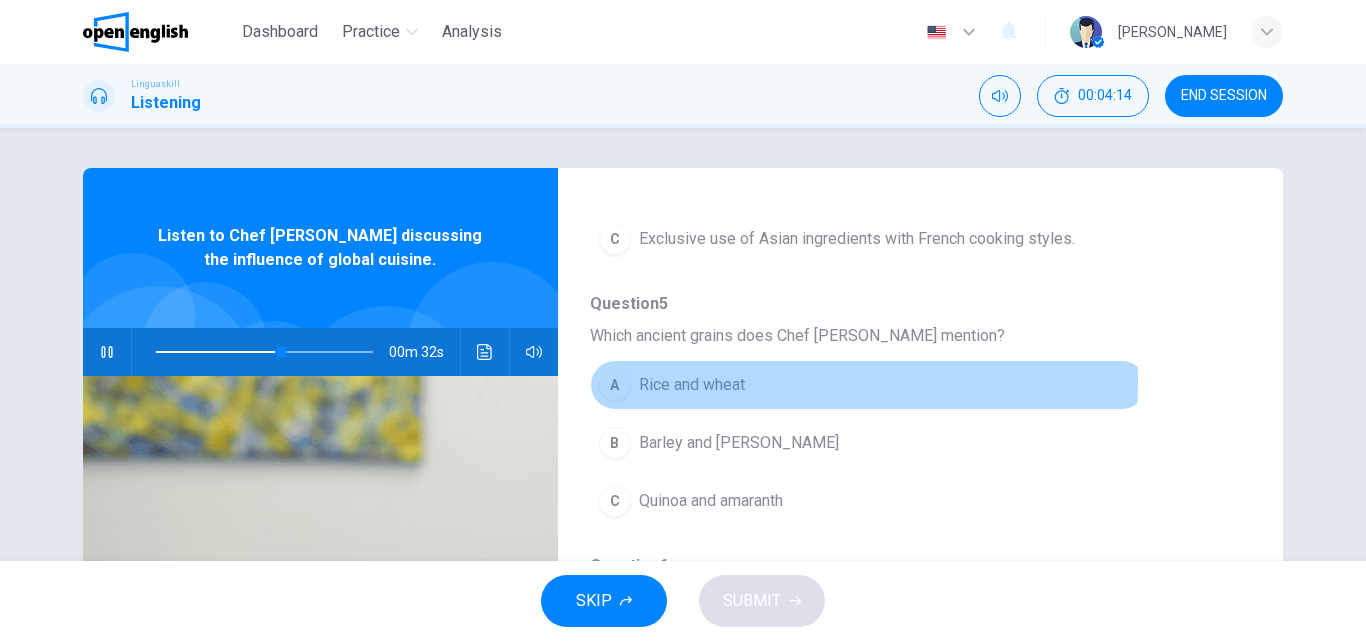 click on "Rice and wheat" at bounding box center [692, 385] 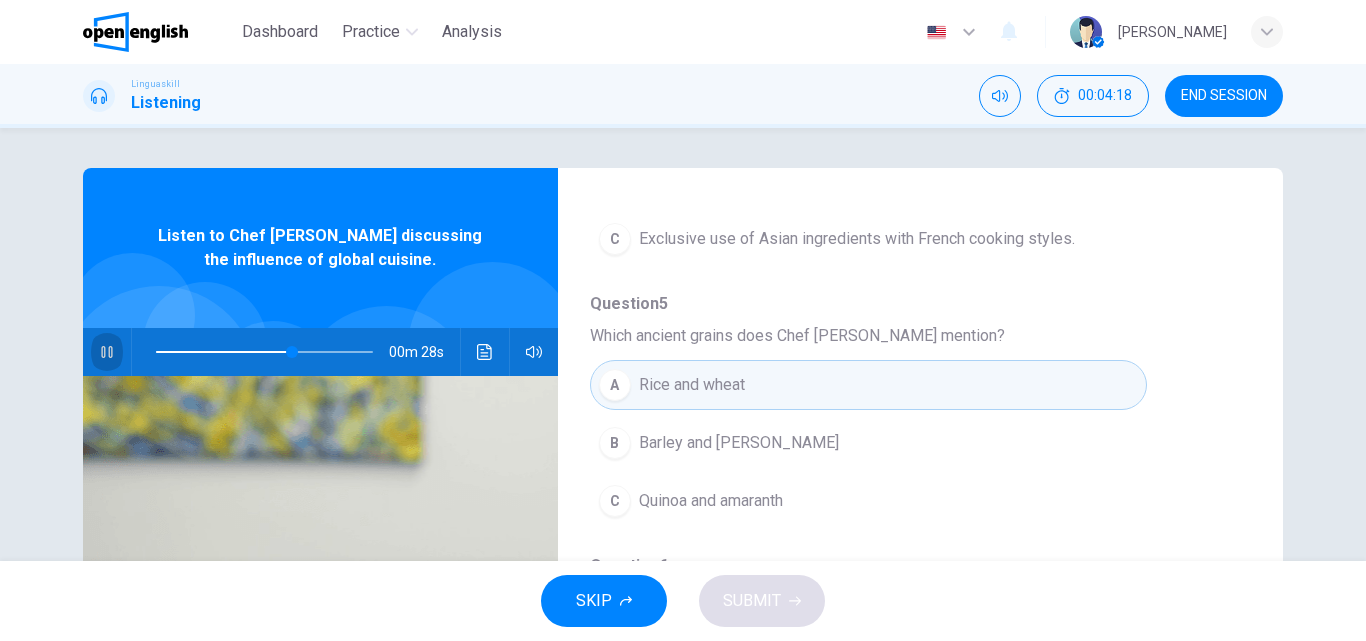 click 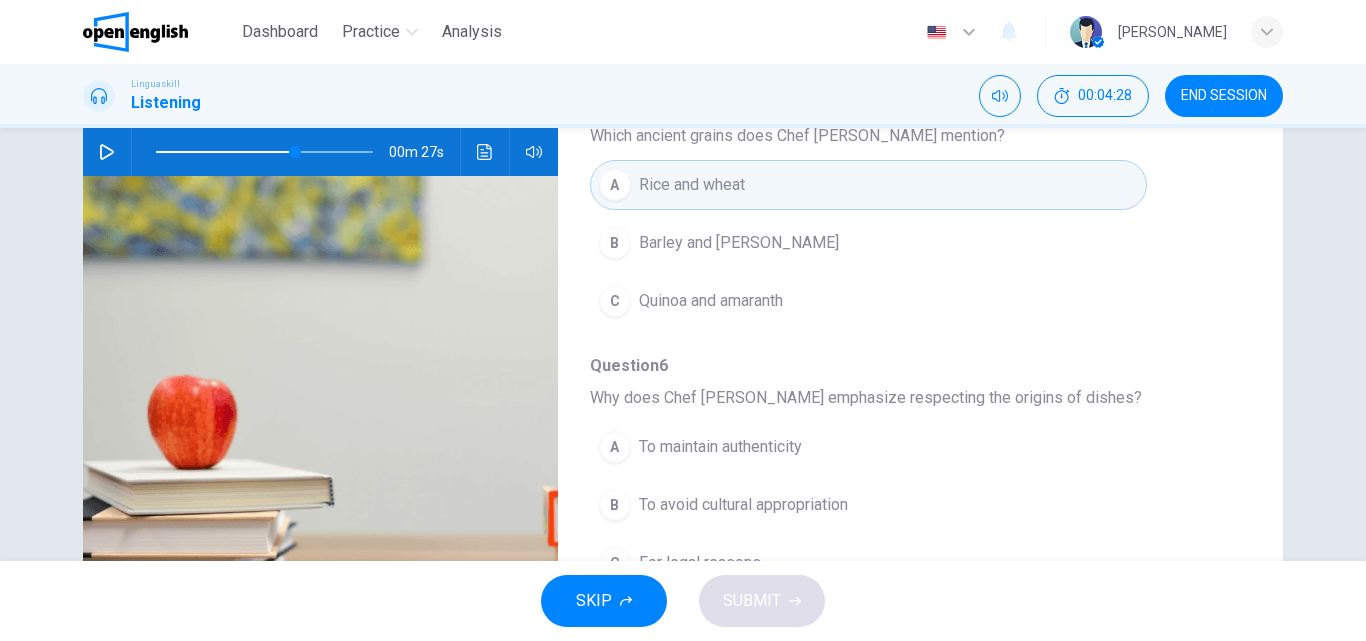 scroll, scrollTop: 240, scrollLeft: 0, axis: vertical 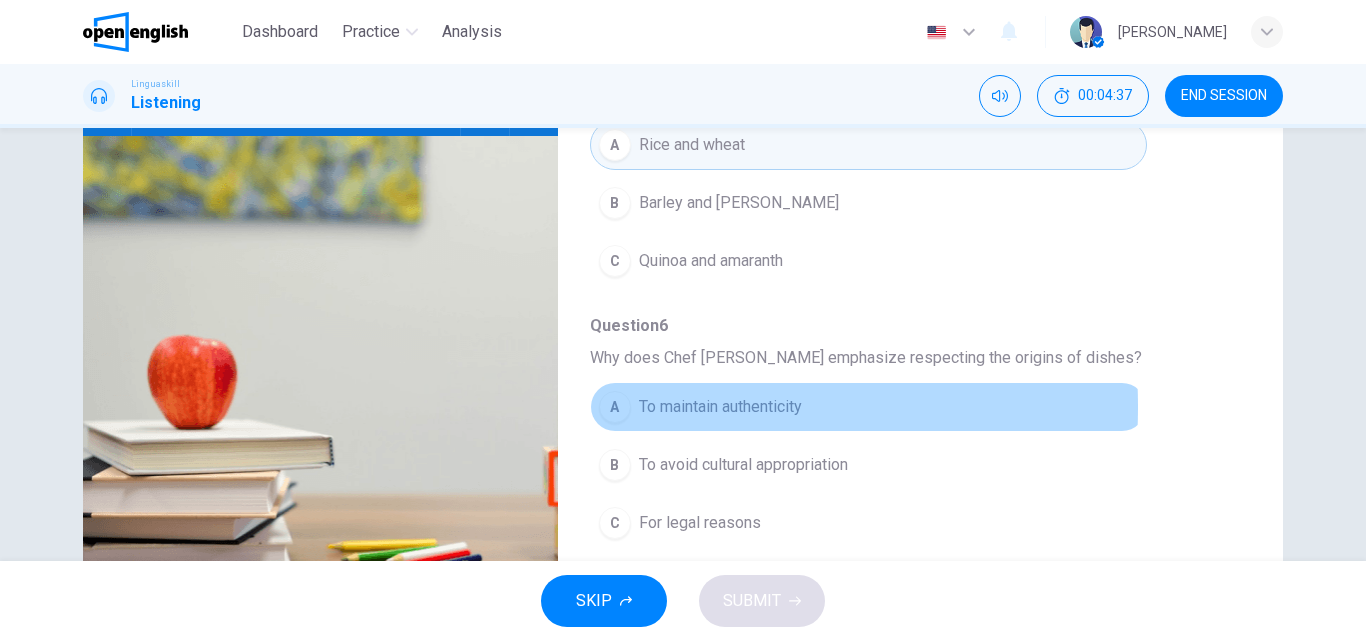 click on "A" at bounding box center [615, 407] 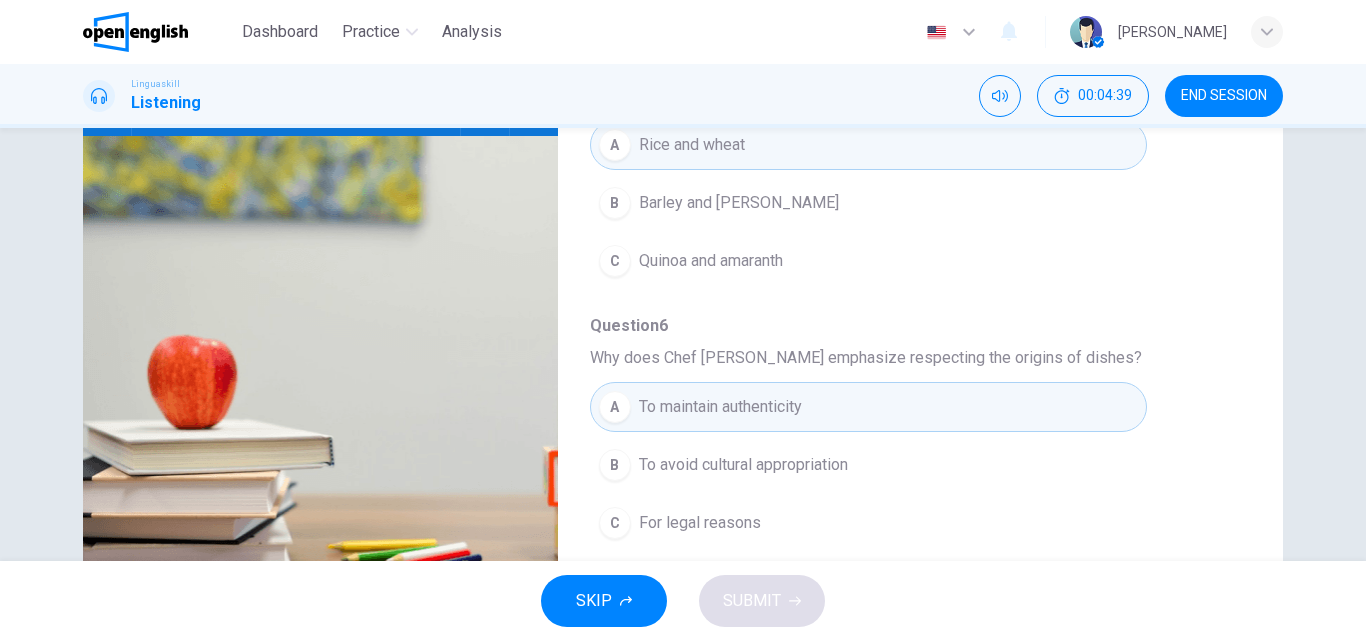 type 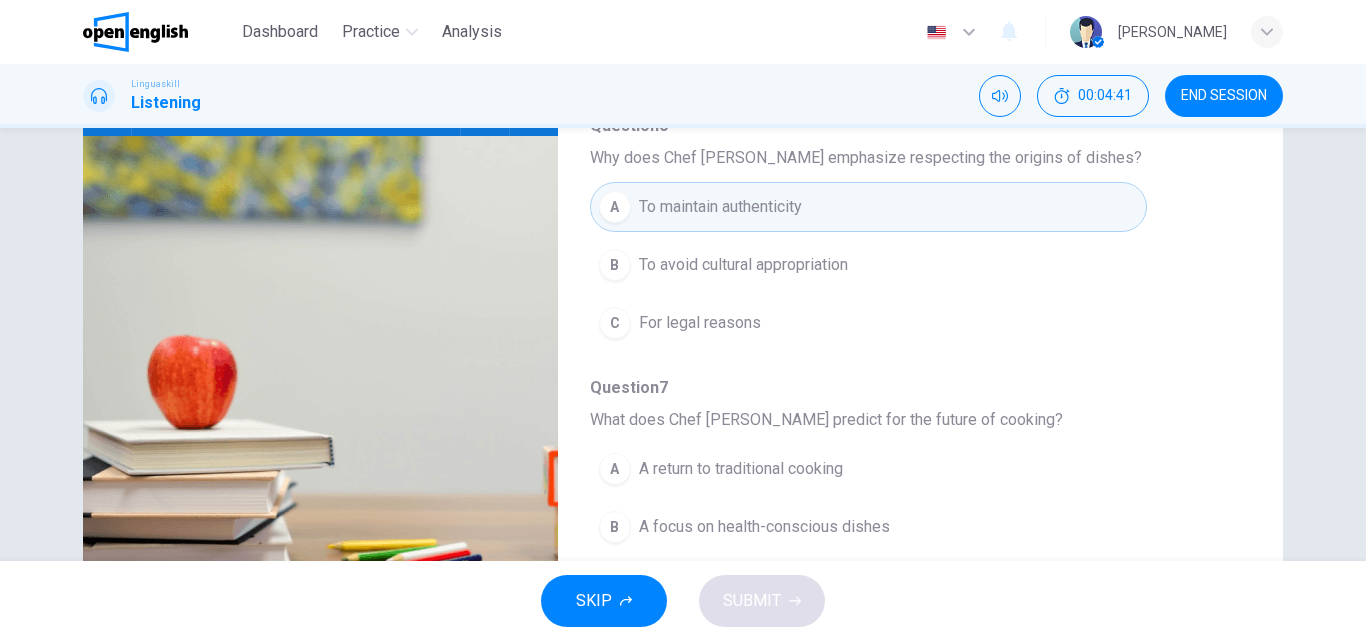 scroll, scrollTop: 863, scrollLeft: 0, axis: vertical 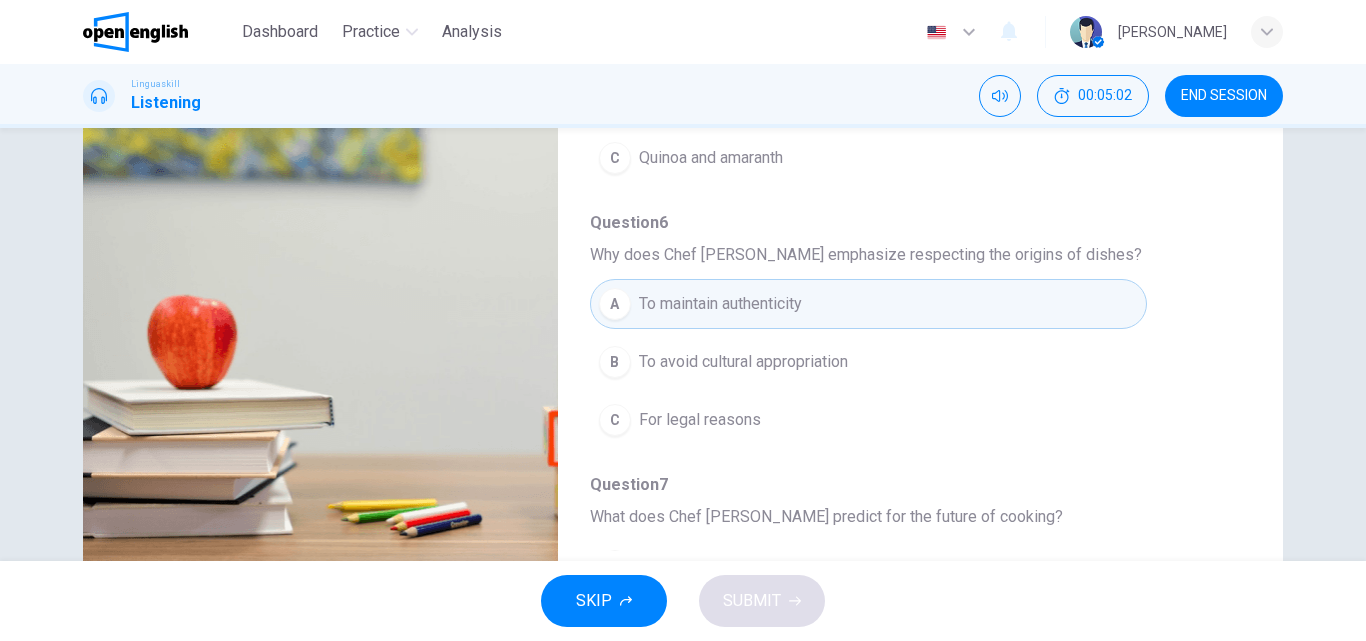 click on "Question 3 - 7 For these questions, choose the correct answer. On a real test, you will have 45 seconds to read the questions, and you will hear the recording twice. Question  3 What is the main focus of Chef [PERSON_NAME]'s talk? A Health benefits of ancient grains B Influence of global cuisine on modern cooking C Rising popularity of street food Question  4 What is Asian fusion cuisine? A A mix of elements of Asian culture with Western cooking techniques B Traditional Asian cooking methods combined with Indian spices. C Exclusive use of Asian ingredients with French cooking styles. Question  5 Which ancient grains does Chef [PERSON_NAME] mention? A Rice and wheat B [PERSON_NAME] and millet C Quinoa and amaranth Question  6 Why does Chef [PERSON_NAME] emphasize respecting the origins of dishes? A To maintain authenticity B To avoid cultural appropriation C For legal reasons Question  7 What does Chef [PERSON_NAME] predict for the future of cooking? A A return to traditional cooking B A focus on health-conscious dishes C 00m 27s" at bounding box center (683, 235) 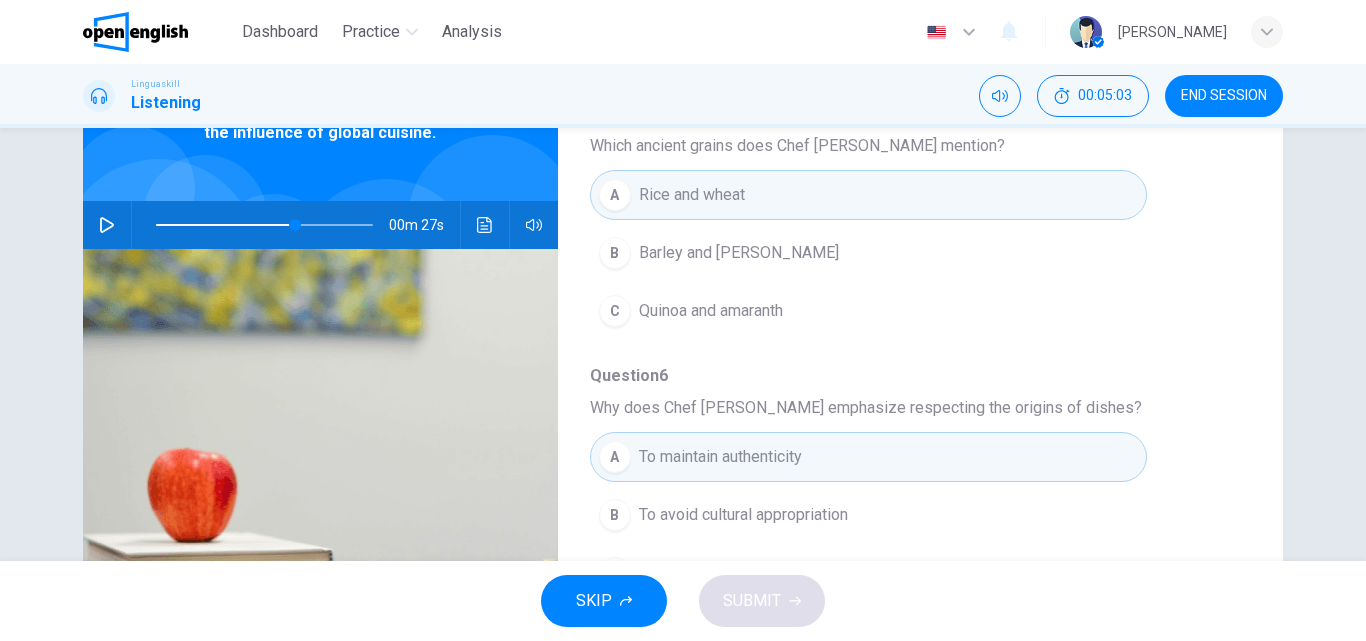 scroll, scrollTop: 120, scrollLeft: 0, axis: vertical 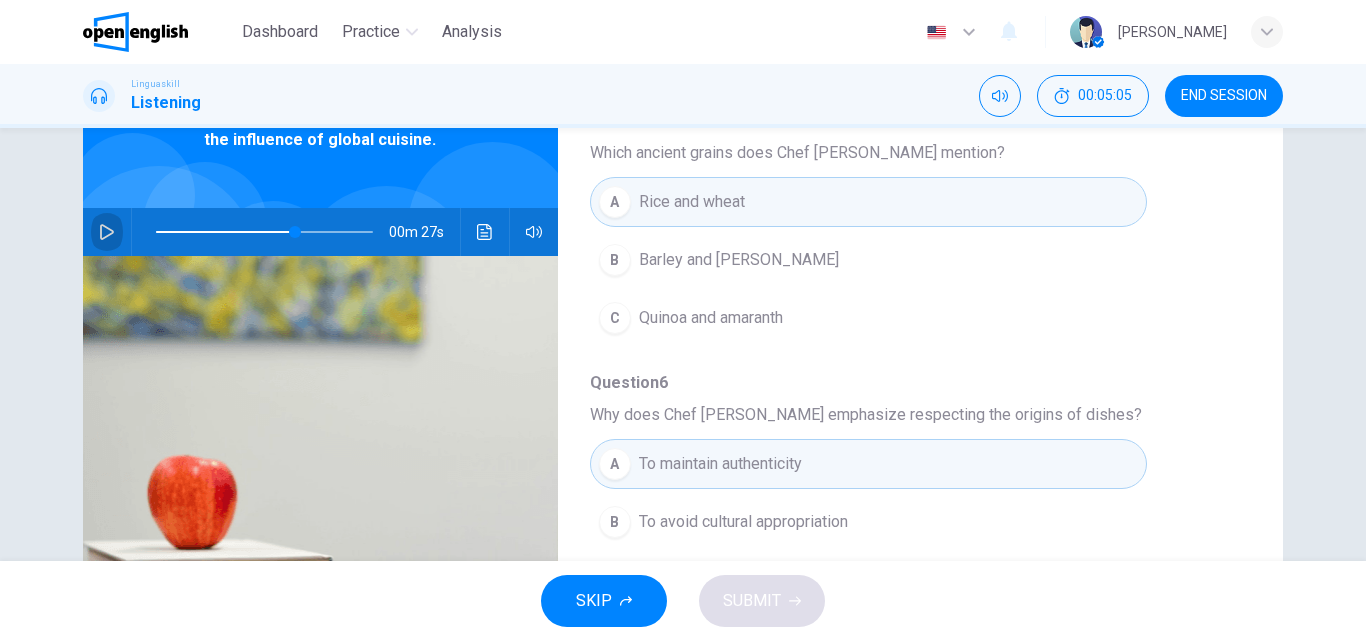 click 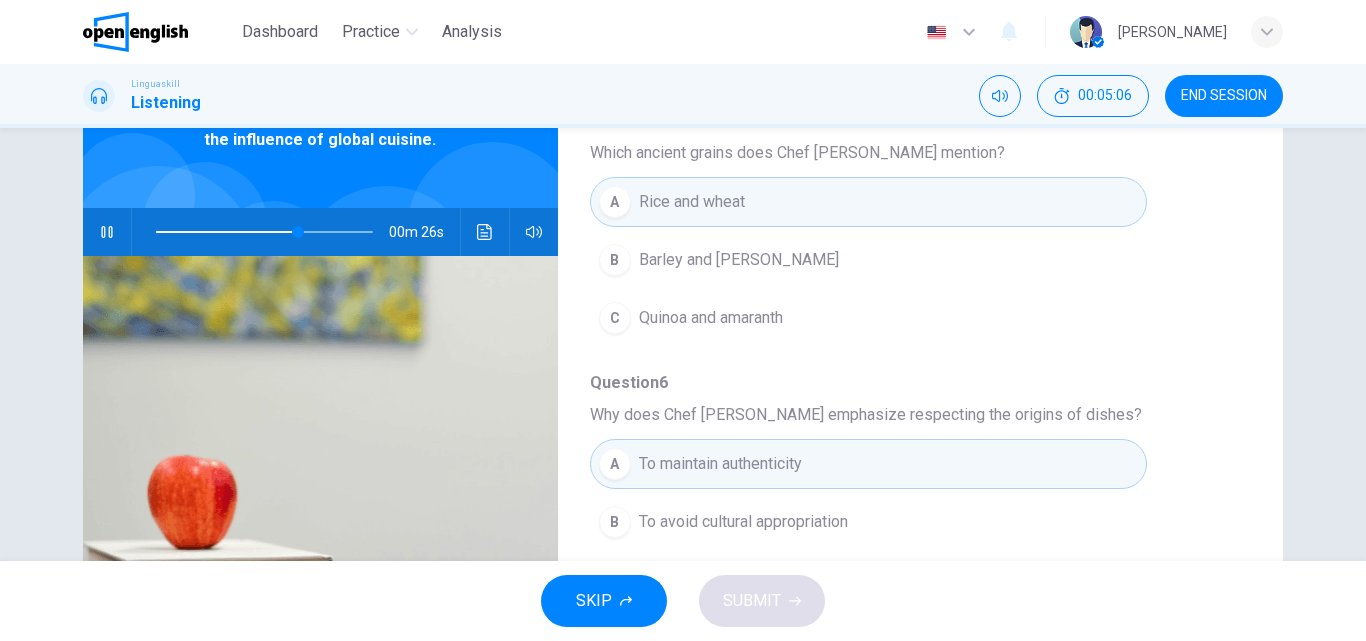 click on "Question 3 - 7 For these questions, choose the correct answer. On a real test, you will have 45 seconds to read the questions, and you will hear the recording twice. Question  3 What is the main focus of Chef [PERSON_NAME]'s talk? A Health benefits of ancient grains B Influence of global cuisine on modern cooking C Rising popularity of street food Question  4 What is Asian fusion cuisine? A A mix of elements of Asian culture with Western cooking techniques B Traditional Asian cooking methods combined with Indian spices. C Exclusive use of Asian ingredients with French cooking styles. Question  5 Which ancient grains does Chef [PERSON_NAME] mention? A Rice and wheat B [PERSON_NAME] and millet C Quinoa and amaranth Question  6 Why does Chef [PERSON_NAME] emphasize respecting the origins of dishes? A To maintain authenticity B To avoid cultural appropriation C For legal reasons Question  7 What does Chef [PERSON_NAME] predict for the future of cooking? A A return to traditional cooking B A focus on health-conscious dishes C 00m 26s" at bounding box center (683, 395) 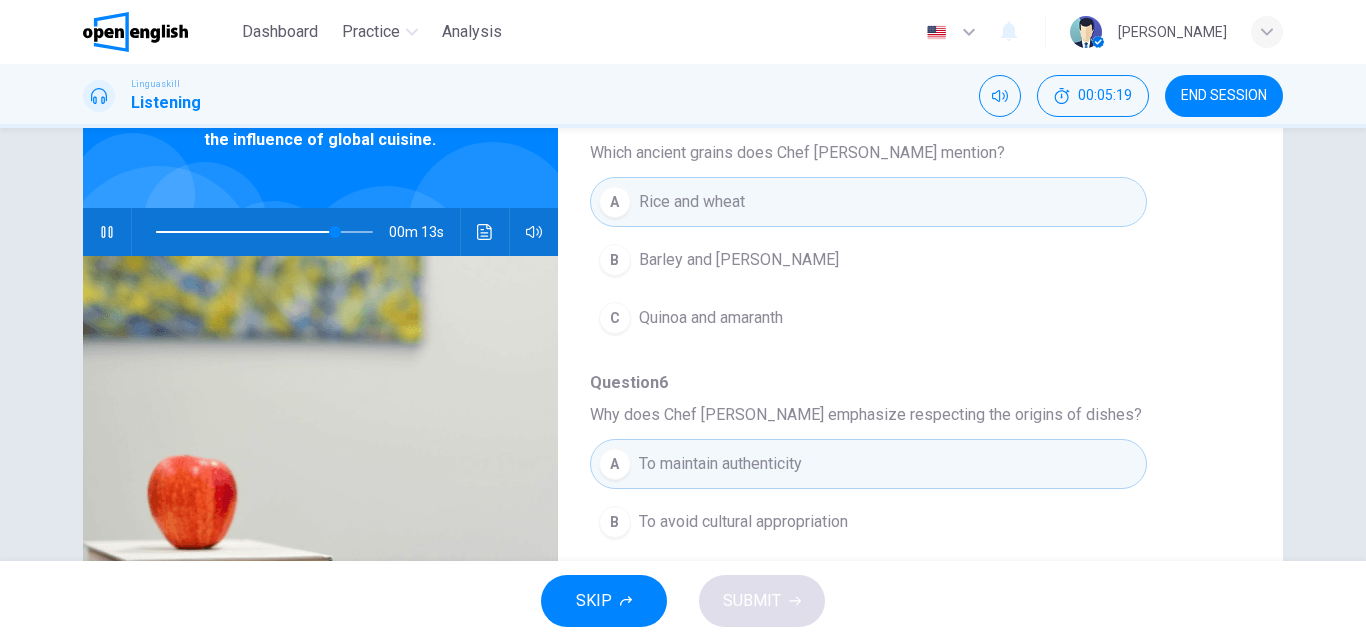 scroll, scrollTop: 160, scrollLeft: 0, axis: vertical 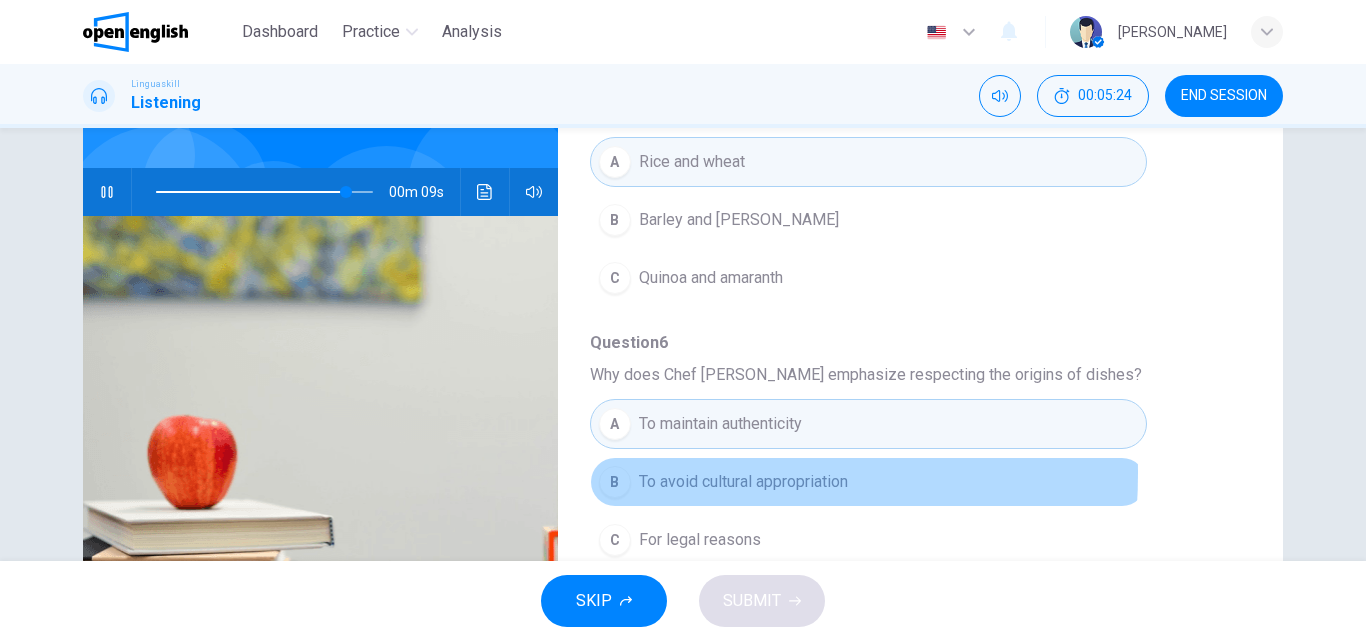 click on "B" at bounding box center [615, 482] 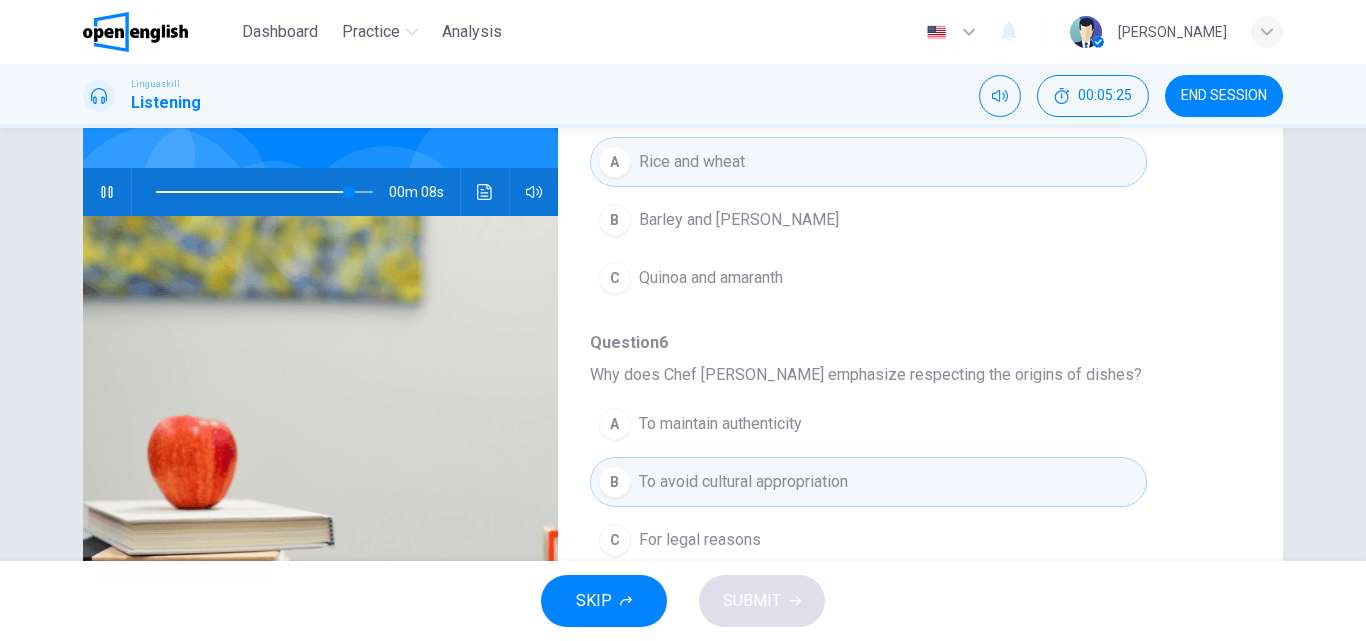 type on "**" 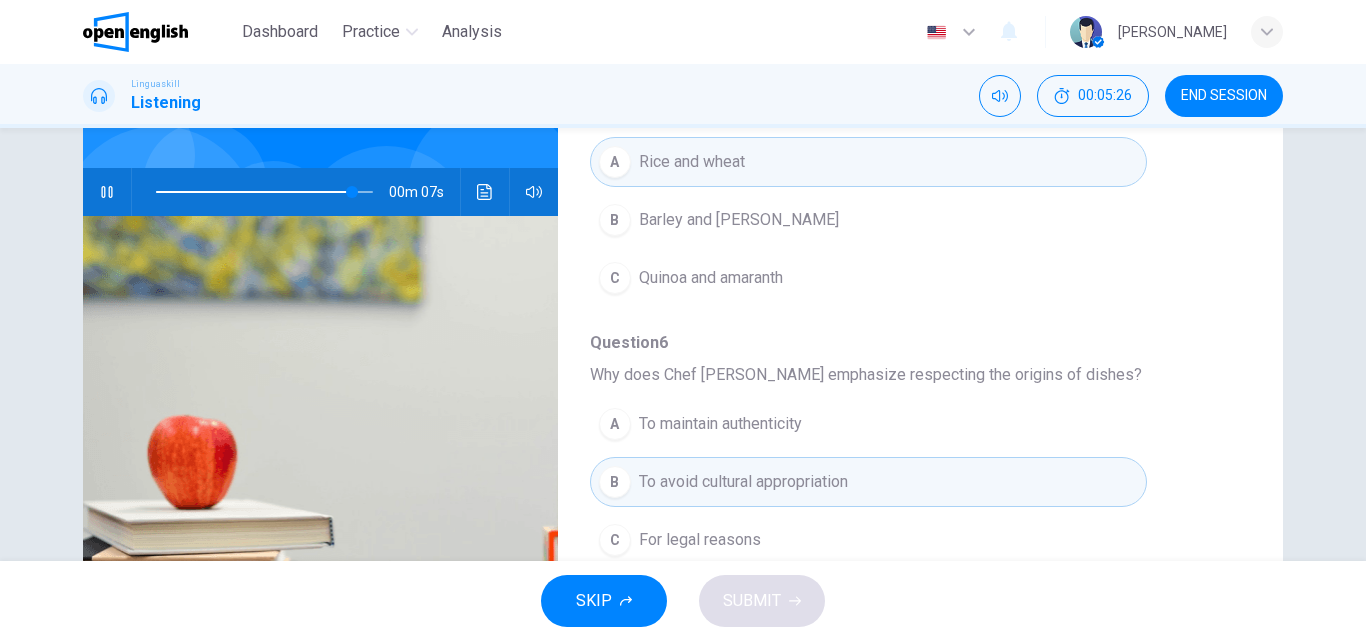 type 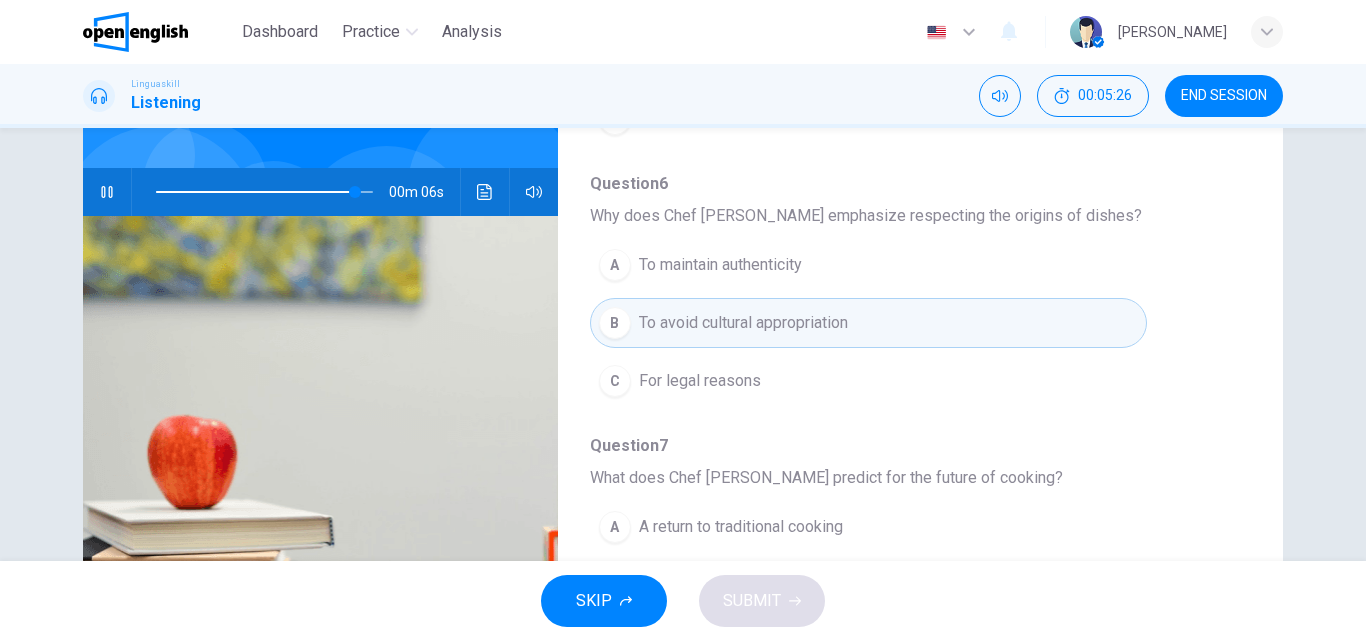 scroll, scrollTop: 863, scrollLeft: 0, axis: vertical 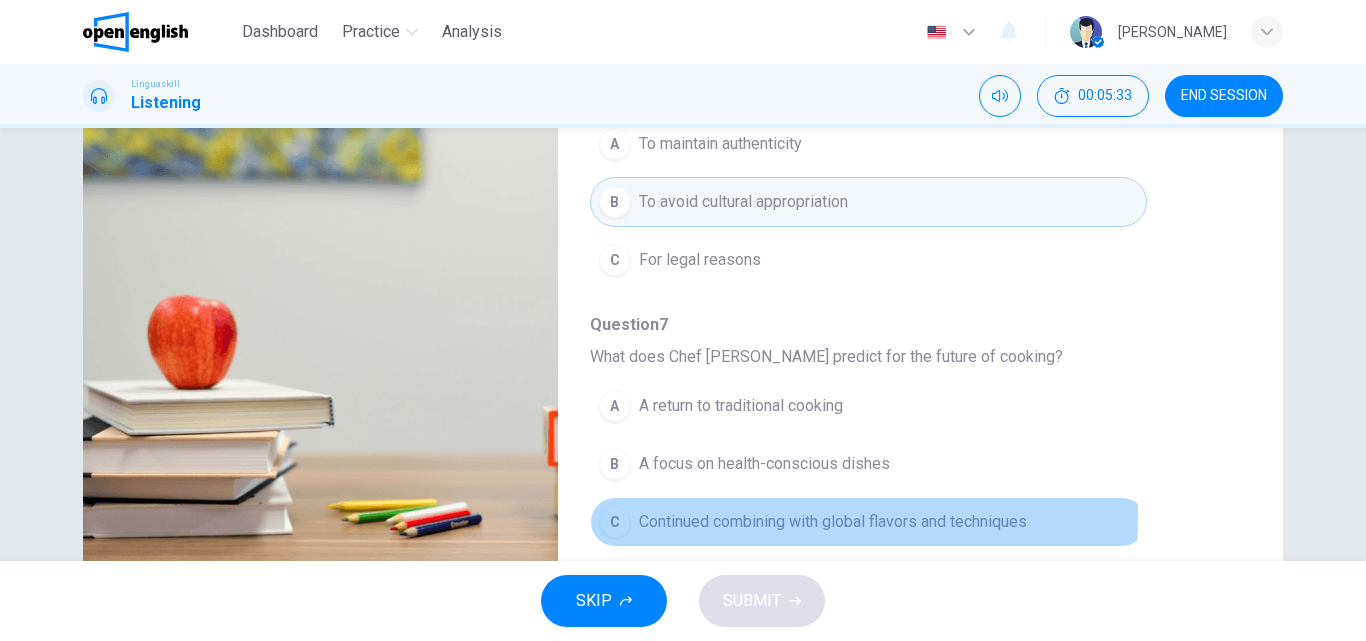 type on "*" 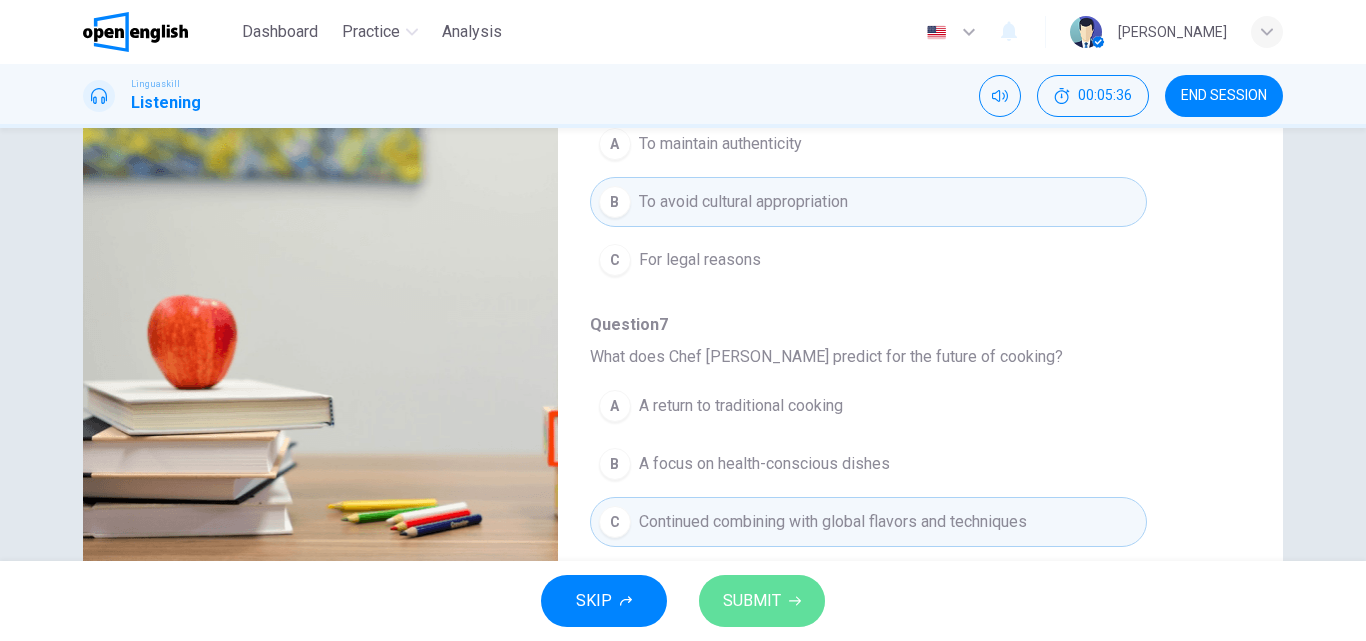 click on "SUBMIT" at bounding box center [762, 601] 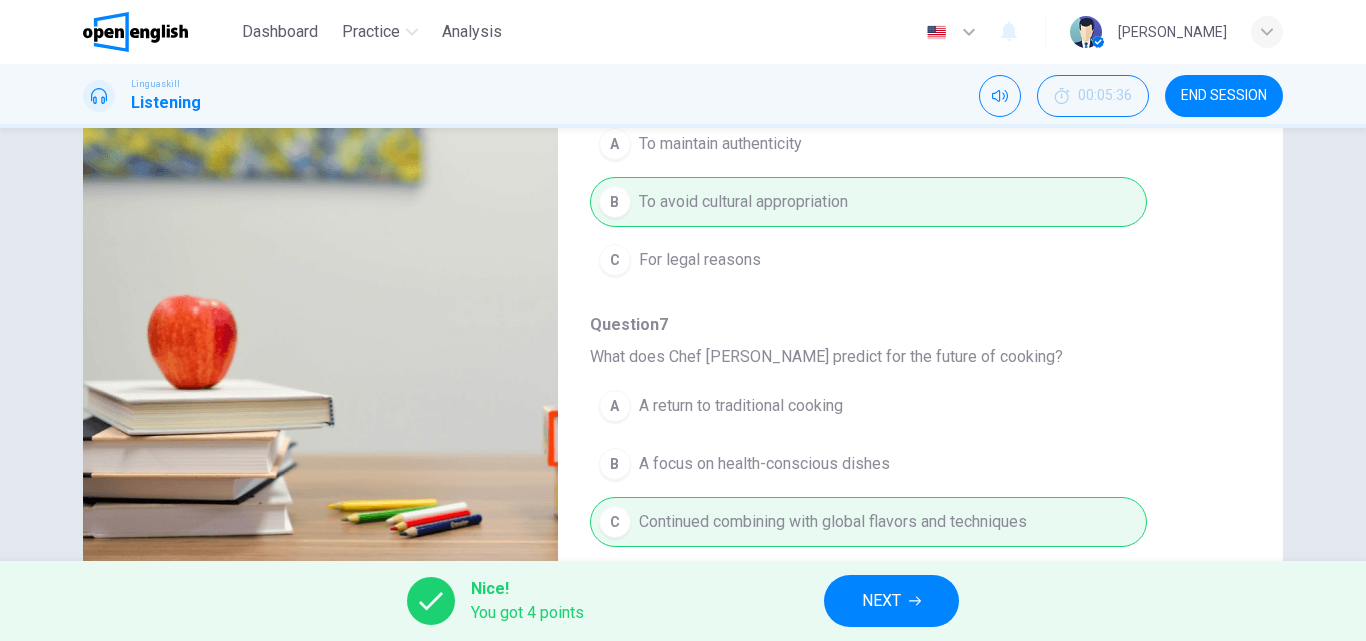 click on "NEXT" at bounding box center (881, 601) 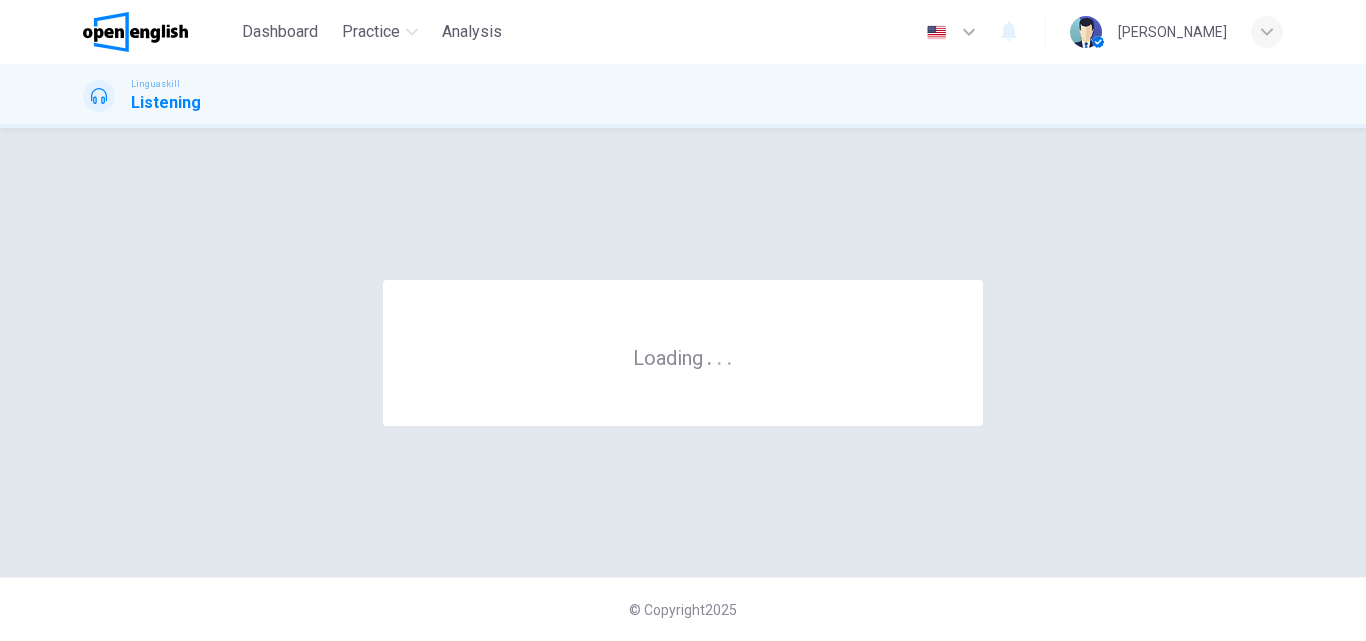 scroll, scrollTop: 0, scrollLeft: 0, axis: both 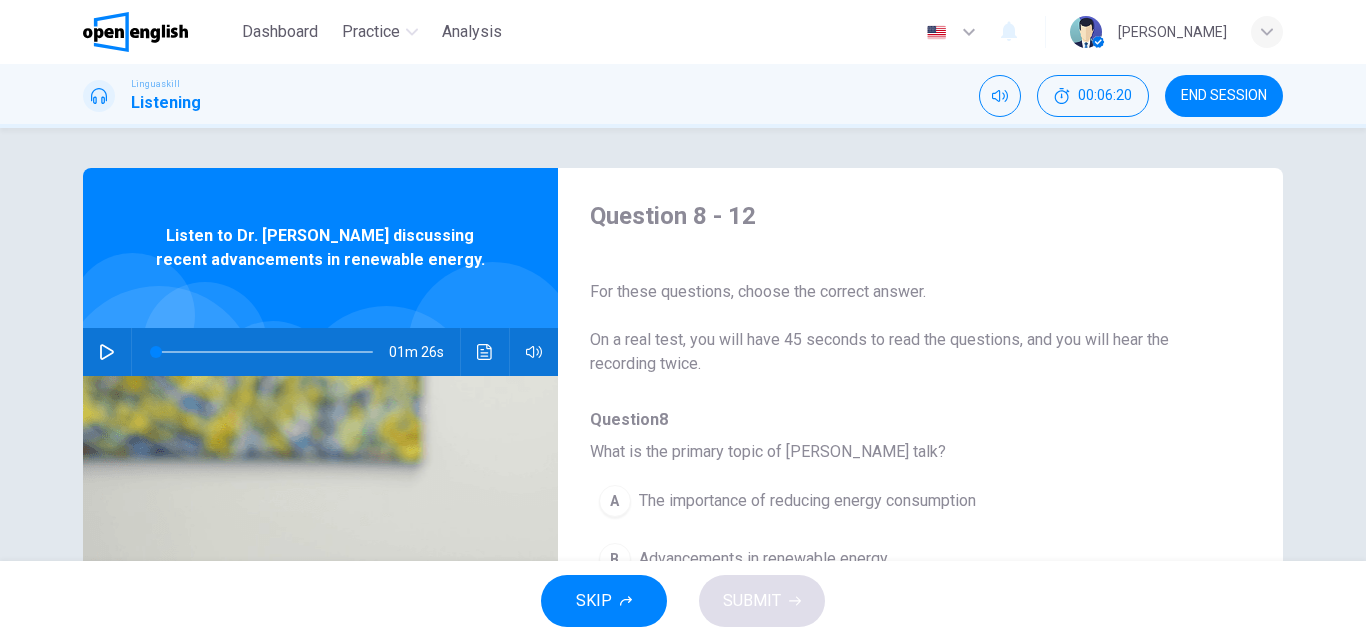 click on "What is the primary topic of [PERSON_NAME] talk?" at bounding box center [904, 452] 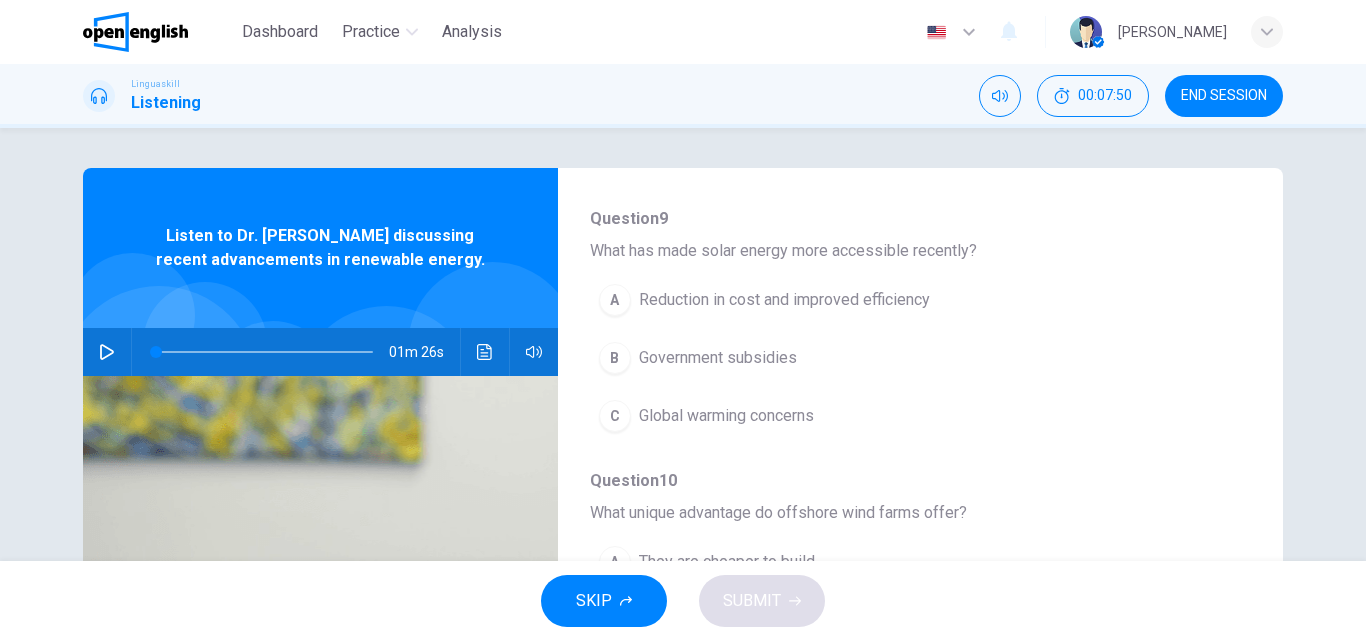 scroll, scrollTop: 480, scrollLeft: 0, axis: vertical 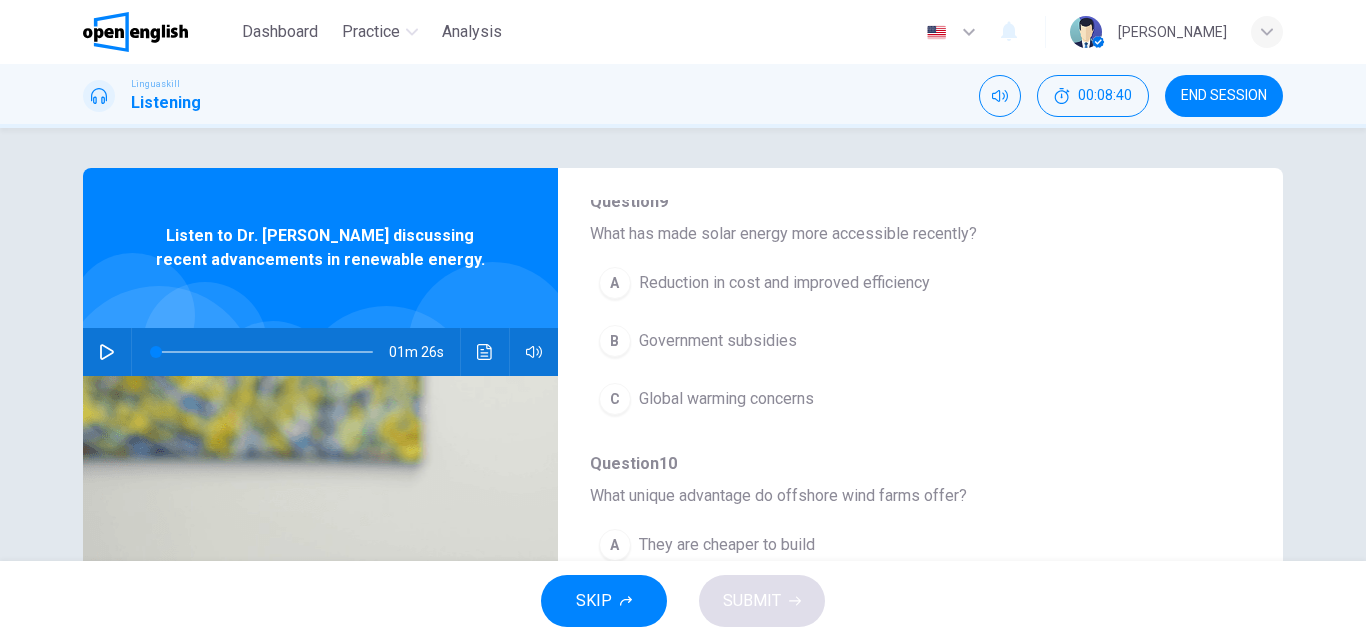 click on "Question  10" at bounding box center [904, 464] 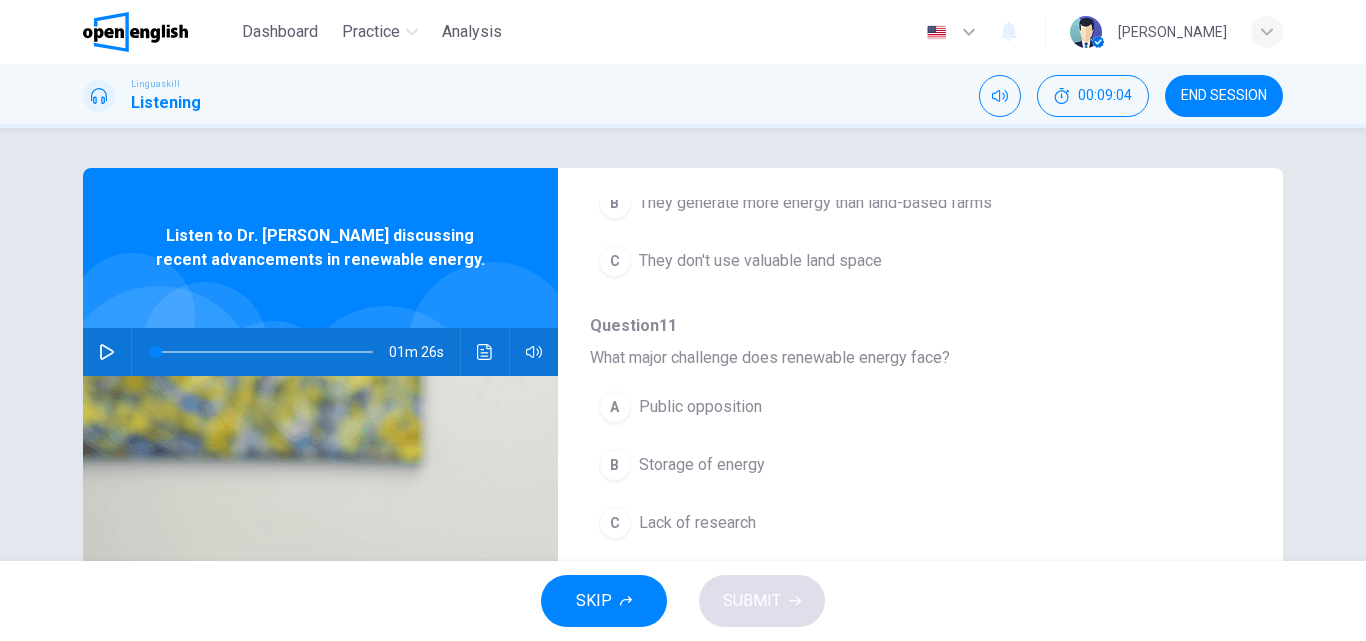 scroll, scrollTop: 887, scrollLeft: 0, axis: vertical 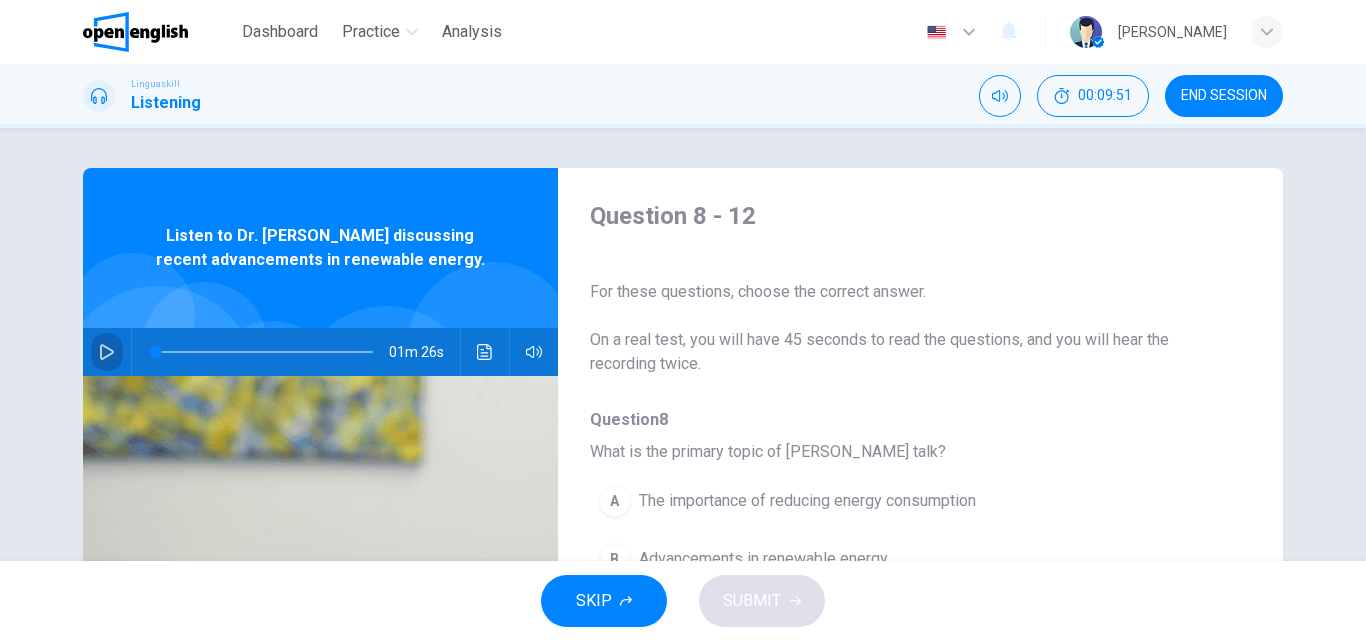 click 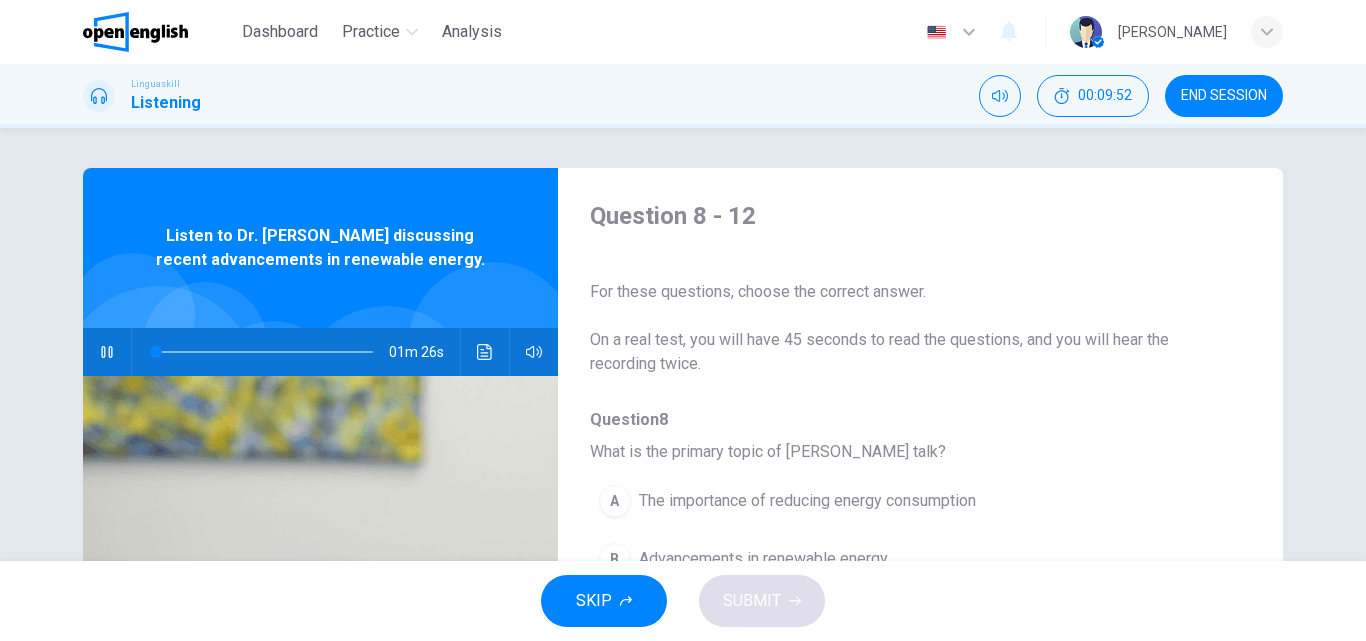 click at bounding box center (320, 619) 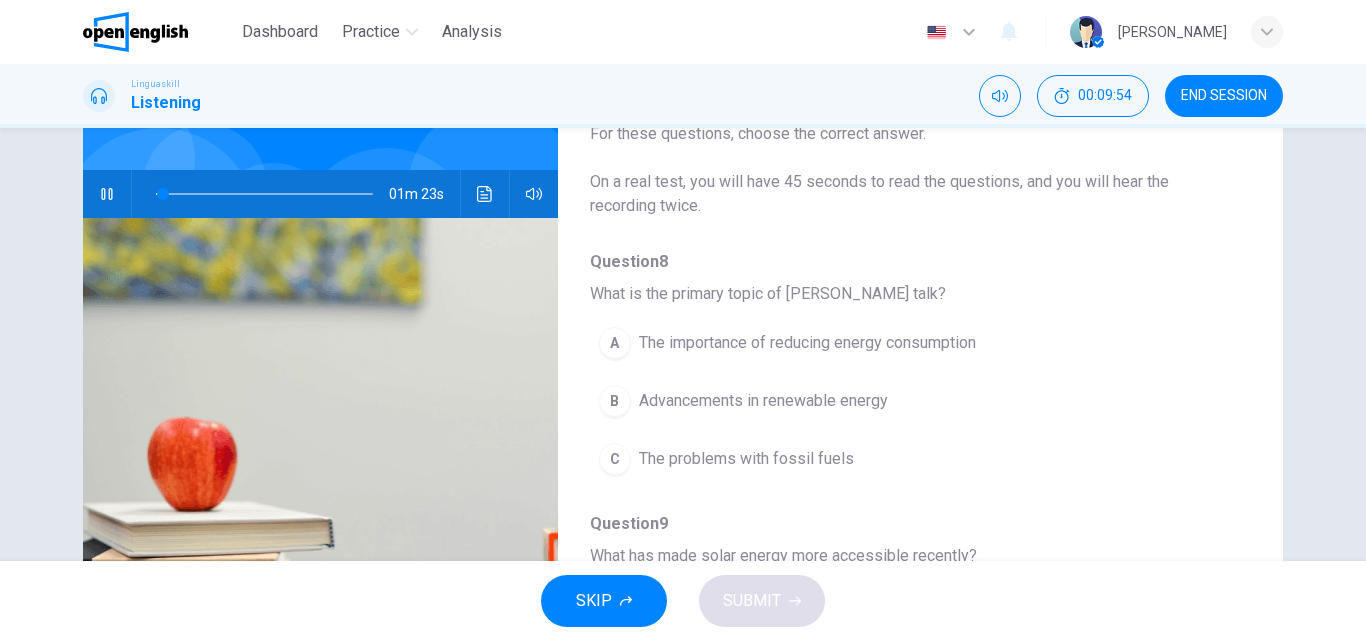 scroll, scrollTop: 160, scrollLeft: 0, axis: vertical 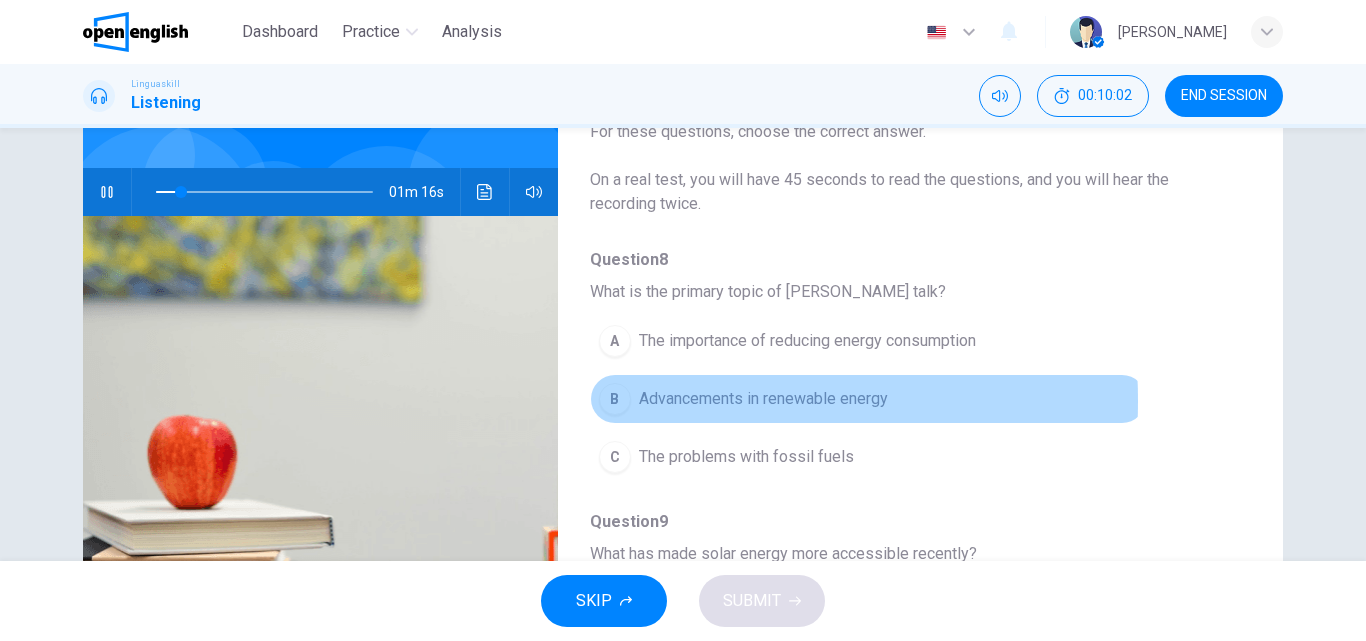 click on "B" at bounding box center (615, 399) 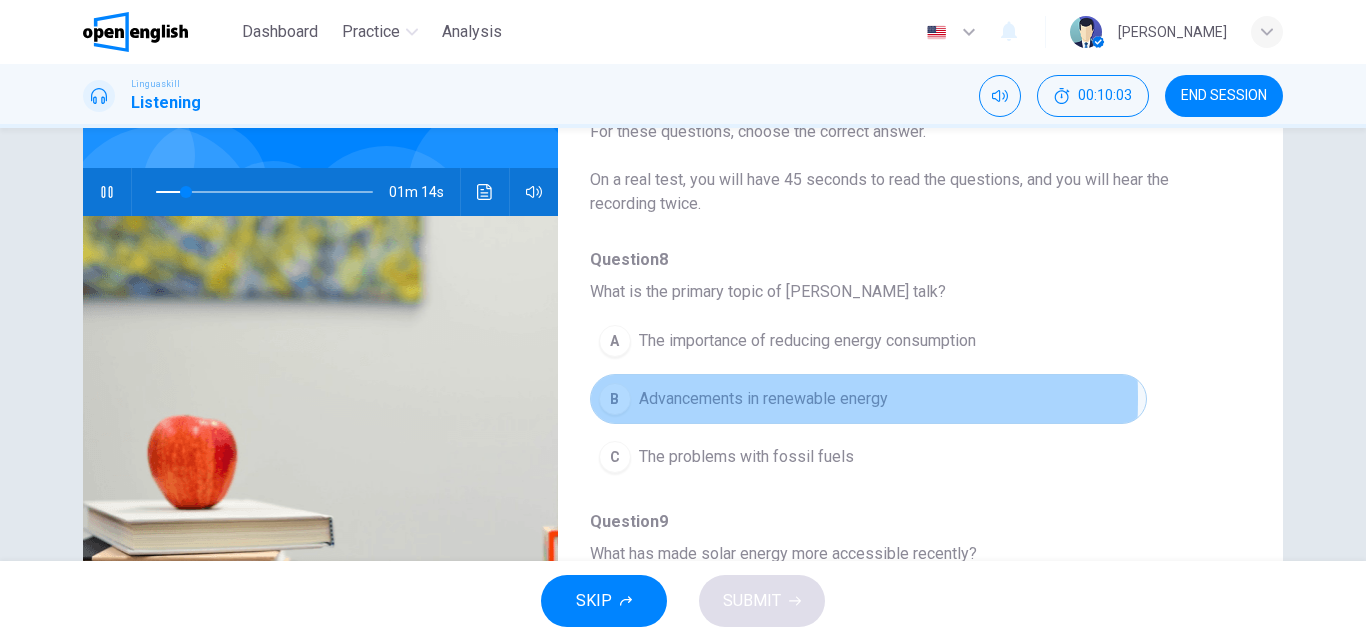 click on "Advancements in renewable energy" at bounding box center [763, 399] 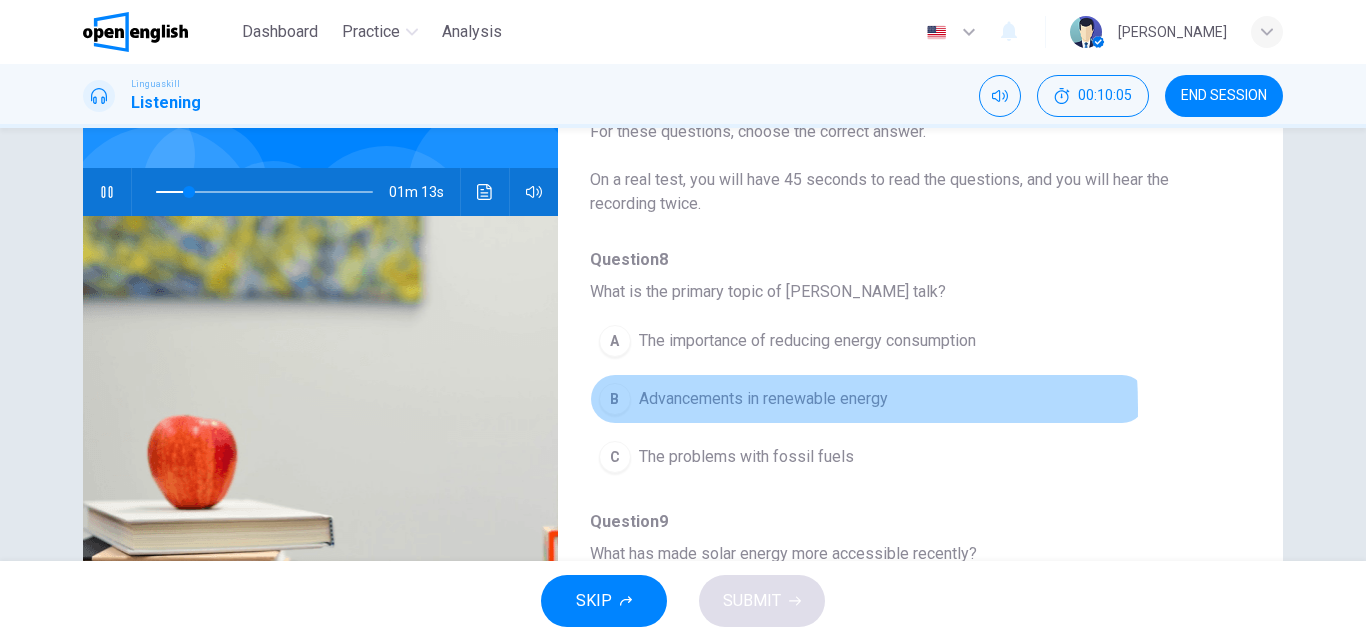 click on "B Advancements in renewable energy" at bounding box center [868, 399] 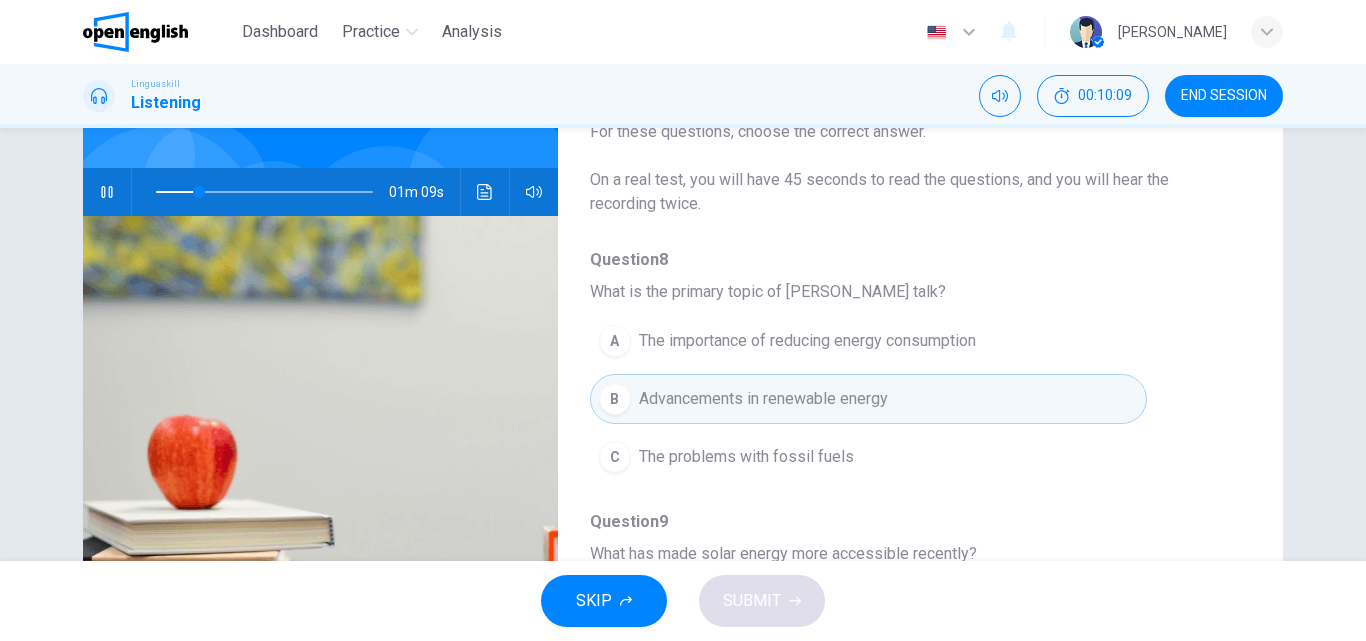 type on "**" 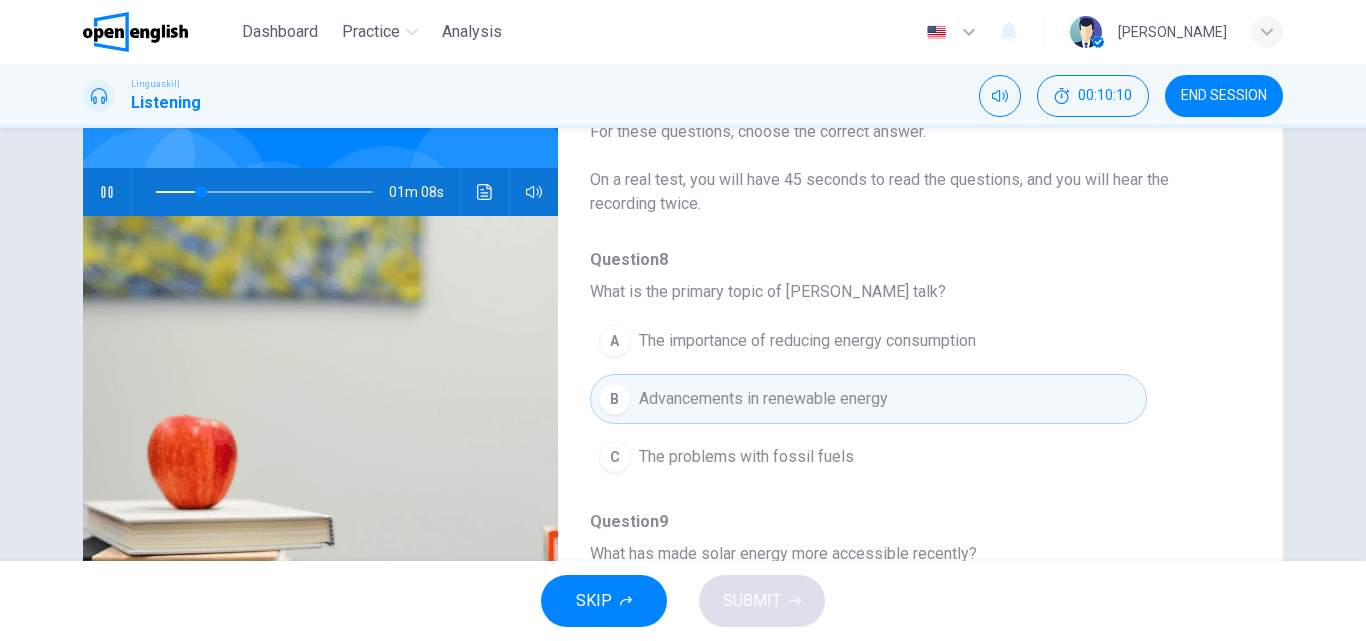 type 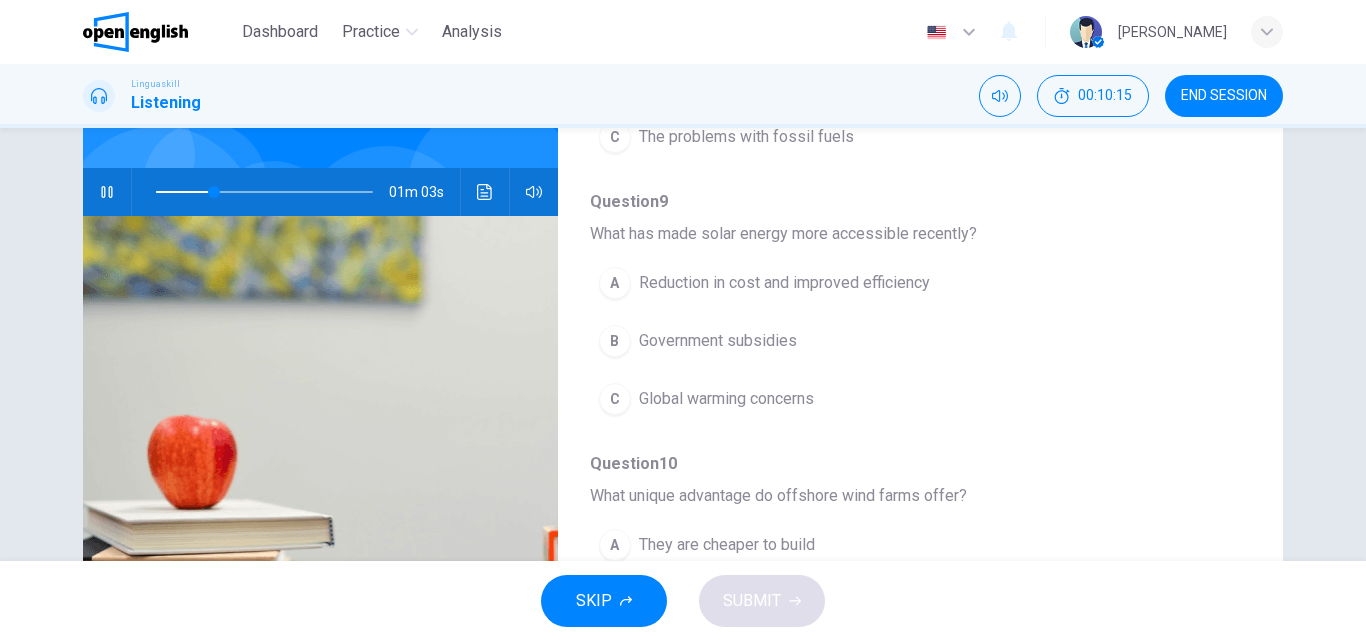 scroll, scrollTop: 360, scrollLeft: 0, axis: vertical 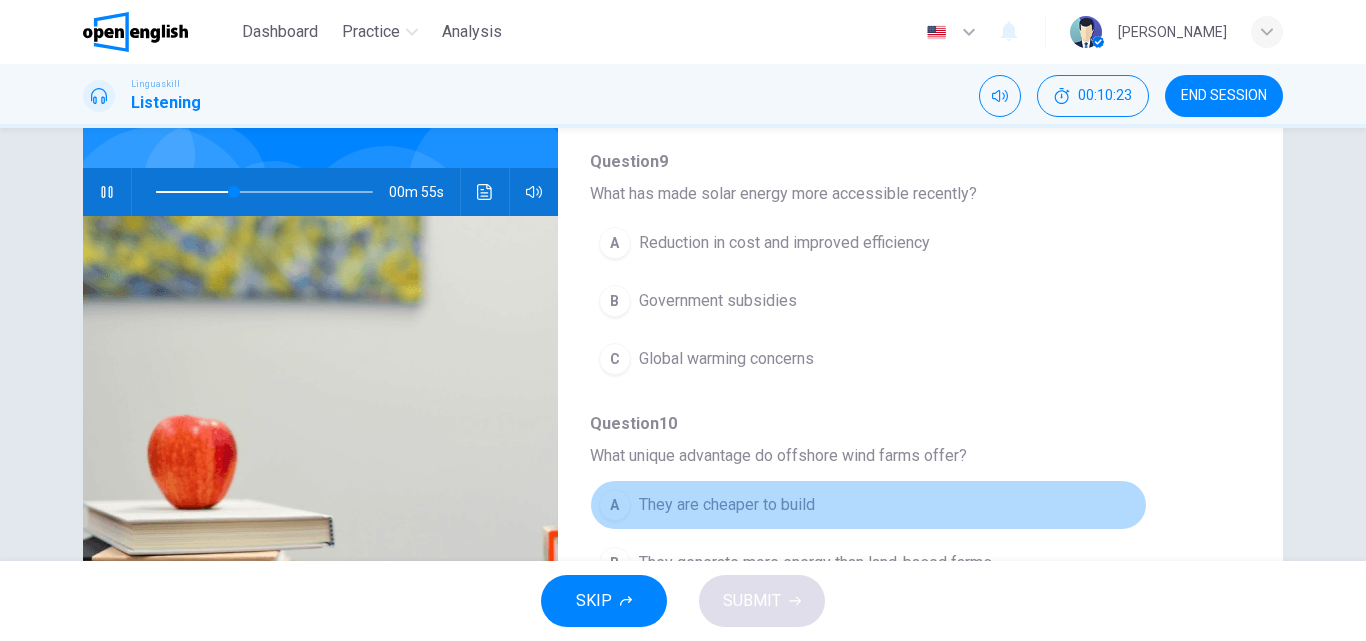 type on "**" 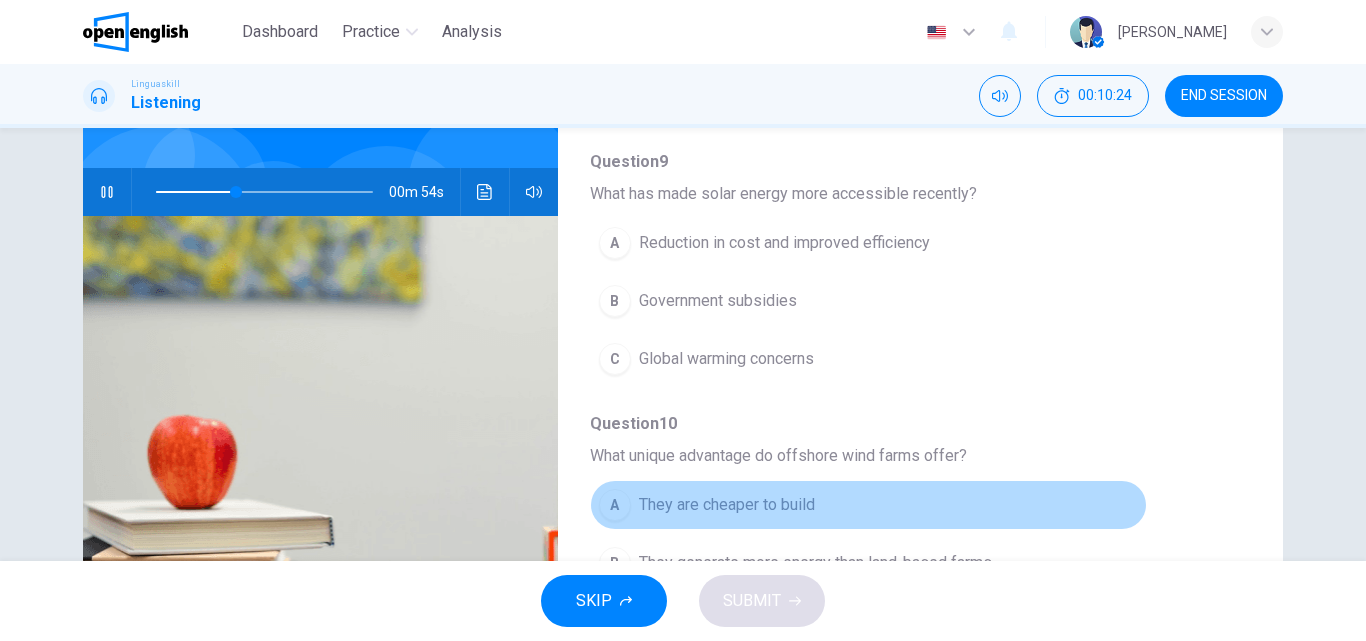 type 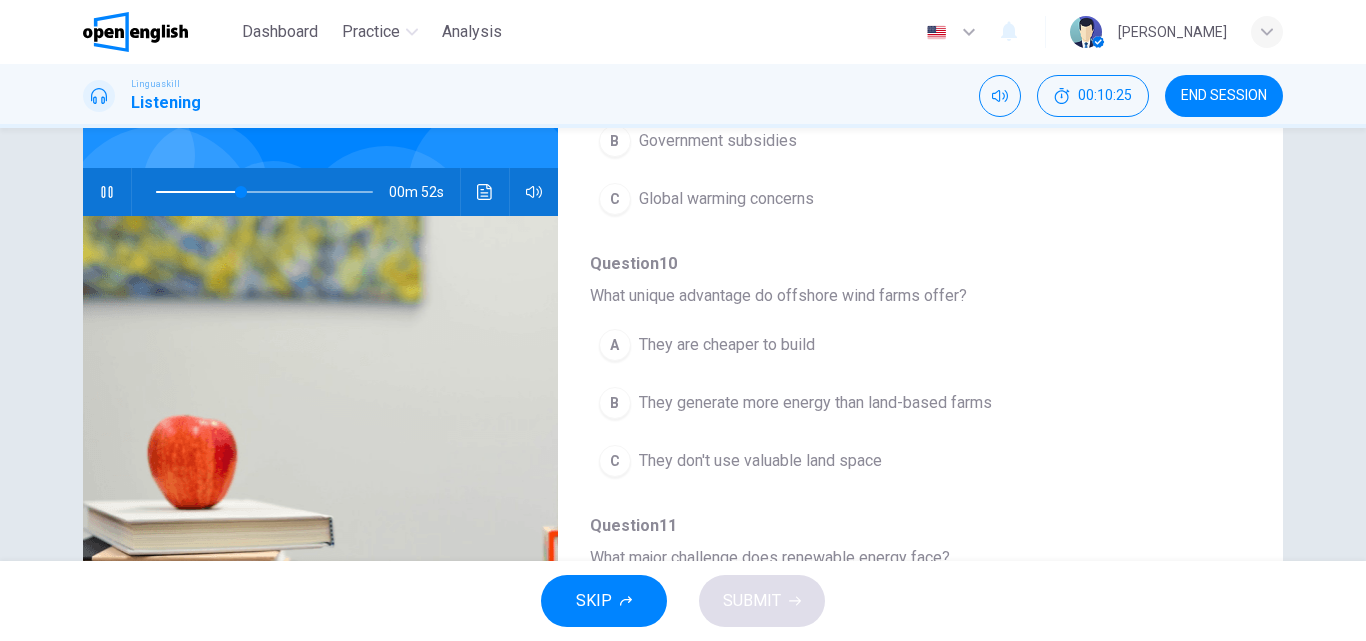 scroll, scrollTop: 560, scrollLeft: 0, axis: vertical 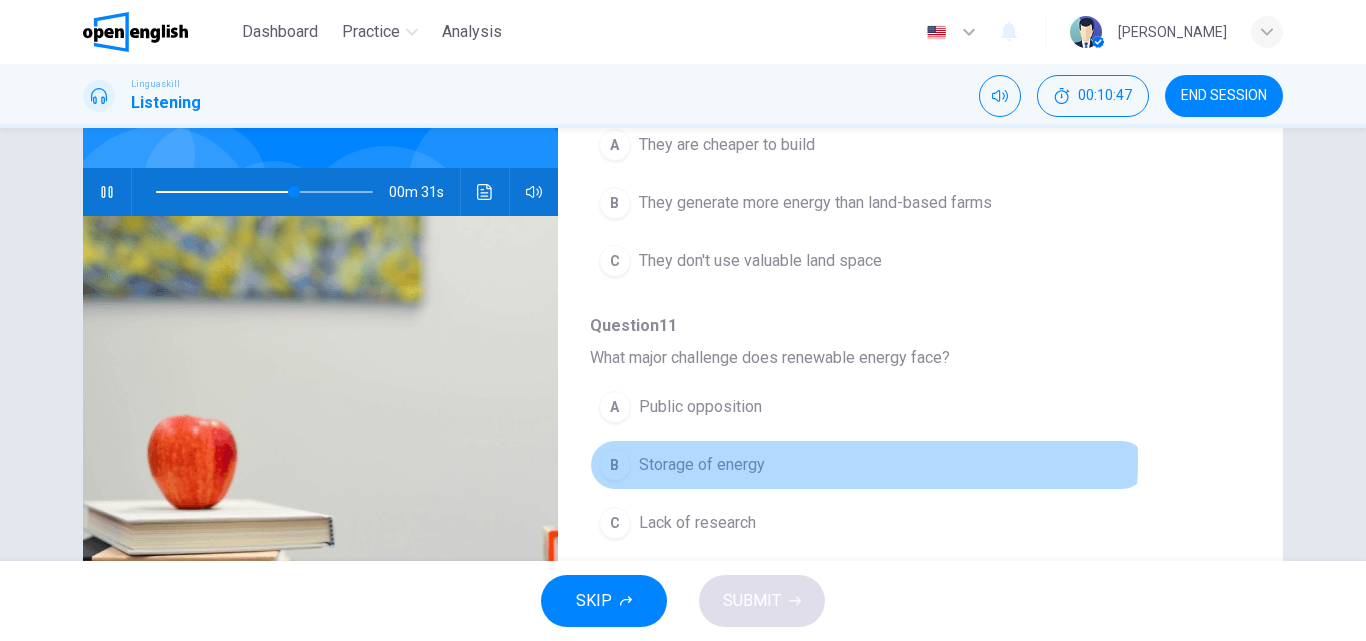 click on "B Storage of energy" at bounding box center (868, 465) 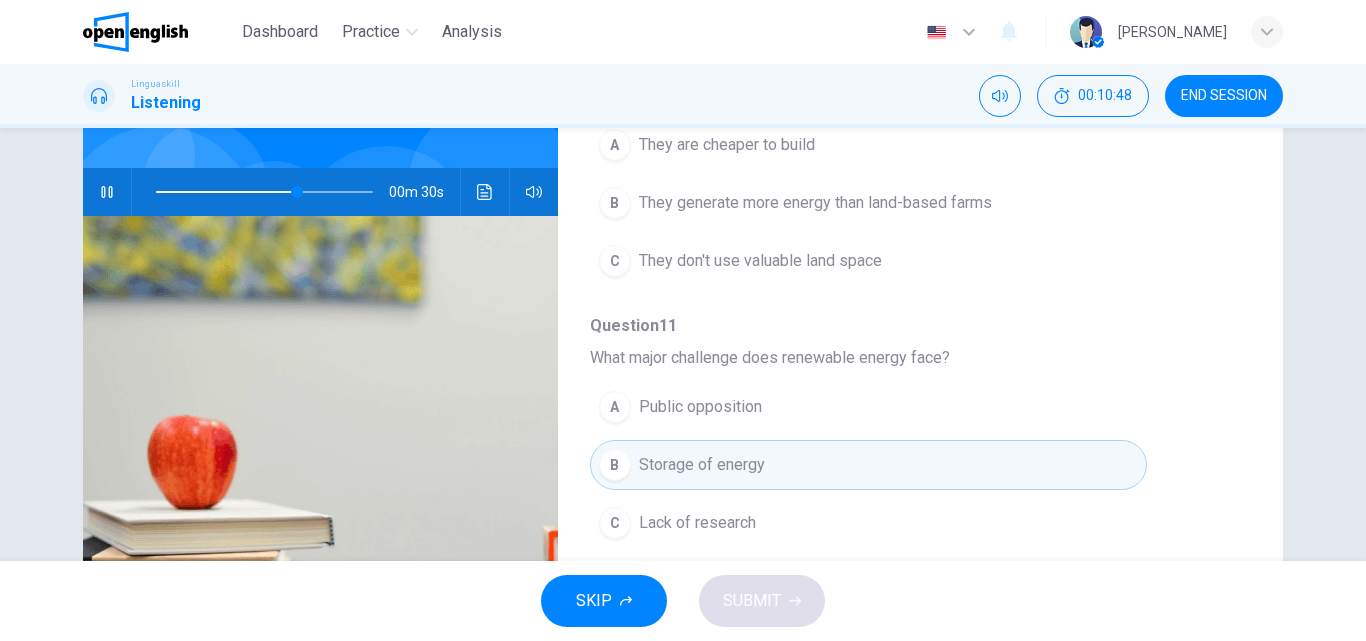 type on "**" 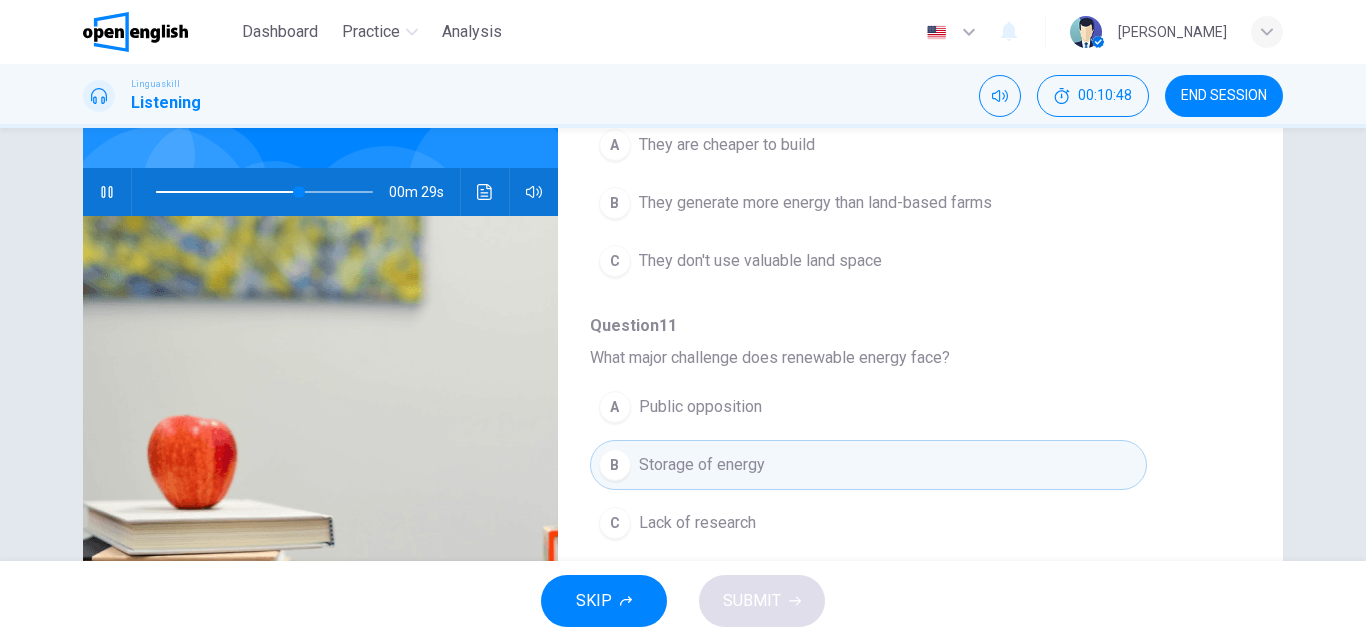 type 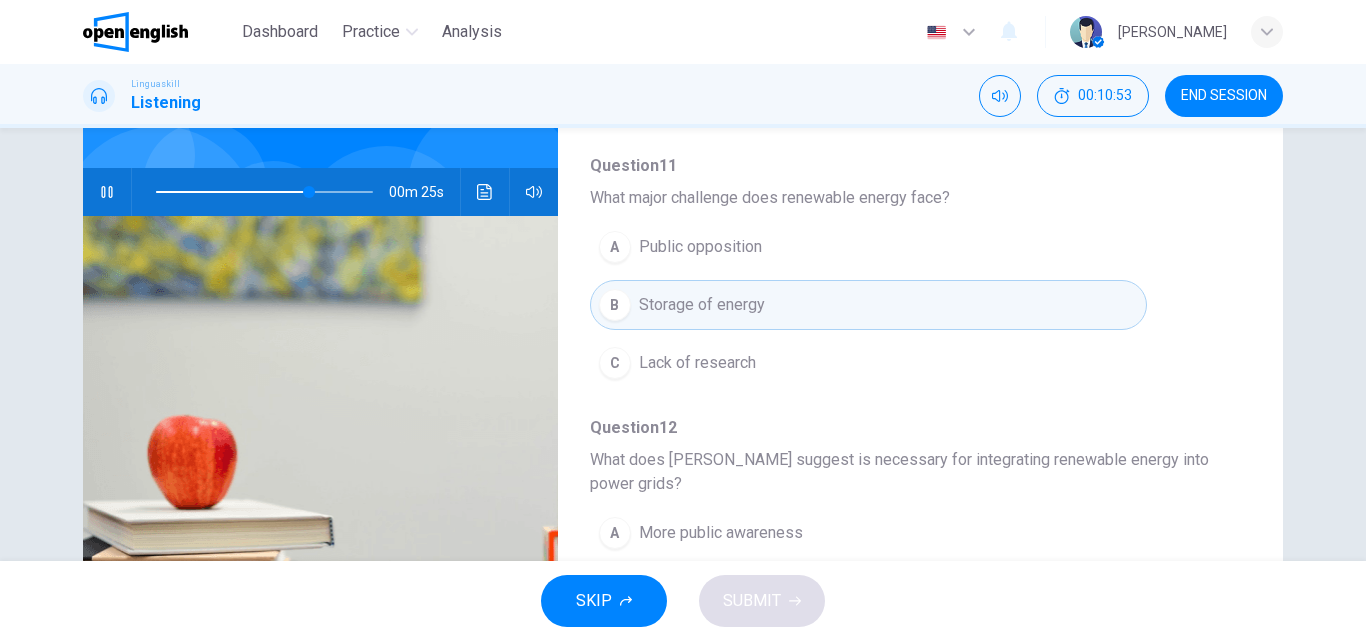 scroll, scrollTop: 887, scrollLeft: 0, axis: vertical 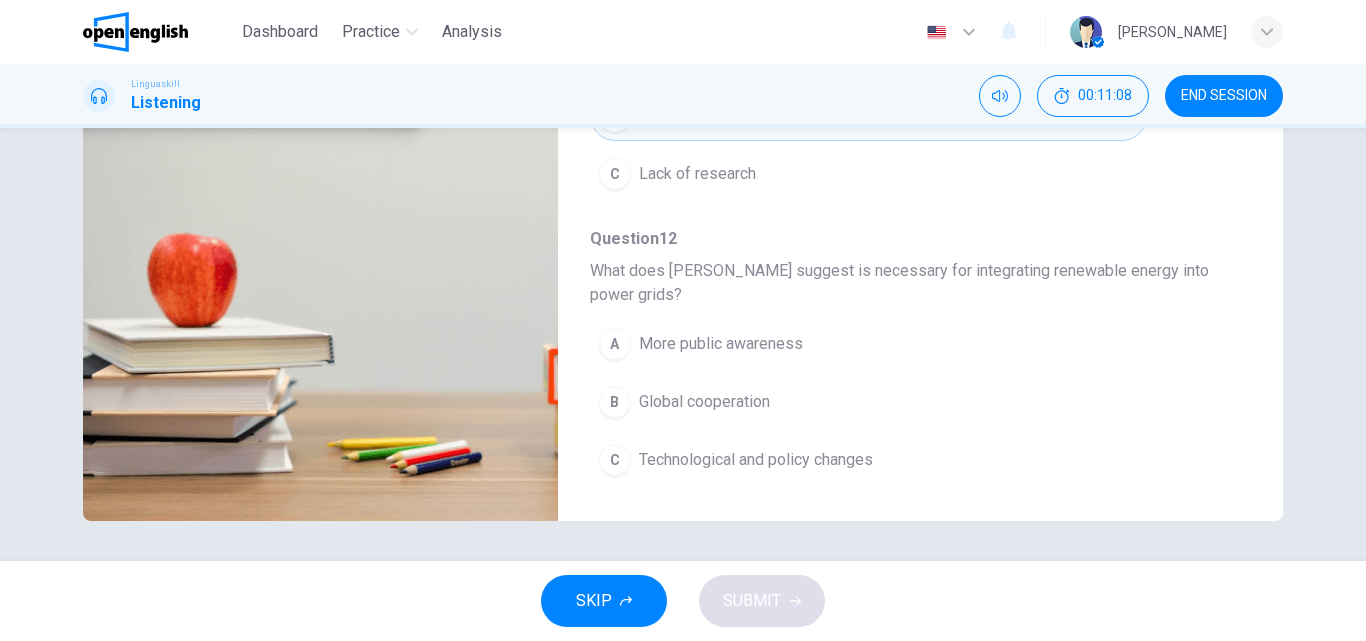 click on "Technological and policy changes" at bounding box center [756, 460] 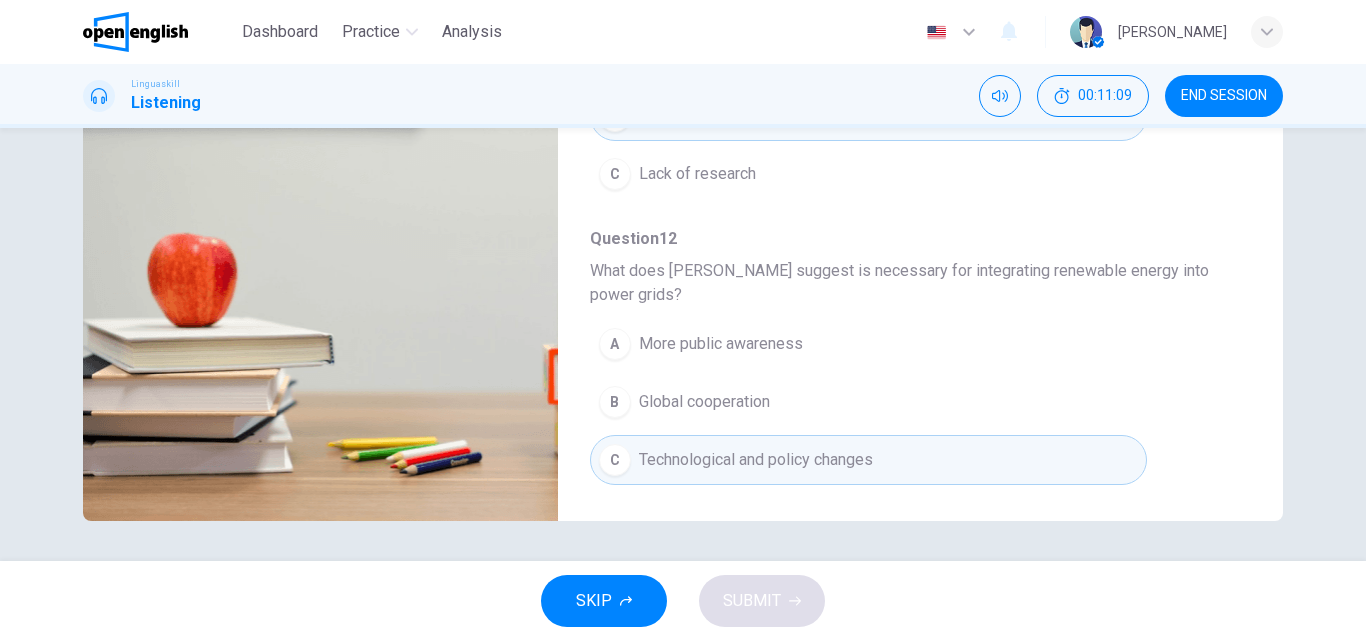 type on "**" 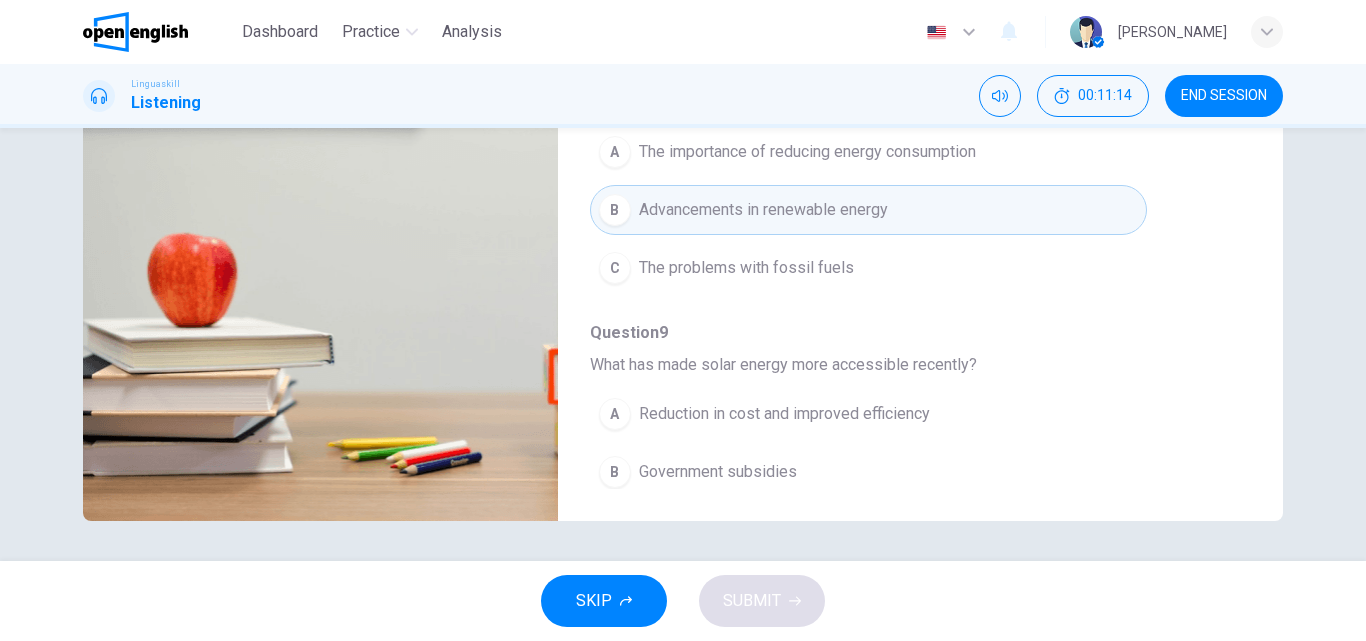 scroll, scrollTop: 0, scrollLeft: 0, axis: both 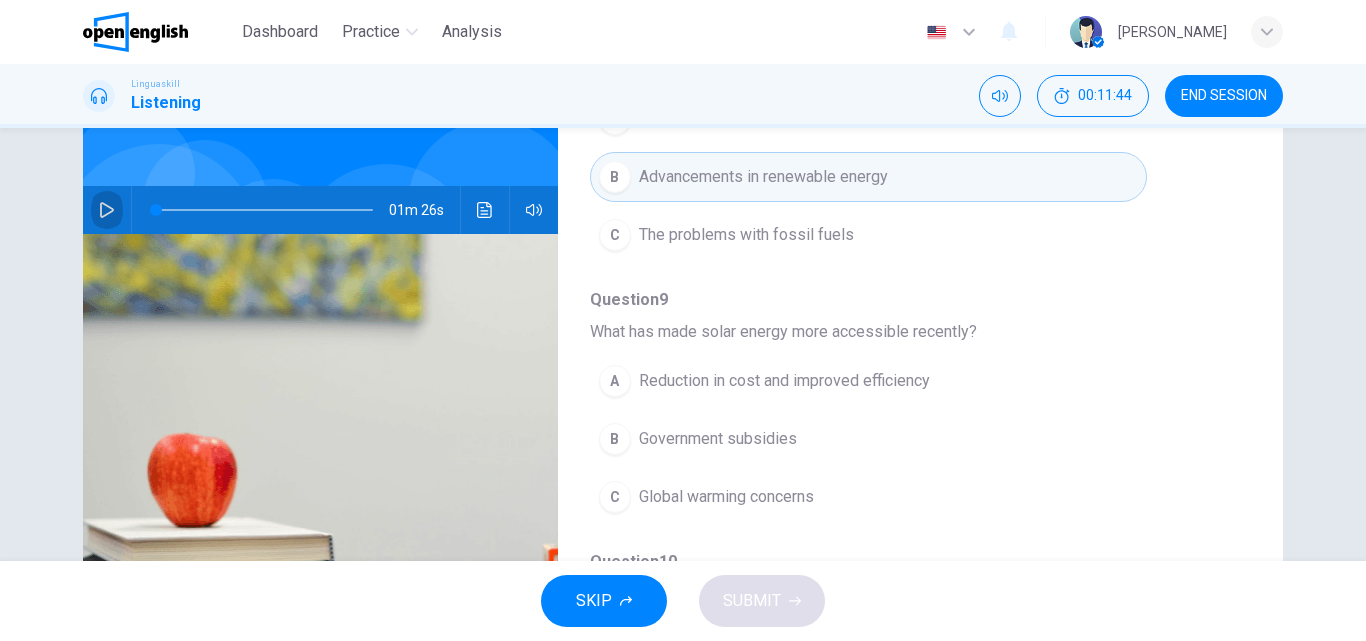click 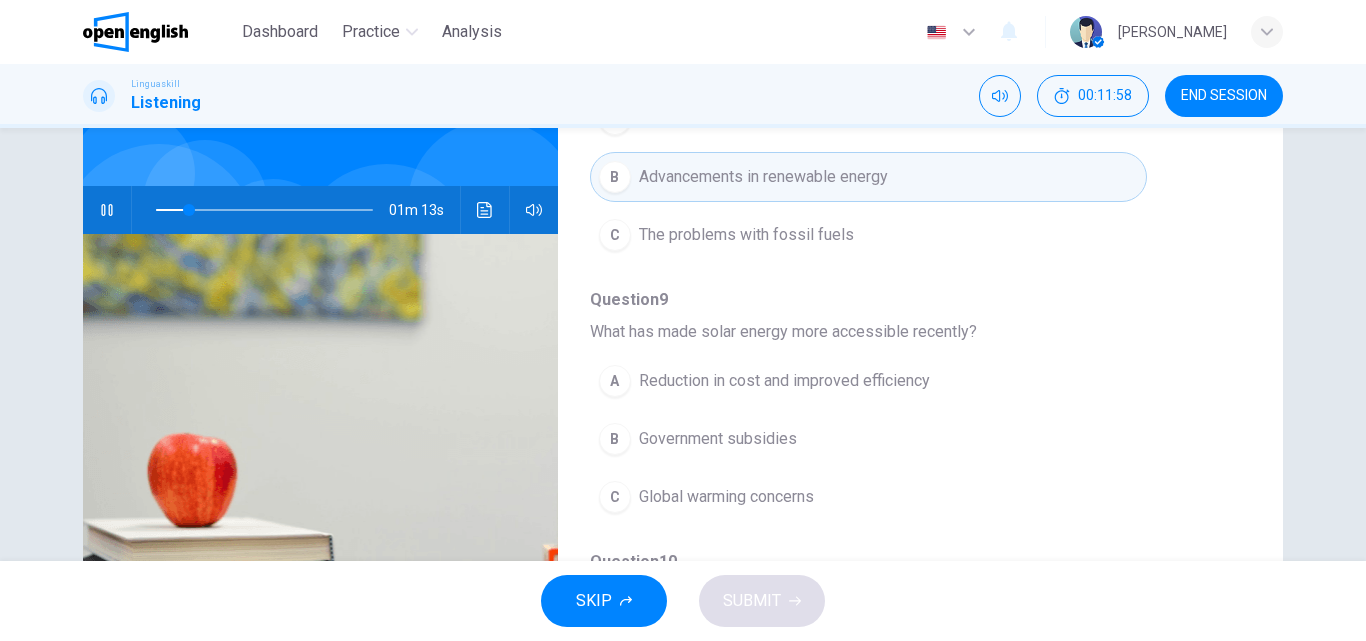 type on "**" 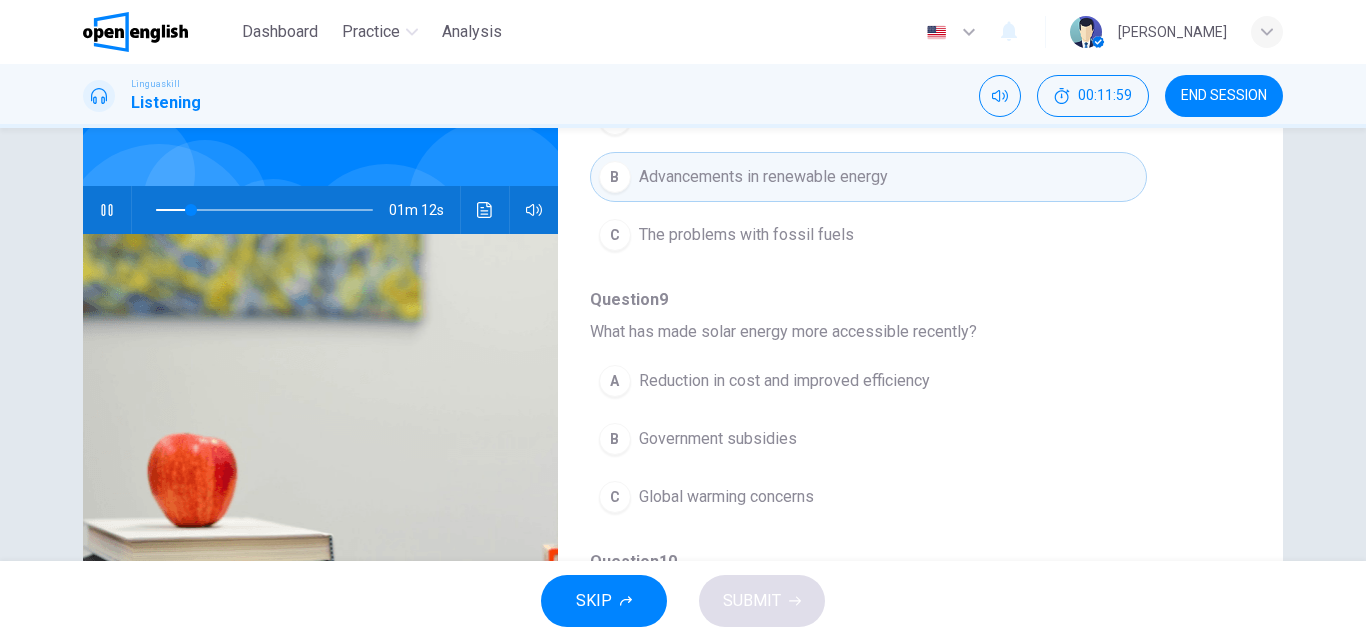 type 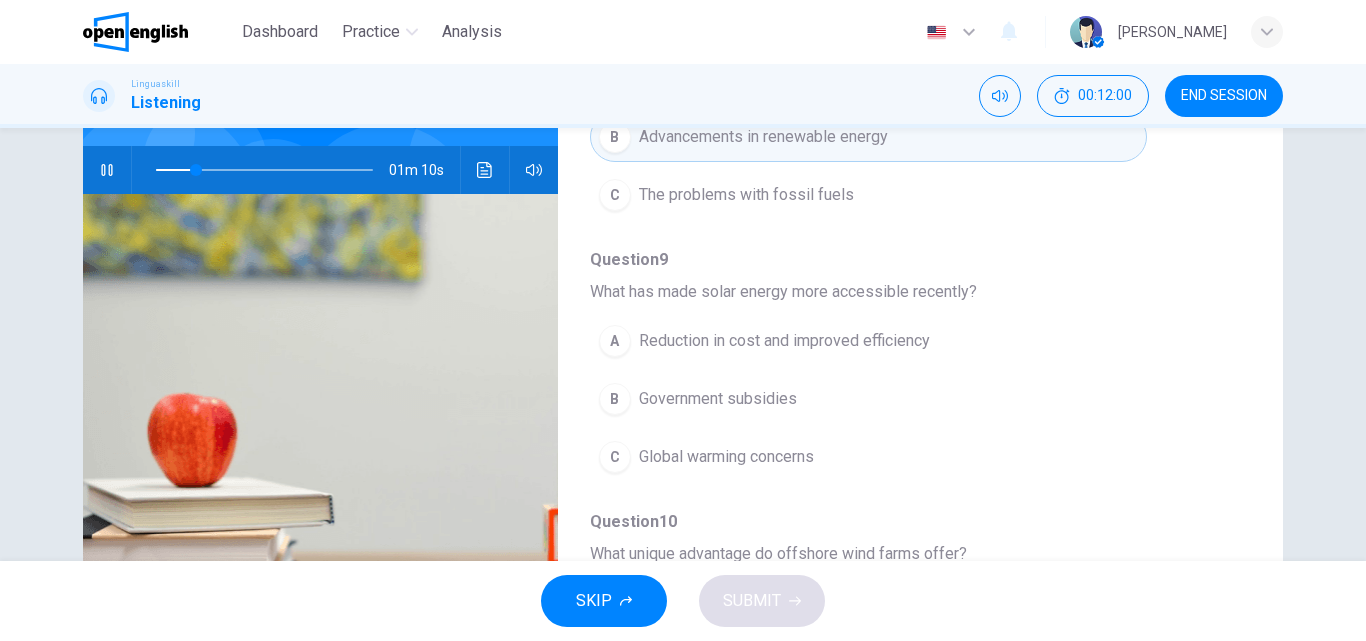 scroll, scrollTop: 222, scrollLeft: 0, axis: vertical 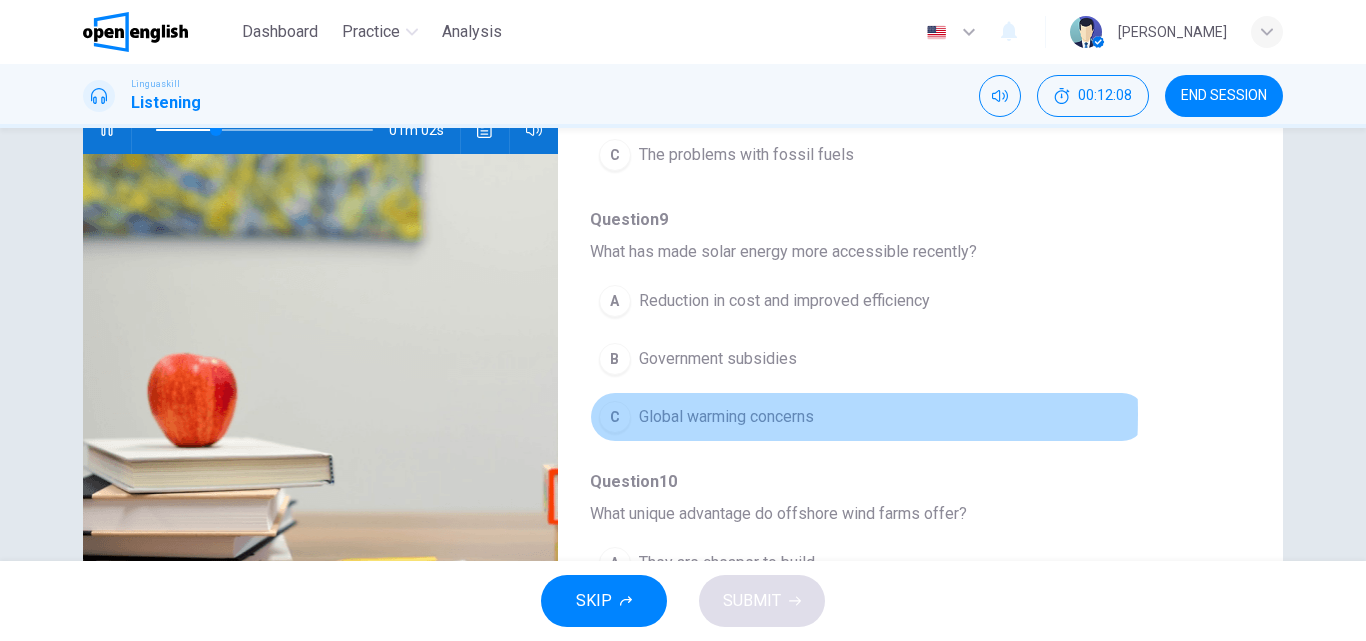 click on "Global warming concerns" at bounding box center (726, 417) 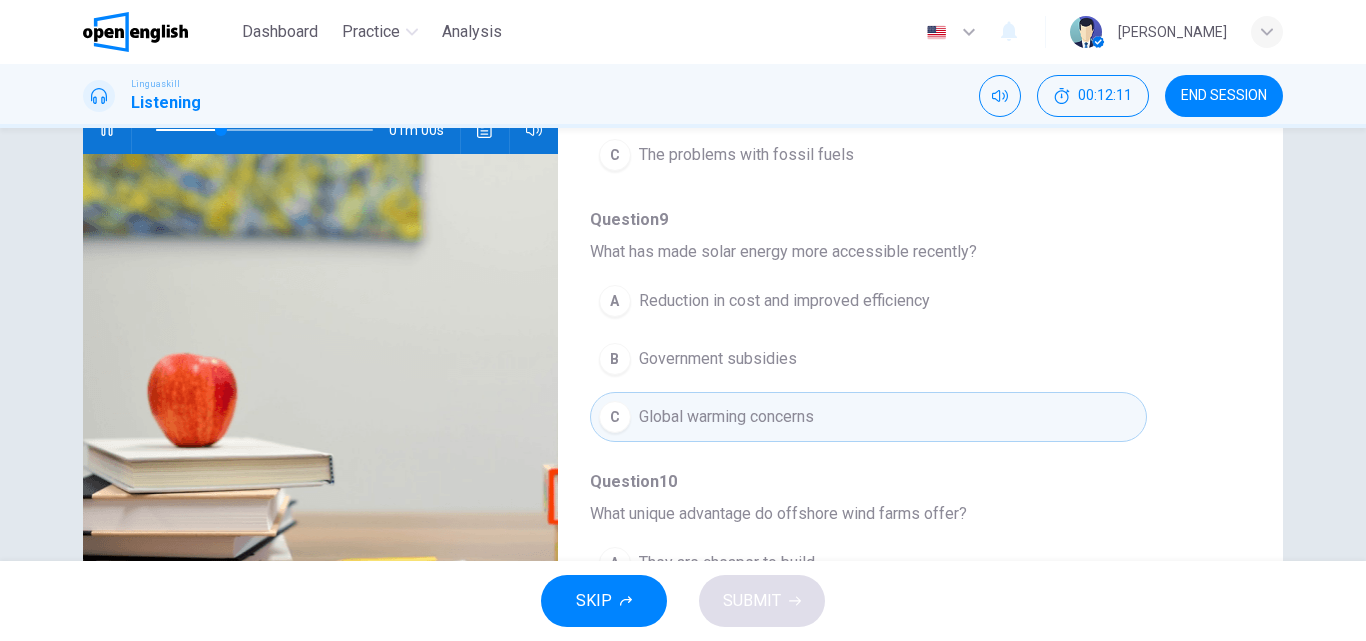 type on "**" 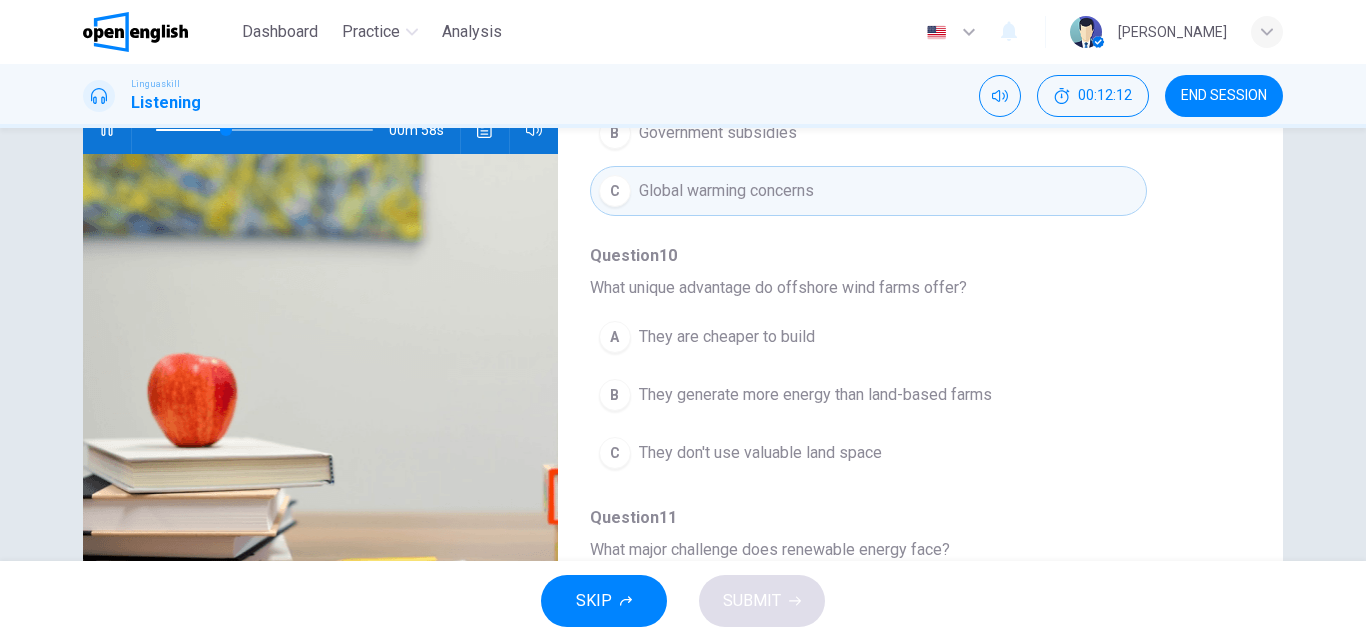 scroll, scrollTop: 480, scrollLeft: 0, axis: vertical 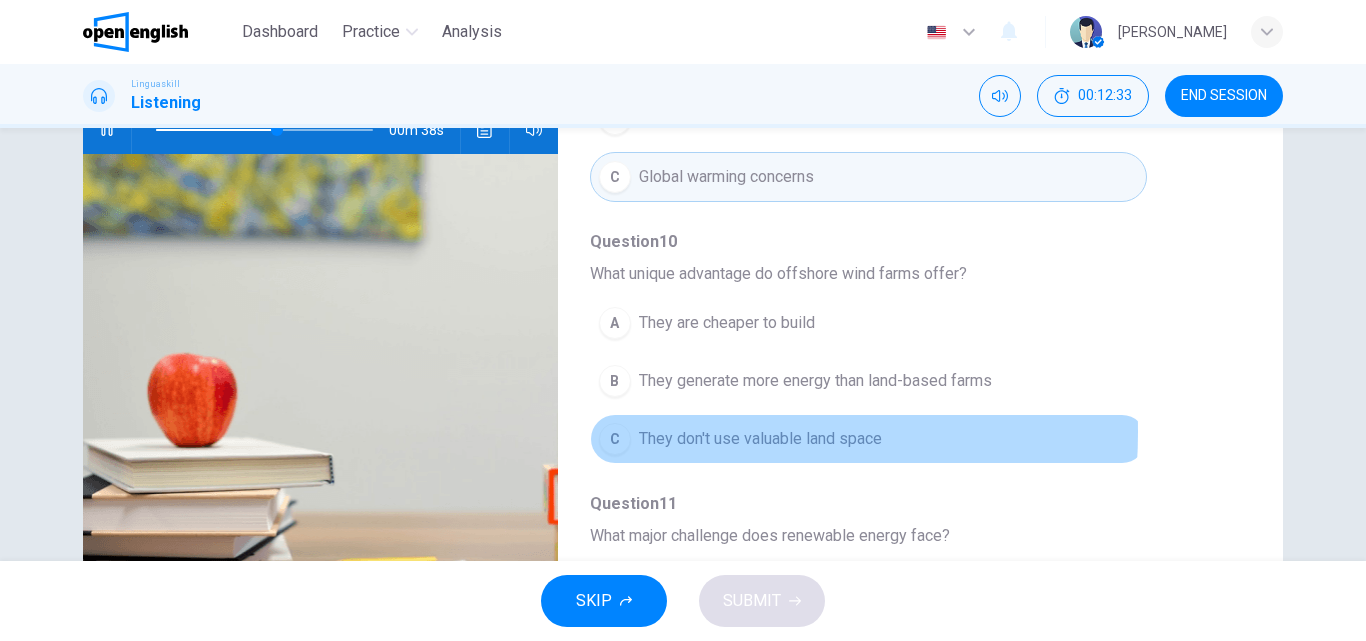 click on "They don't use valuable land space" at bounding box center [760, 439] 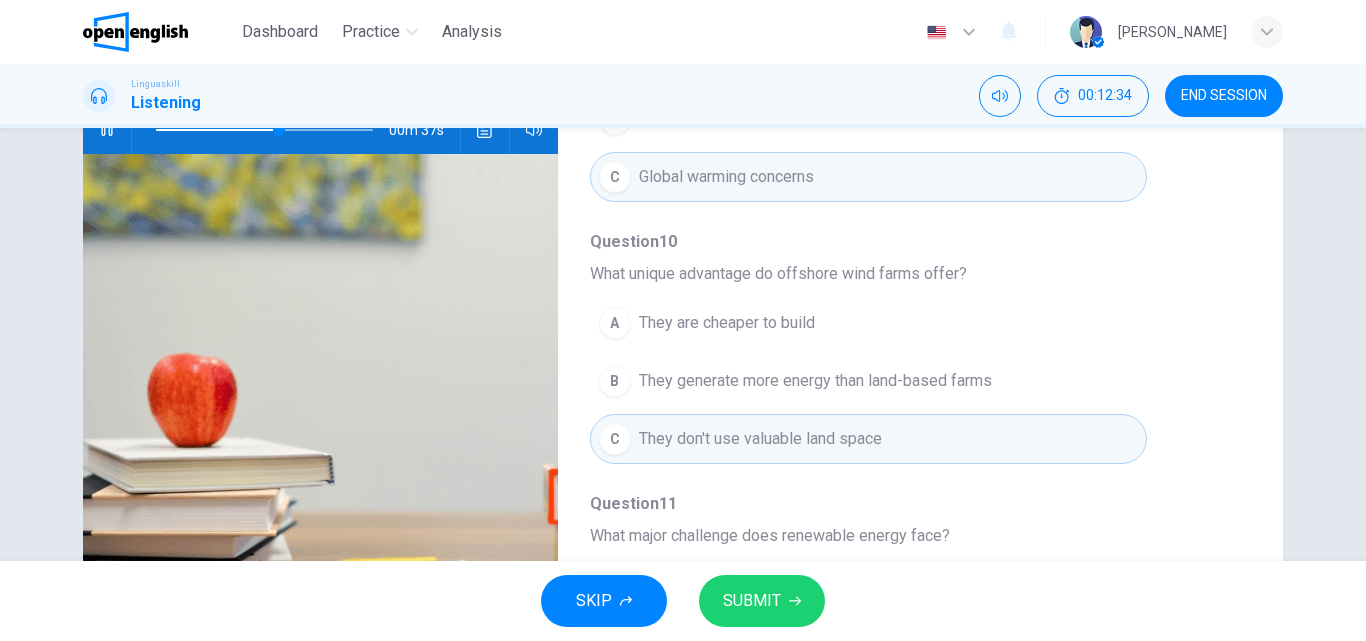 type on "**" 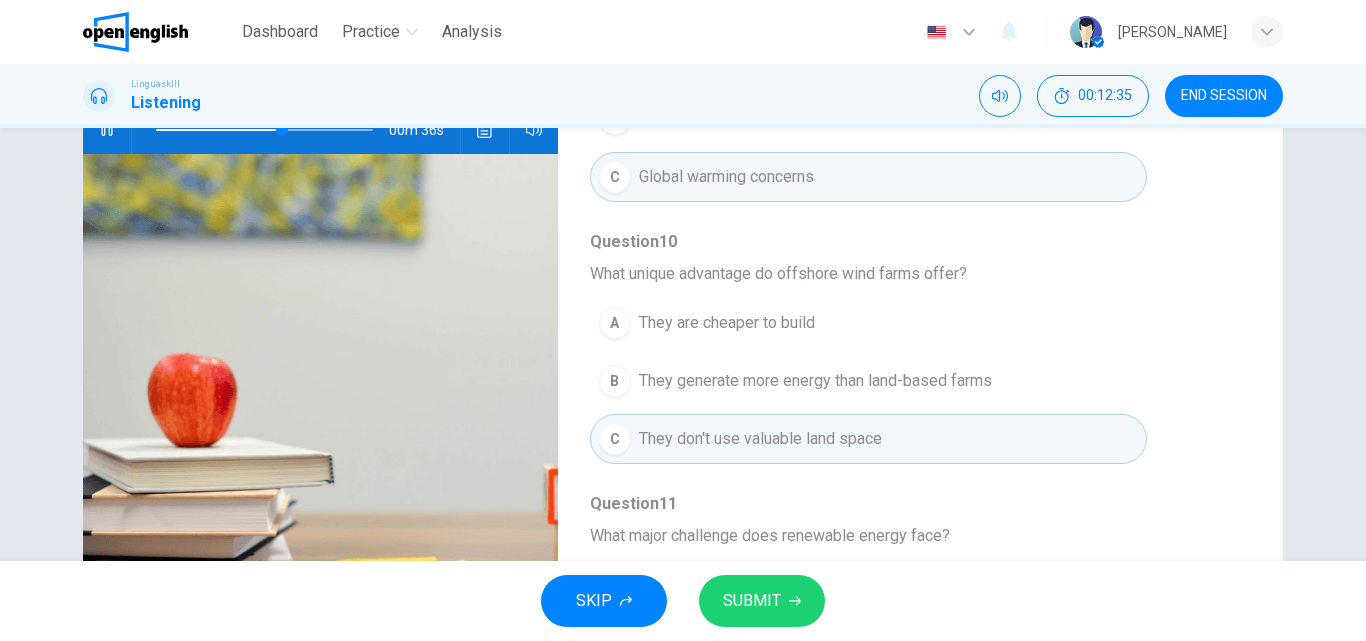 type 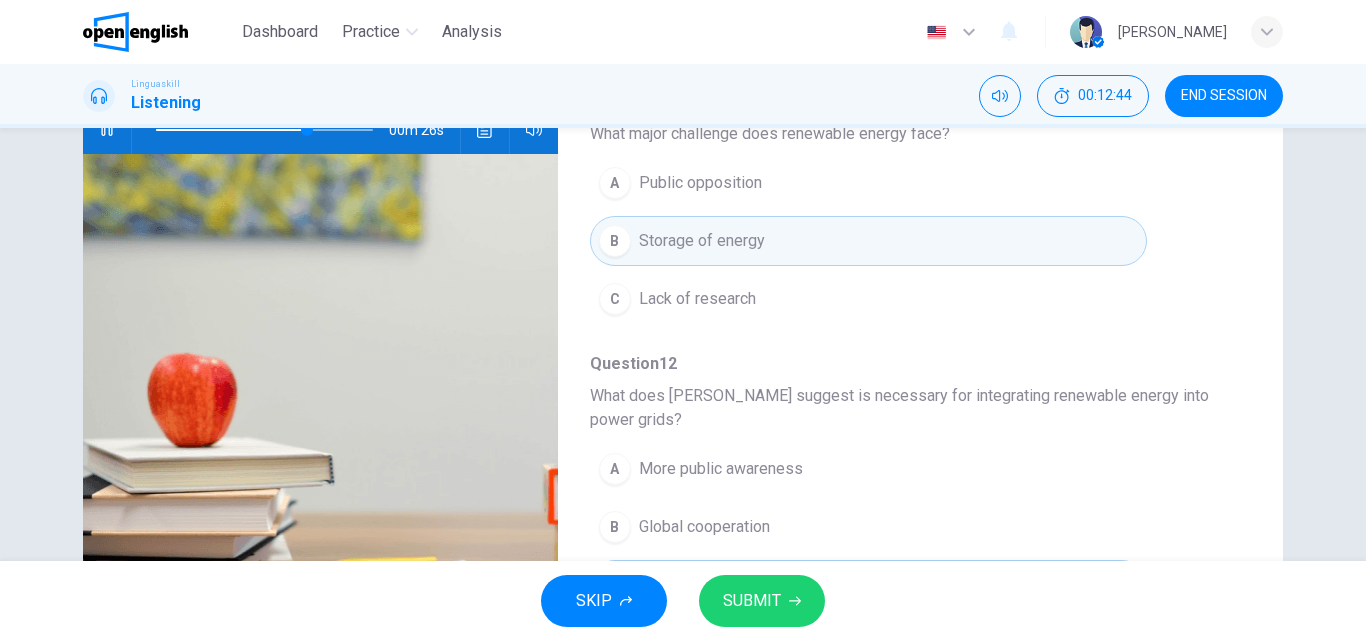 scroll, scrollTop: 887, scrollLeft: 0, axis: vertical 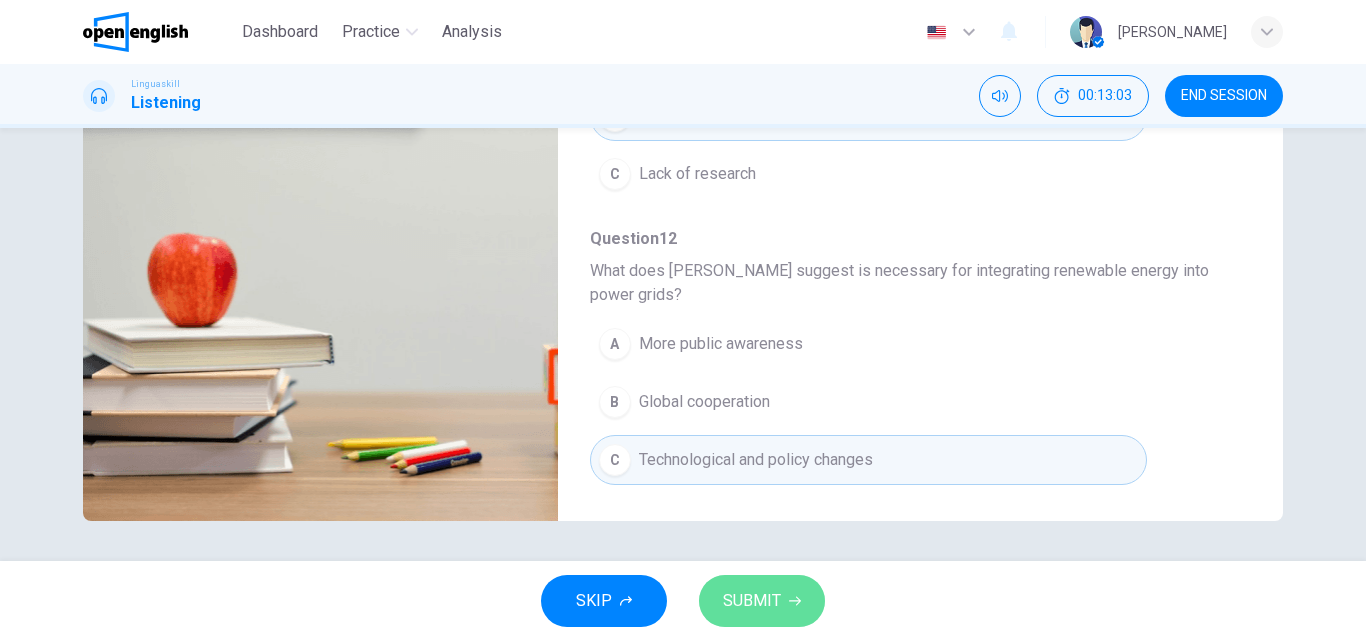 click on "SUBMIT" at bounding box center [752, 601] 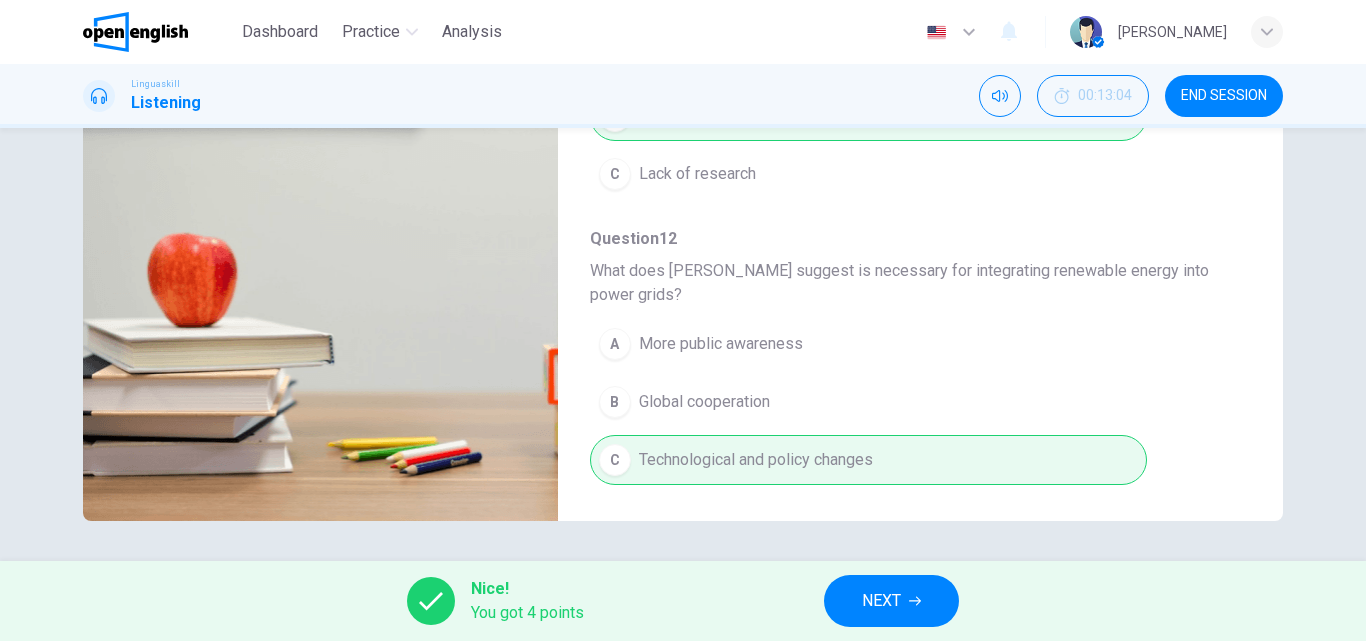 type on "*" 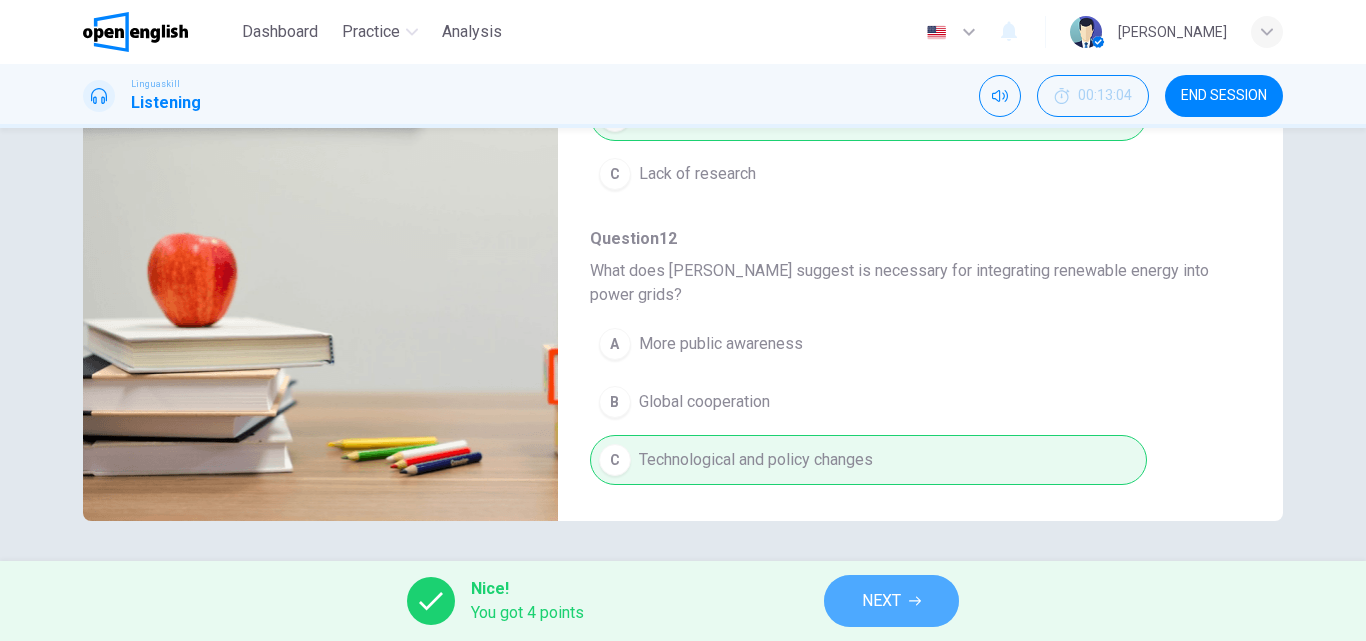 click on "NEXT" at bounding box center (891, 601) 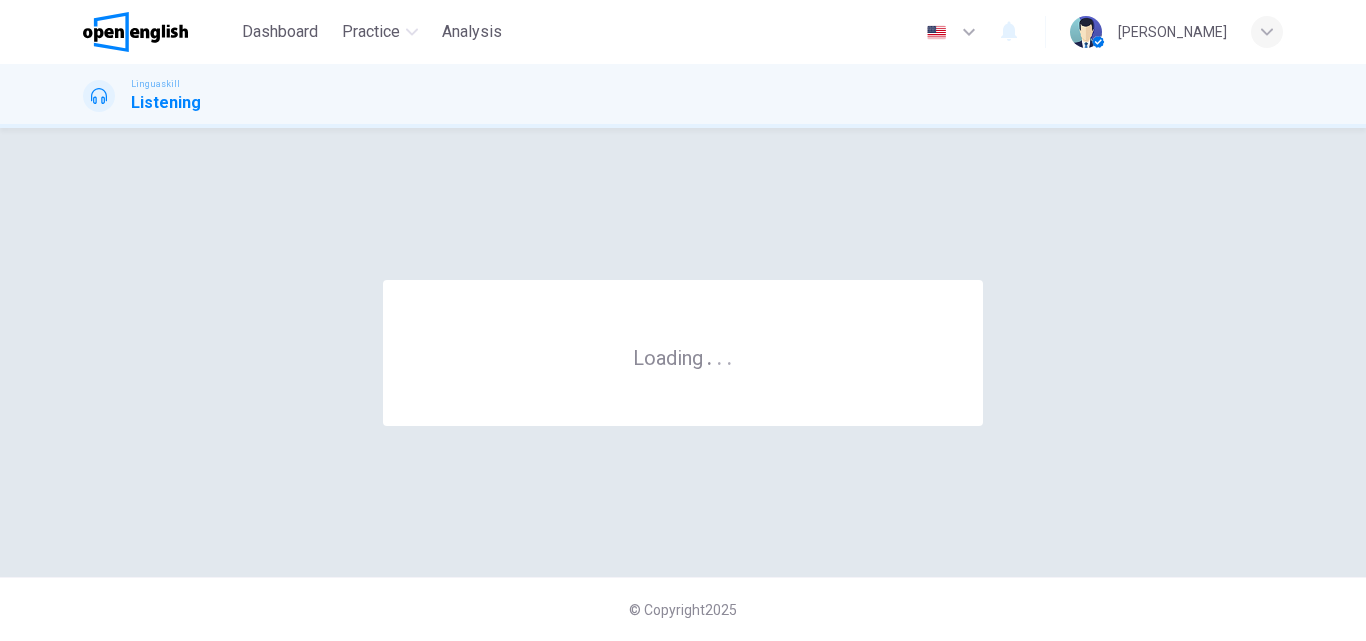 scroll, scrollTop: 0, scrollLeft: 0, axis: both 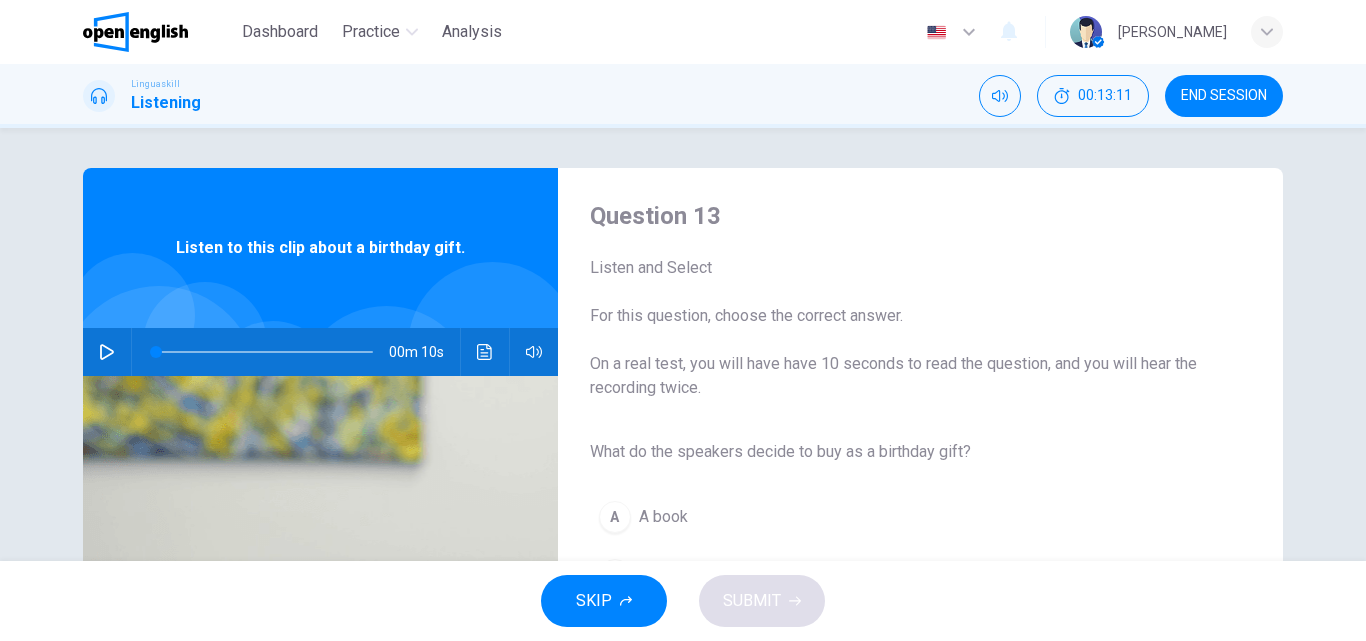 click on "A A book" at bounding box center [904, 517] 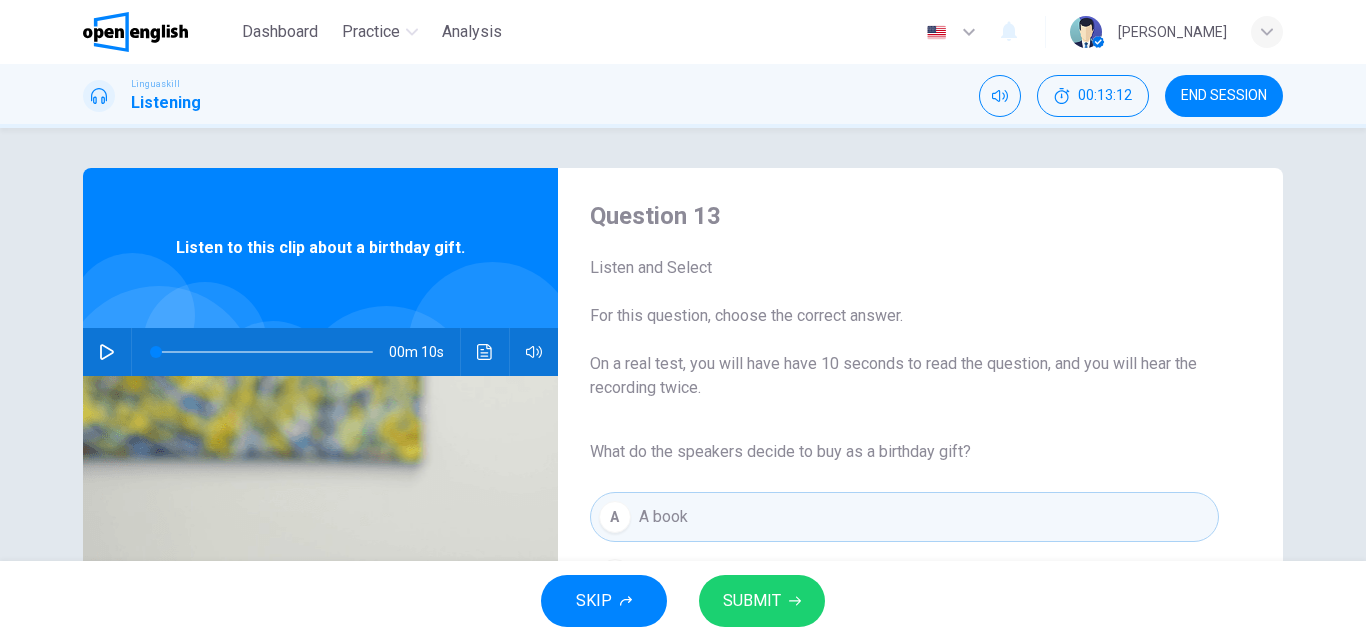 type 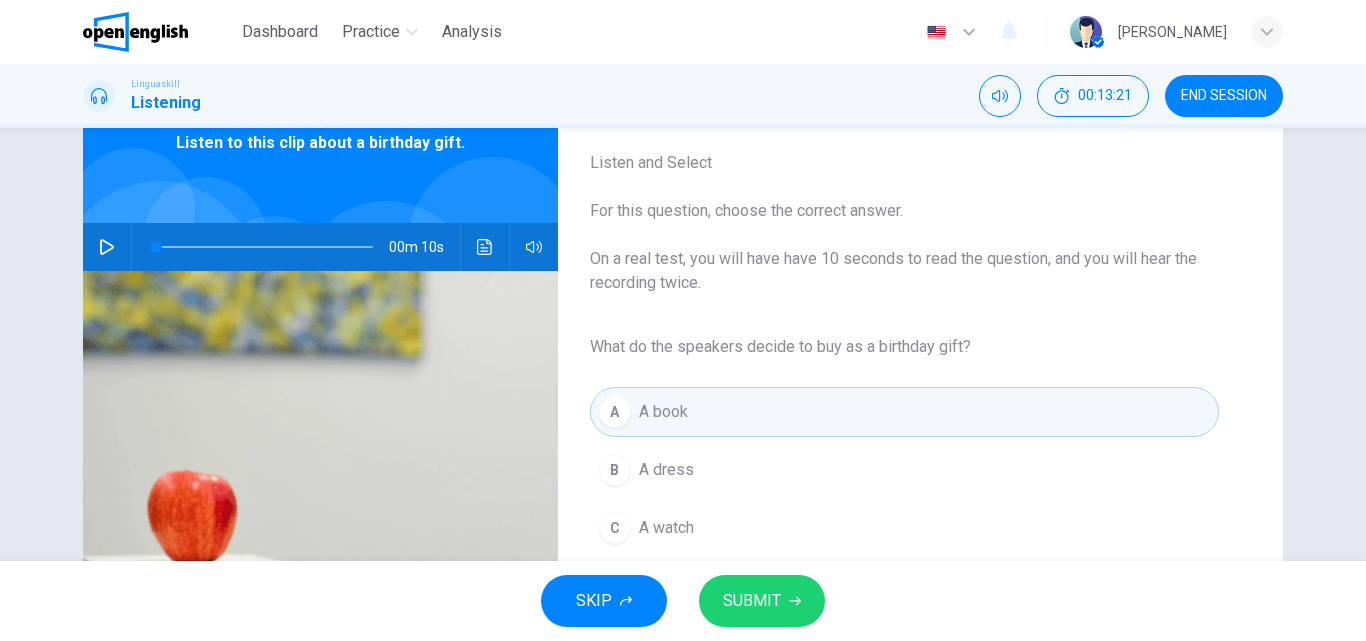 scroll, scrollTop: 102, scrollLeft: 0, axis: vertical 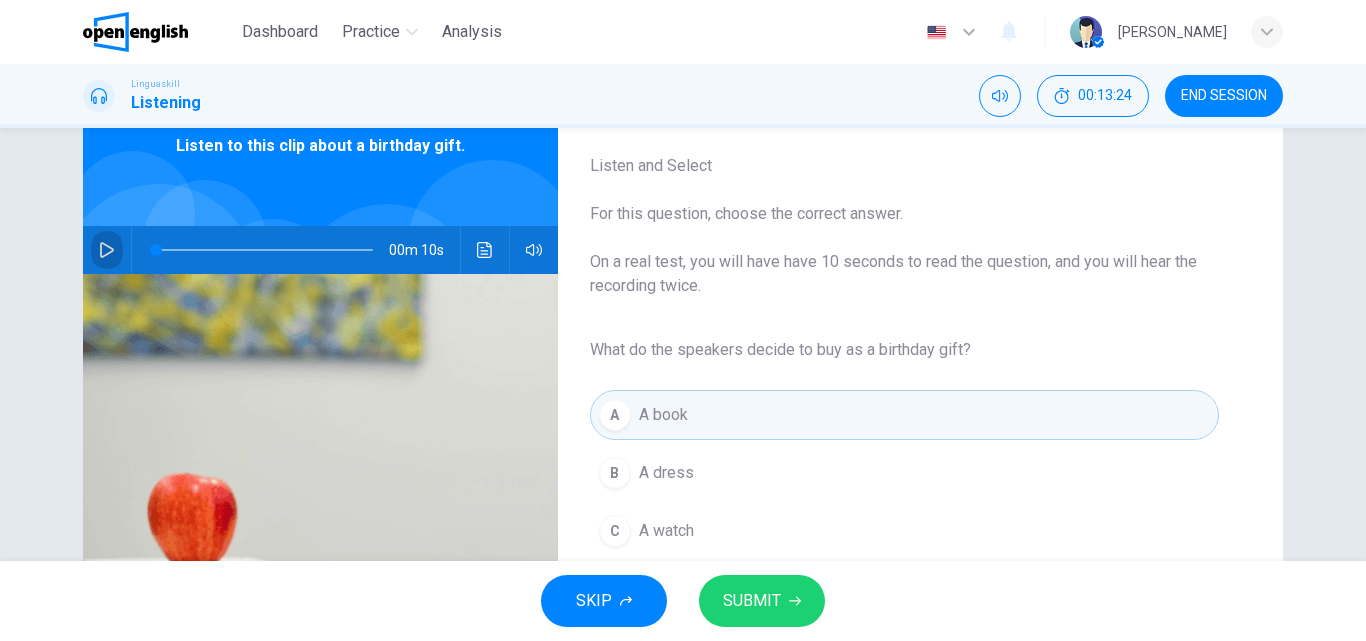 click 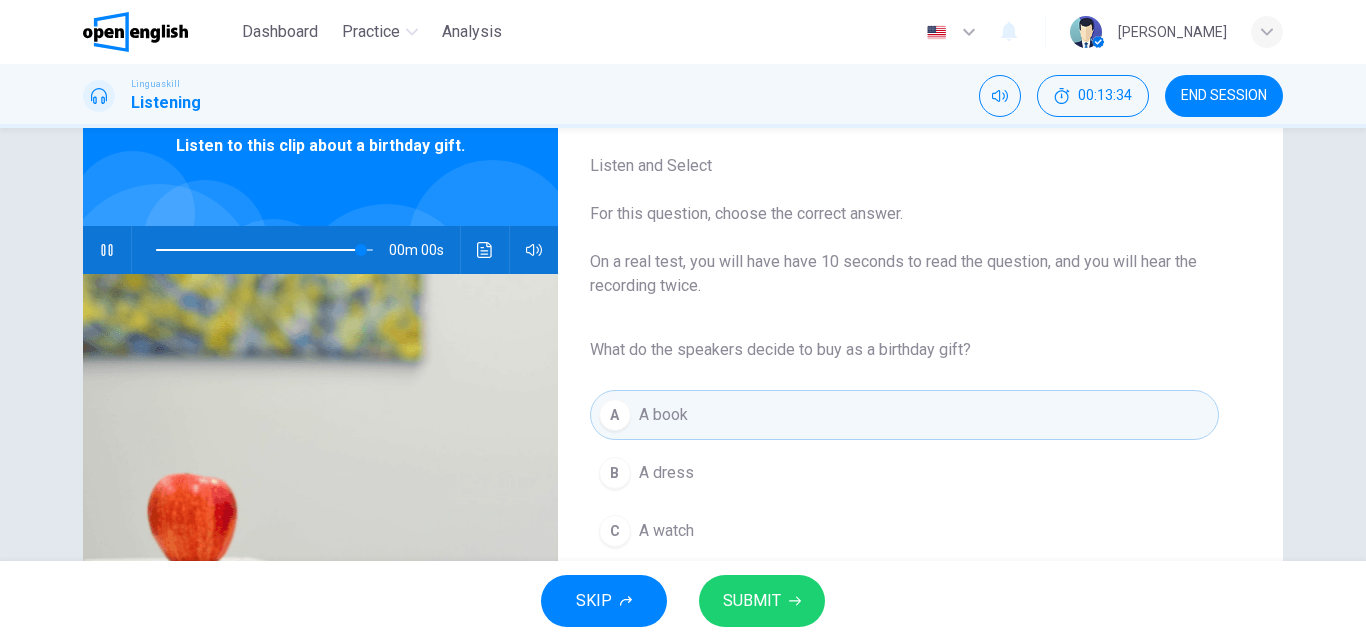 type on "*" 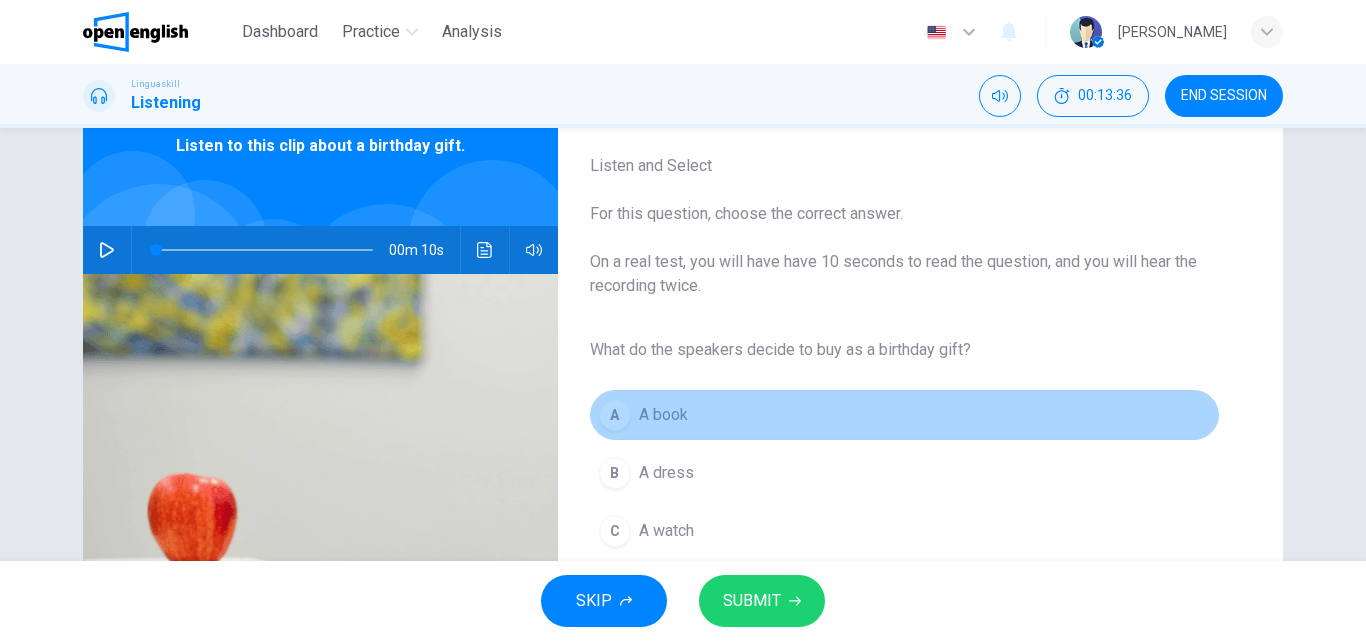 click on "A book" at bounding box center [663, 415] 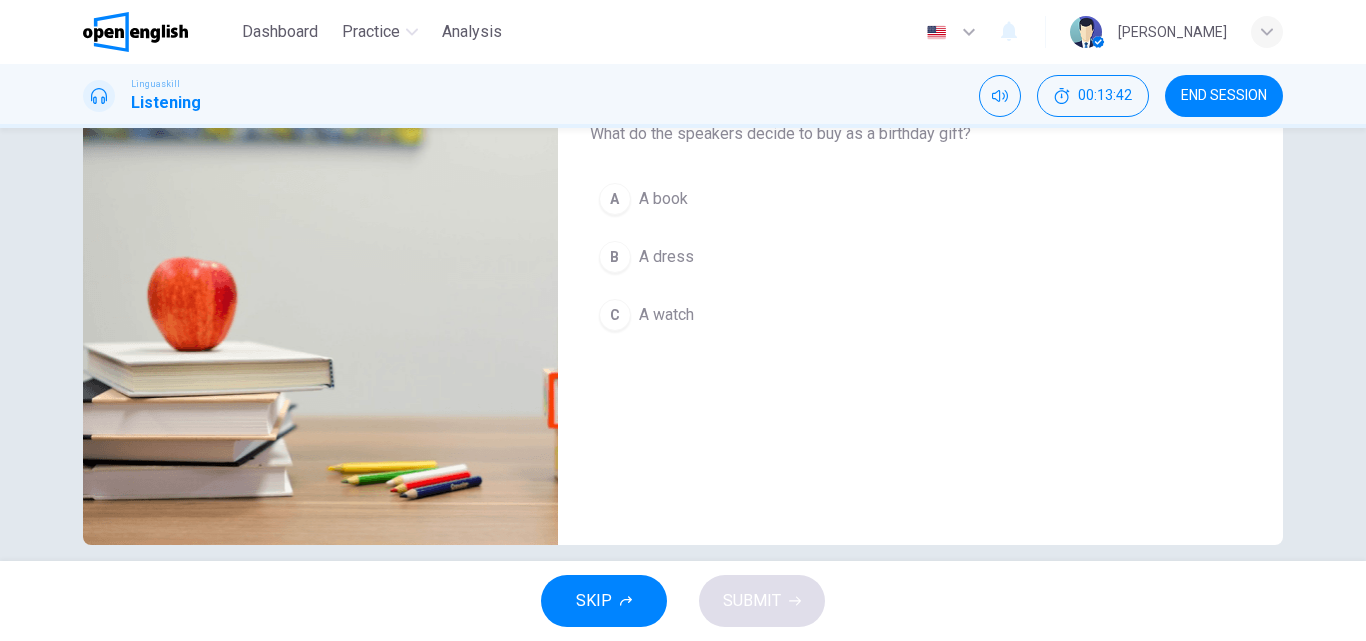 scroll, scrollTop: 342, scrollLeft: 0, axis: vertical 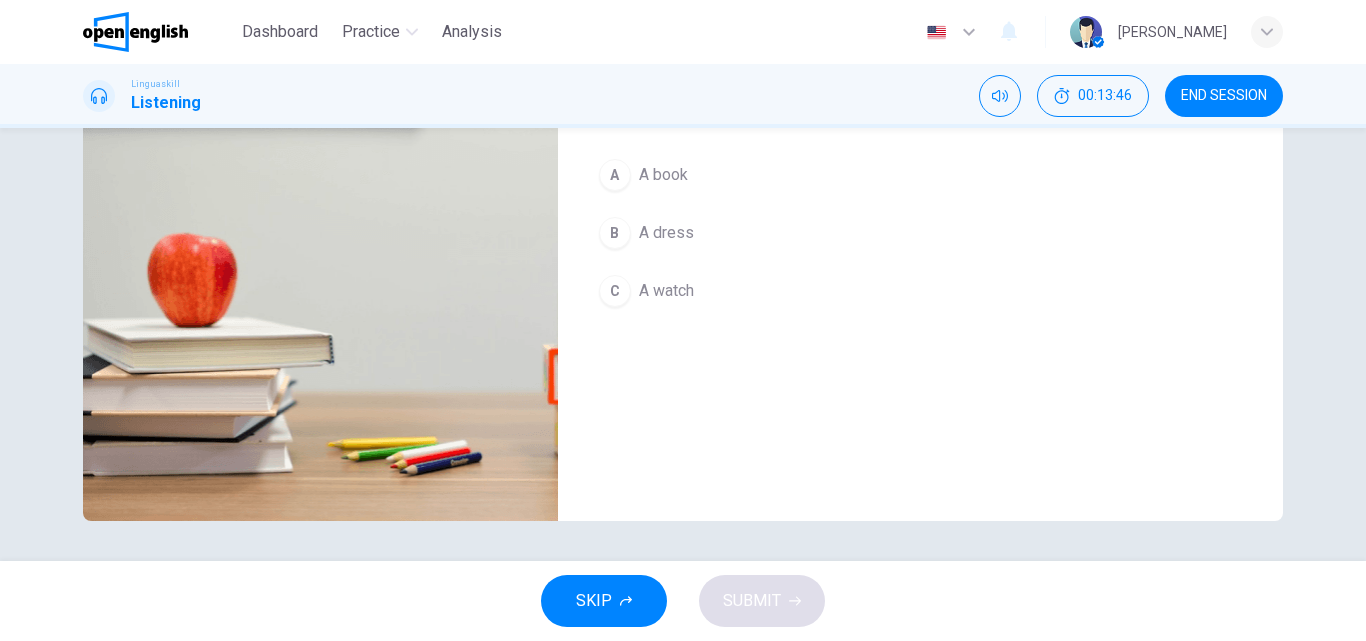 click on "A book" at bounding box center [663, 175] 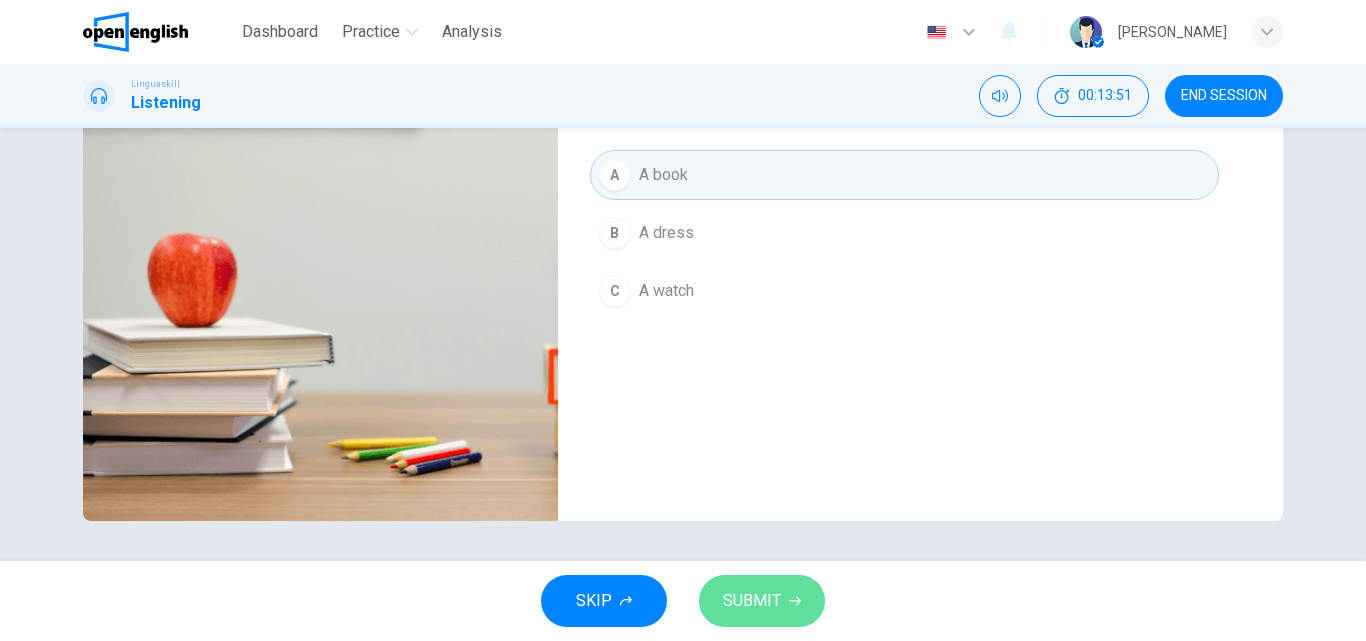 click on "SUBMIT" at bounding box center (762, 601) 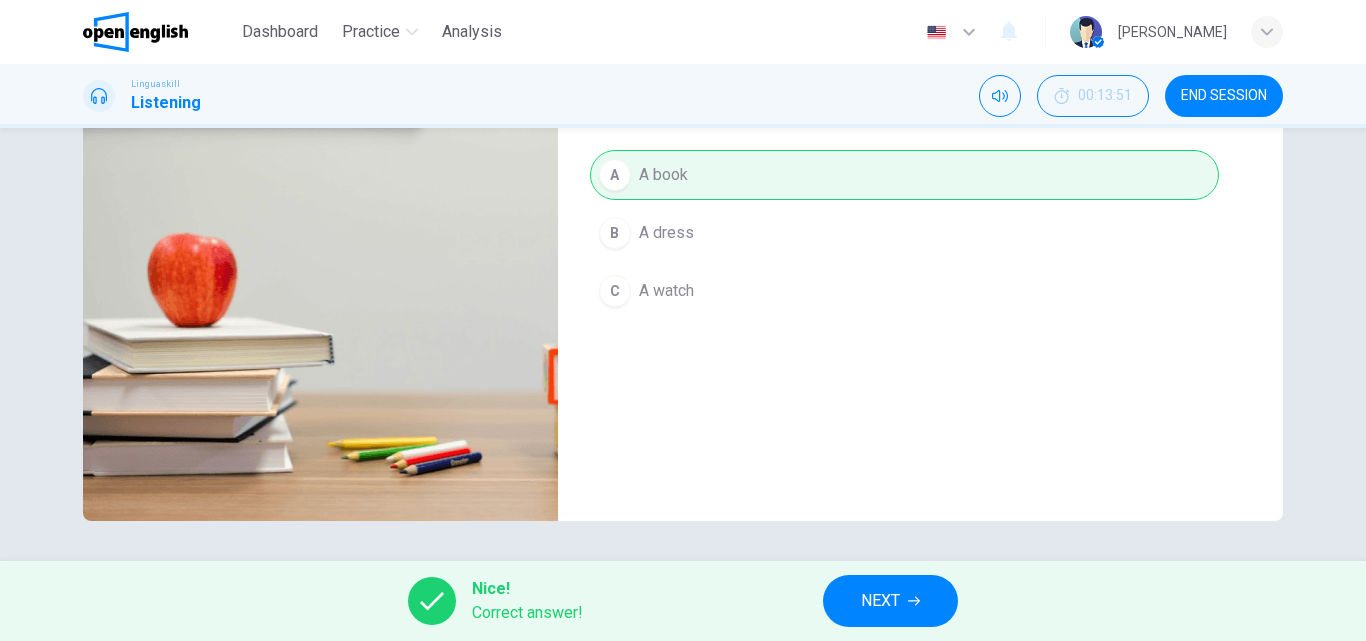 click on "NEXT" at bounding box center [890, 601] 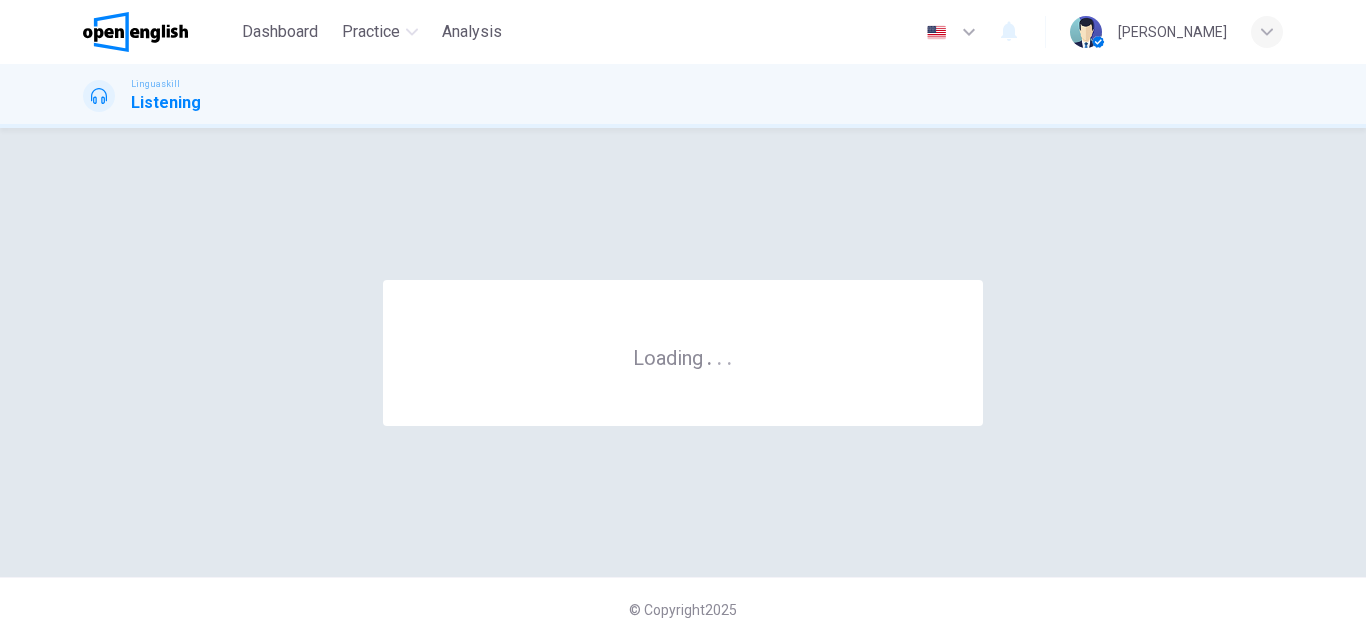 scroll, scrollTop: 0, scrollLeft: 0, axis: both 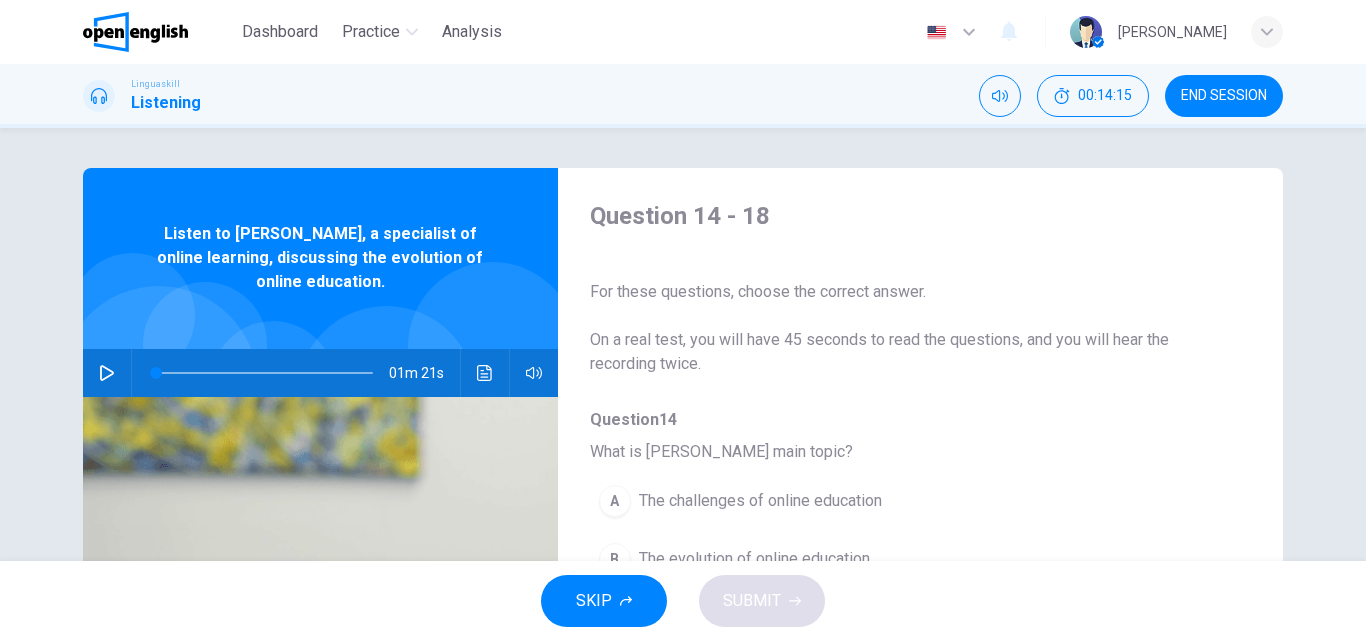 click on "What is [PERSON_NAME] main topic?" at bounding box center (904, 452) 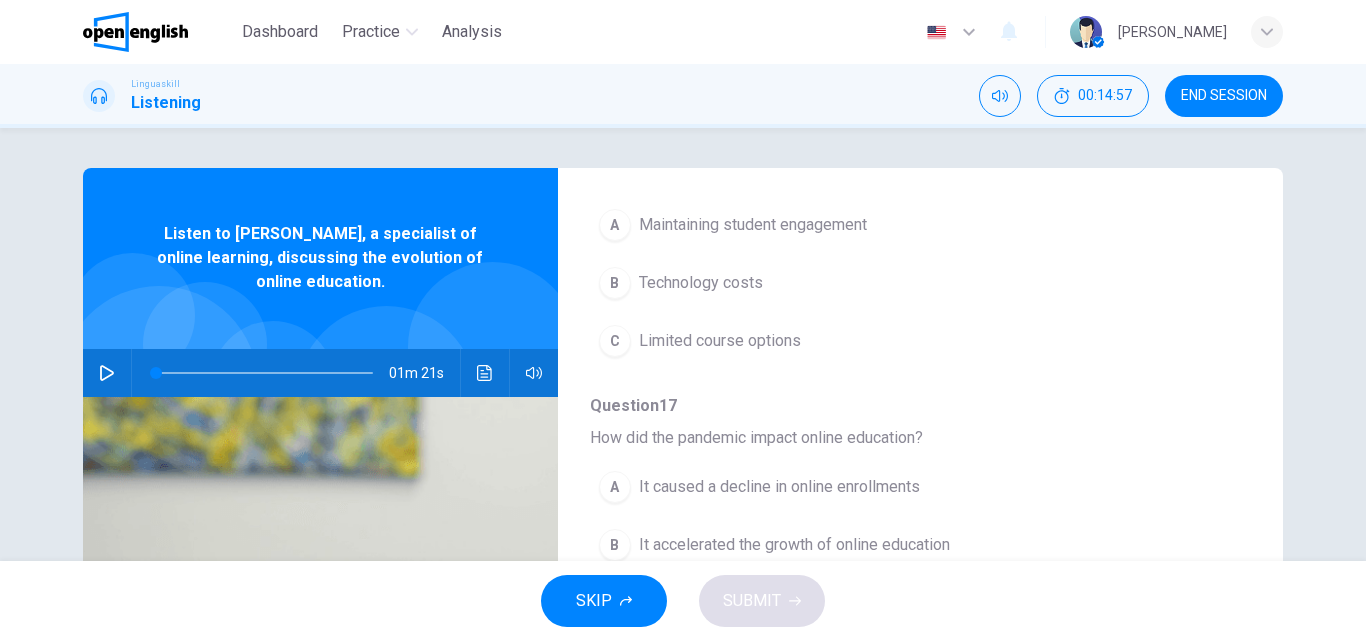 scroll, scrollTop: 863, scrollLeft: 0, axis: vertical 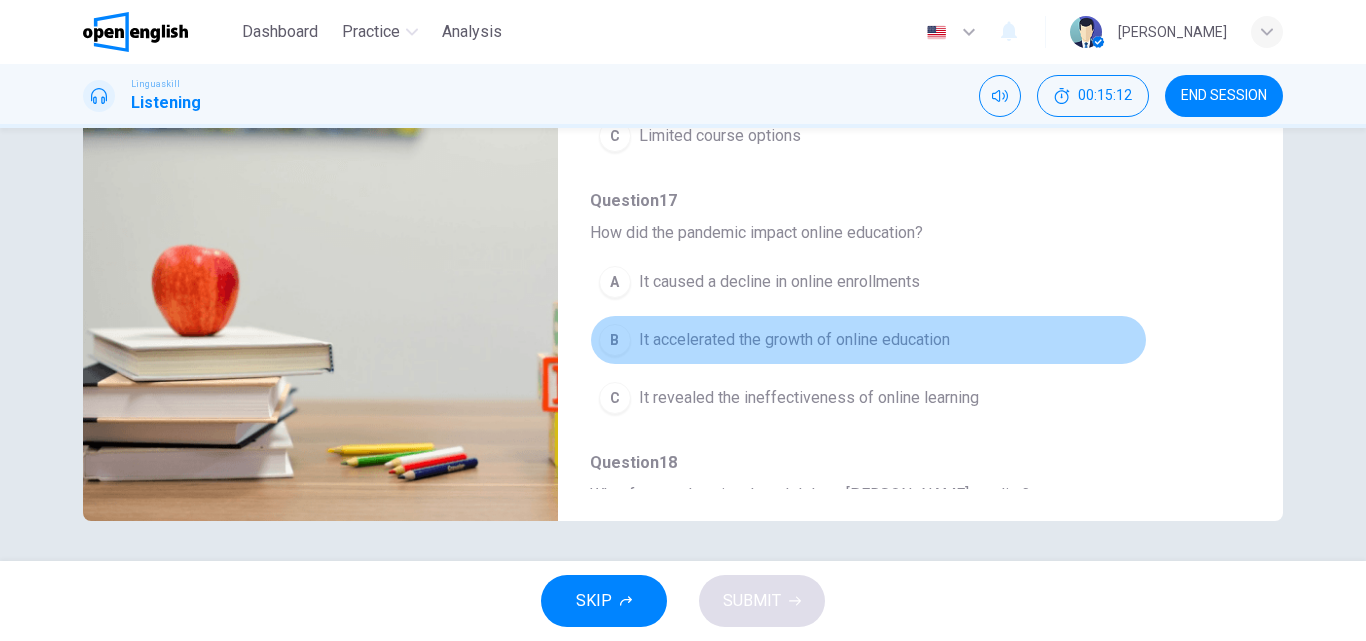 click on "It accelerated the growth of online education" at bounding box center [794, 340] 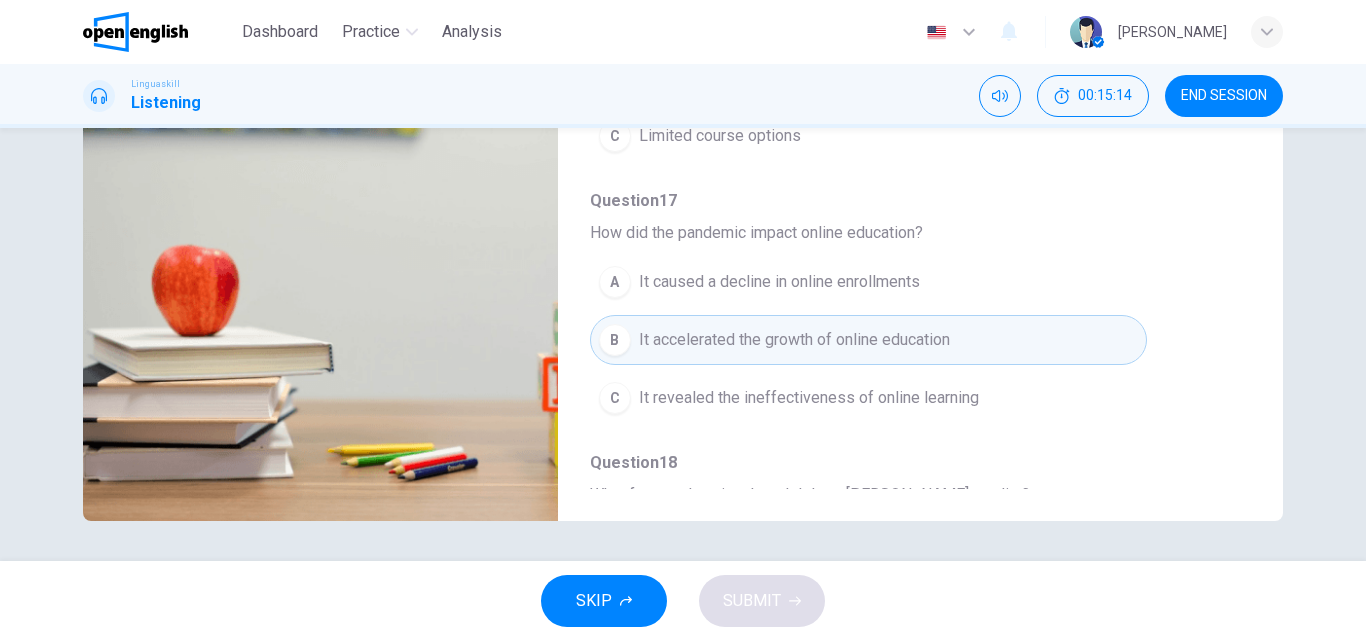 type 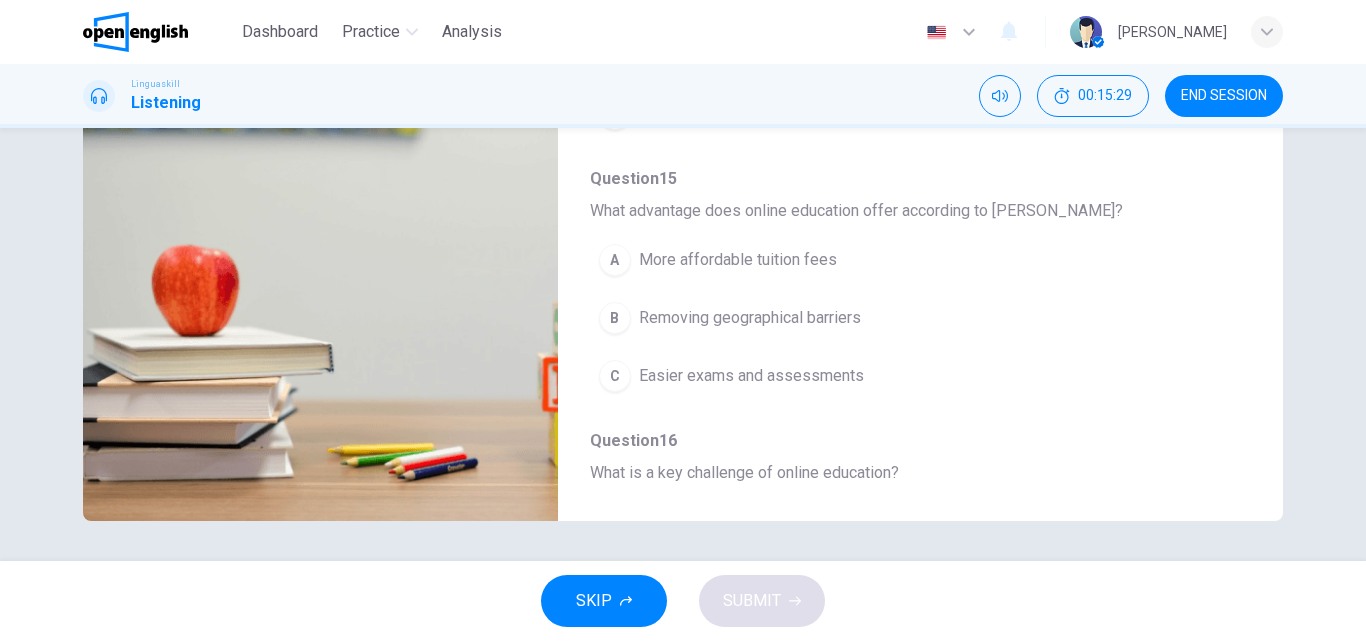 scroll, scrollTop: 0, scrollLeft: 0, axis: both 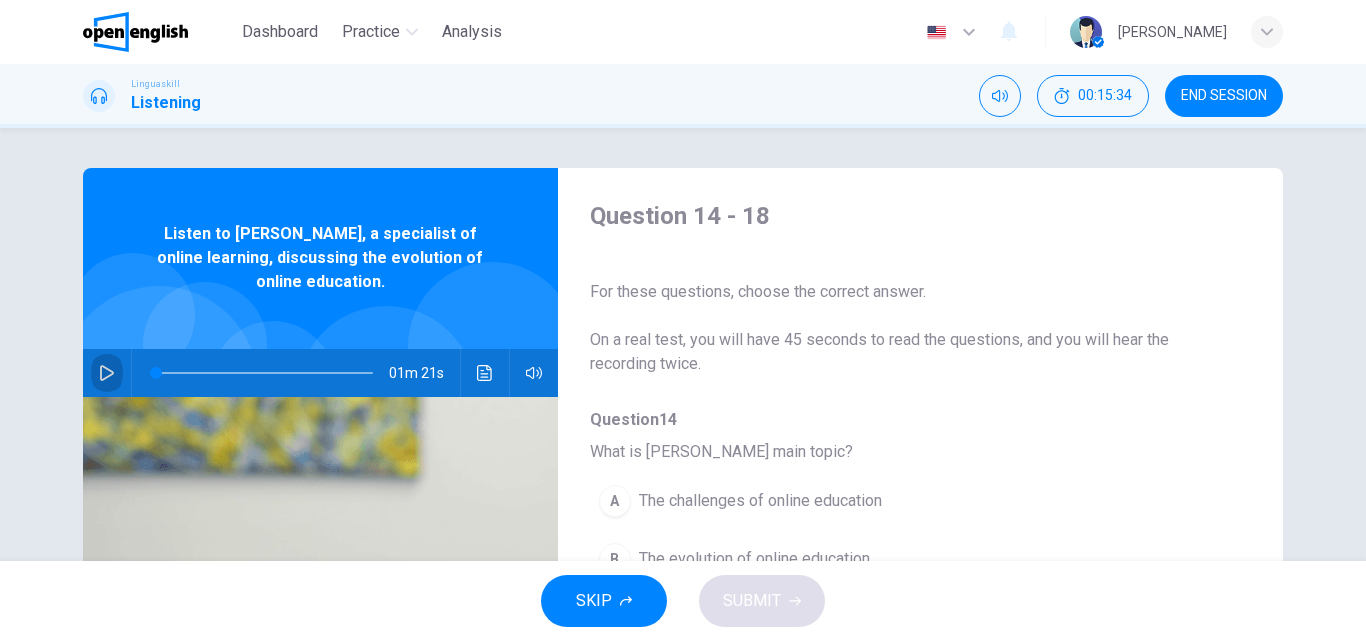 click 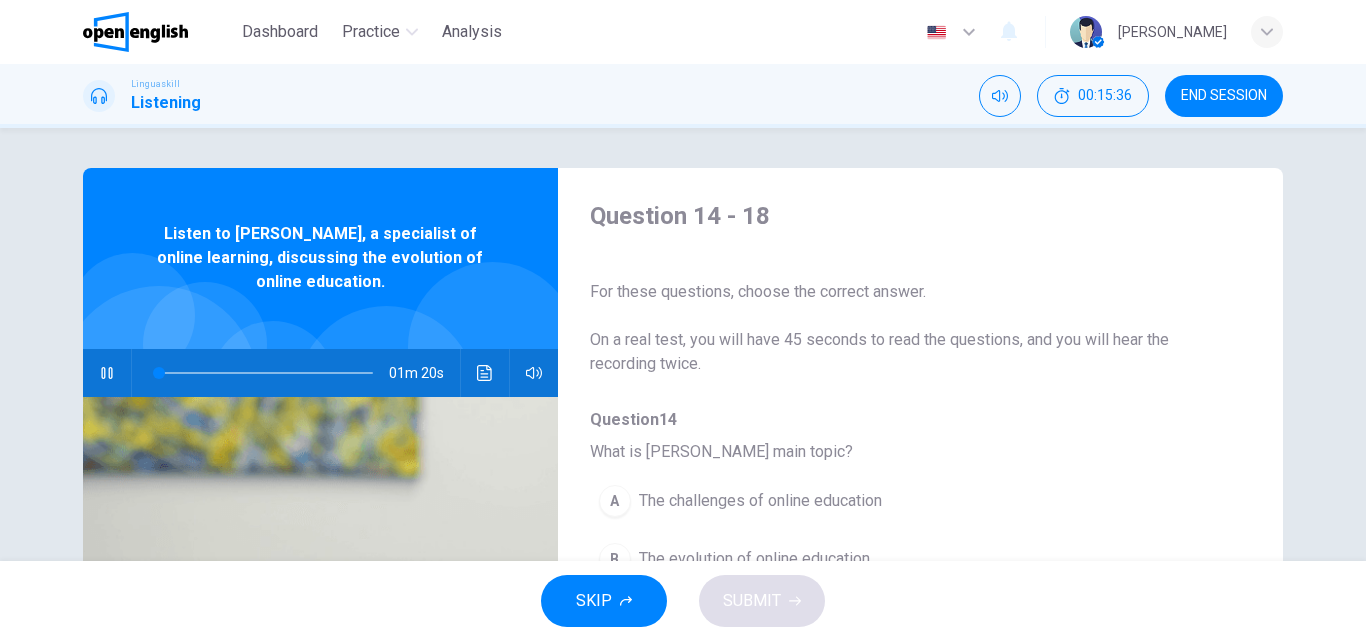 type on "*" 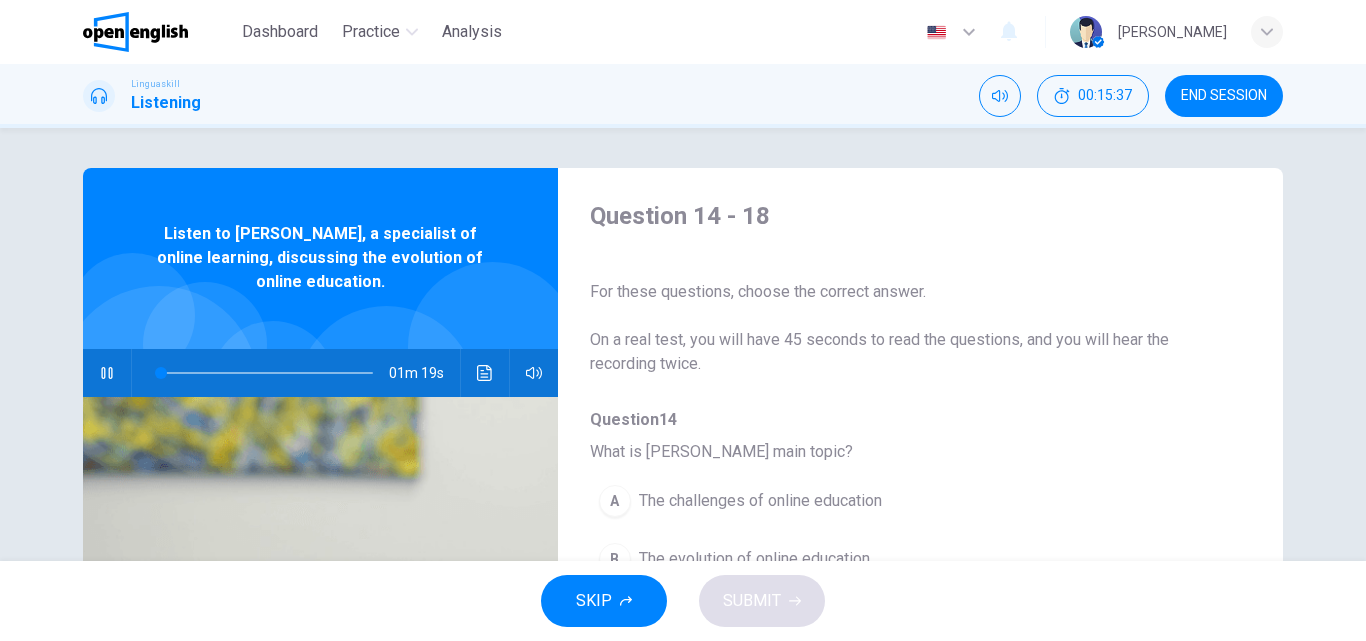 type 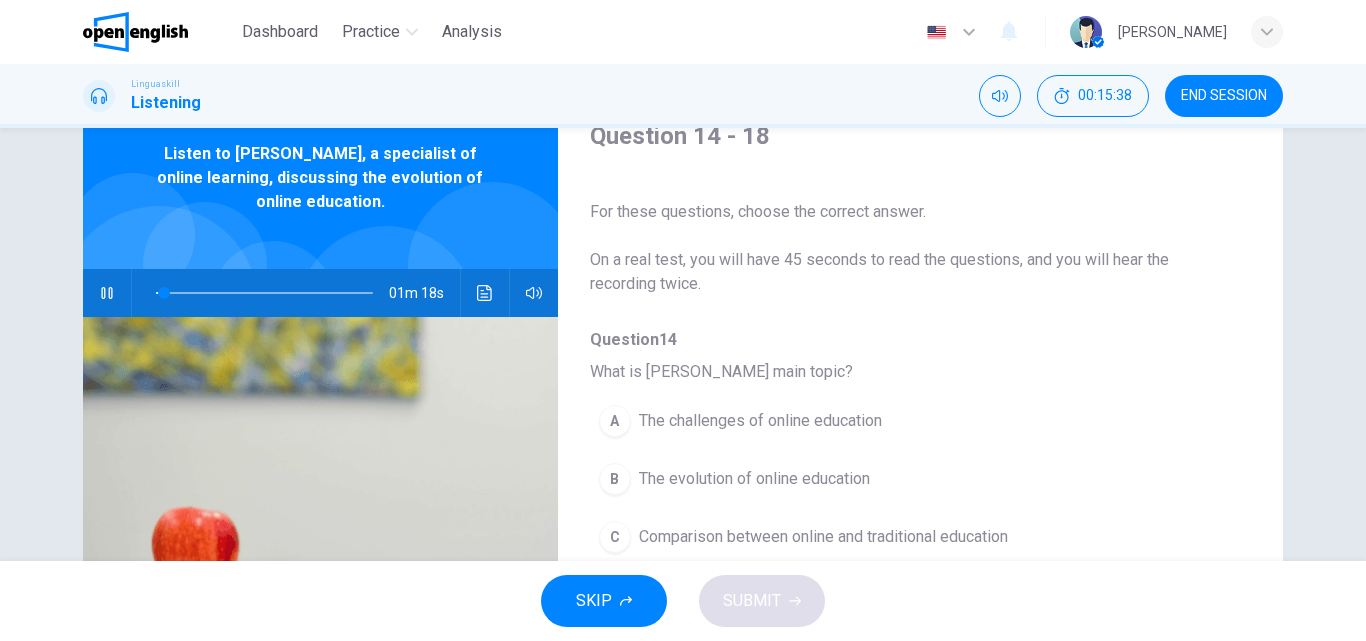 scroll, scrollTop: 120, scrollLeft: 0, axis: vertical 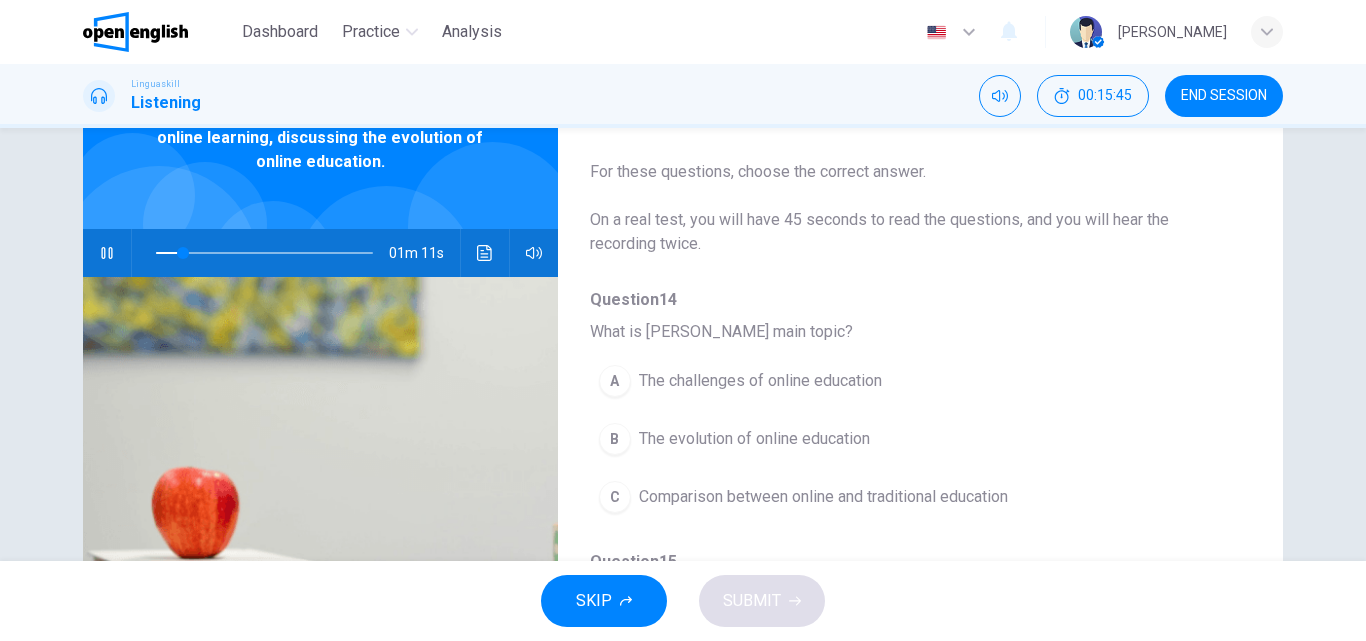 click on "B" at bounding box center (615, 439) 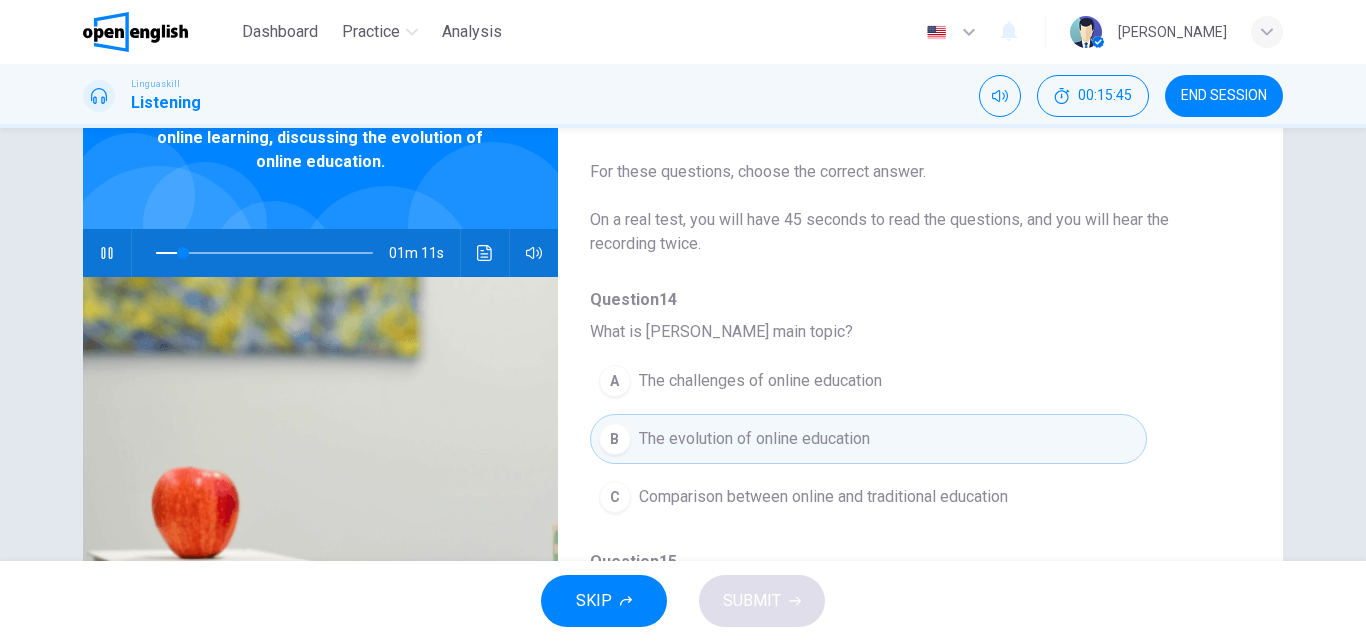 type on "**" 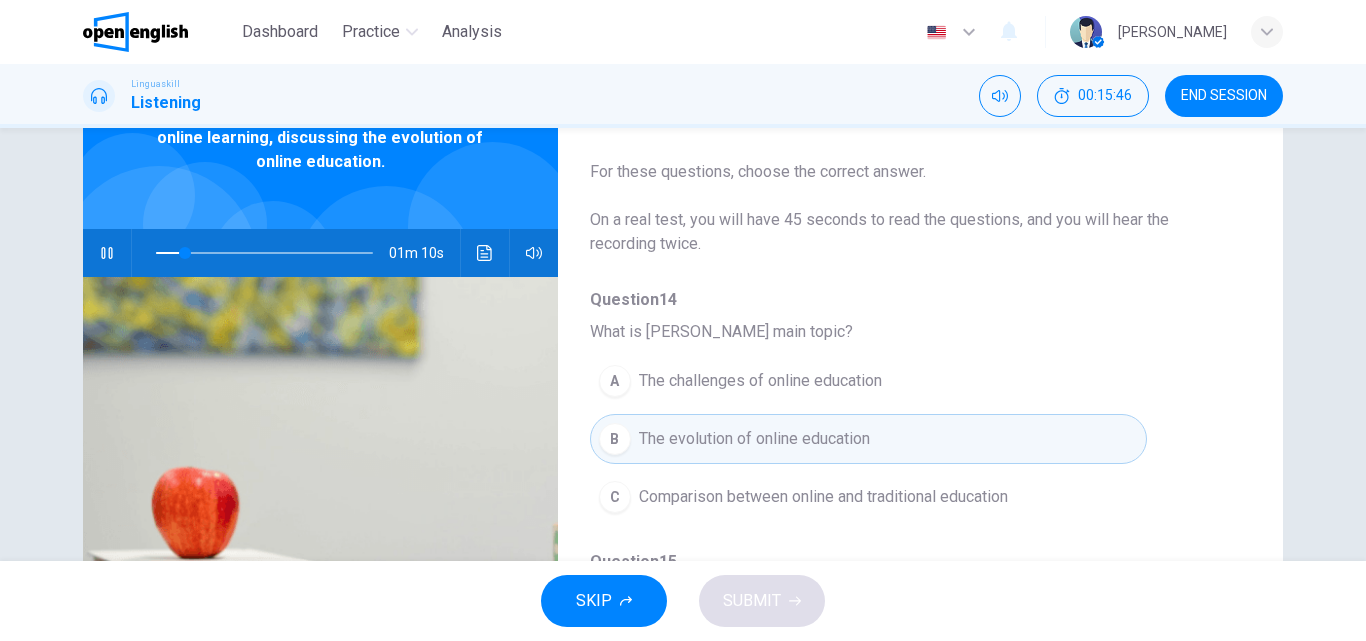 type 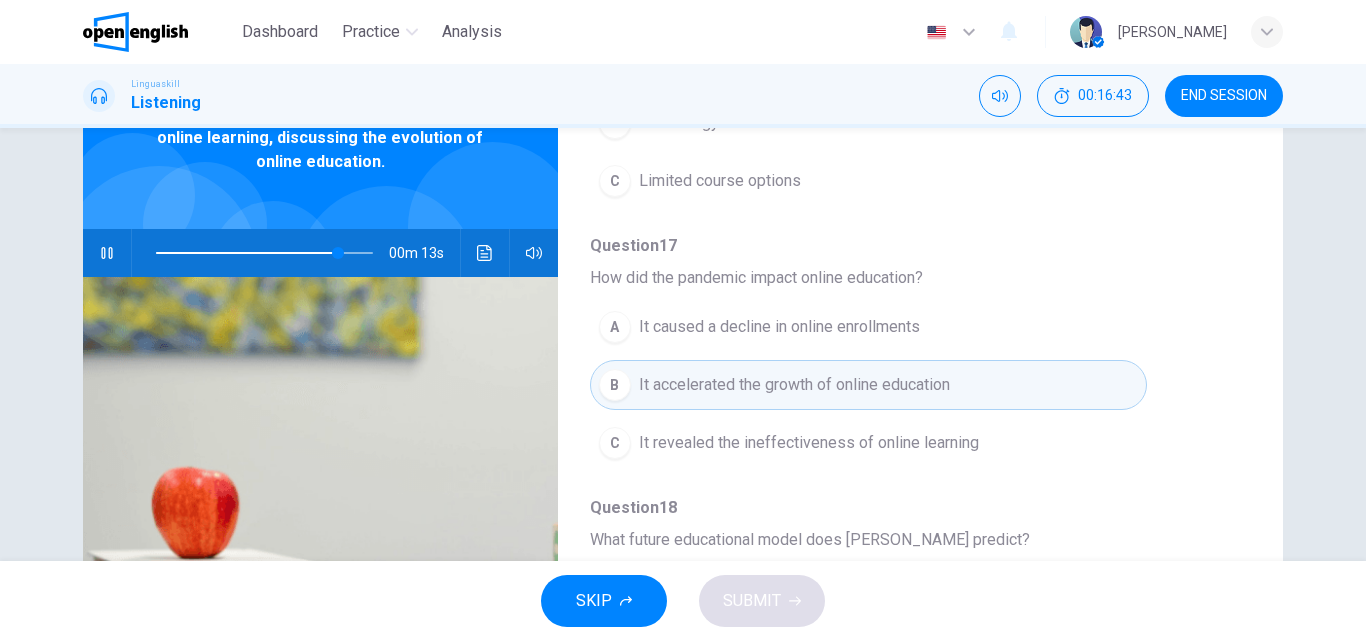 scroll, scrollTop: 863, scrollLeft: 0, axis: vertical 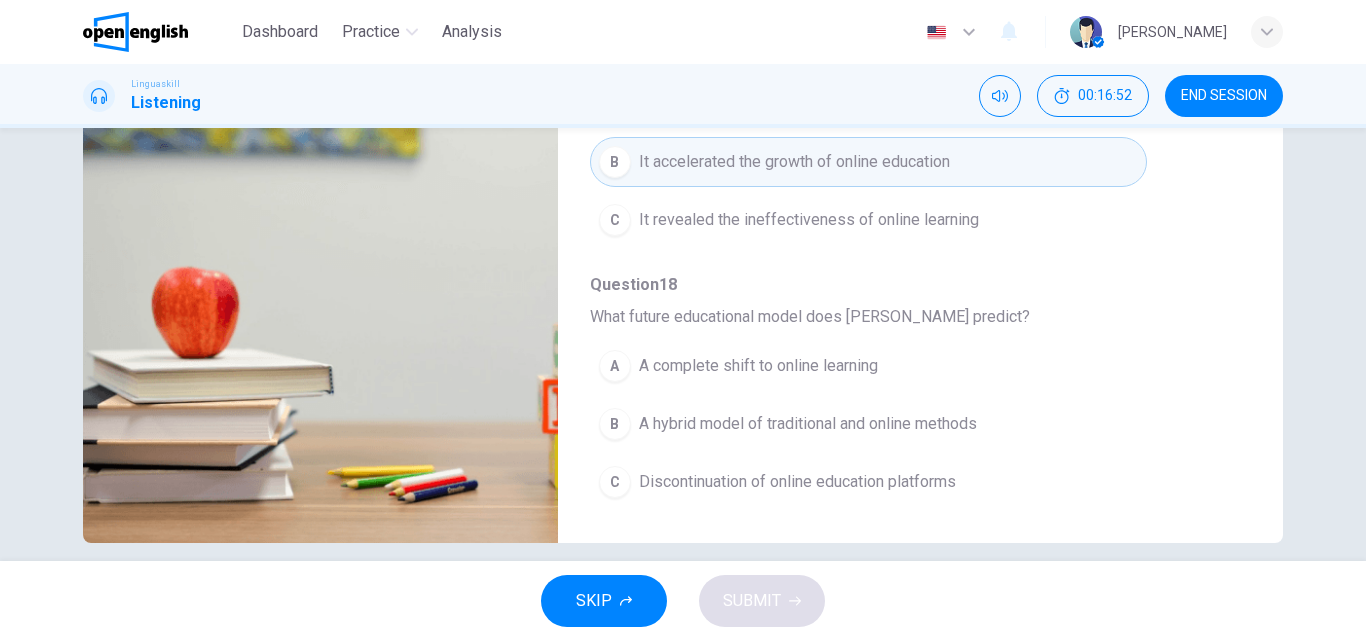 click on "A hybrid model of traditional and online methods" at bounding box center [808, 424] 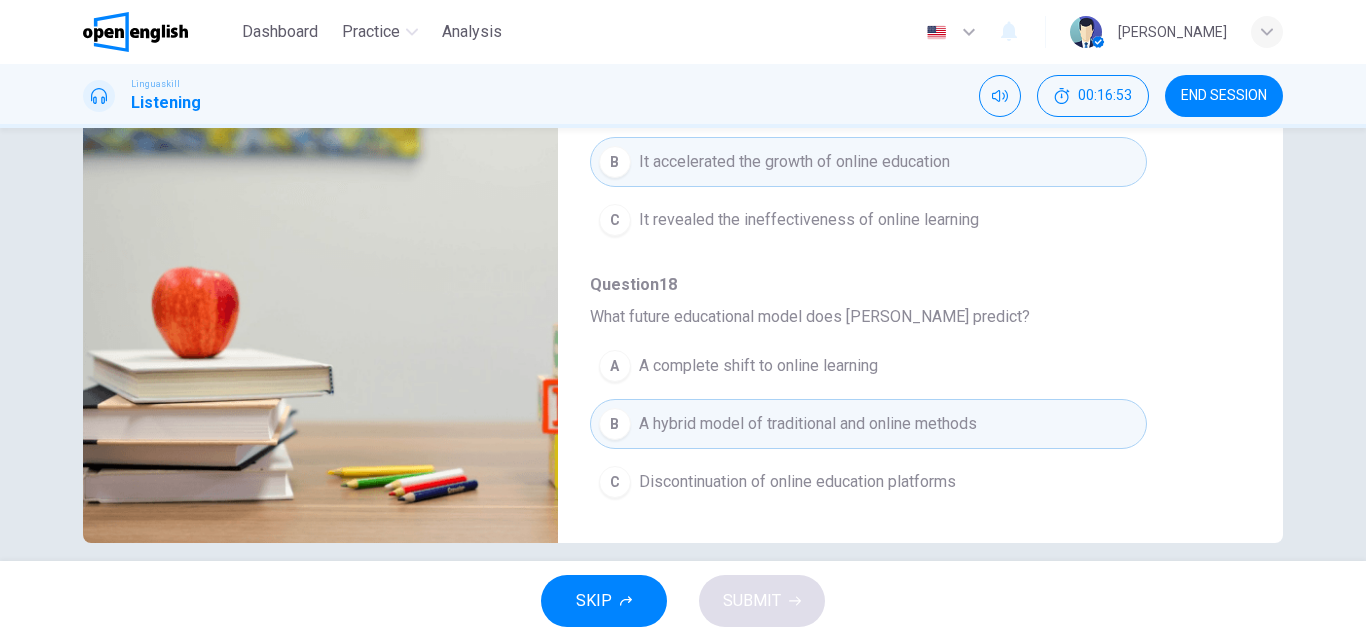 type on "**" 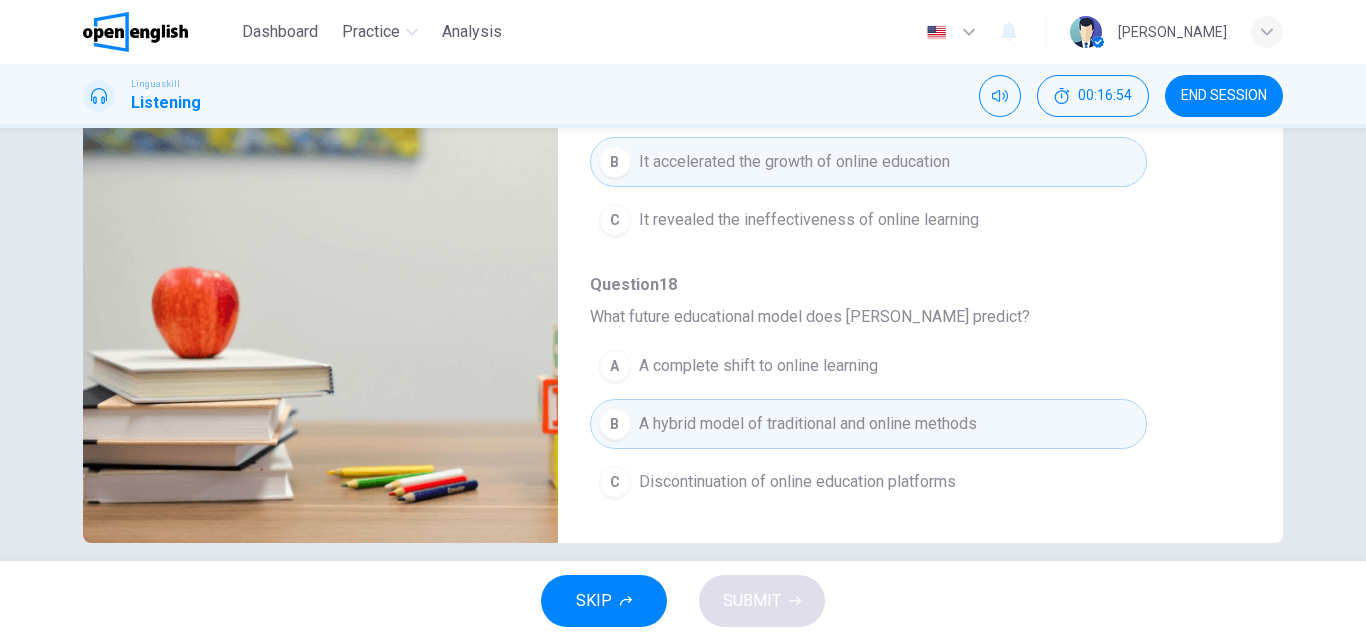 type 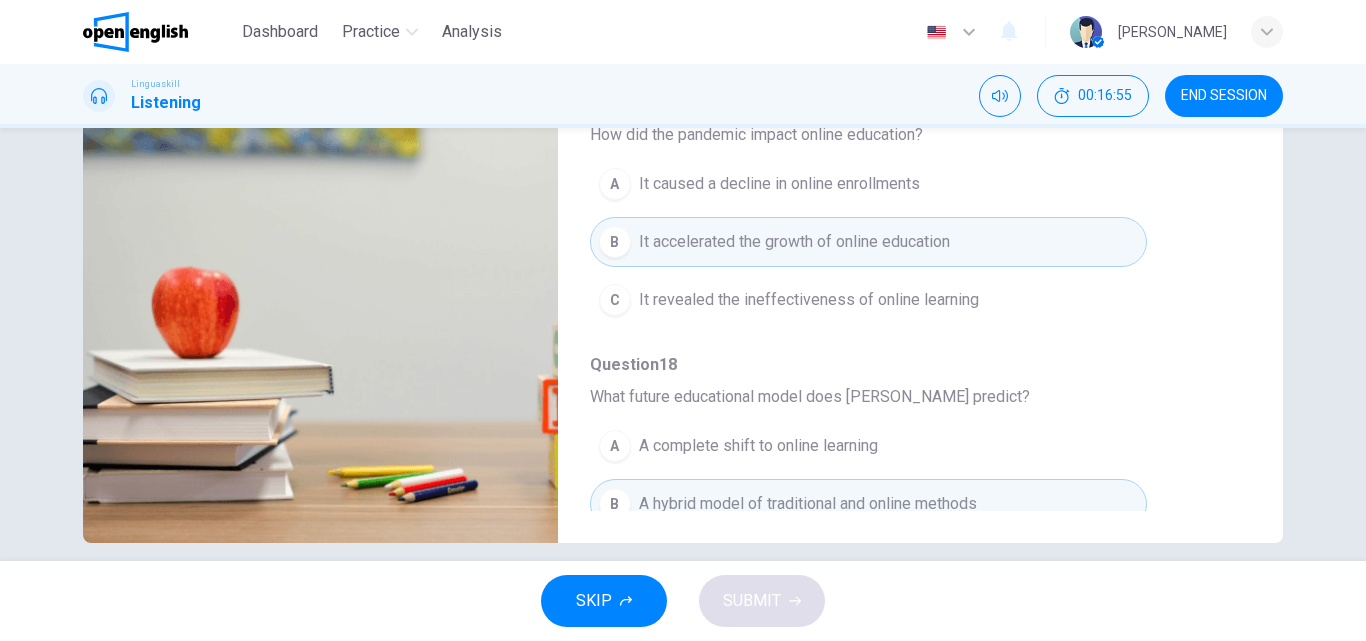 scroll, scrollTop: 703, scrollLeft: 0, axis: vertical 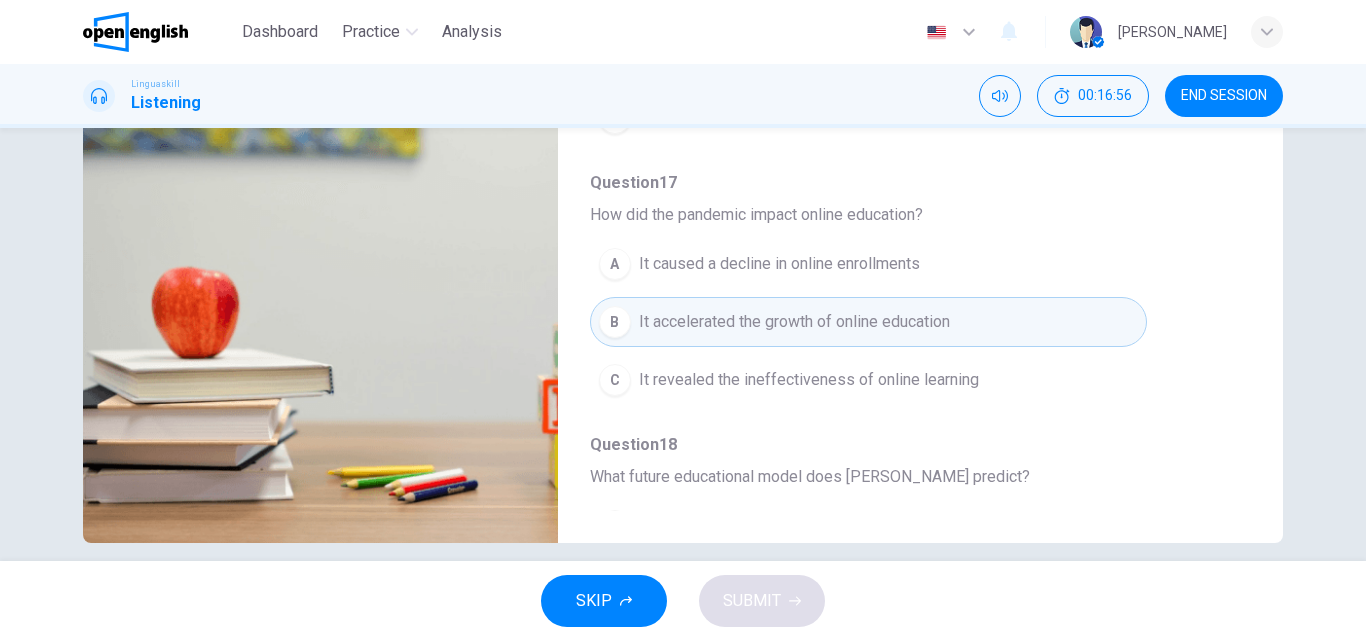 type on "*" 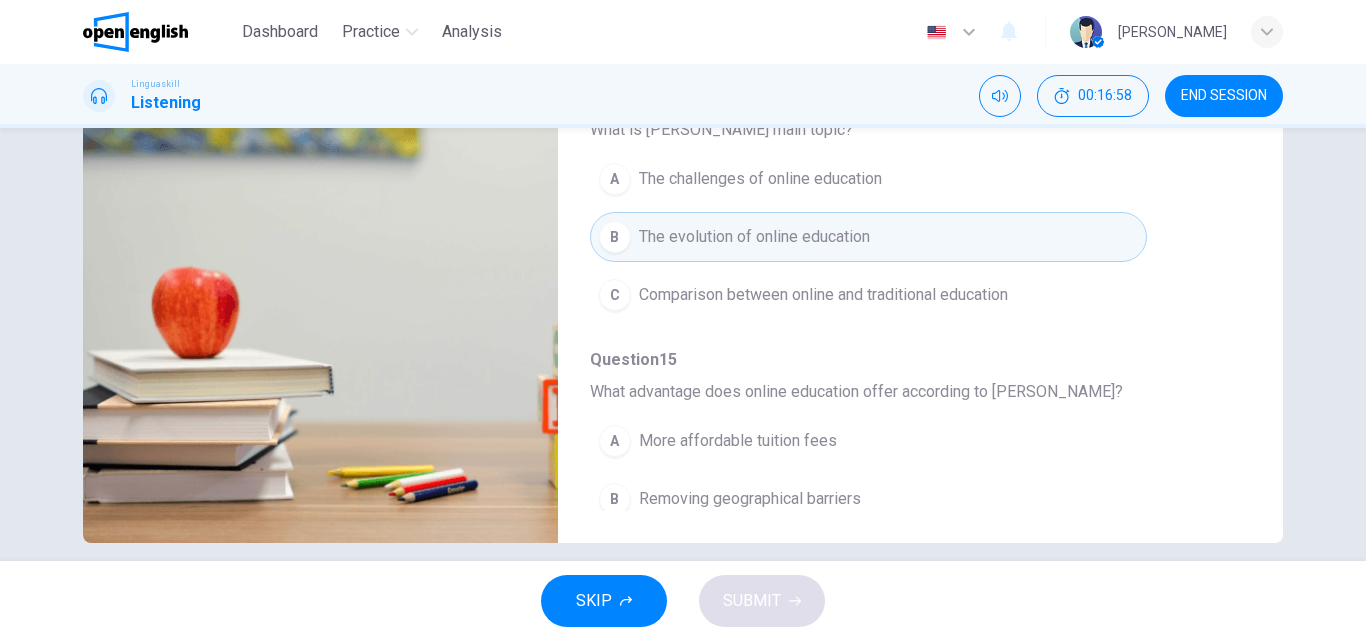 scroll, scrollTop: 0, scrollLeft: 0, axis: both 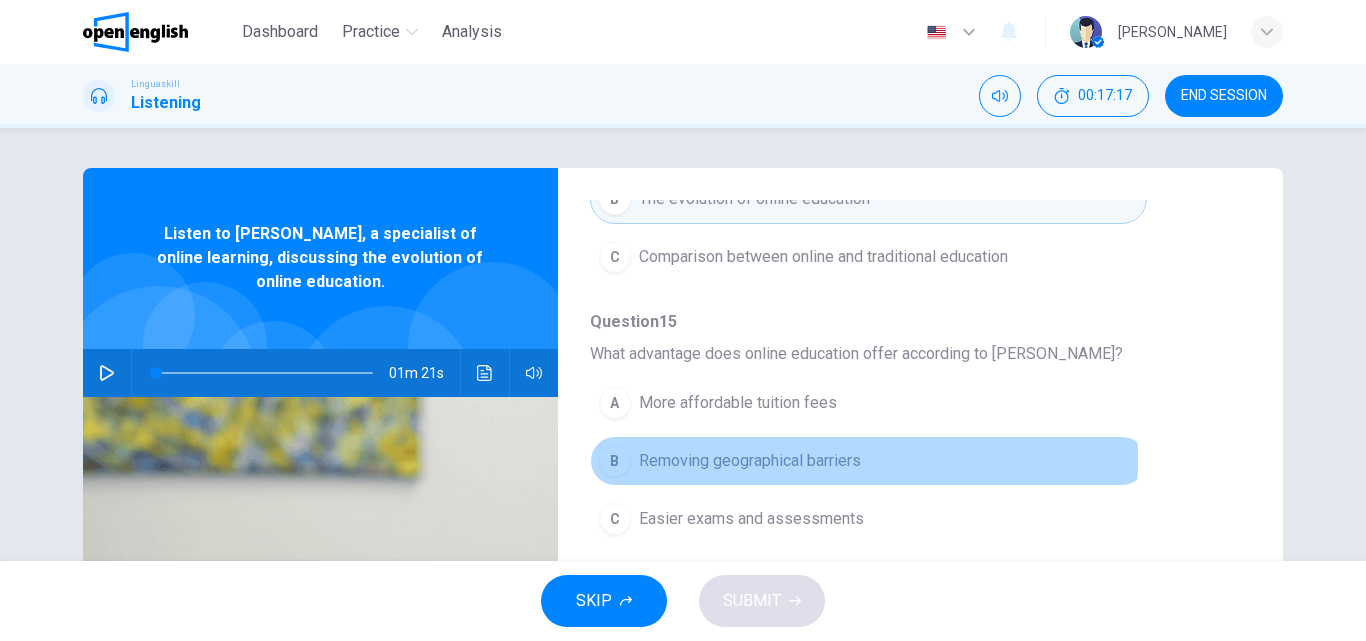 click on "B" at bounding box center (615, 461) 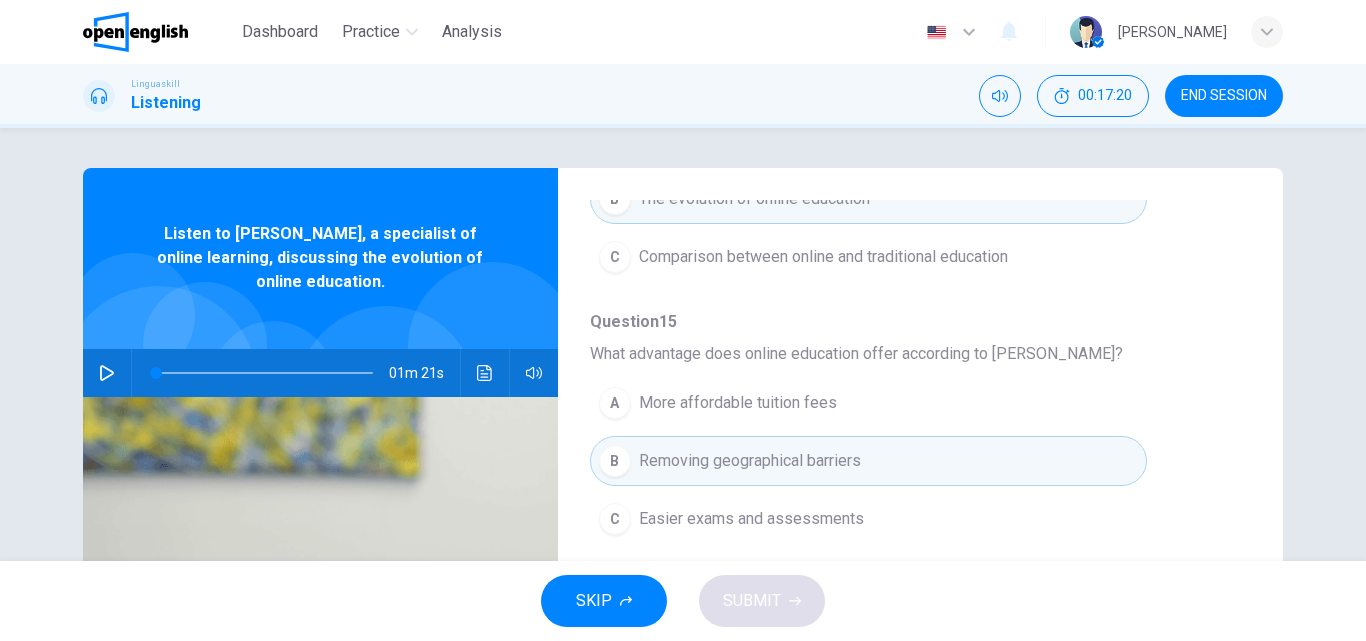 type 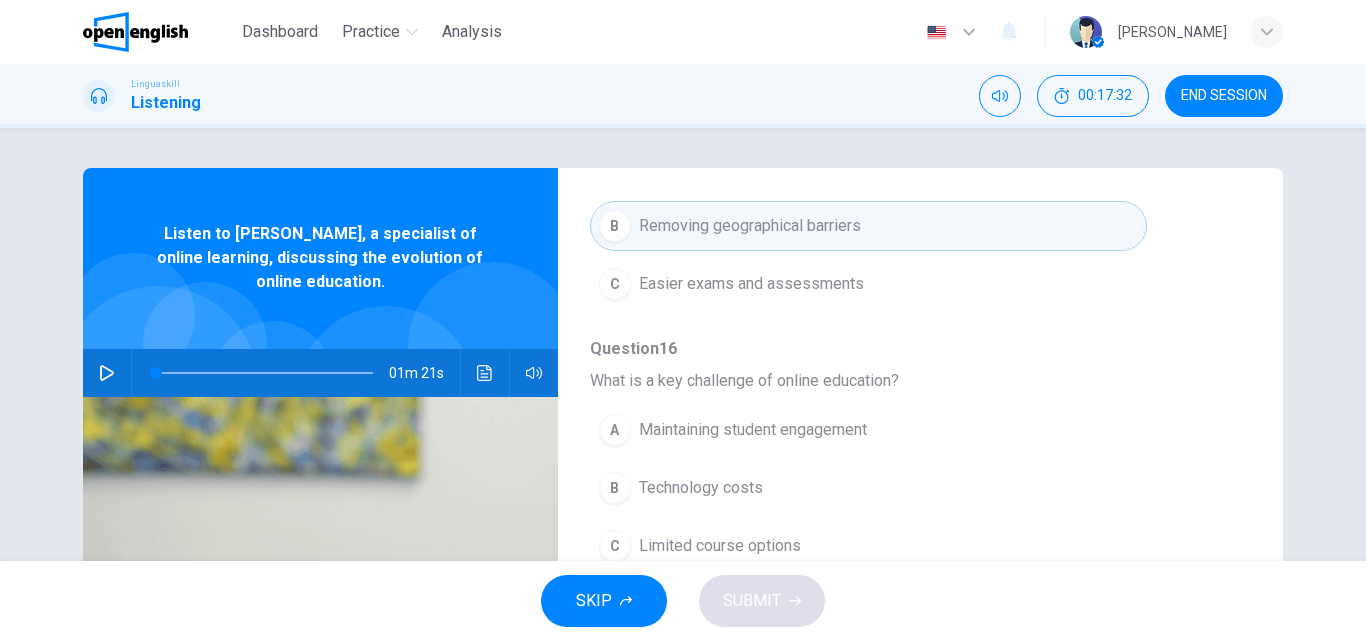 scroll, scrollTop: 600, scrollLeft: 0, axis: vertical 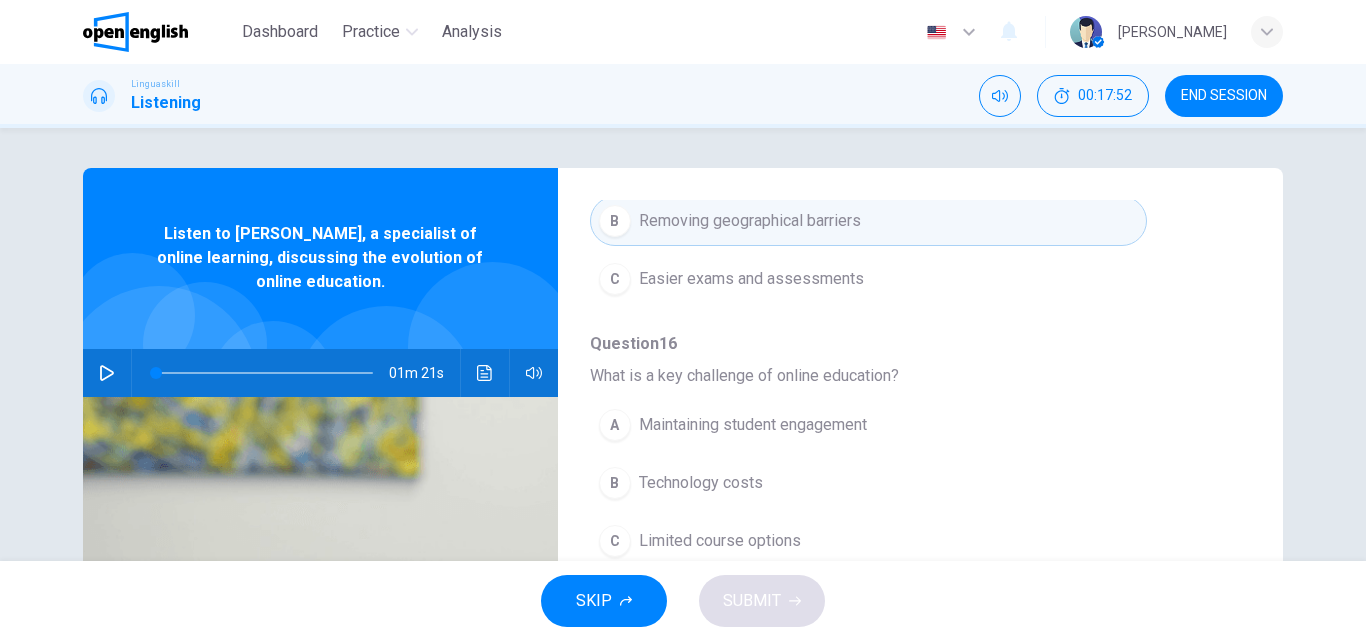 click on "A Maintaining student engagement" at bounding box center [868, 425] 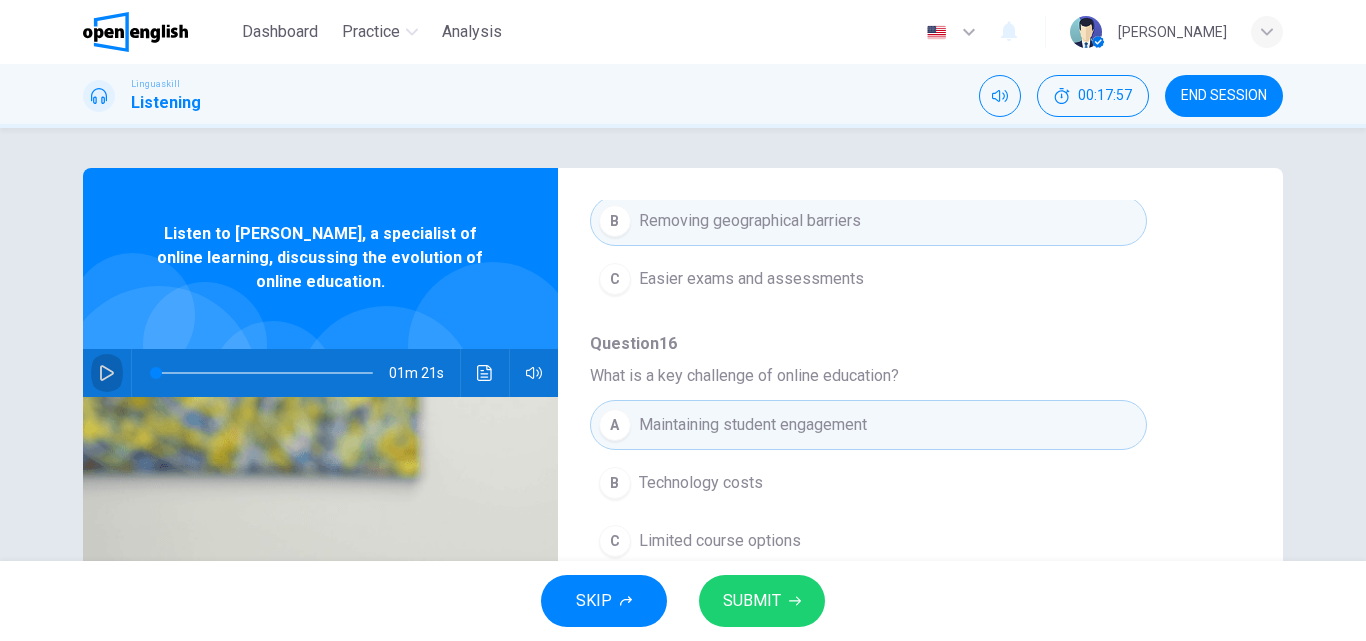 click 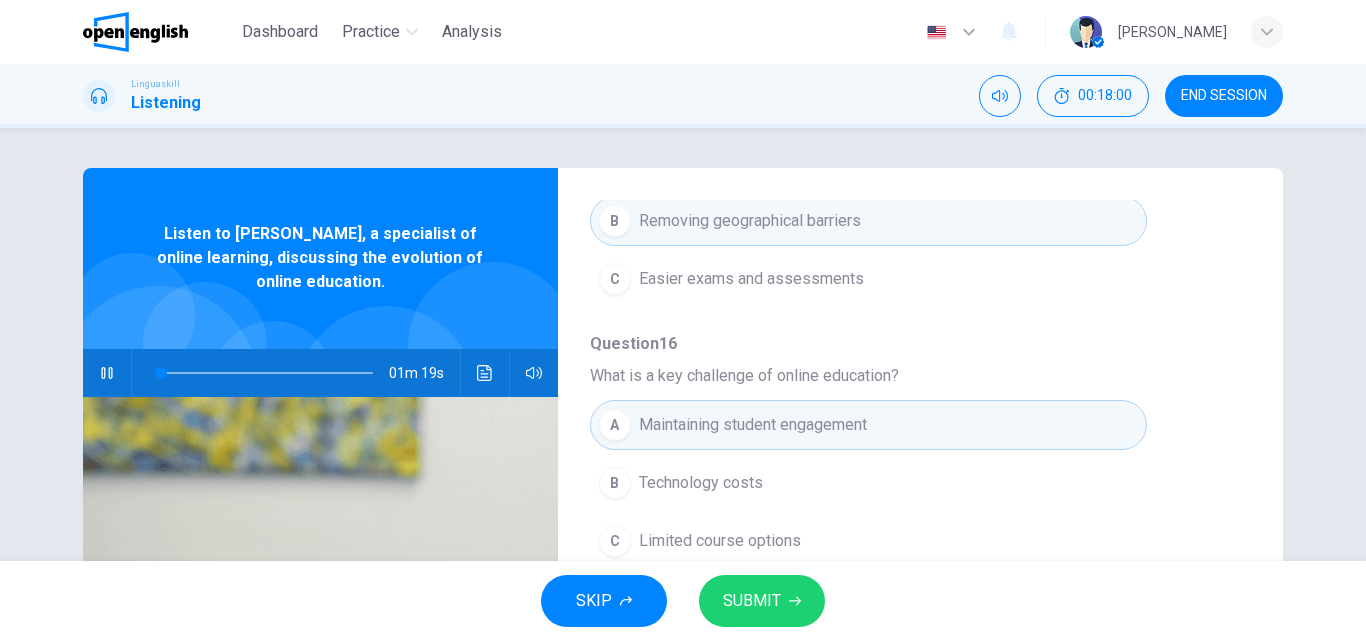 click on "Question  14 What is [PERSON_NAME] main topic? A The challenges of online education B The evolution of online education C Comparison between online and traditional education Question  15 What advantage does online education offer according to [PERSON_NAME]? A More affordable tuition fees B Removing geographical barriers C Easier exams and assessments Question  16 What is a key challenge of online education? A Maintaining student engagement B Technology costs C Limited course options Question  17 How did the pandemic impact online education? A It caused a decline in online enrollments B It accelerated the growth of online education C It revealed the ineffectiveness of online learning Question  18 What future educational model does [PERSON_NAME] predict? A A complete shift to online learning B A hybrid model of traditional and online methods C Discontinuation of online education platforms" at bounding box center [904, 451] 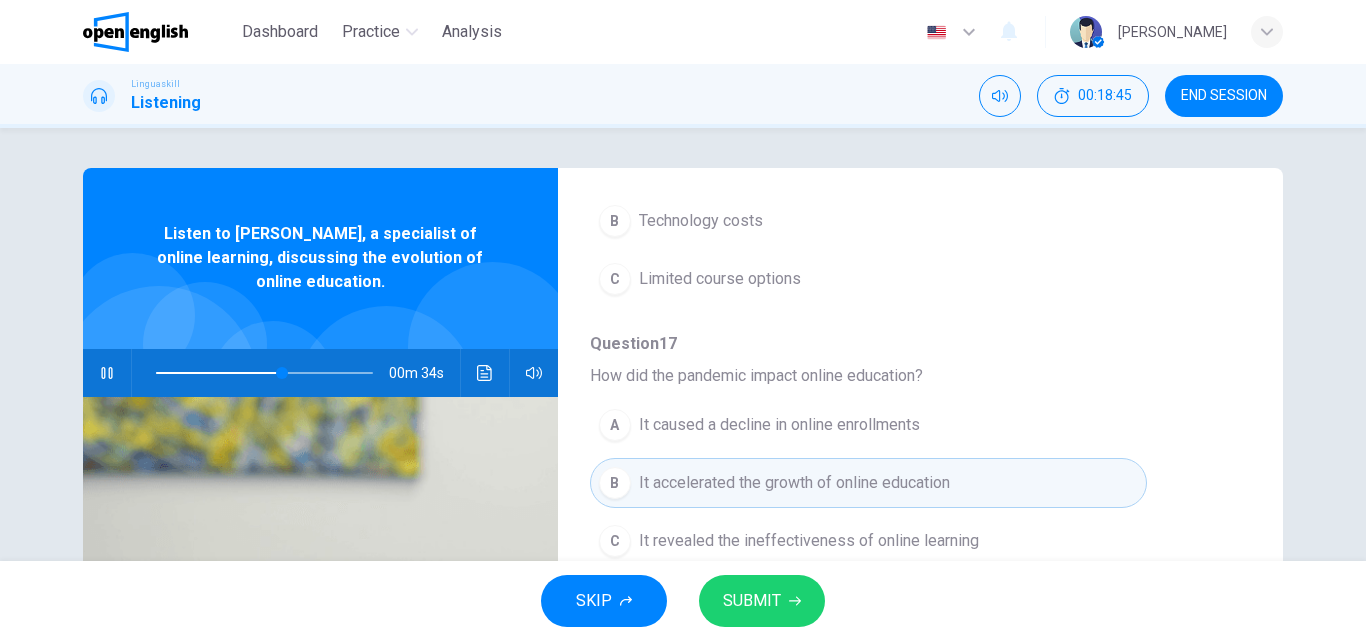 scroll, scrollTop: 863, scrollLeft: 0, axis: vertical 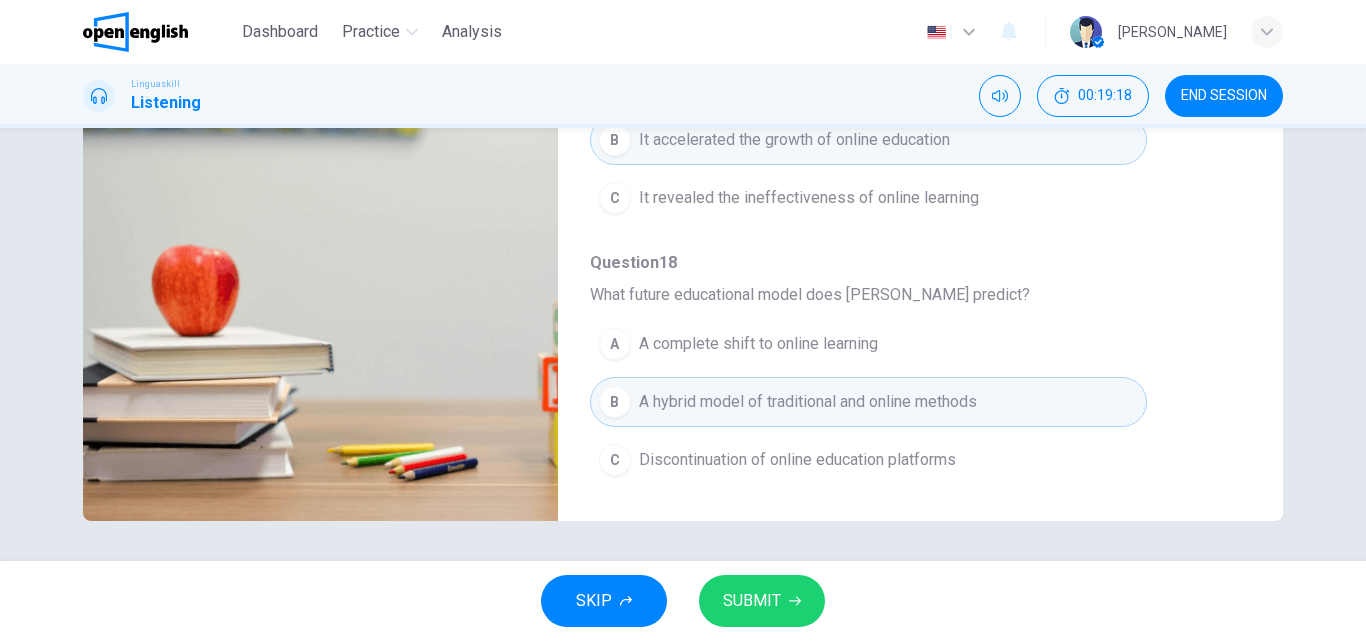 type on "*" 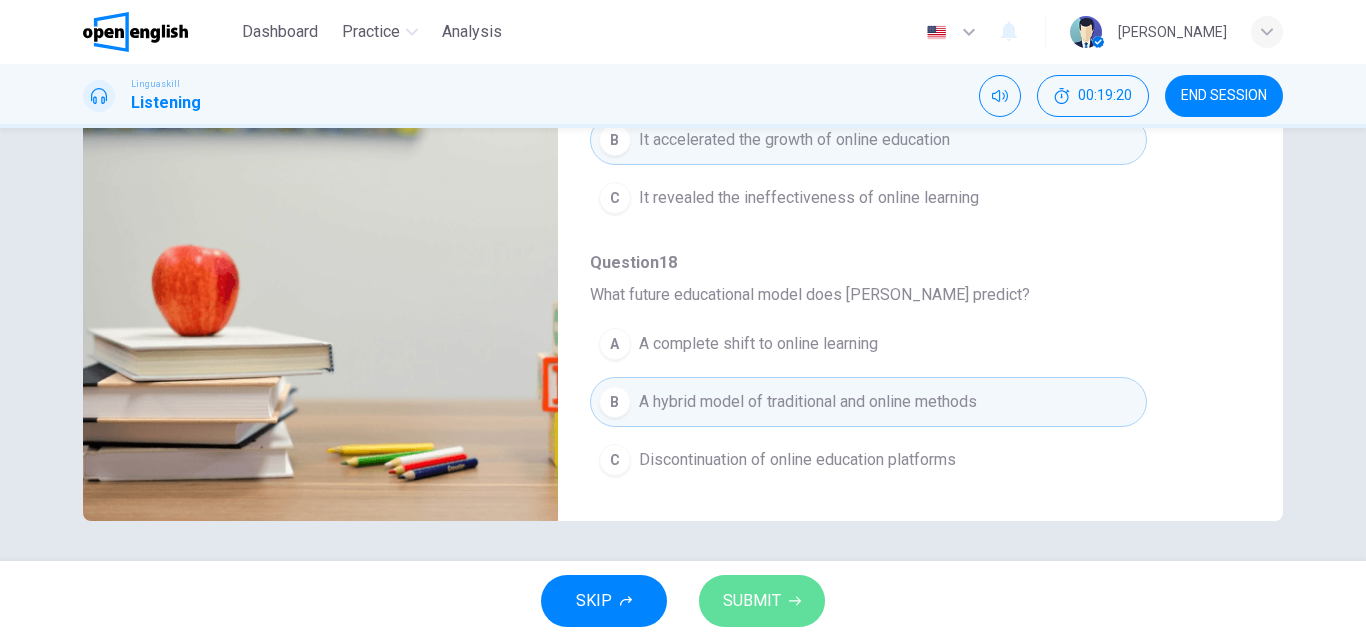 click on "SUBMIT" at bounding box center (752, 601) 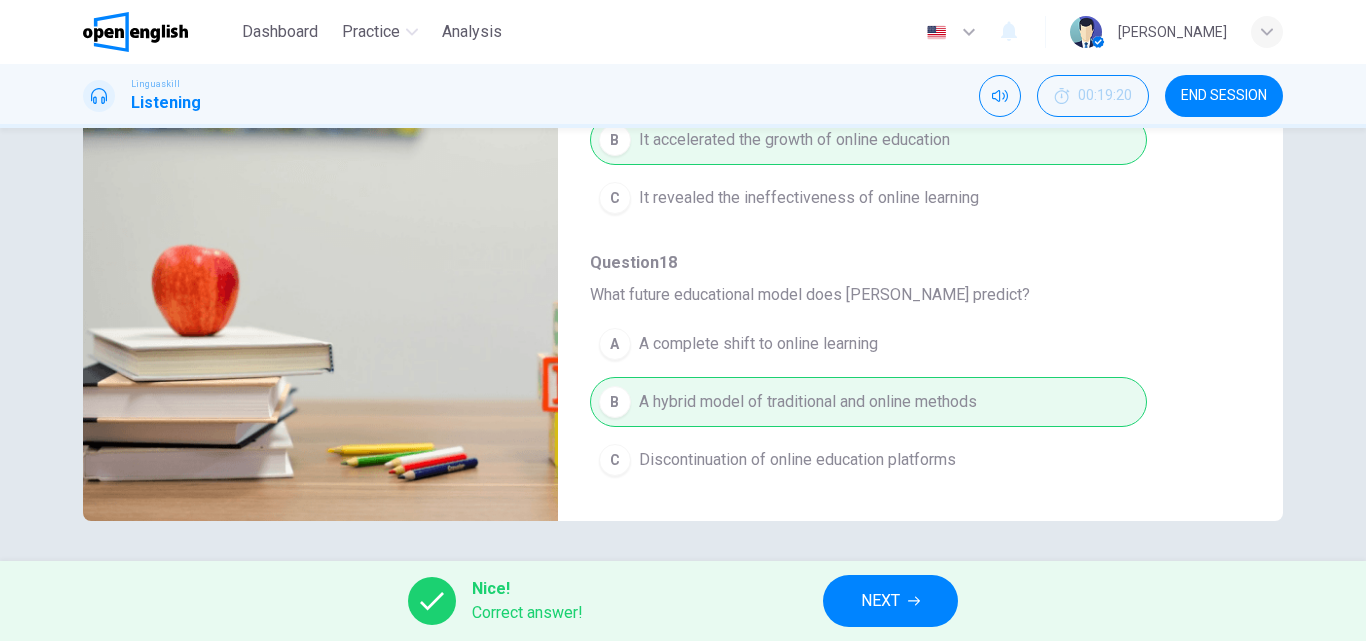 click on "Nice! Correct answer! NEXT" at bounding box center [683, 601] 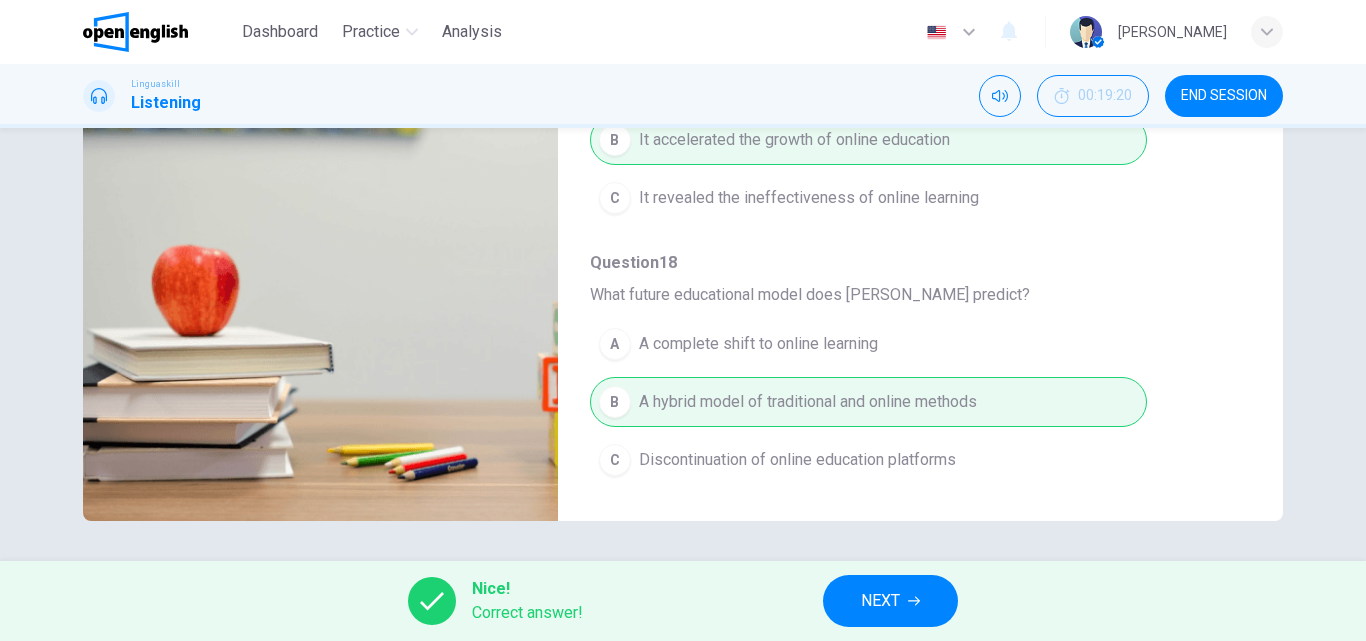 click on "NEXT" at bounding box center (880, 601) 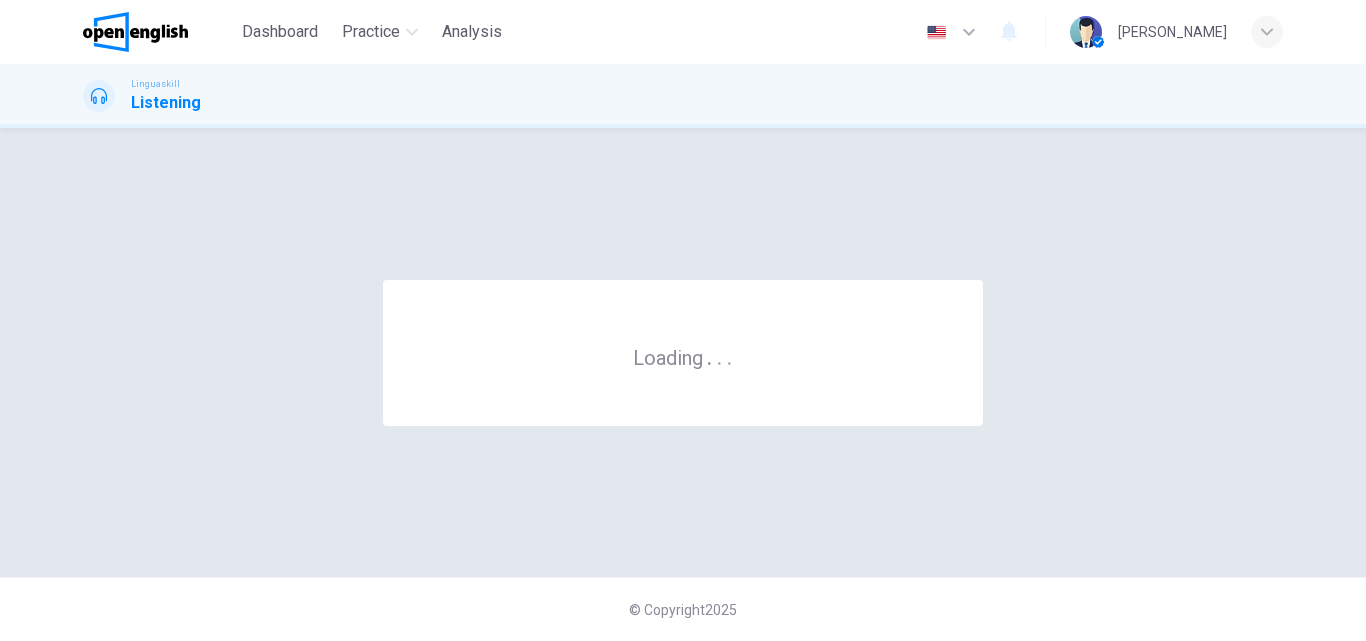 scroll, scrollTop: 0, scrollLeft: 0, axis: both 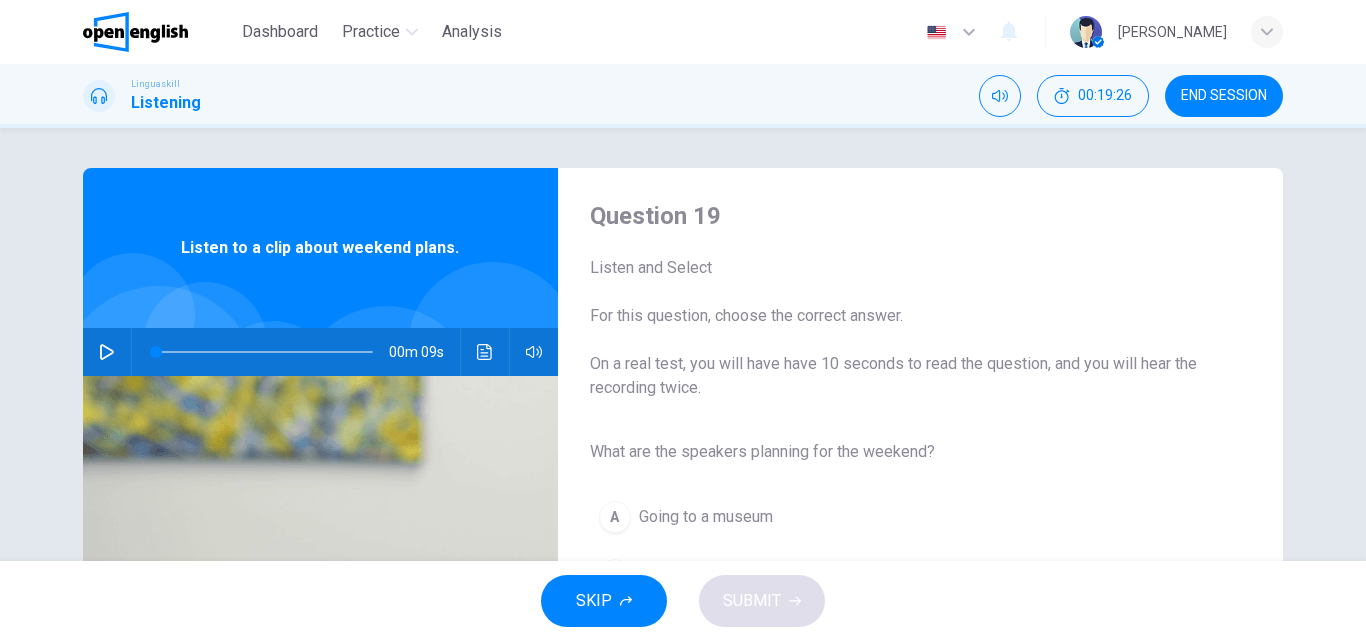 click on "SKIP SUBMIT" at bounding box center [683, 601] 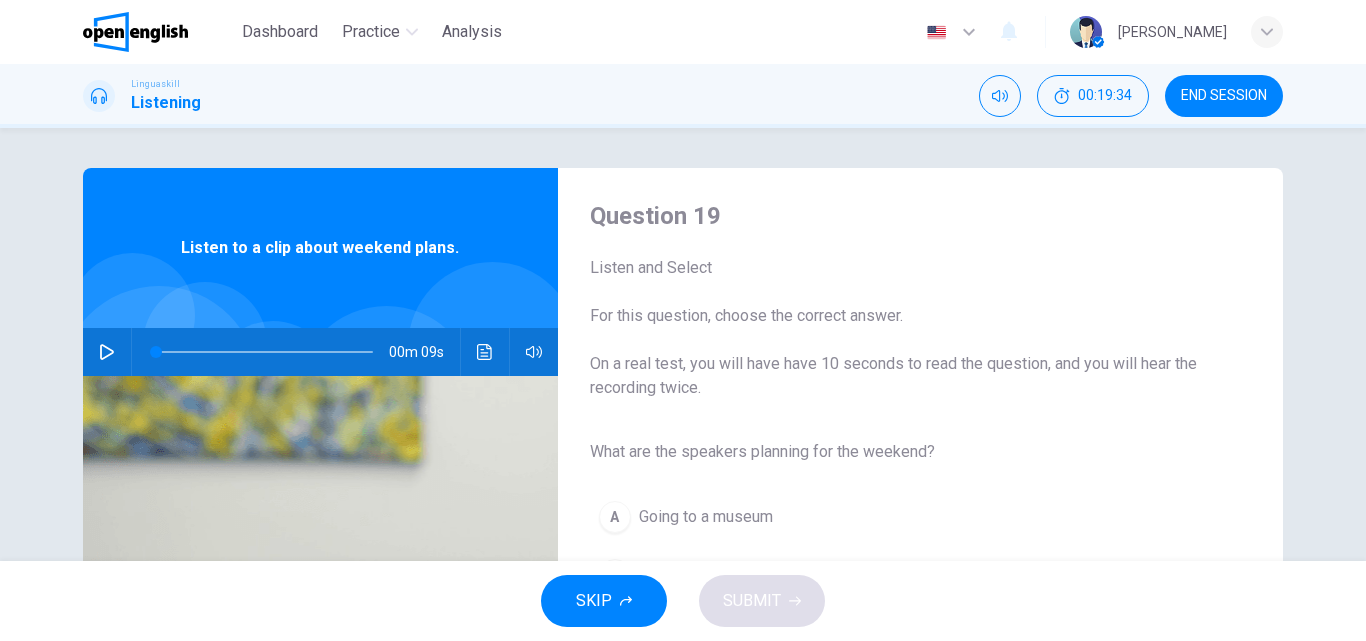 click on "Question 19 Listen and Select For this question, choose the correct answer.  On a real test, you will have have 10 seconds to read the question, and you will hear the recording twice. What are the speakers planning for the weekend? A Going to a museum B Going to the beach C Working overtime" at bounding box center [904, 515] 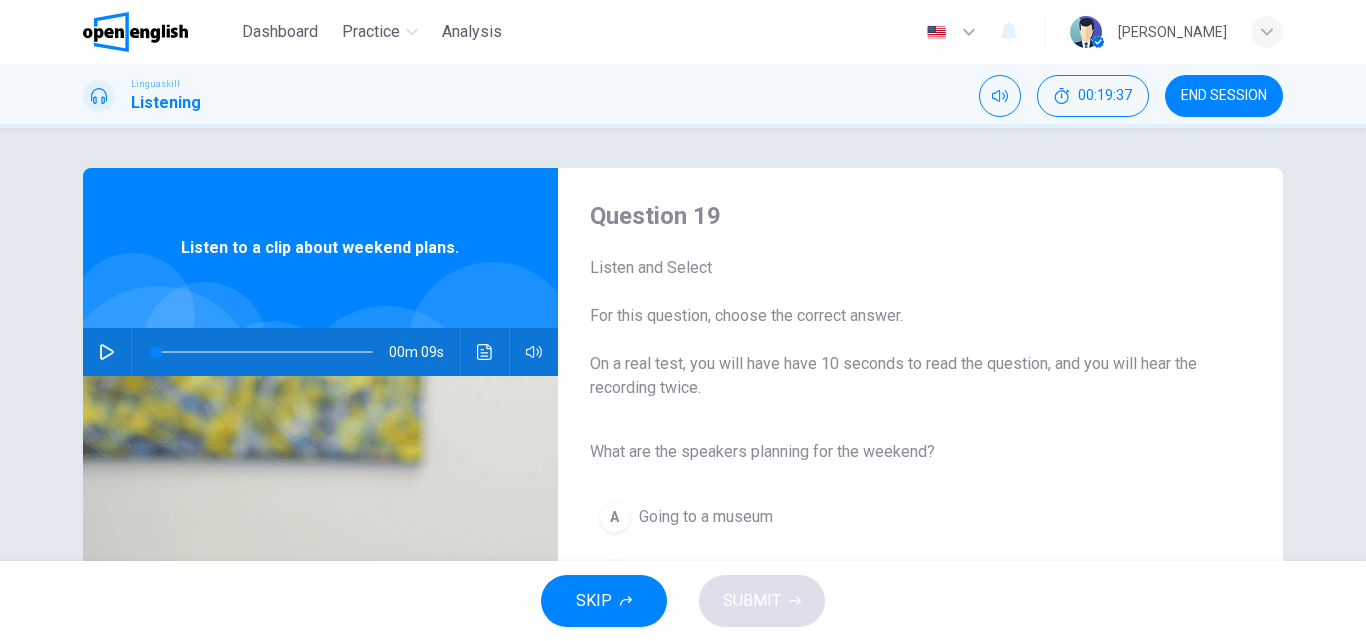 click on "Question 19 Listen and Select For this question, choose the correct answer.  On a real test, you will have have 10 seconds to read the question, and you will hear the recording twice. What are the speakers planning for the weekend? A Going to a museum B Going to the beach C Working overtime" at bounding box center (904, 515) 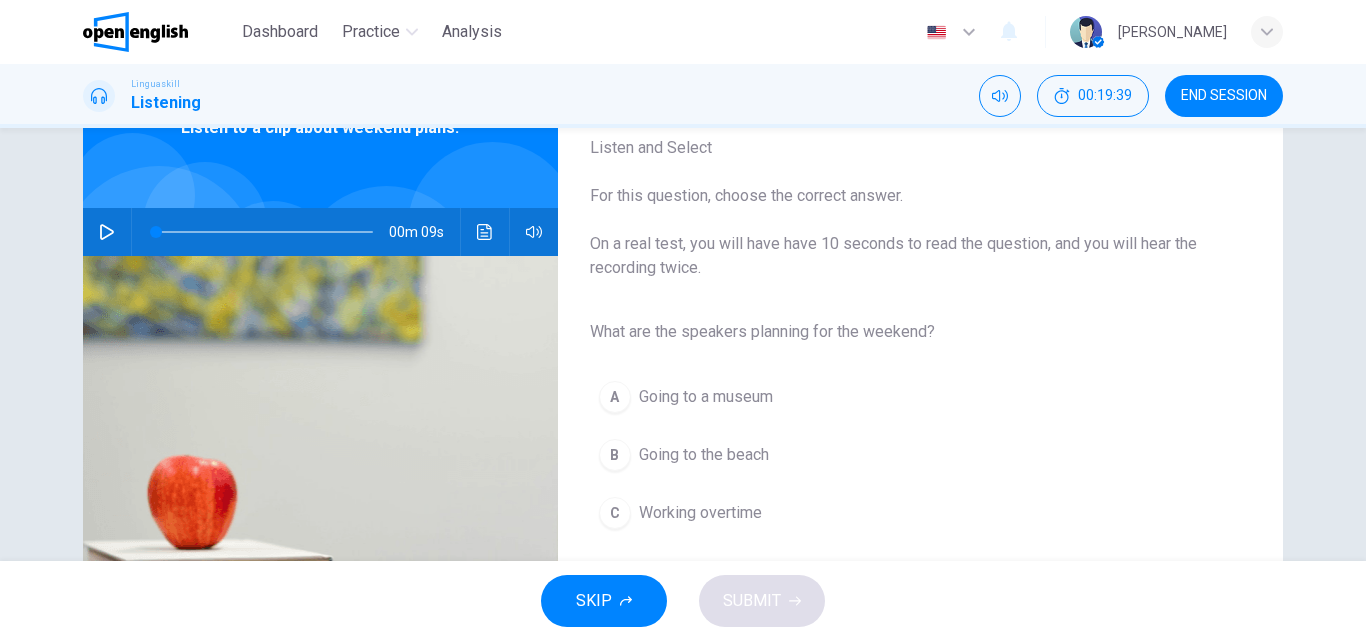 scroll, scrollTop: 160, scrollLeft: 0, axis: vertical 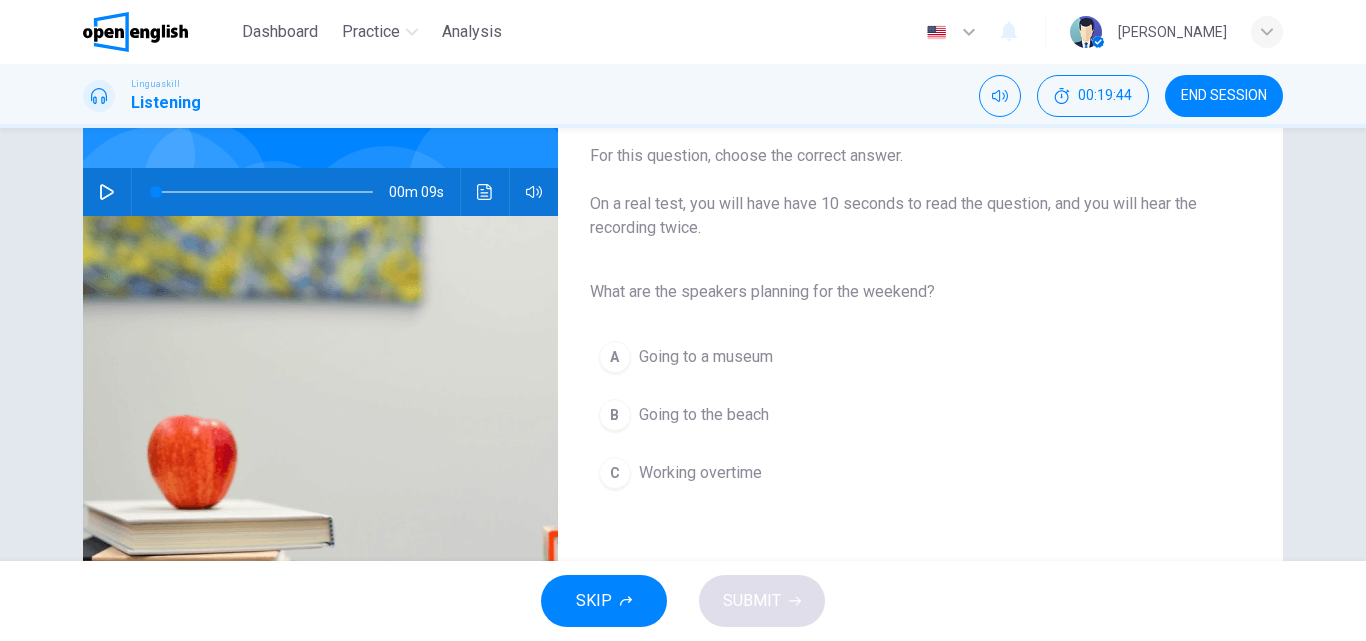 click 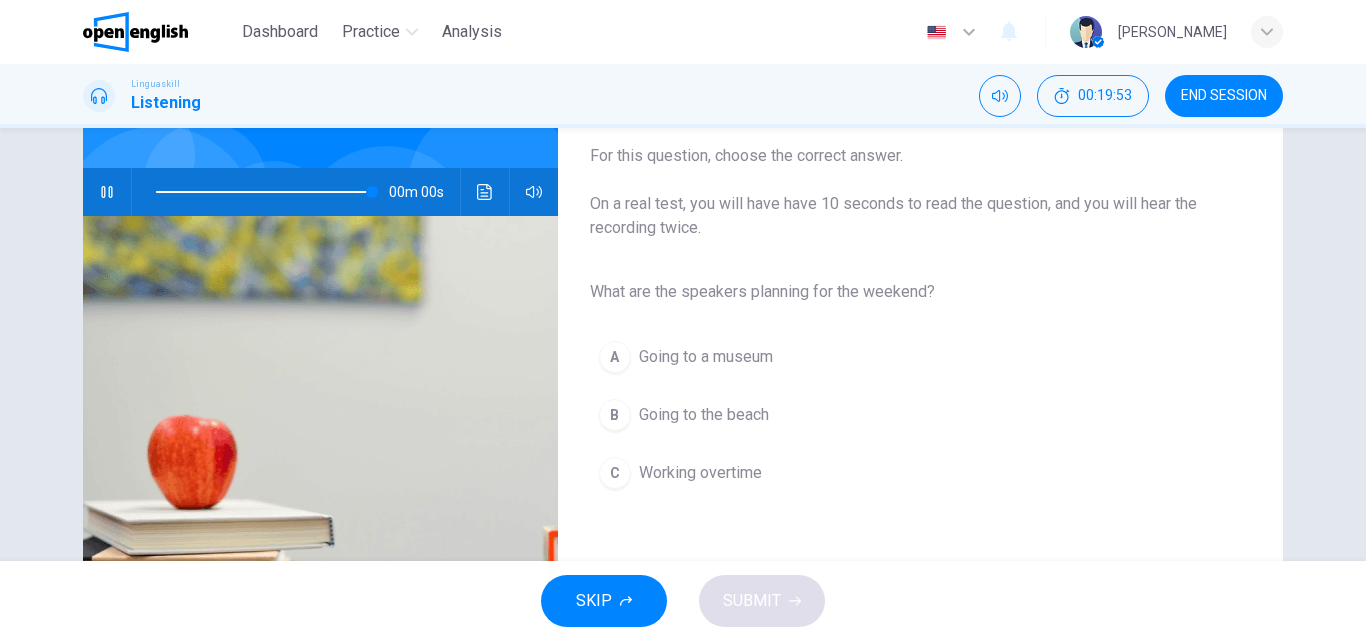 type on "*" 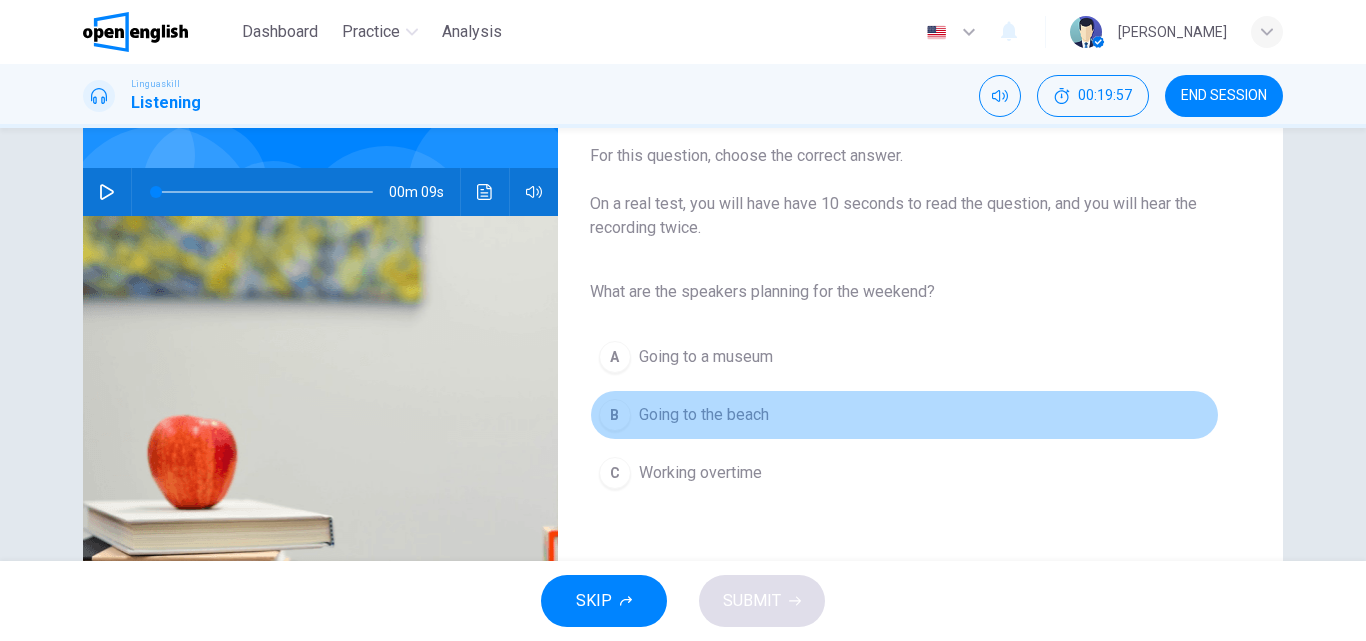 click on "Going to the beach" at bounding box center (704, 415) 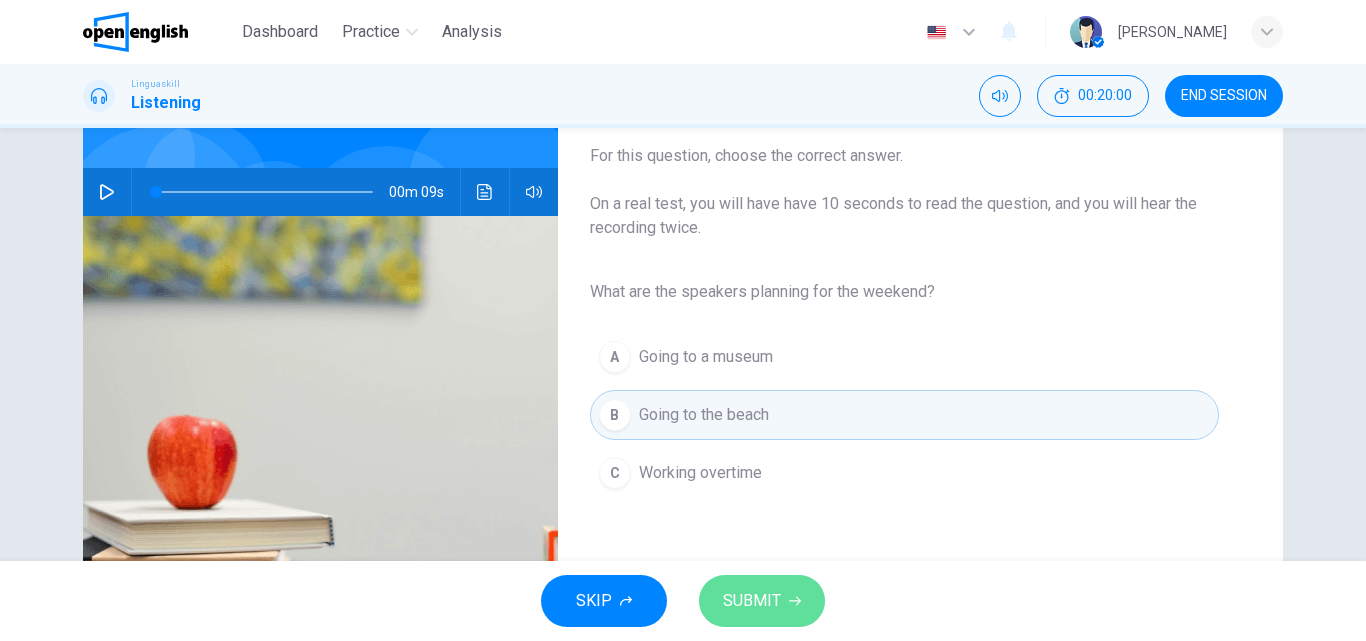 click on "SUBMIT" at bounding box center [752, 601] 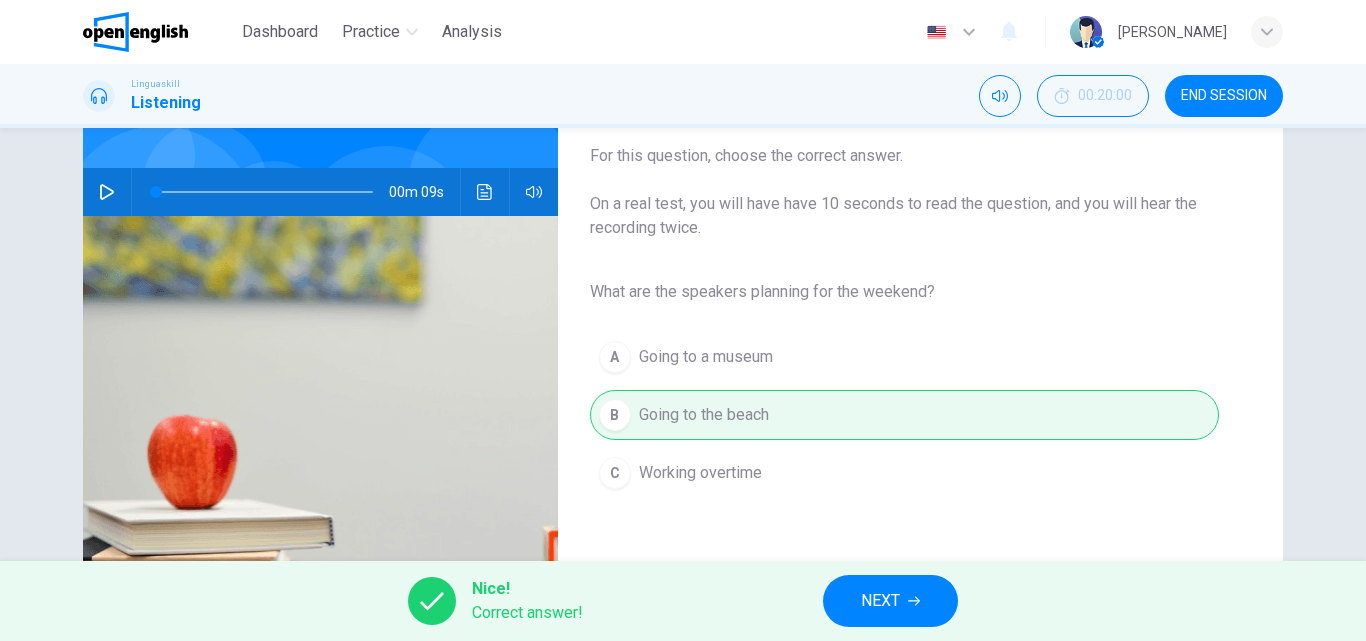 click on "NEXT" at bounding box center (880, 601) 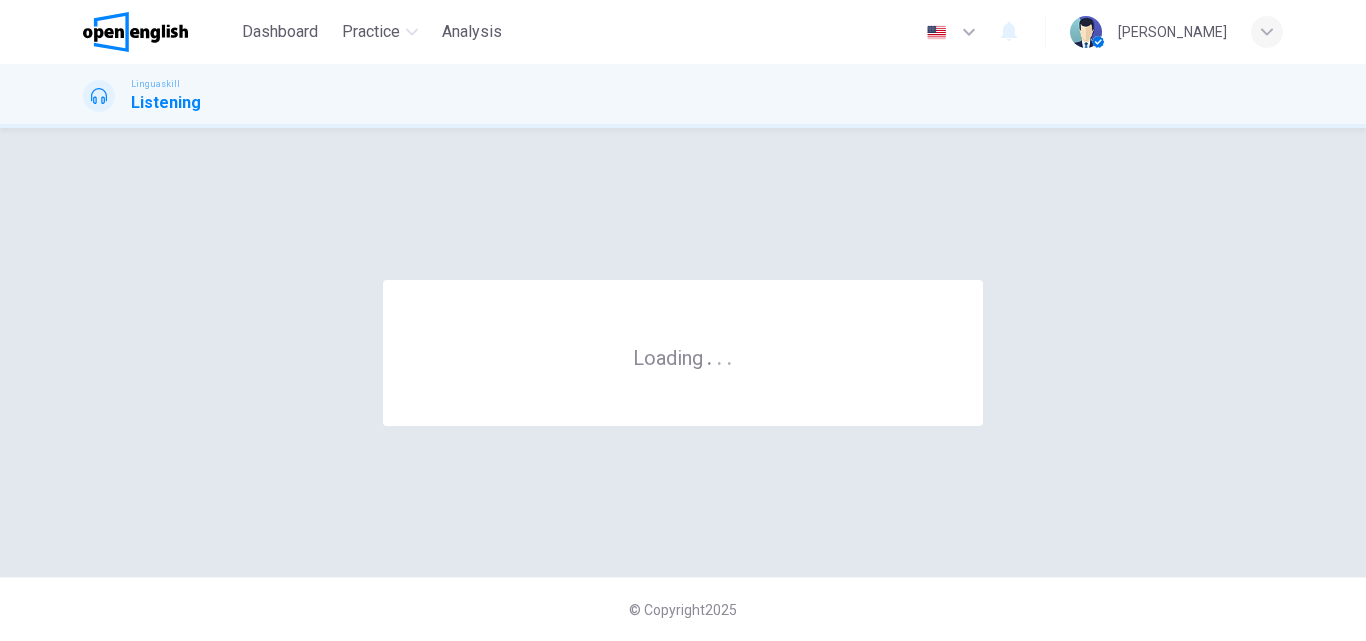scroll, scrollTop: 0, scrollLeft: 0, axis: both 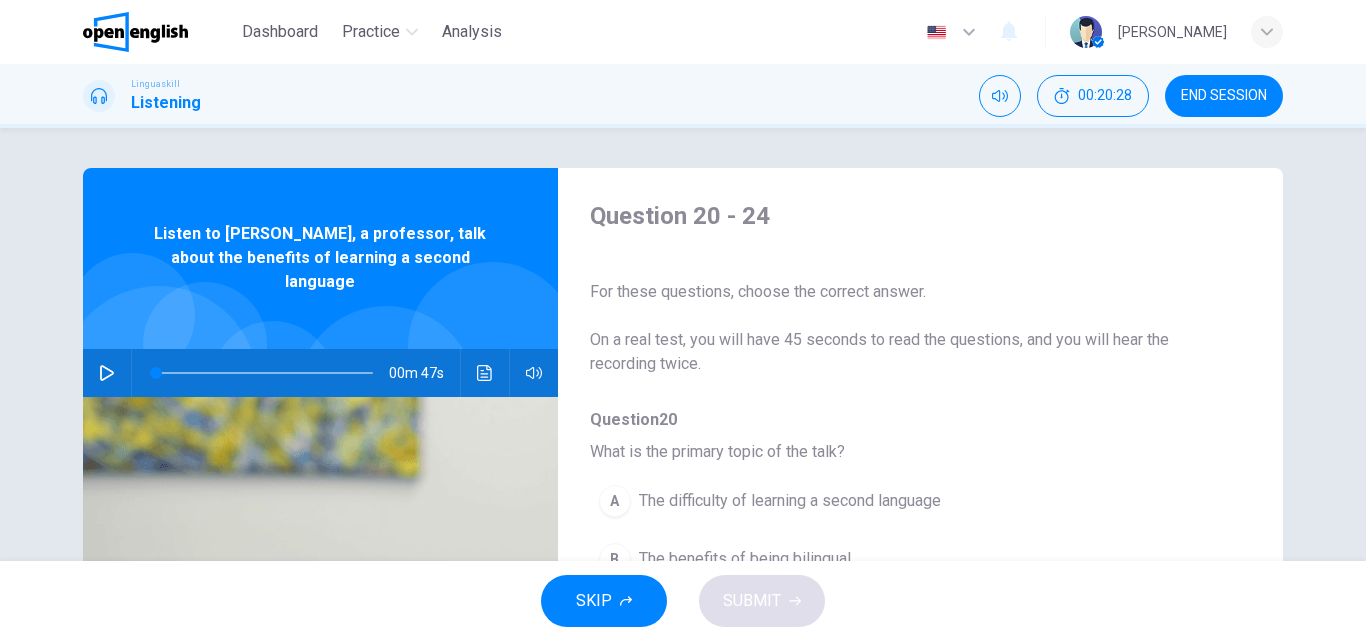 click on "Question  20" at bounding box center [904, 420] 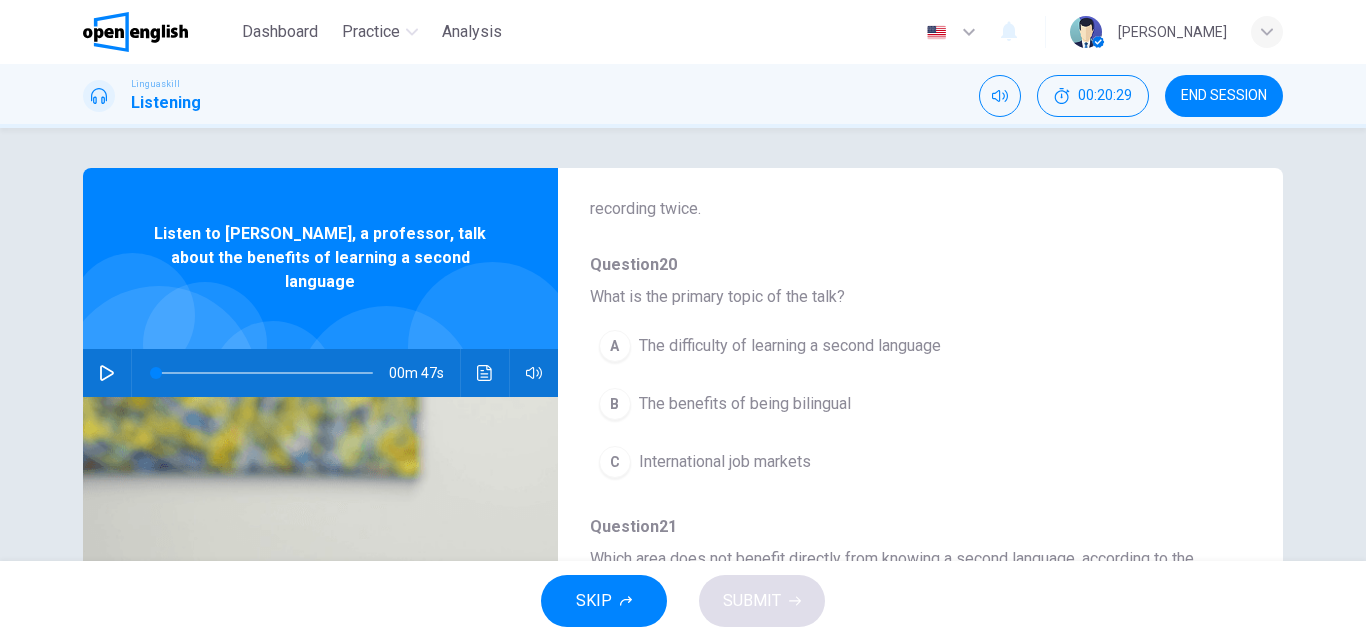 scroll, scrollTop: 160, scrollLeft: 0, axis: vertical 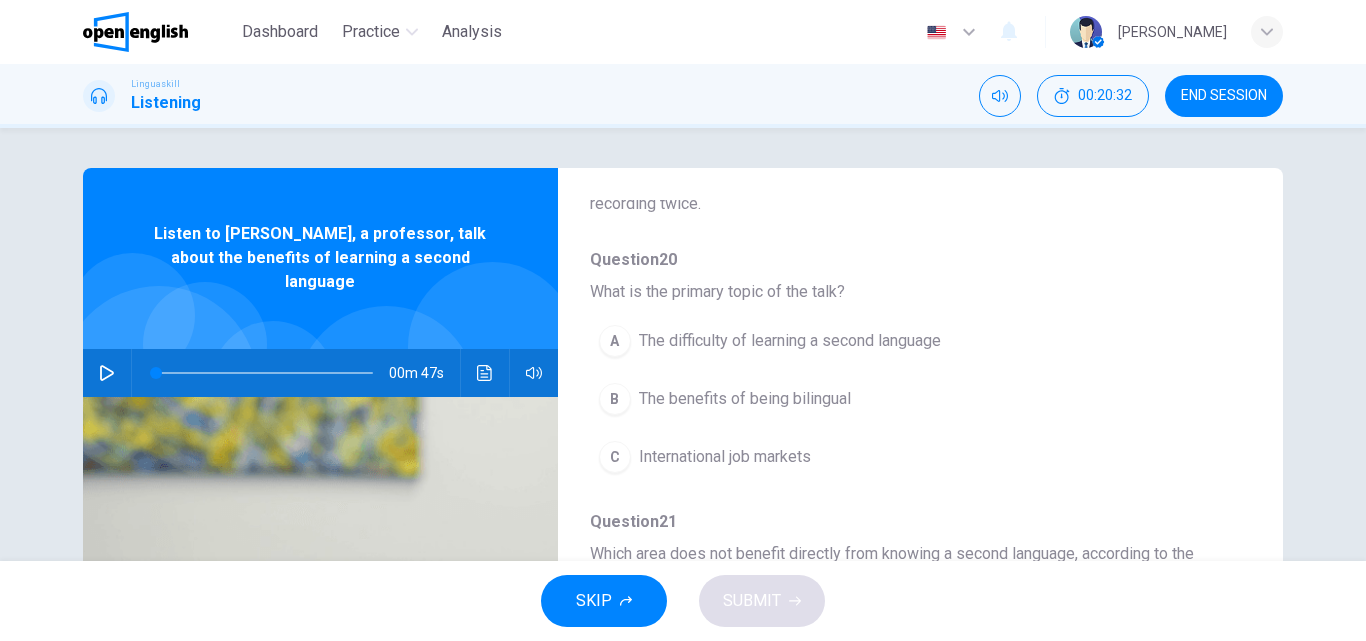 click on "The benefits of being bilingual" at bounding box center (745, 399) 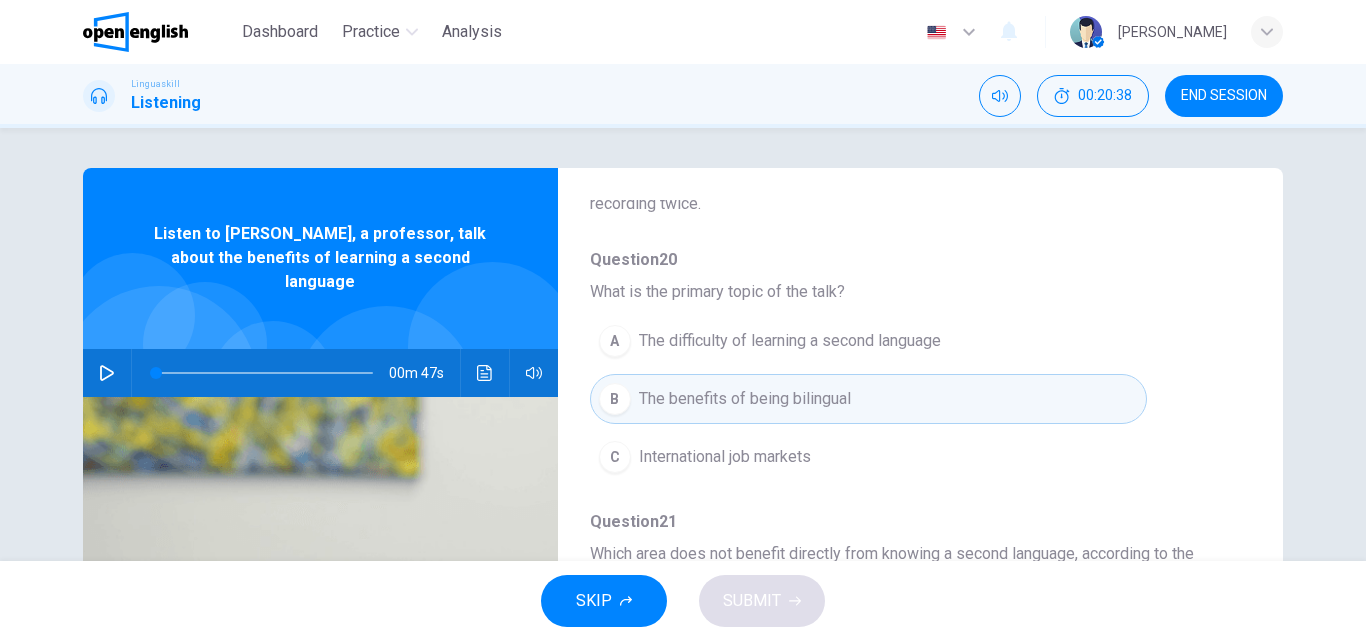 type 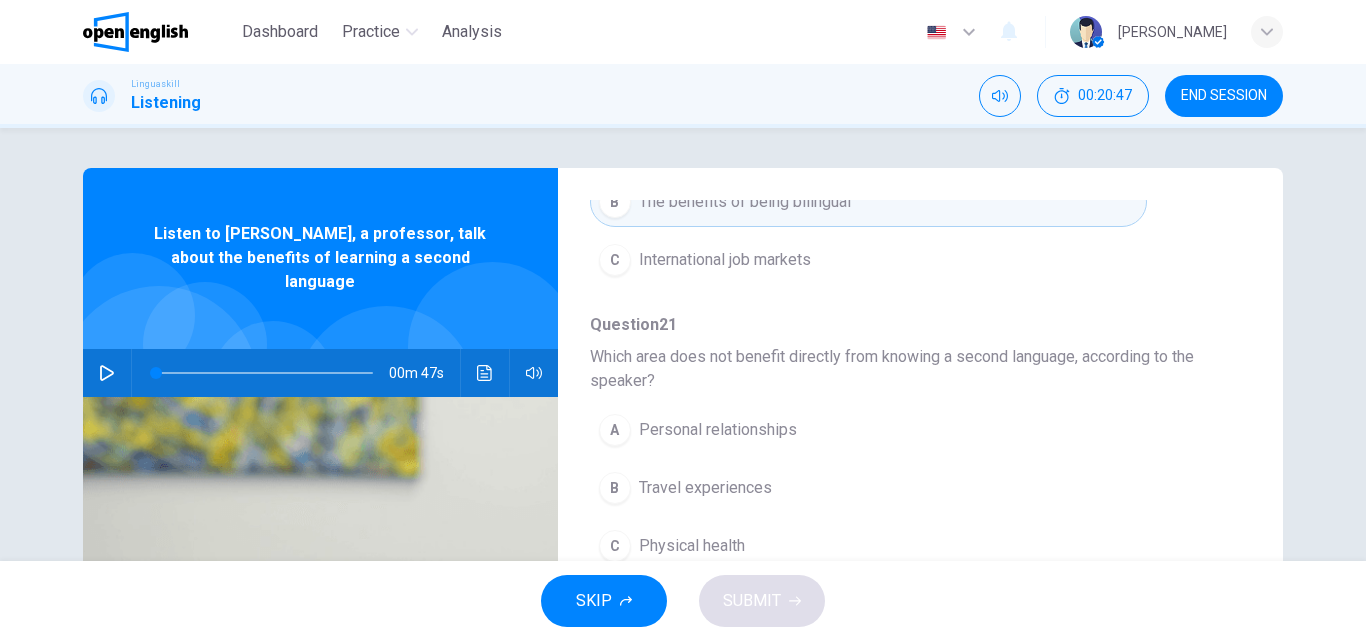 scroll, scrollTop: 360, scrollLeft: 0, axis: vertical 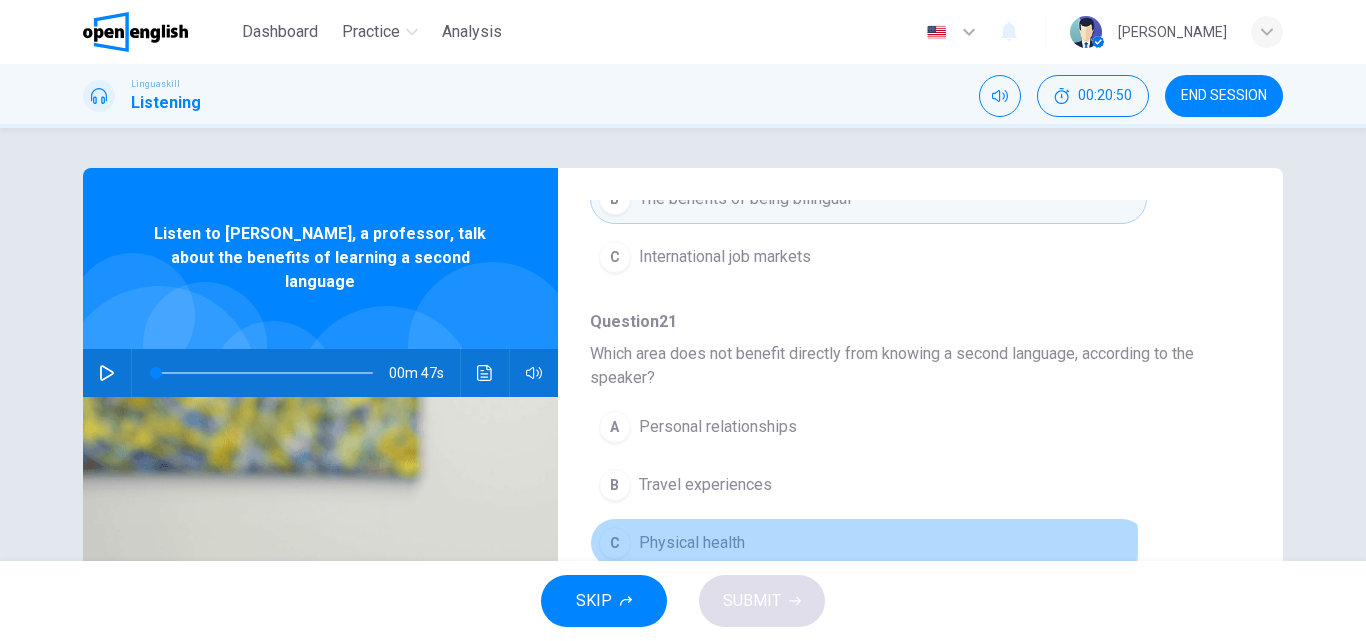 click on "C Physical health" at bounding box center [868, 543] 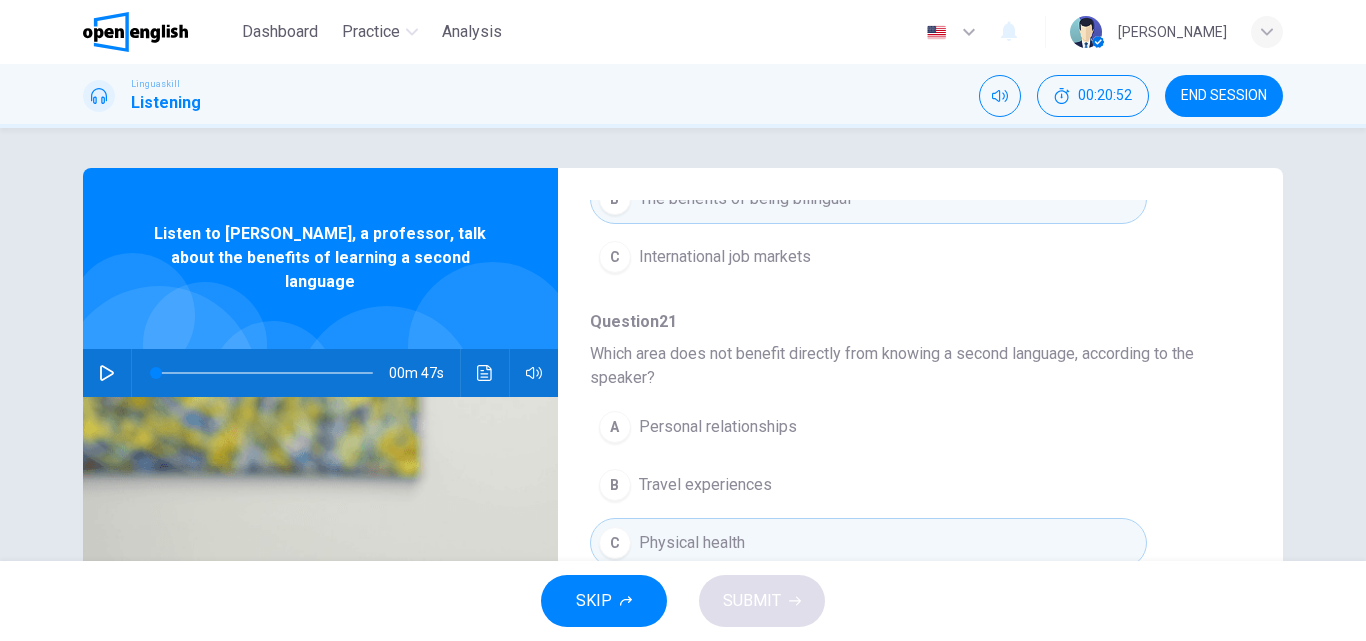 type 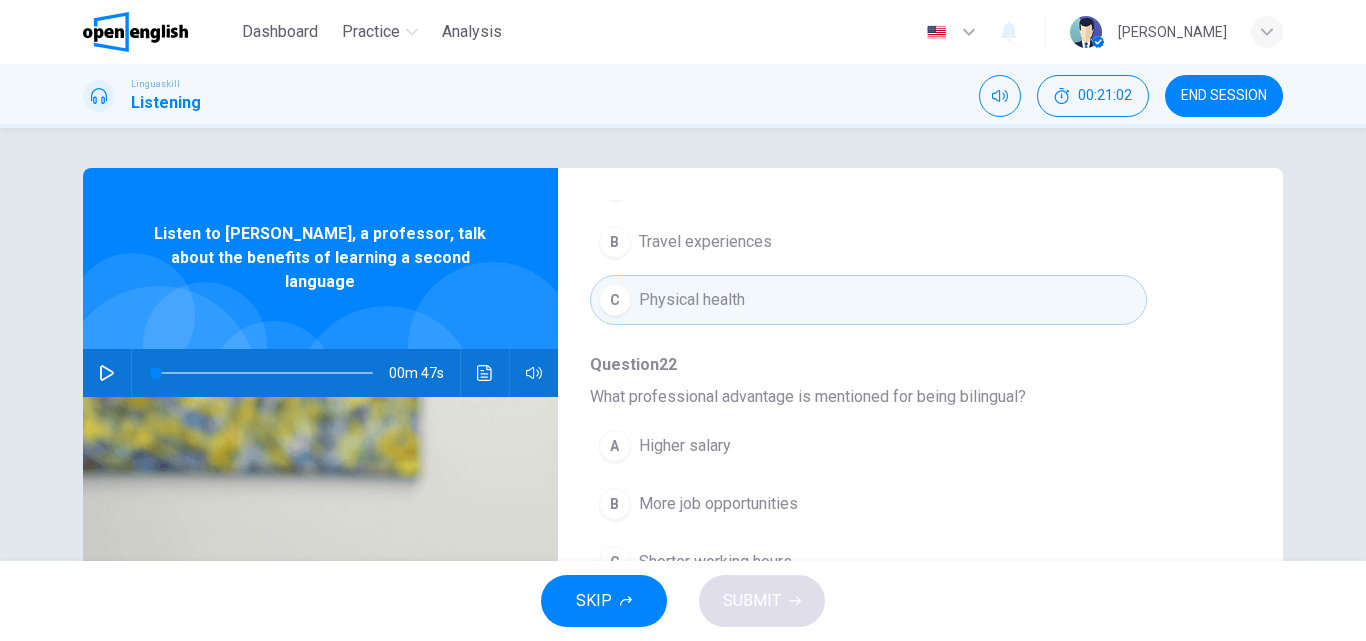 scroll, scrollTop: 640, scrollLeft: 0, axis: vertical 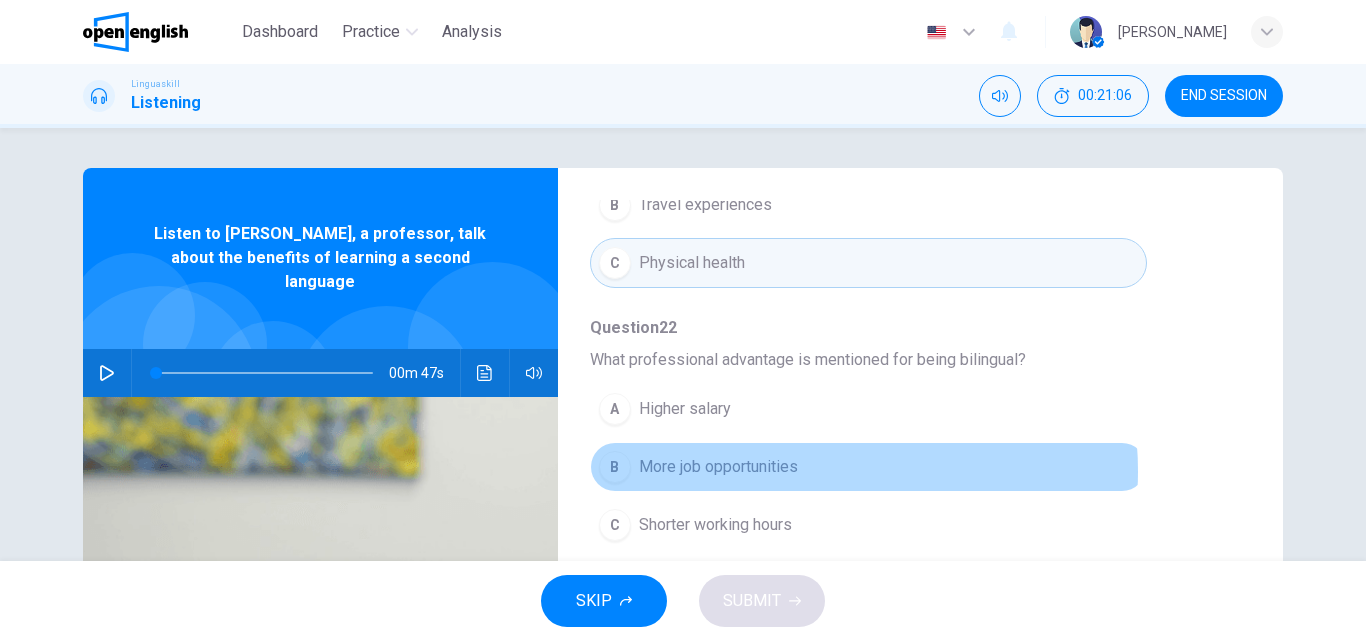 click on "B More job opportunities" at bounding box center [868, 467] 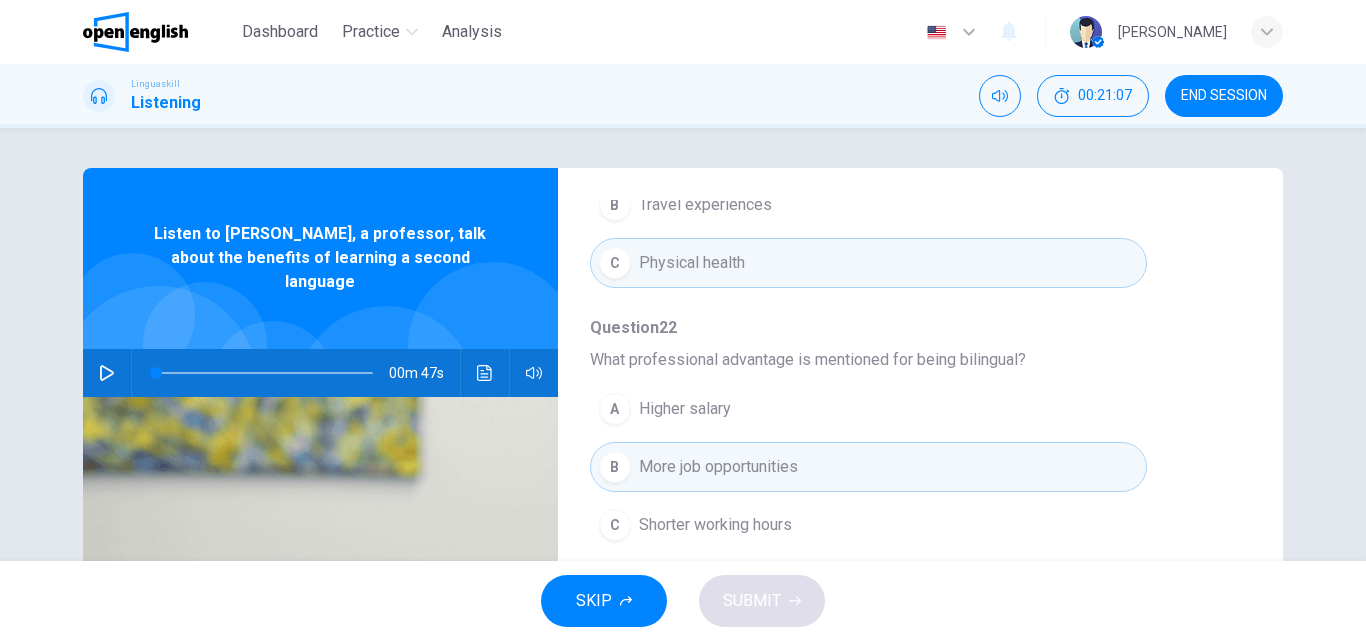 type 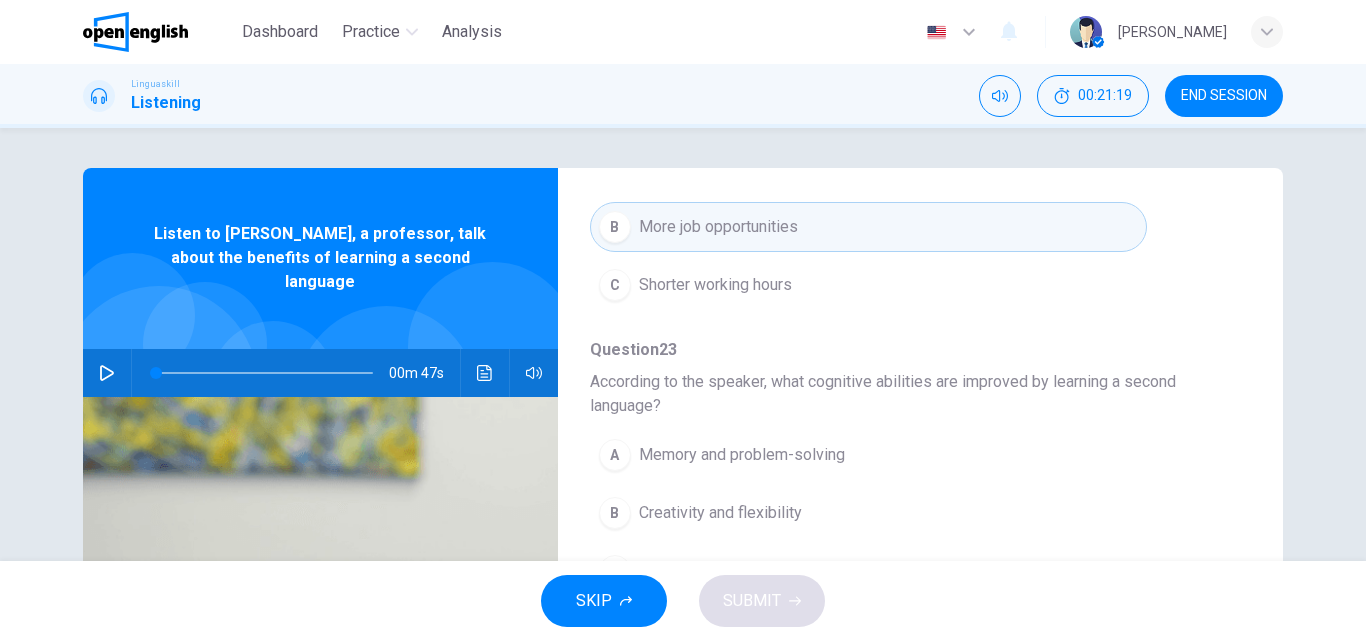 scroll, scrollTop: 911, scrollLeft: 0, axis: vertical 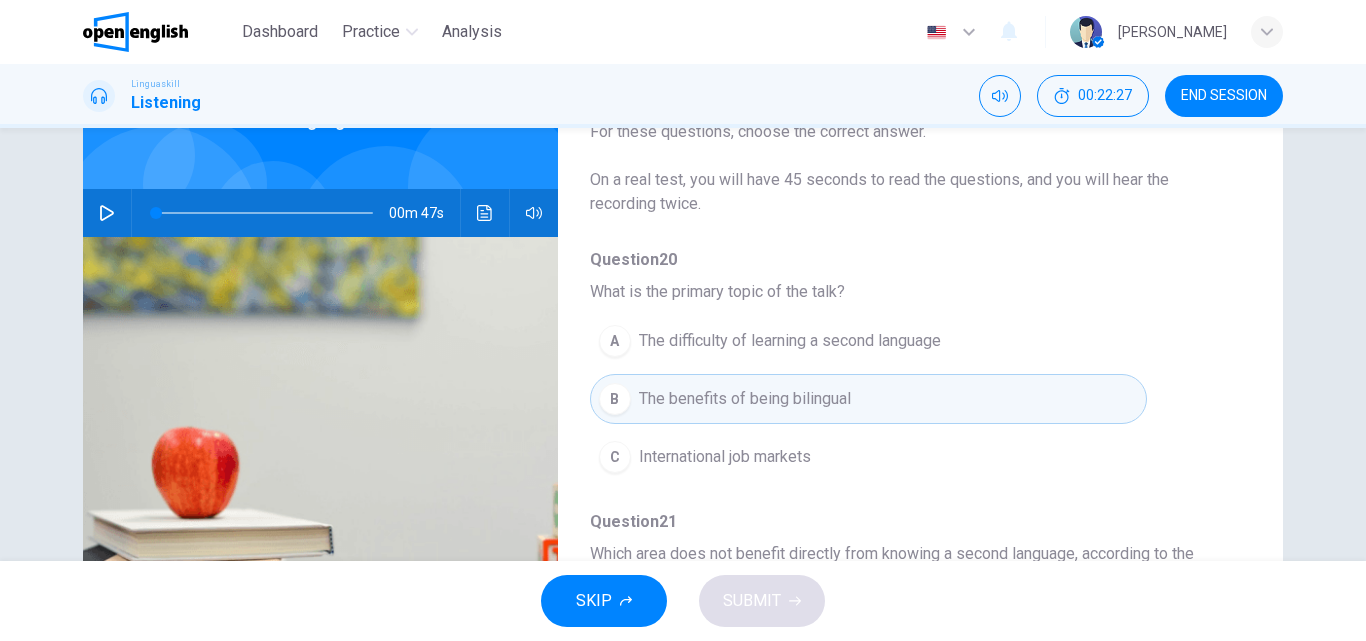 click 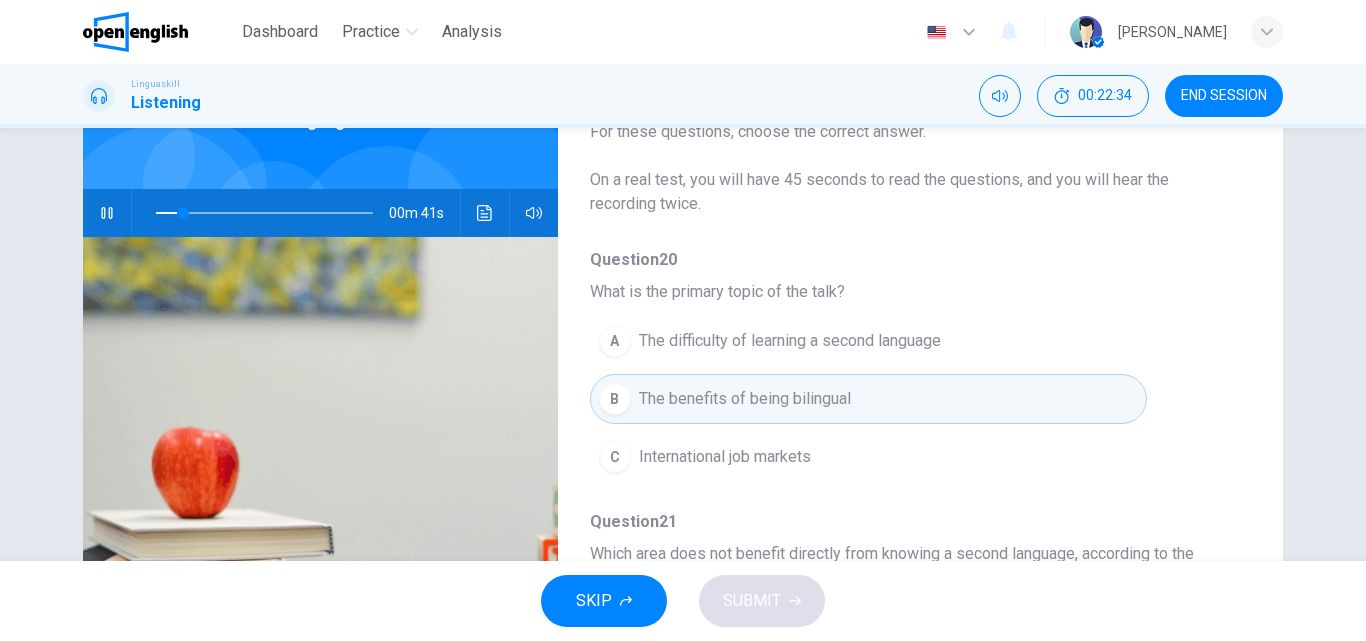 type on "**" 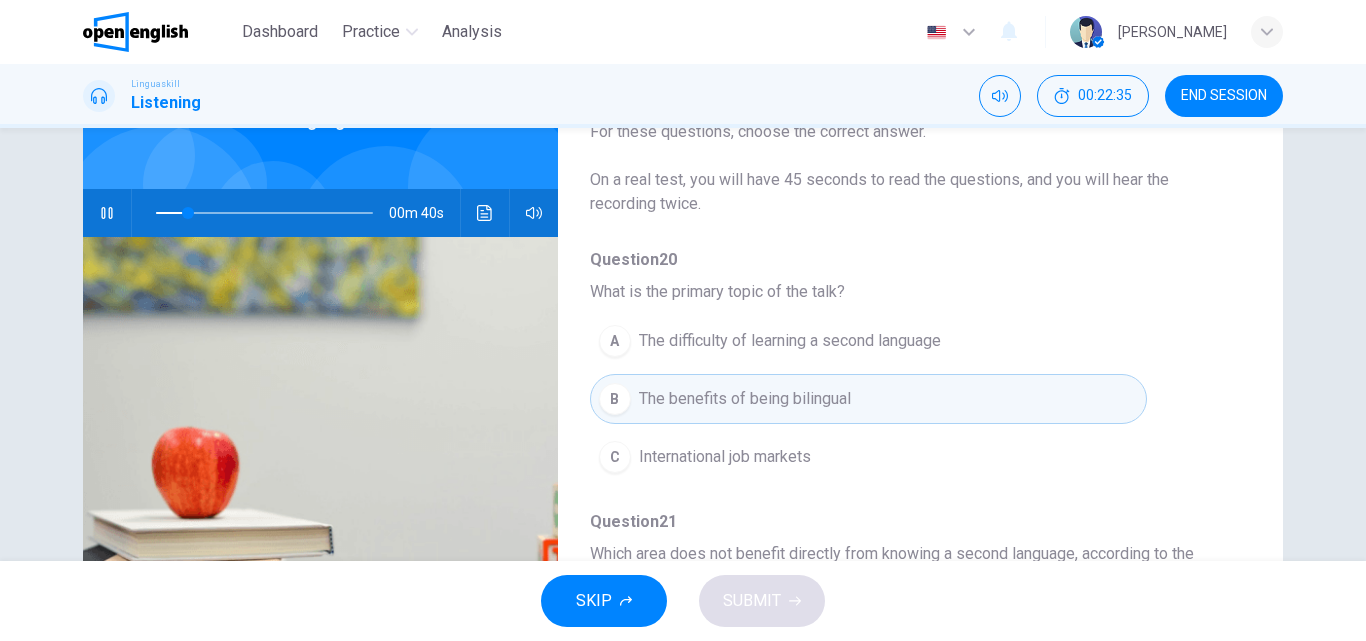 type 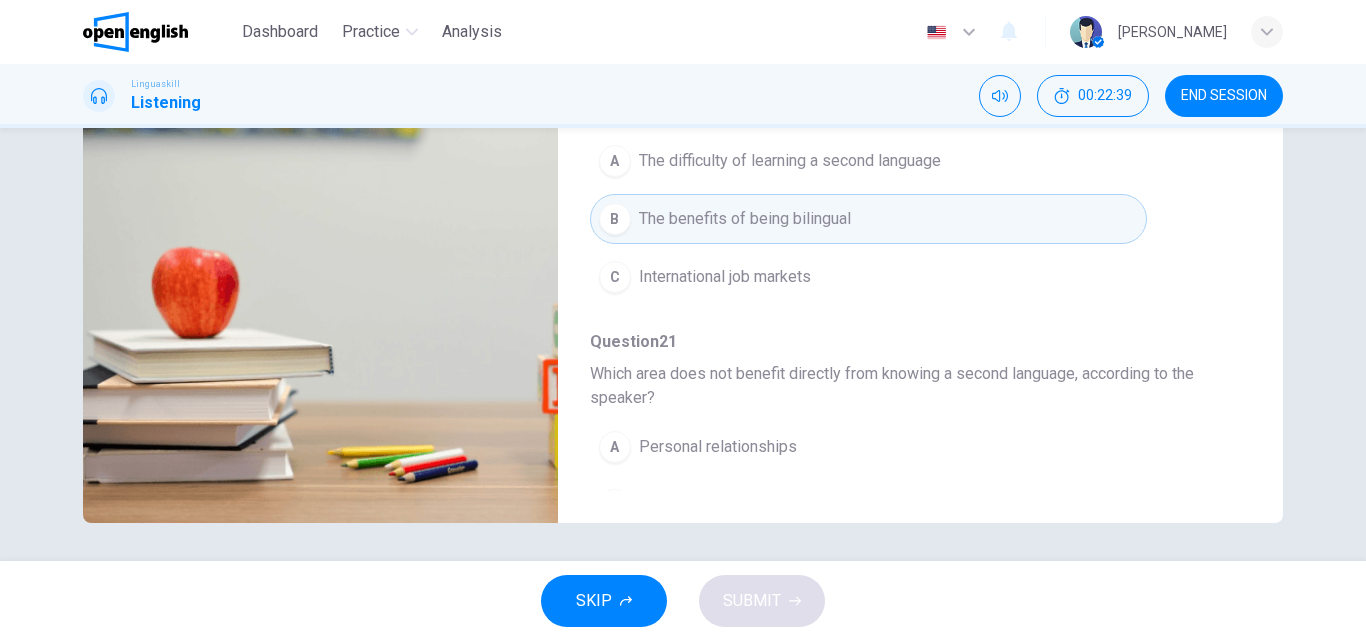 scroll, scrollTop: 342, scrollLeft: 0, axis: vertical 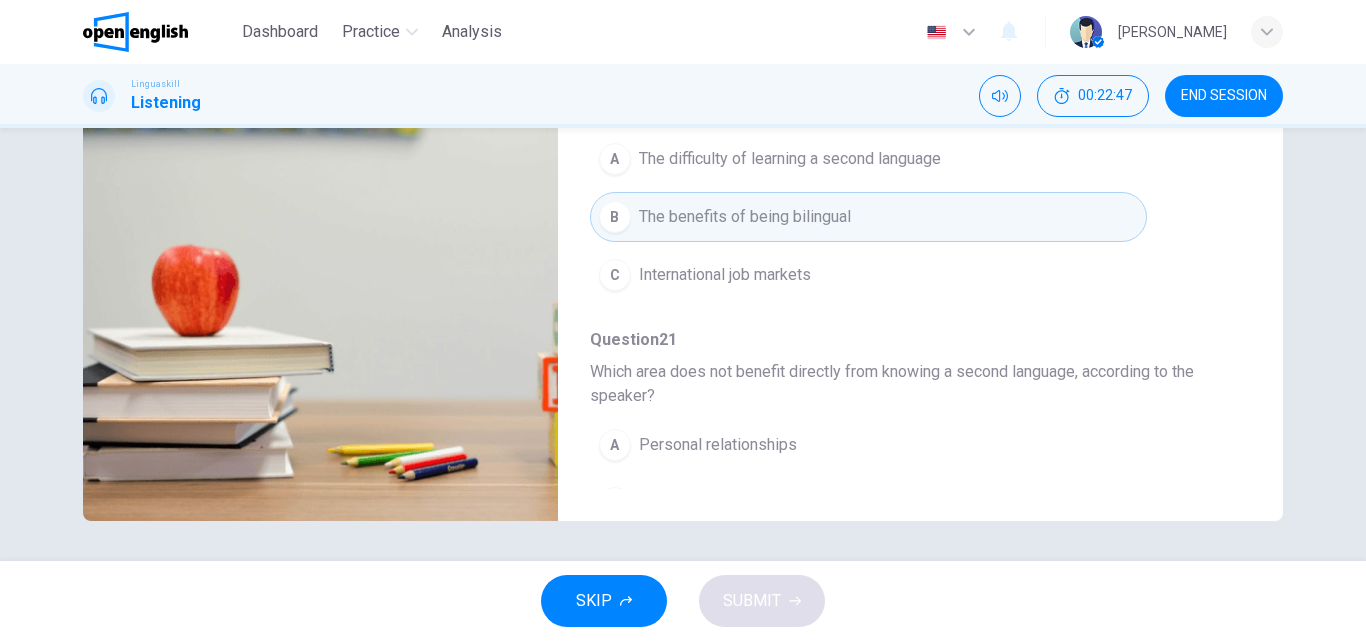click on "Question 20 - 24 For these questions, choose the correct answer. On a real test, you will have 45 seconds to read the questions, and you will hear the recording twice. Question  20 What is the primary topic of the talk? A The difficulty of learning a second language
B The benefits of being bilingual C International job markets Question  21 Which area does not benefit directly from knowing a second language, according to the speaker? A Personal relationships
B Travel experiences C Physical health Question  22 What professional advantage is mentioned for being bilingual? A Higher salary B More job opportunities C Shorter working hours Question  23 According to the speaker, what cognitive abilities are improved by learning a second language? A Memory and problem-solving B Creativity and flexibility C Reading and writing Question  24 What effect does learning a second language have on older adults? A It increases their travel options B It enhances social interactions C It delays the onset of dementia" at bounding box center [904, 173] 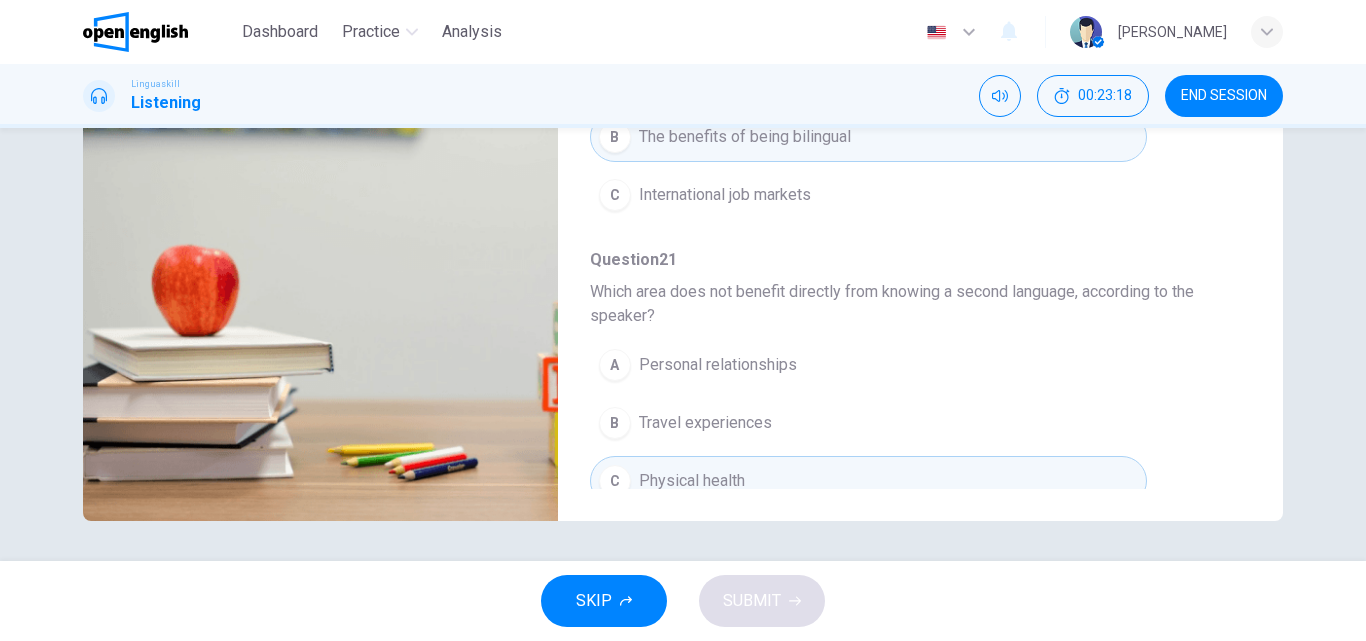 scroll, scrollTop: 0, scrollLeft: 0, axis: both 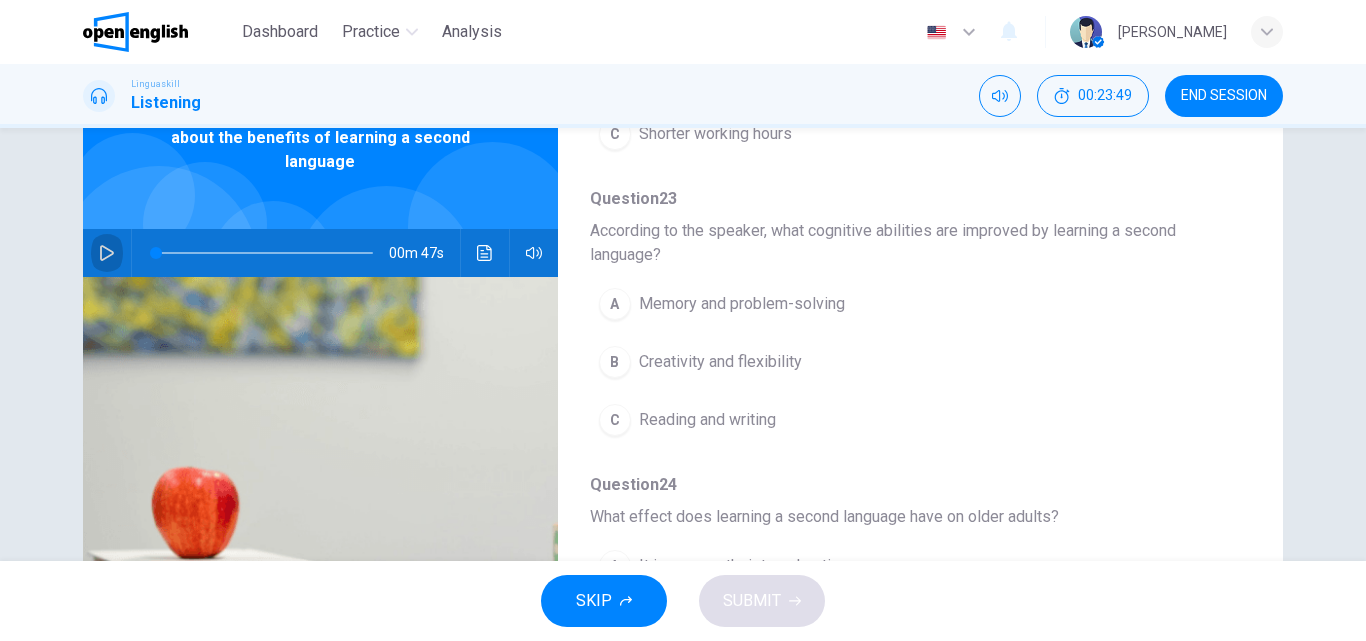 click 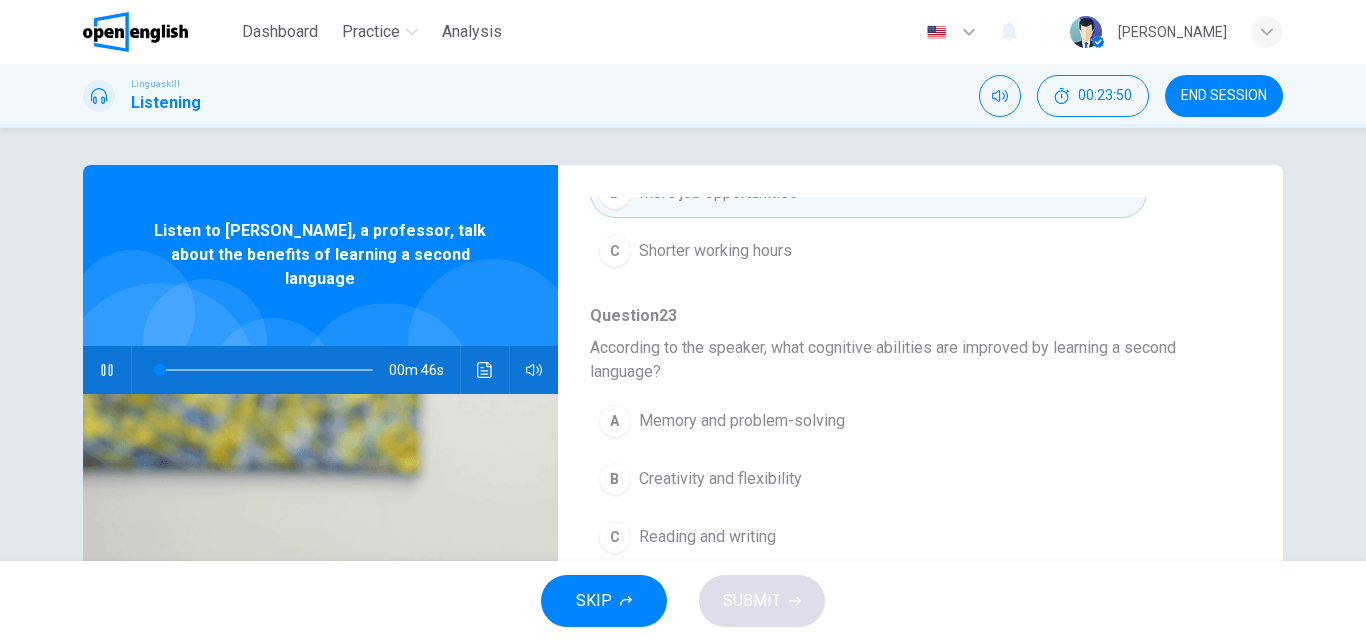 scroll, scrollTop: 0, scrollLeft: 0, axis: both 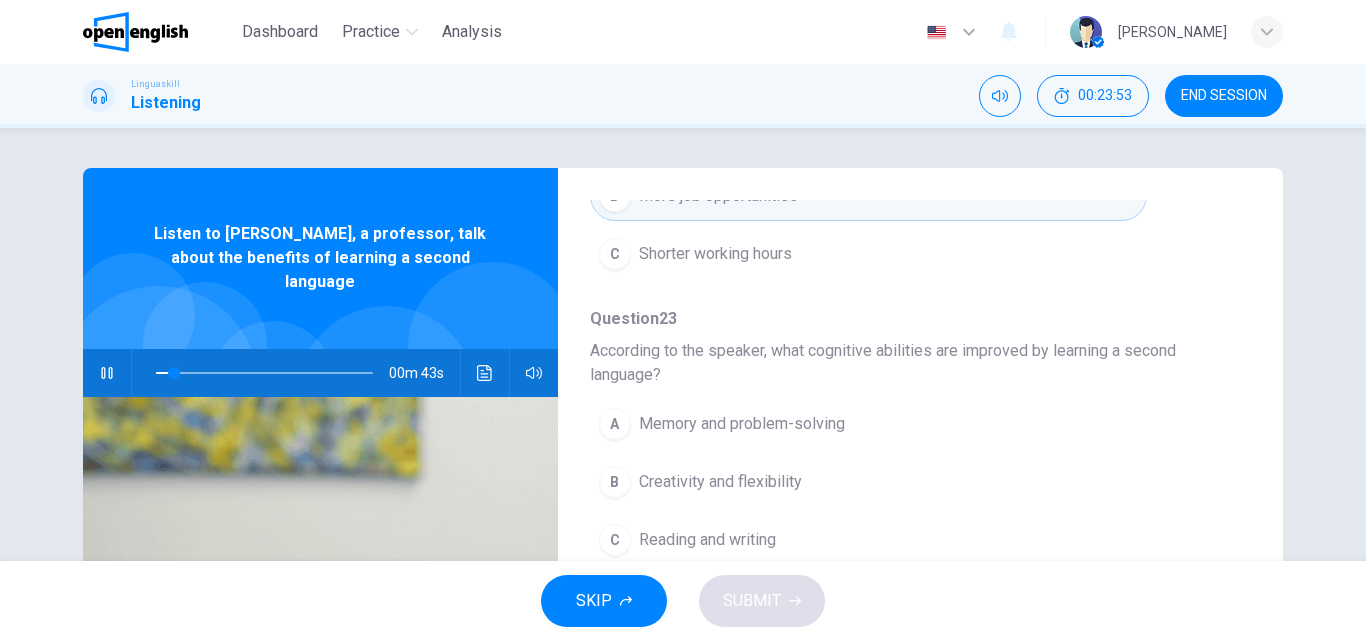 click on "Question 20 - 24 For these questions, choose the correct answer. On a real test, you will have 45 seconds to read the questions, and you will hear the recording twice. Question  20 What is the primary topic of the talk? A The difficulty of learning a second language
B The benefits of being bilingual C International job markets Question  21 Which area does not benefit directly from knowing a second language, according to the speaker? A Personal relationships
B Travel experiences C Physical health Question  22 What professional advantage is mentioned for being bilingual? A Higher salary B More job opportunities C Shorter working hours Question  23 According to the speaker, what cognitive abilities are improved by learning a second language? A Memory and problem-solving B Creativity and flexibility C Reading and writing Question  24 What effect does learning a second language have on older adults? A It increases their travel options B It enhances social interactions C It delays the onset of dementia" at bounding box center (904, 515) 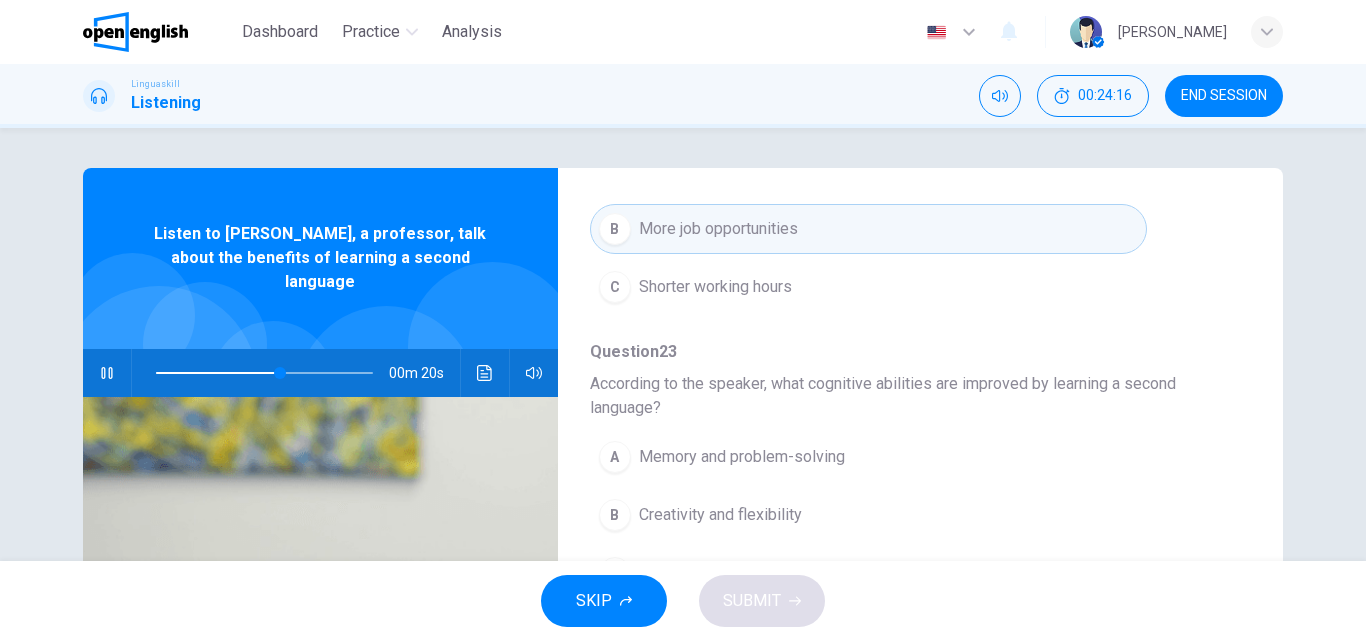 scroll, scrollTop: 911, scrollLeft: 0, axis: vertical 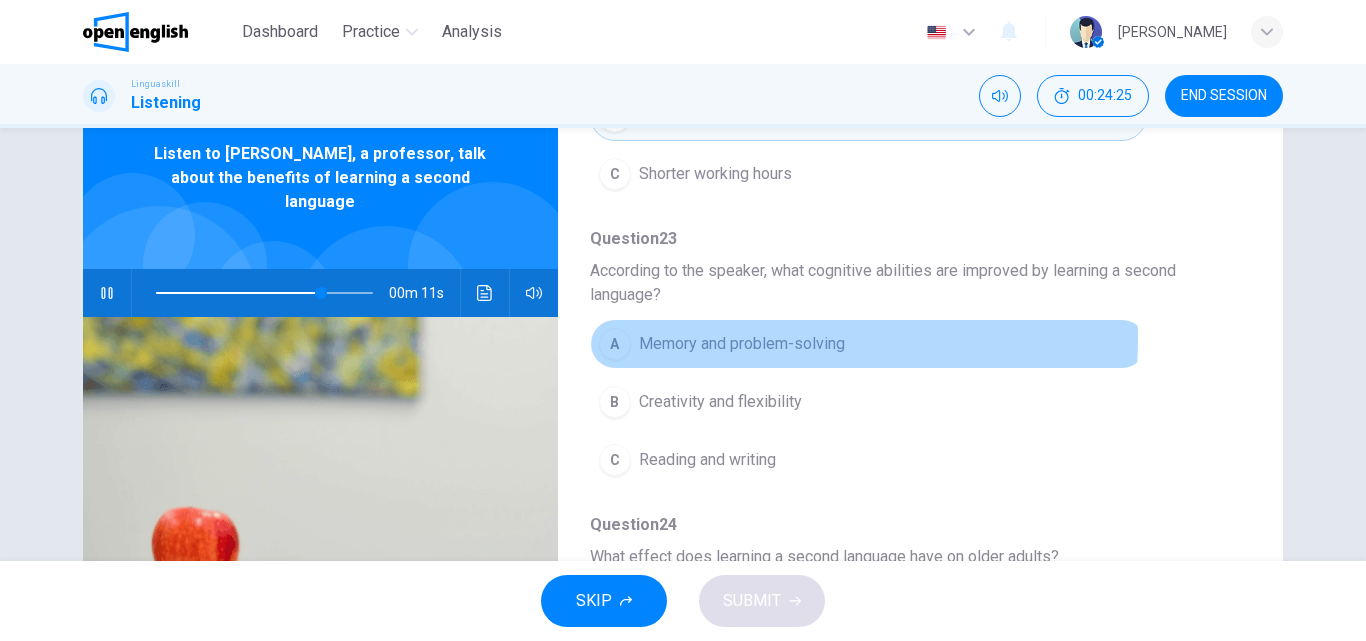 click on "Memory and problem-solving" at bounding box center [742, 344] 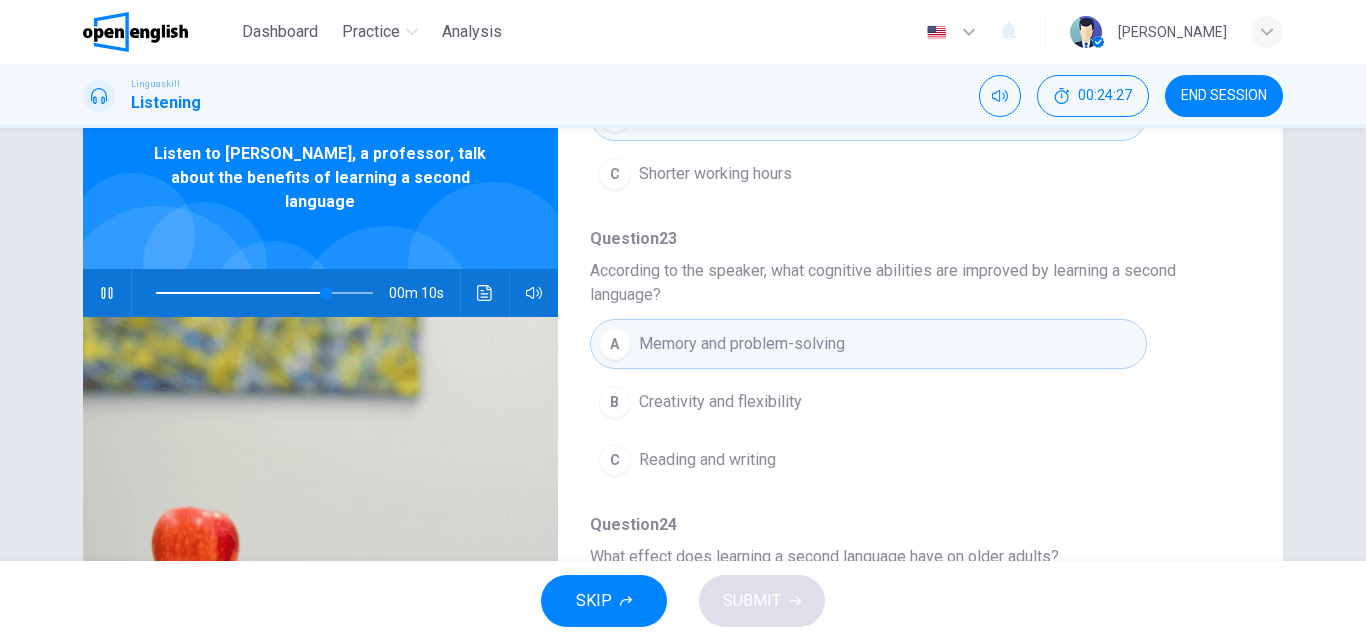 type on "**" 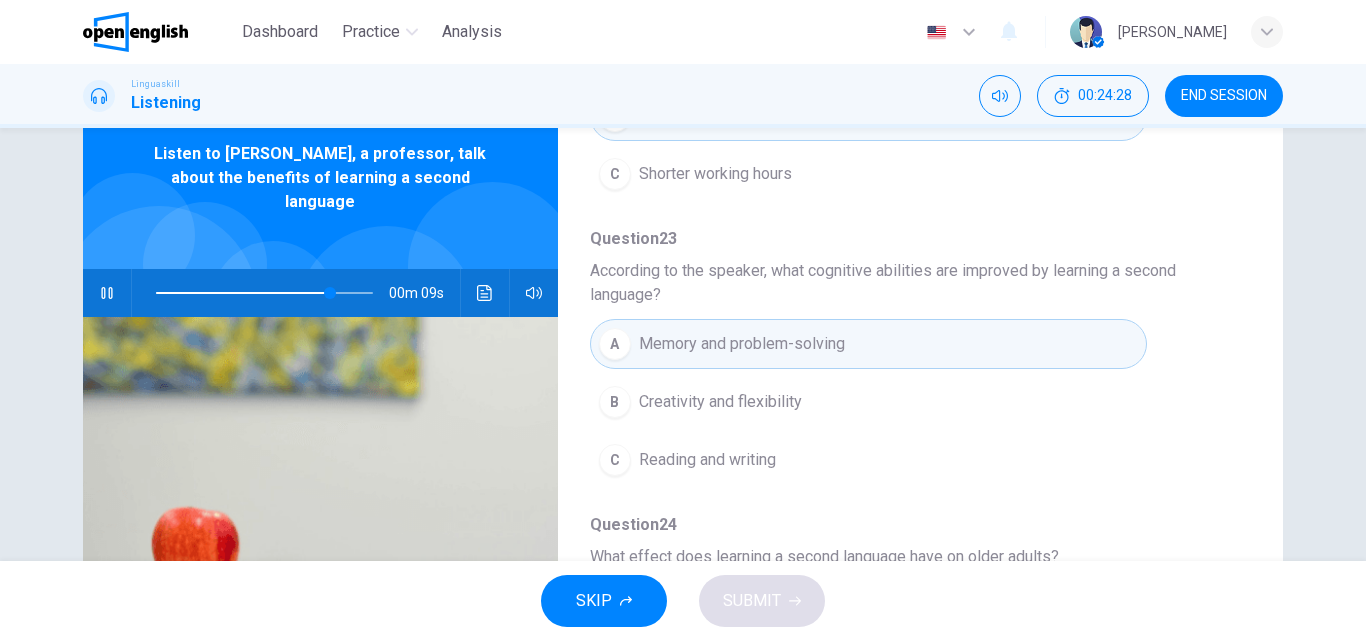 type 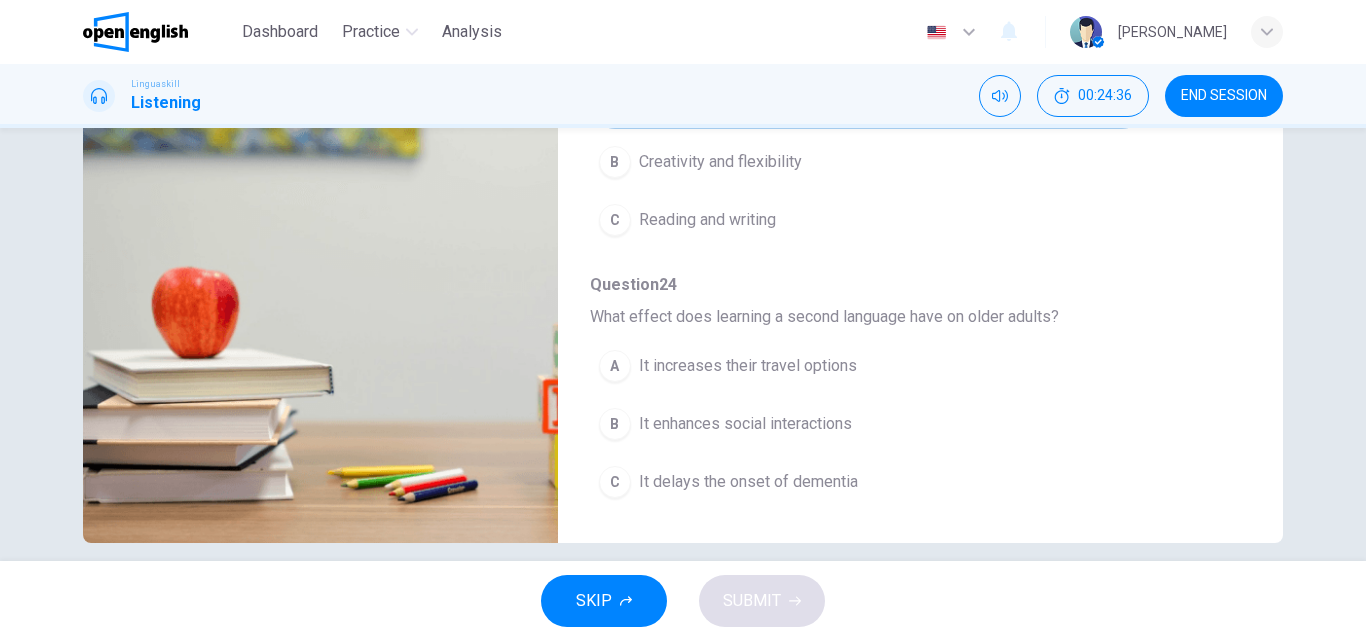 scroll, scrollTop: 342, scrollLeft: 0, axis: vertical 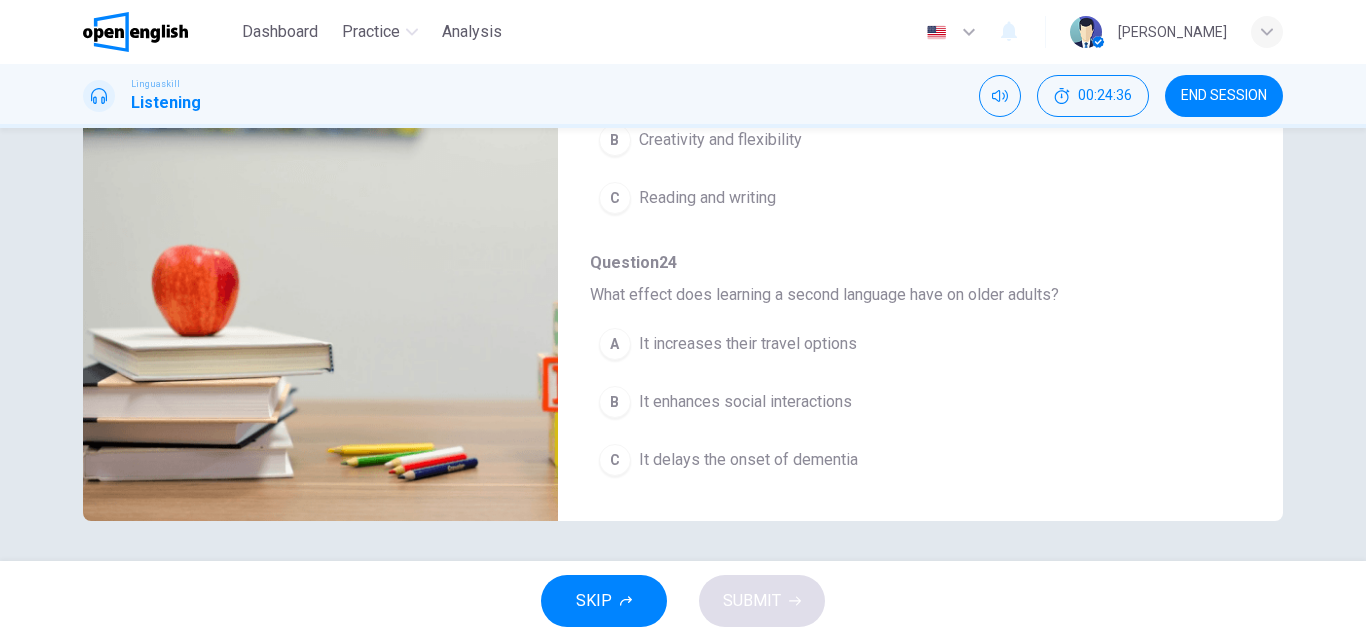 type on "*" 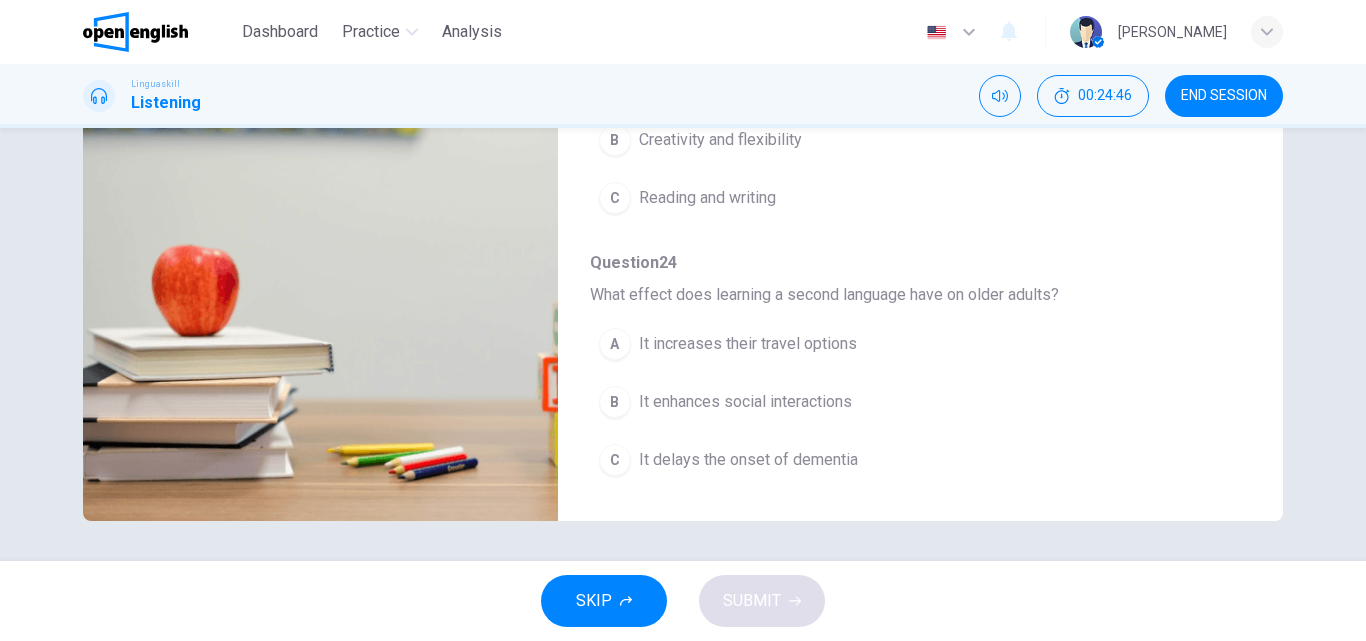 click on "It delays the onset of dementia" at bounding box center (748, 460) 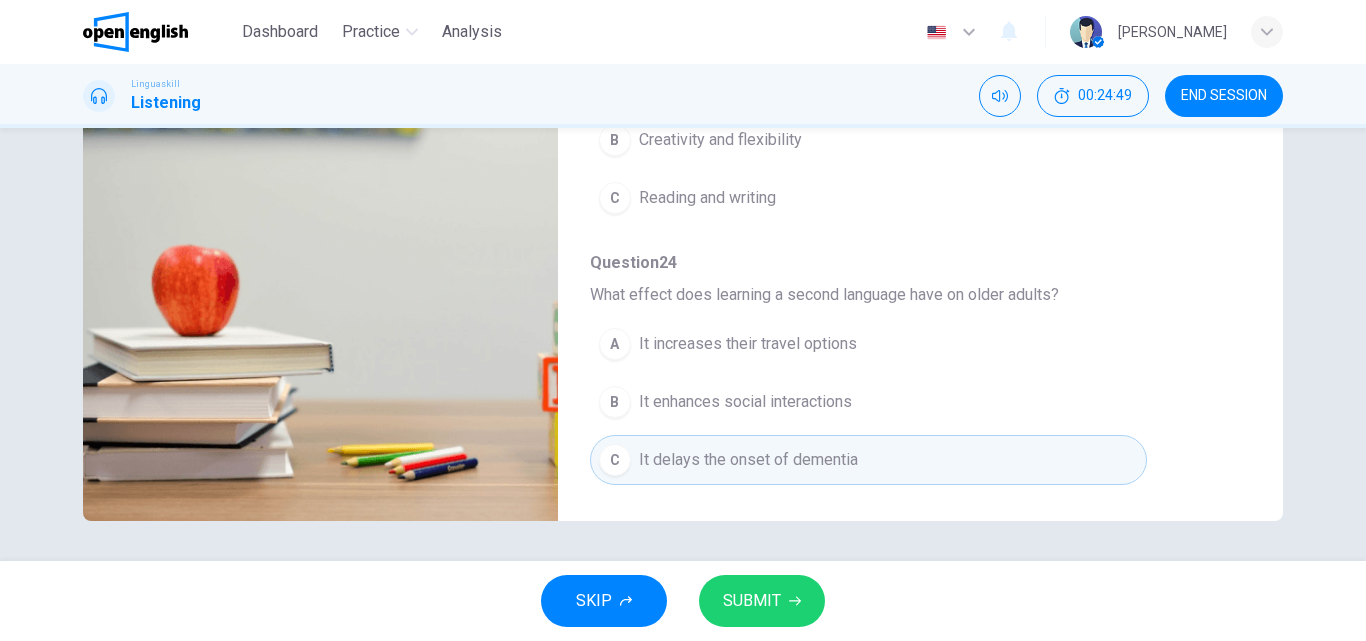 click on "SUBMIT" at bounding box center (762, 601) 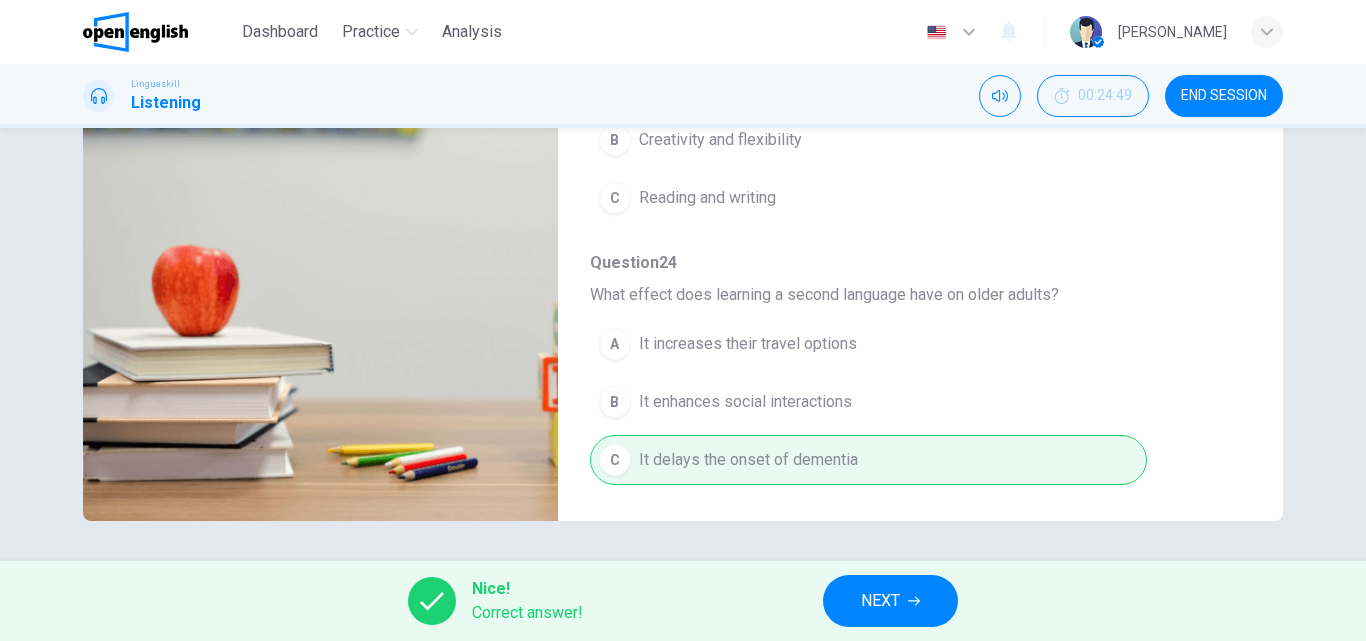 click on "NEXT" at bounding box center [880, 601] 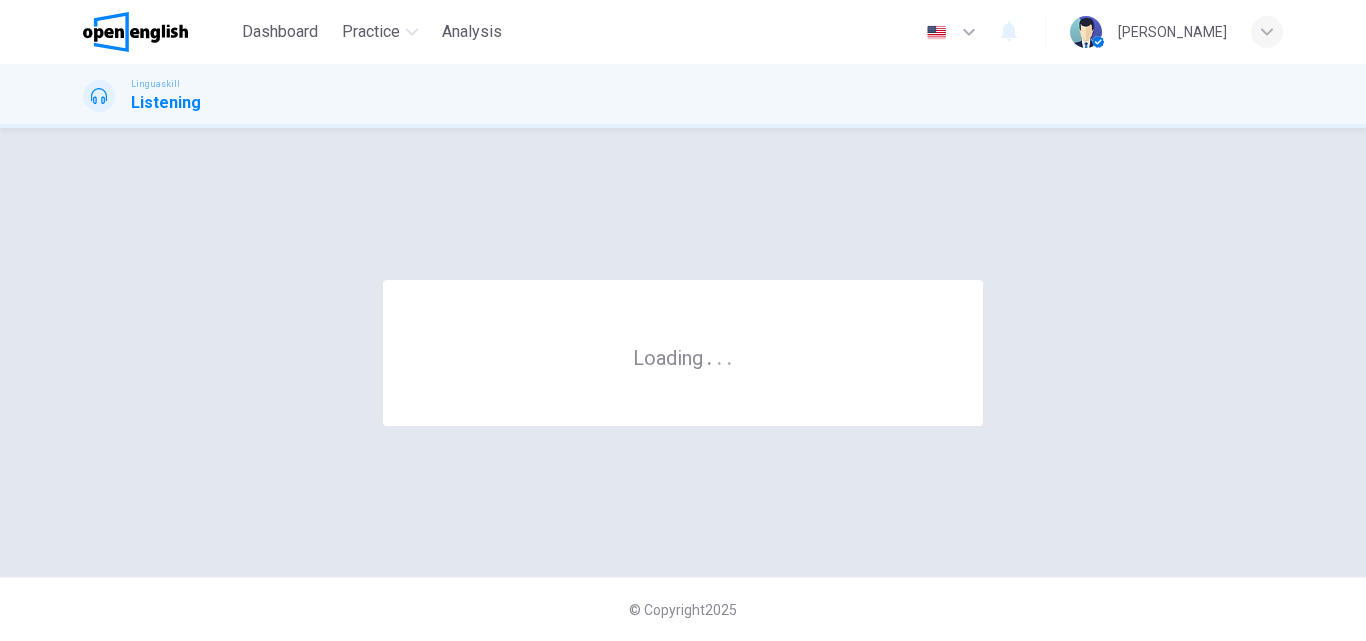 scroll, scrollTop: 0, scrollLeft: 0, axis: both 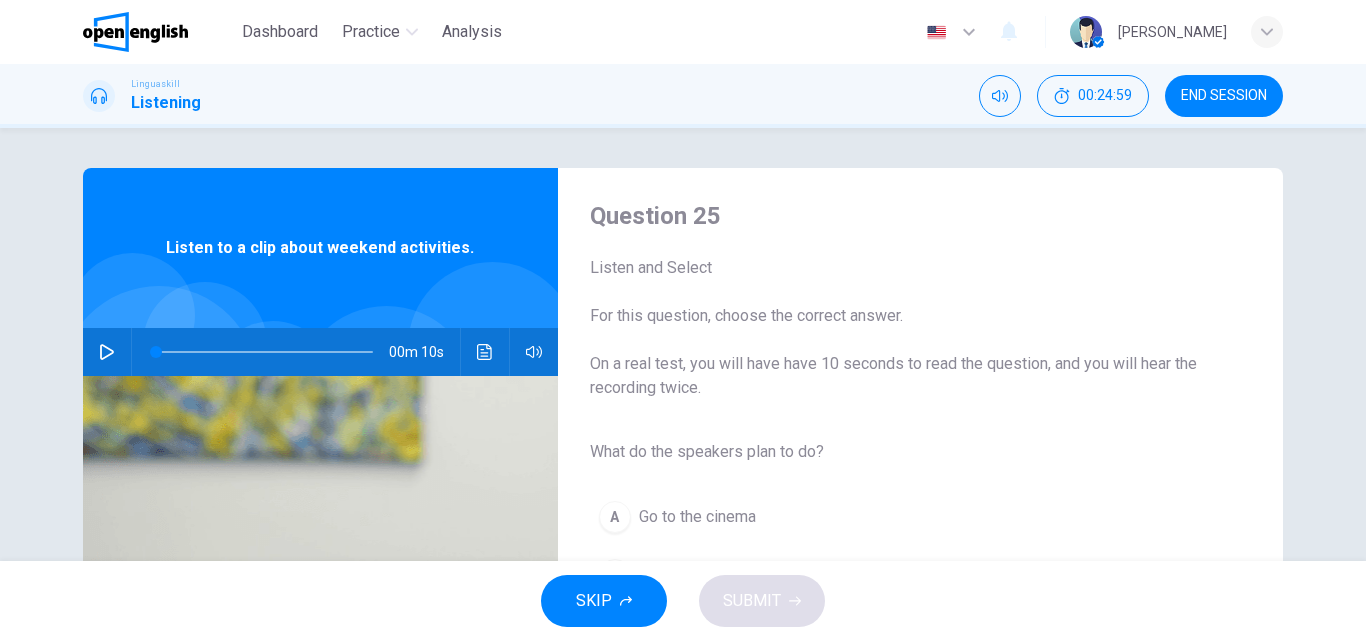 click on "What do the speakers plan to do?" at bounding box center (904, 452) 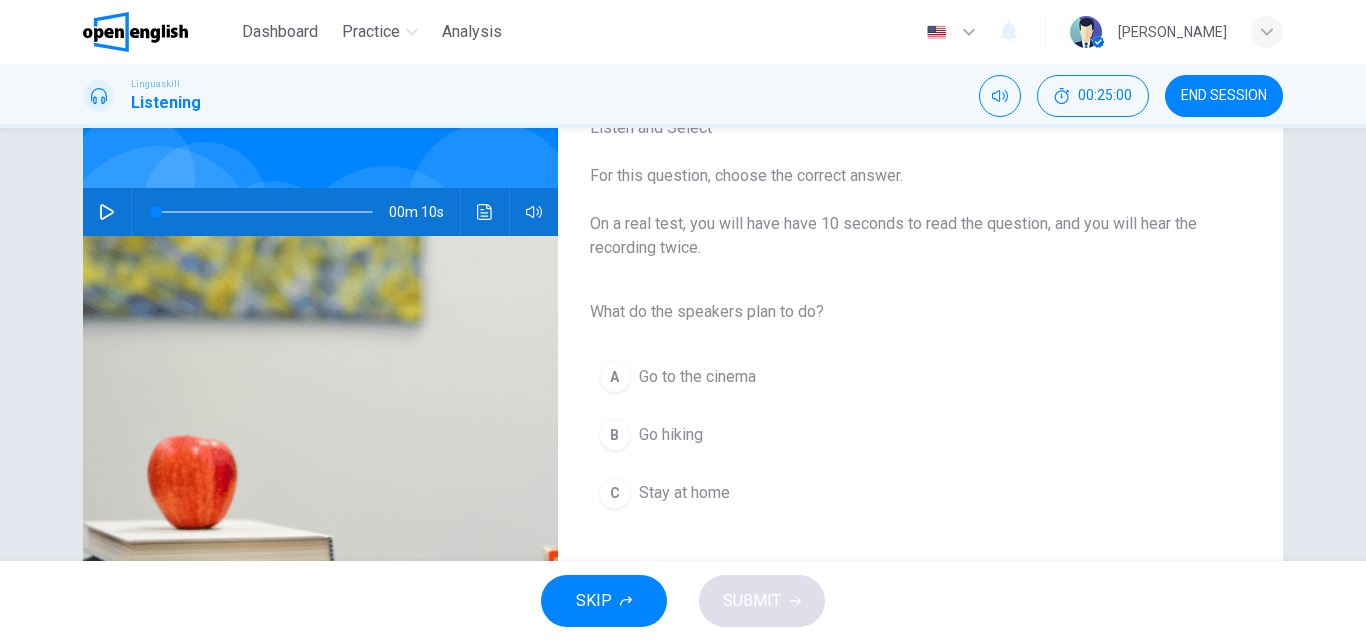 scroll, scrollTop: 160, scrollLeft: 0, axis: vertical 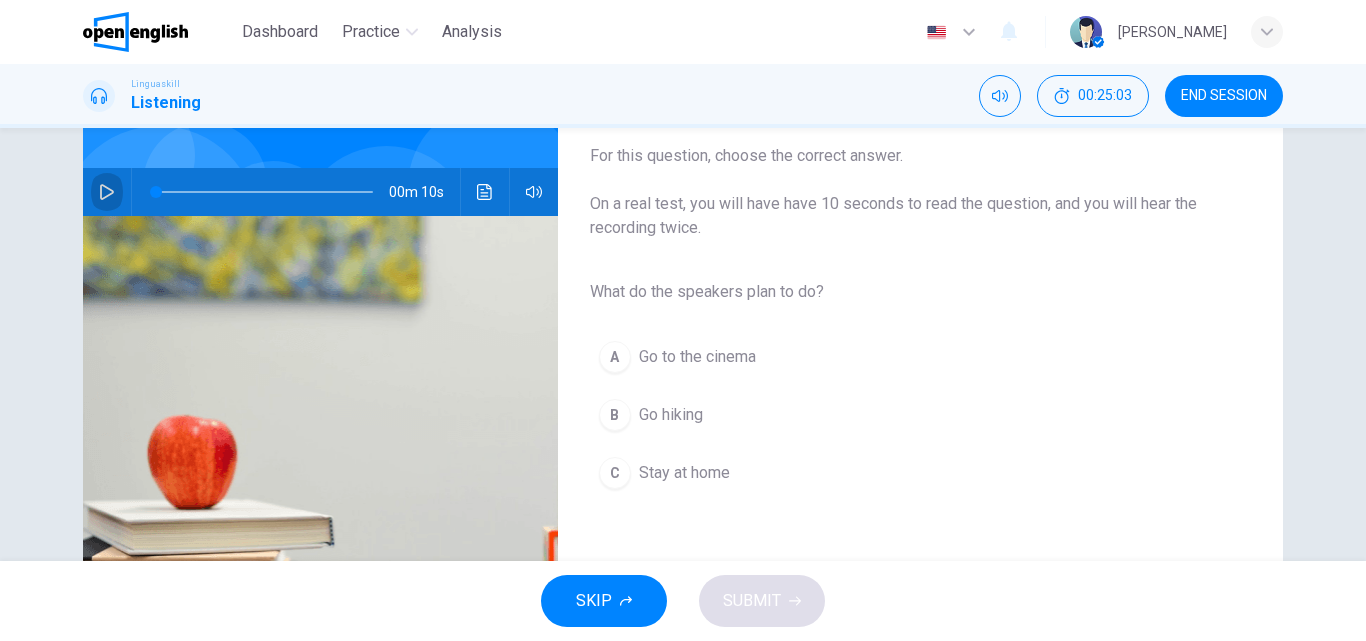 click 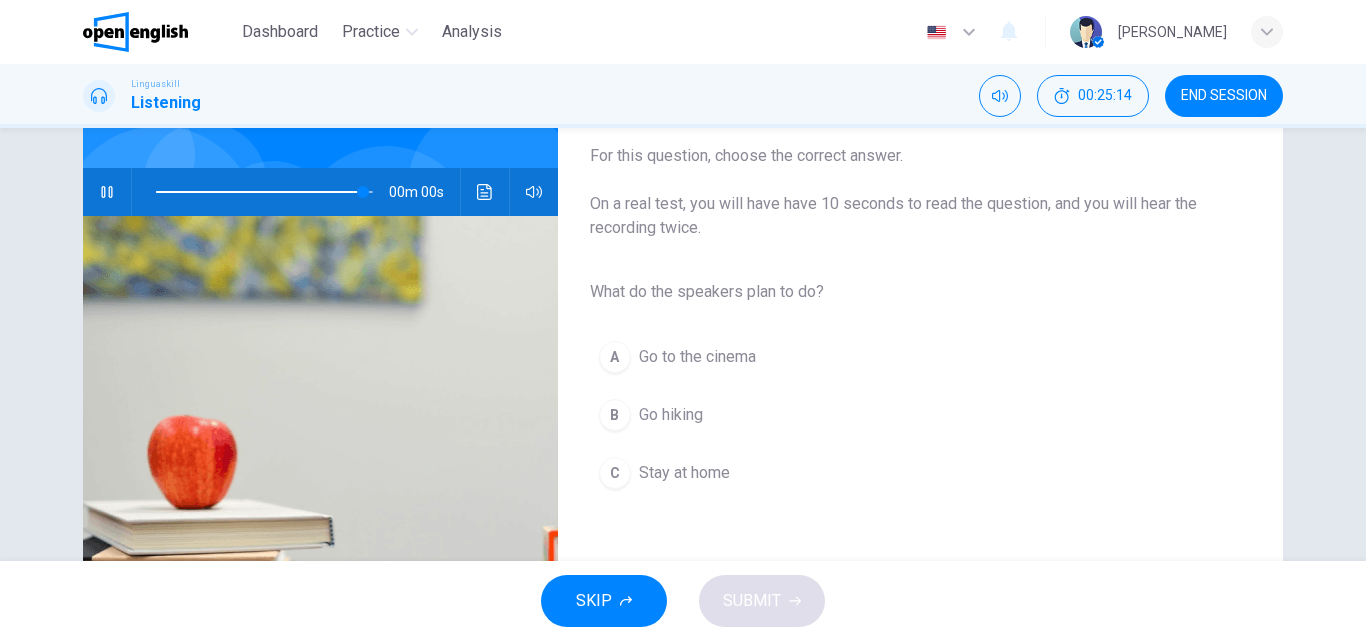 type on "*" 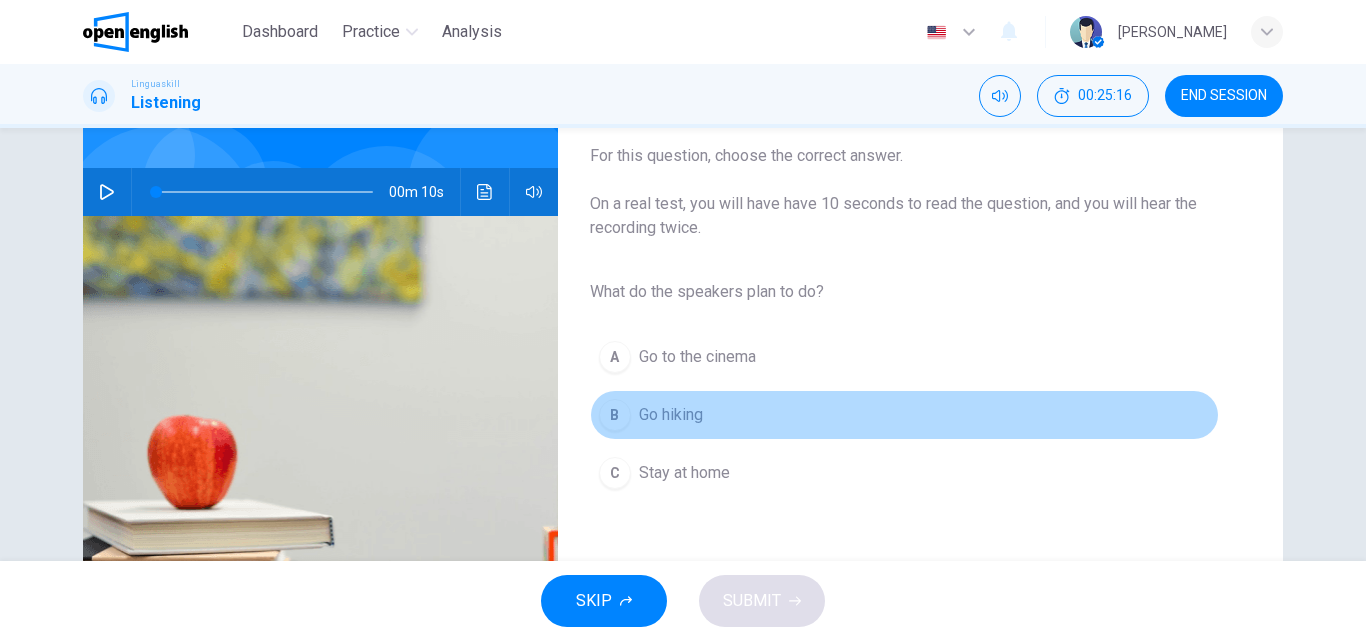 click on "Go hiking" at bounding box center (671, 415) 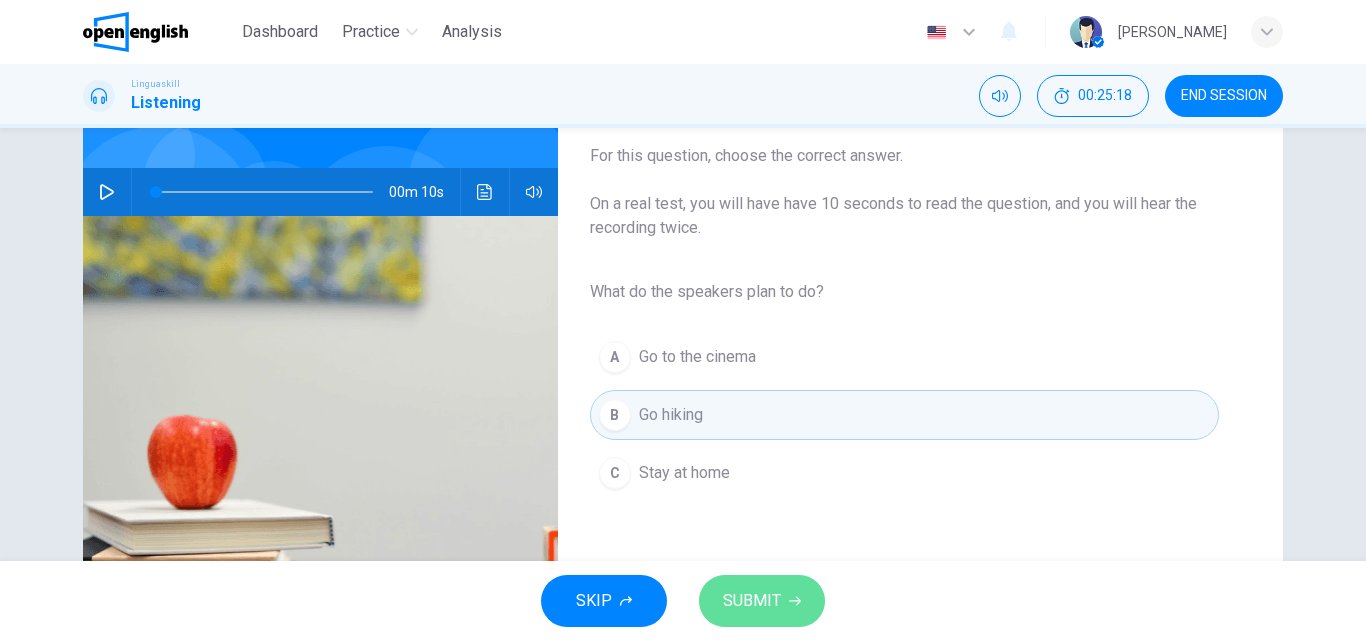click on "SUBMIT" at bounding box center (752, 601) 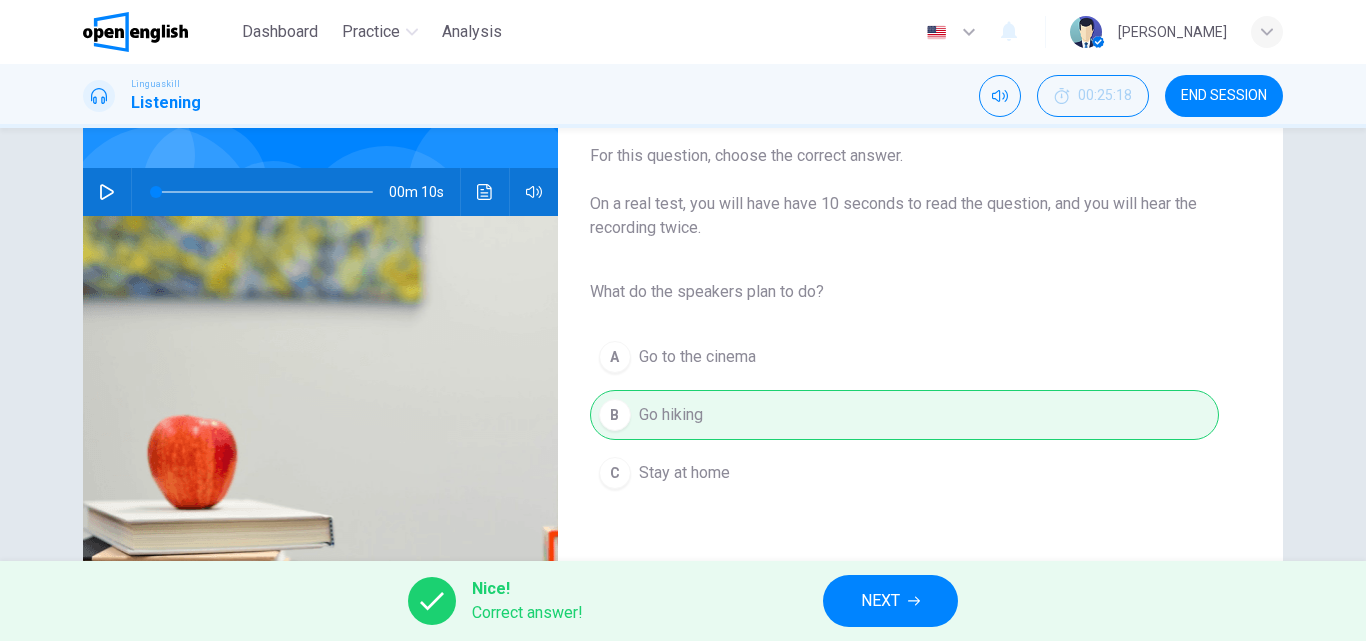 click on "NEXT" at bounding box center [890, 601] 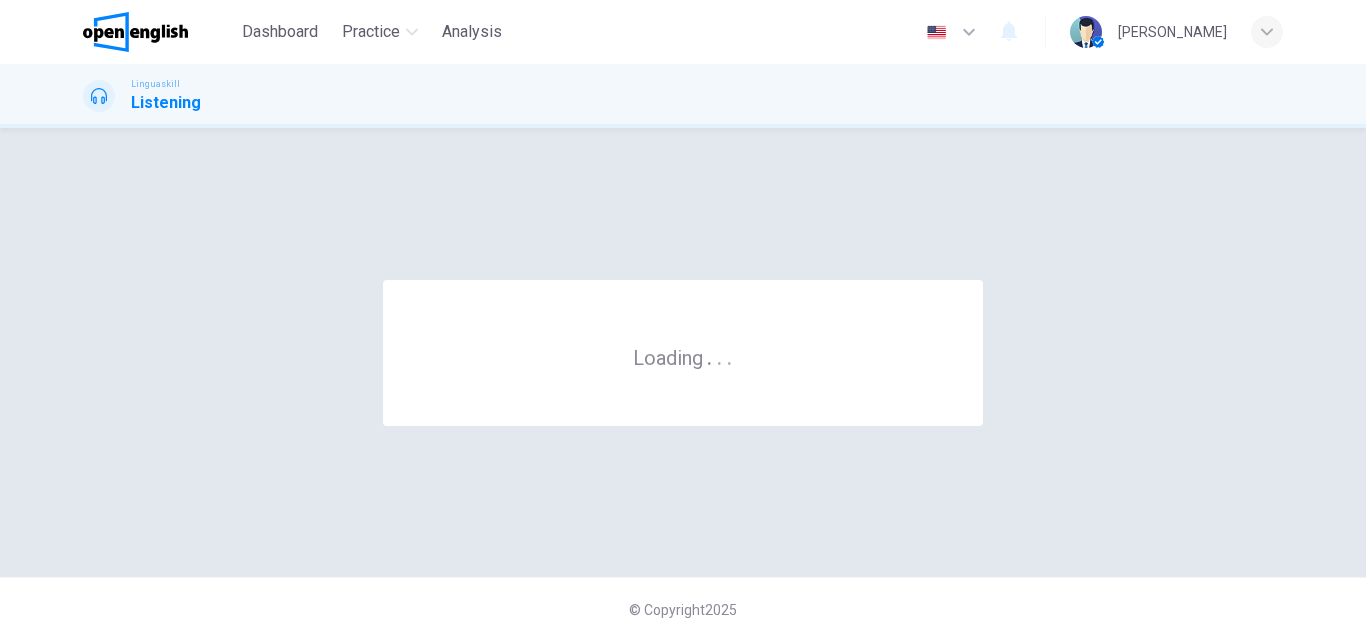 scroll, scrollTop: 0, scrollLeft: 0, axis: both 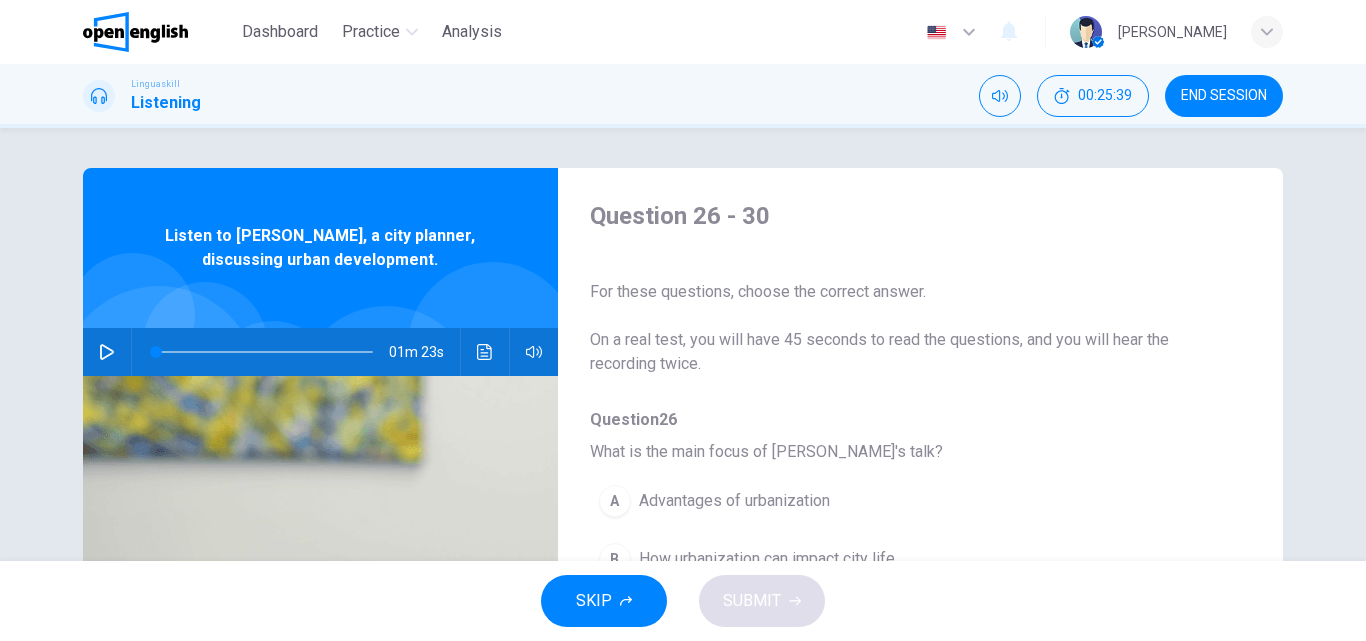 click on "Question  26" at bounding box center (904, 420) 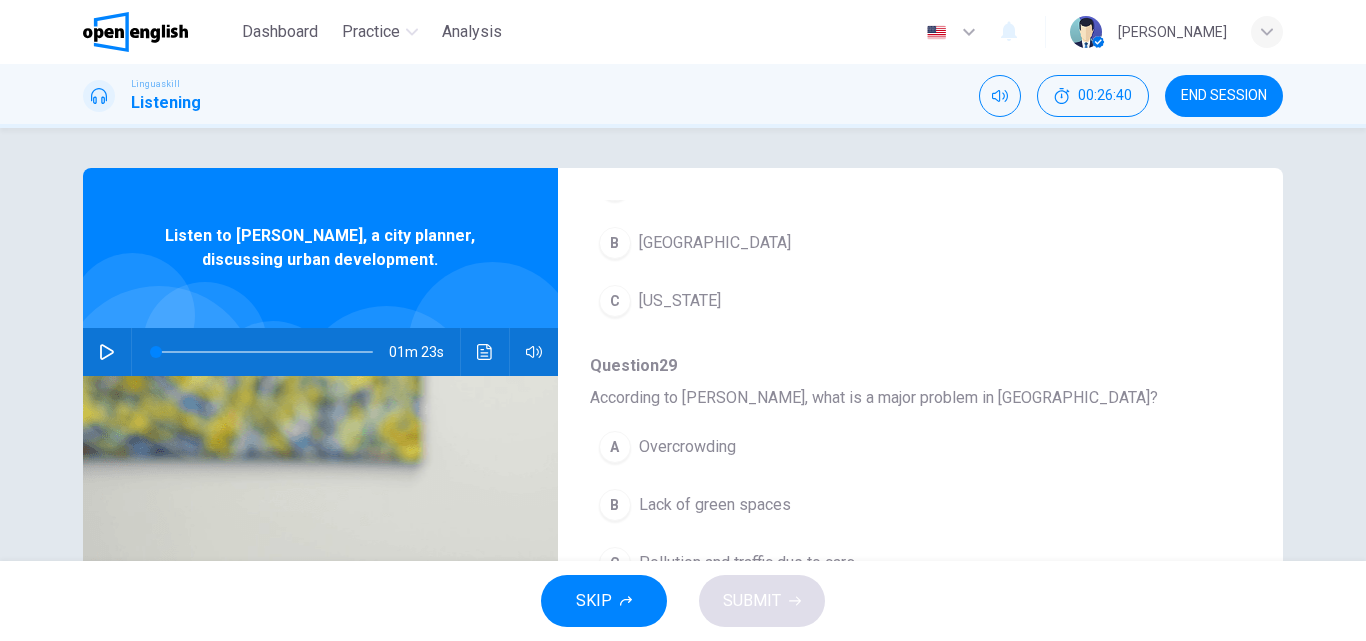scroll, scrollTop: 863, scrollLeft: 0, axis: vertical 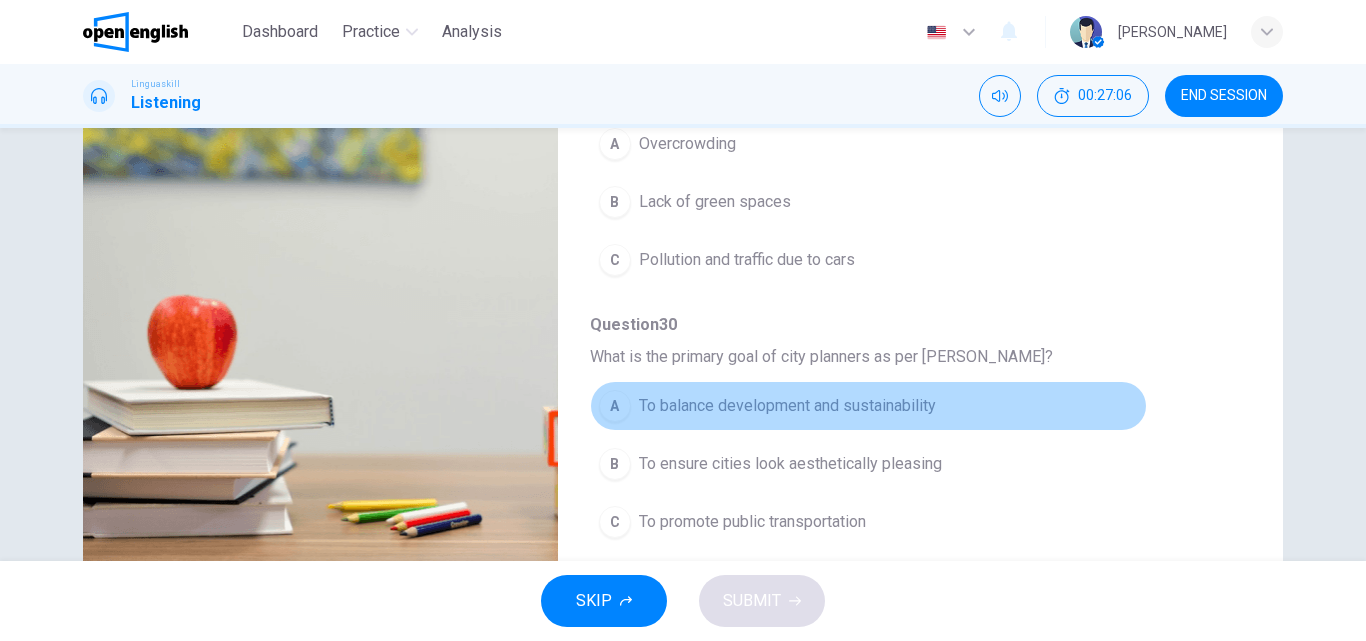 click on "To balance development and sustainability" at bounding box center [787, 406] 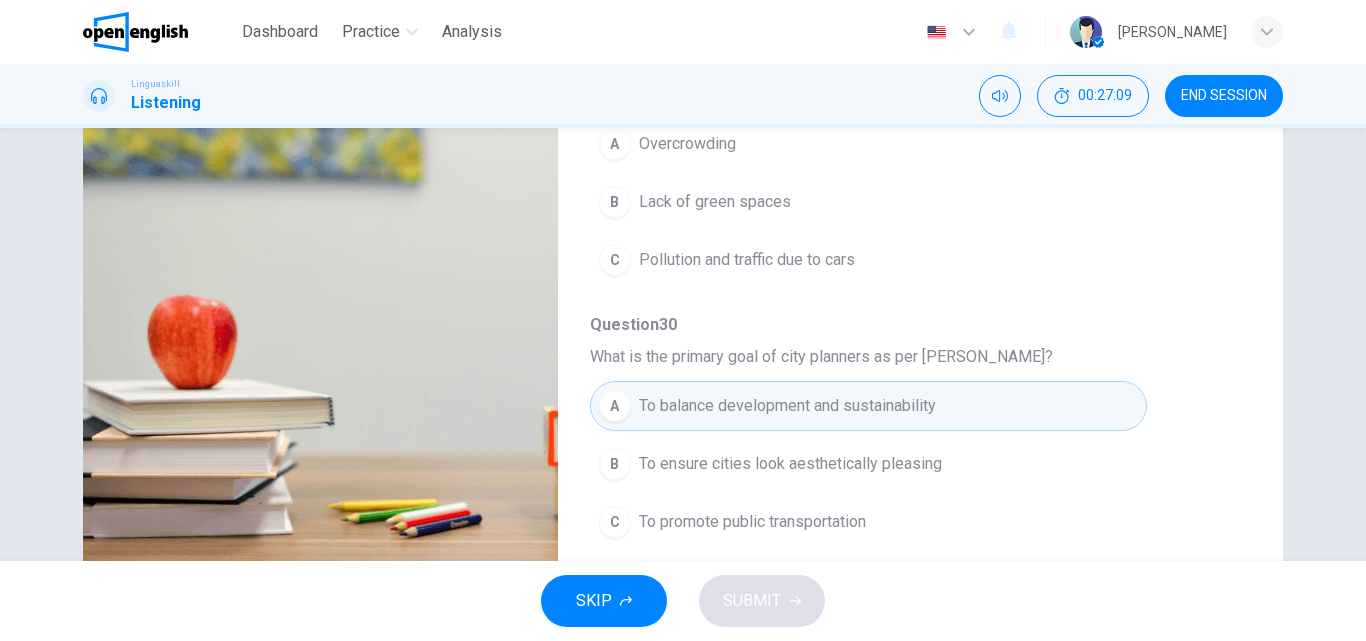 type 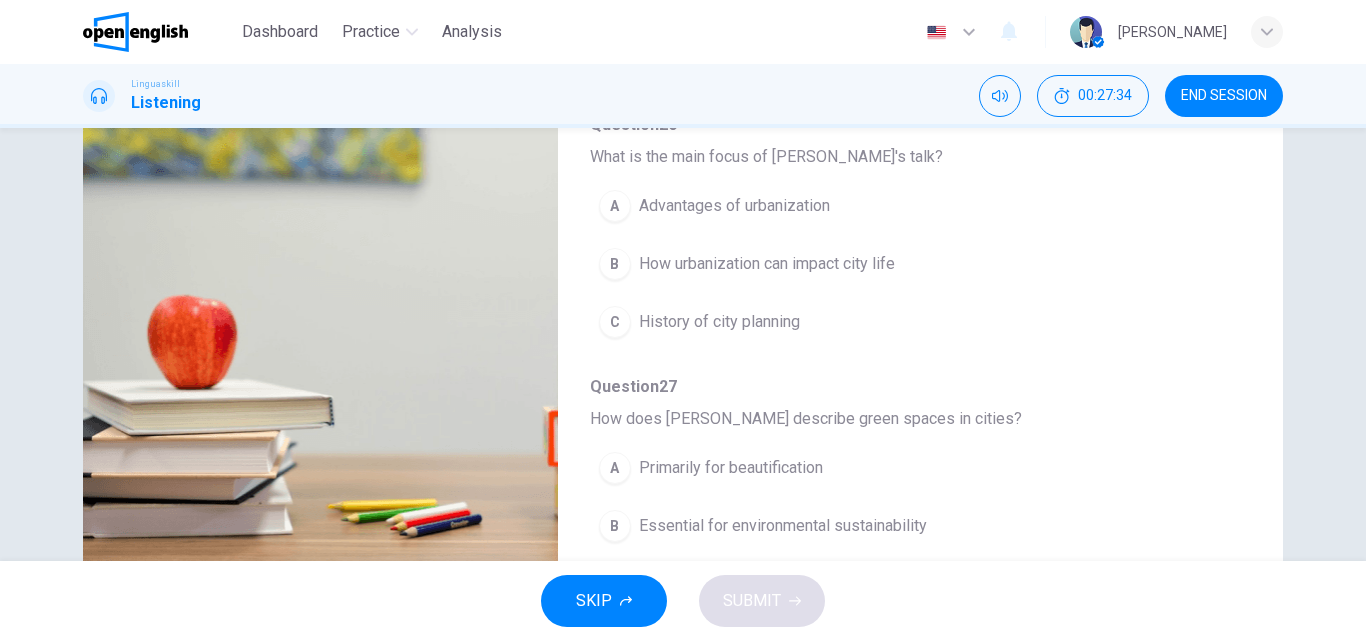 scroll, scrollTop: 0, scrollLeft: 0, axis: both 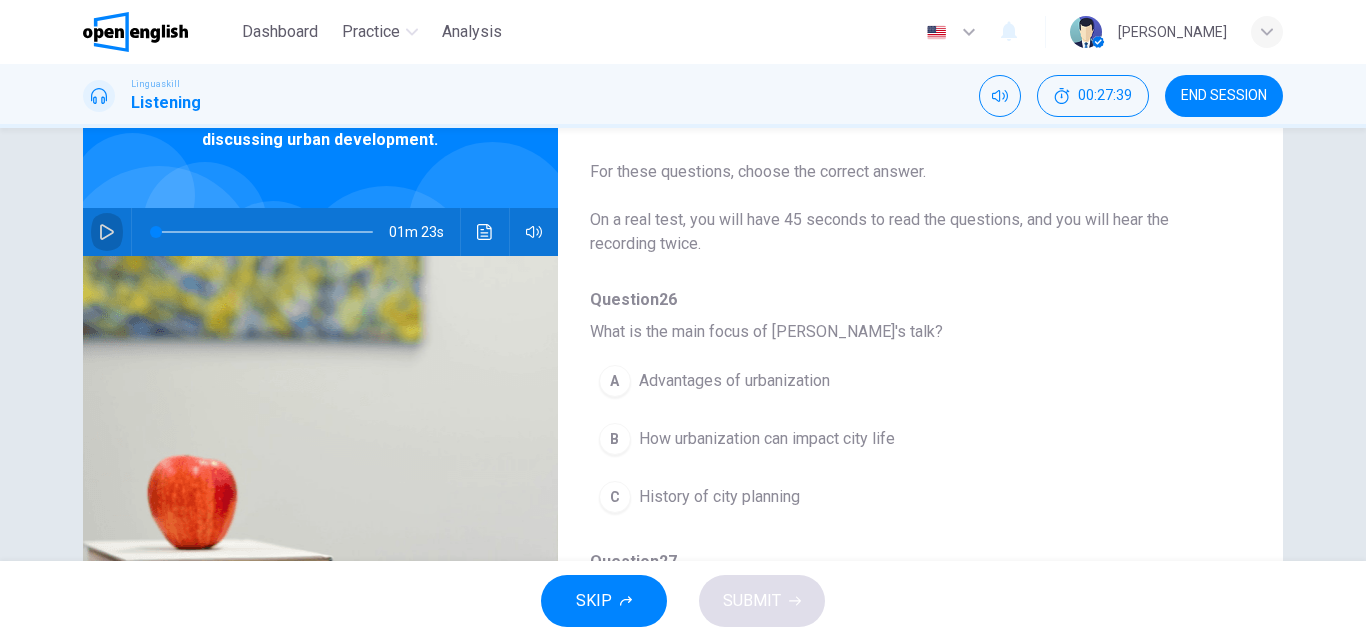 click 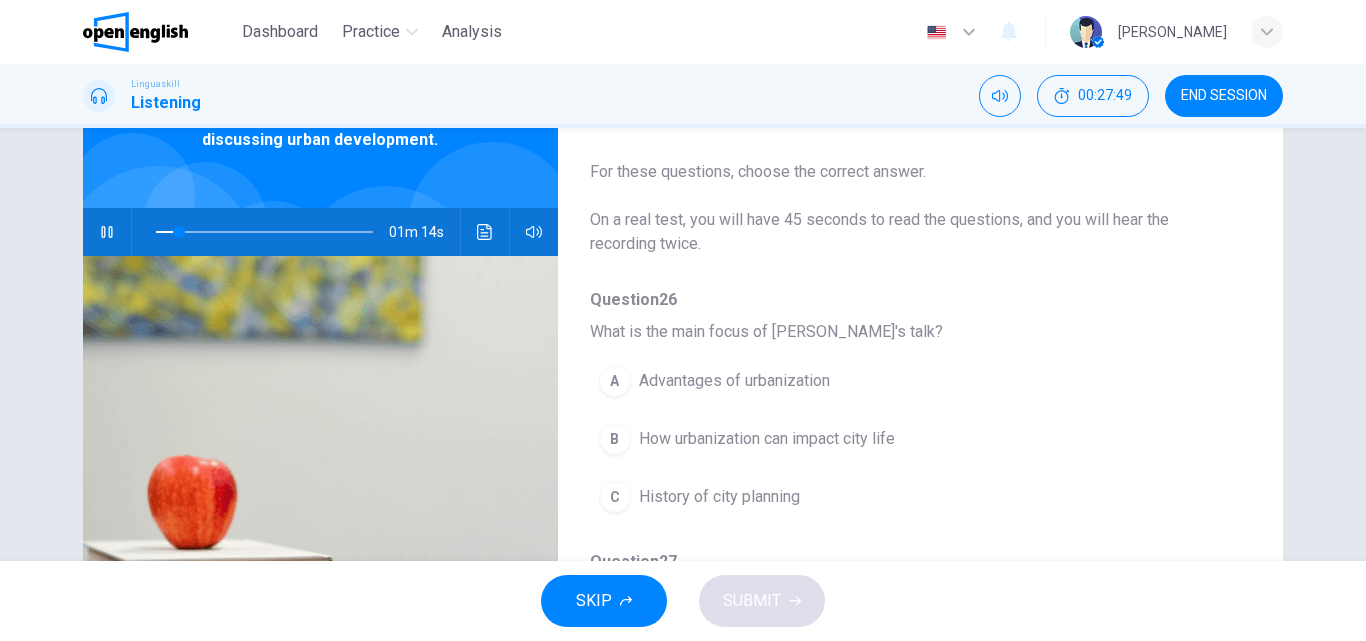 click on "How urbanization can impact city life" at bounding box center (767, 439) 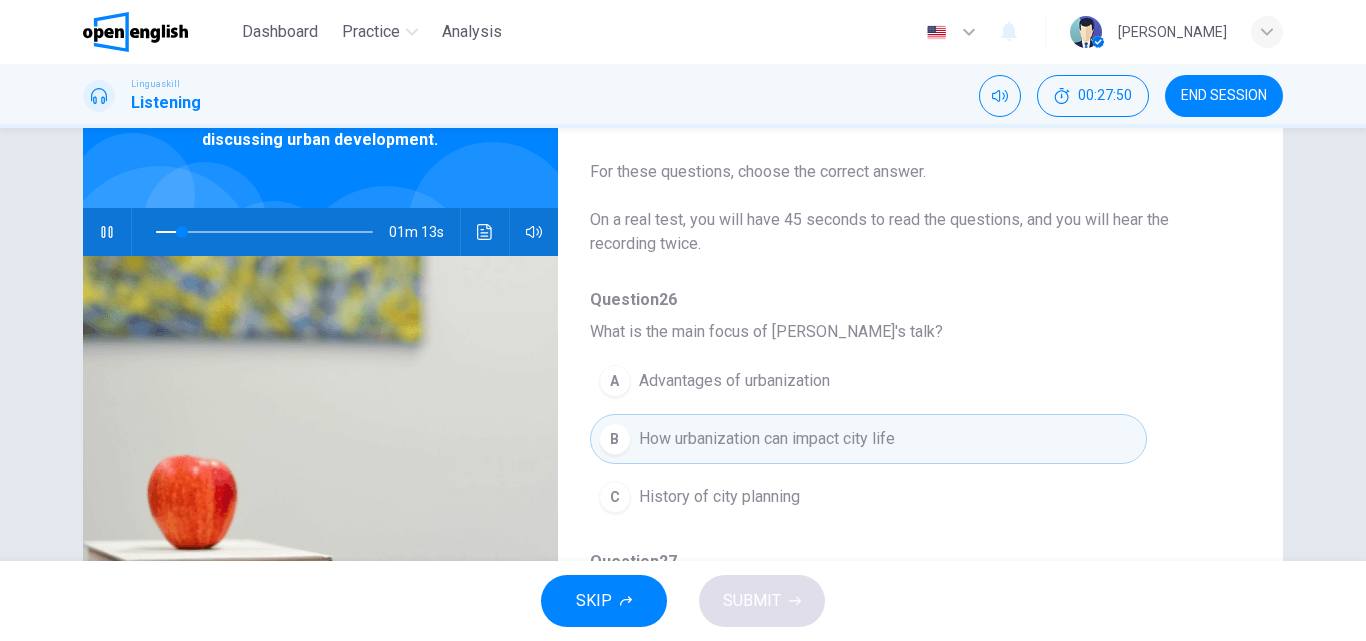 type on "**" 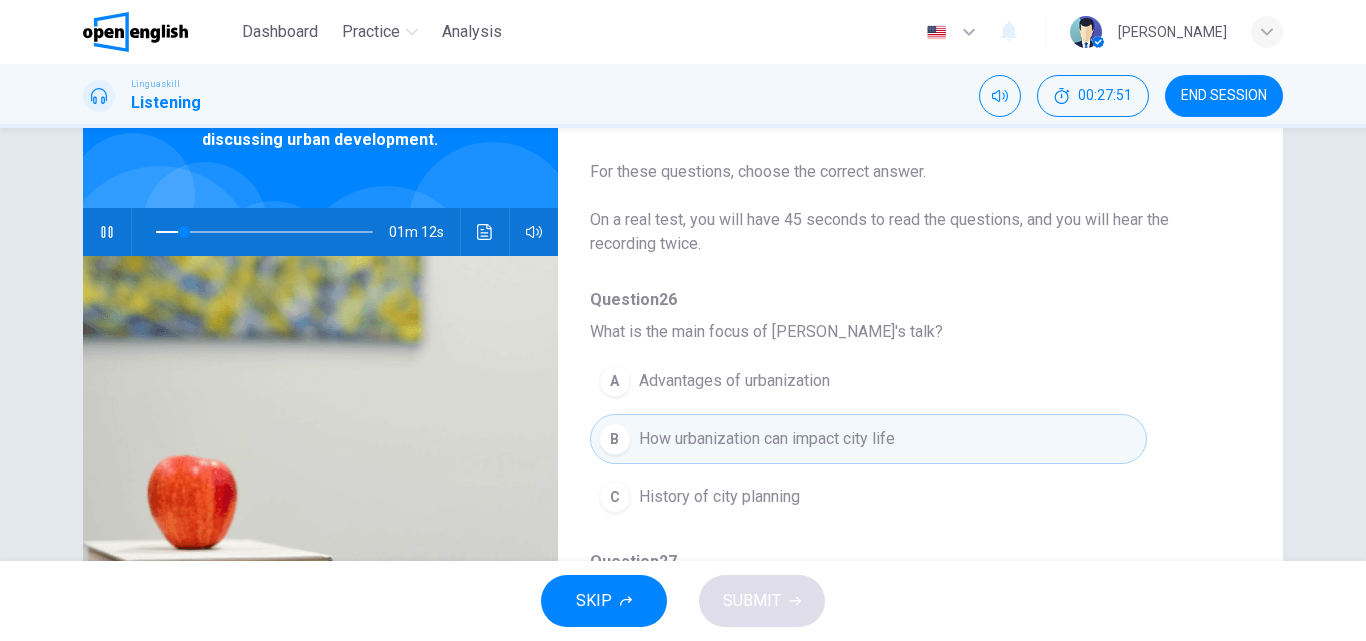 type 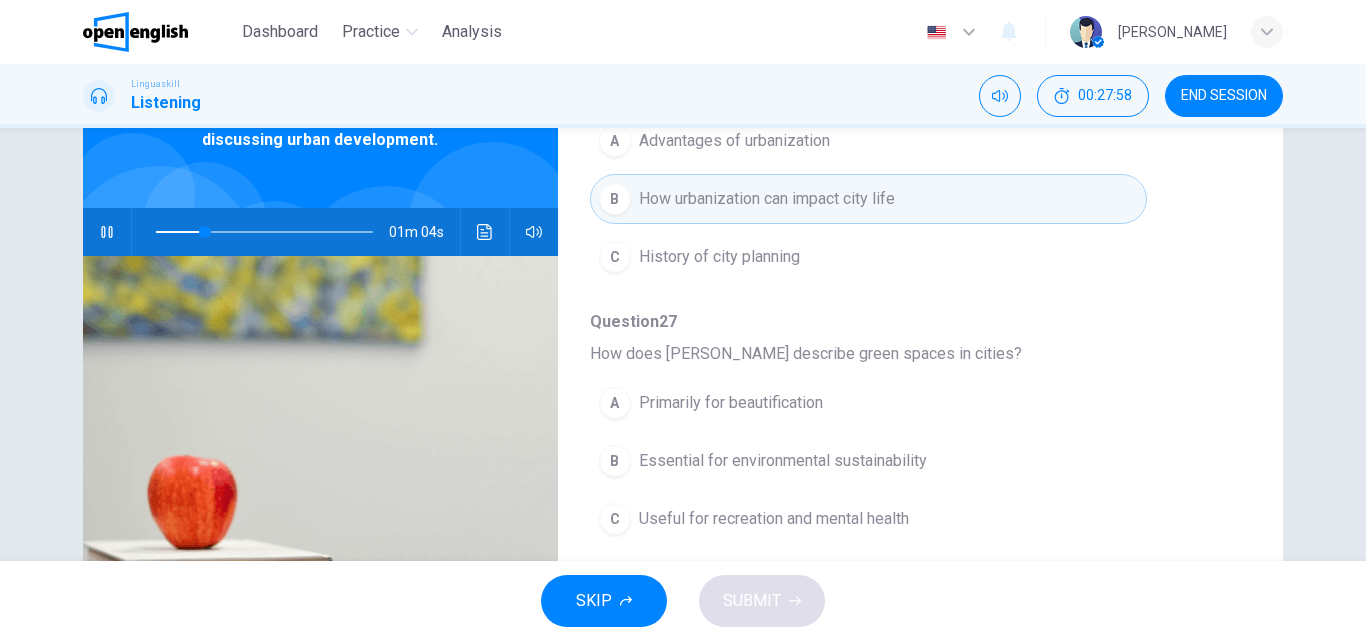 scroll, scrollTop: 280, scrollLeft: 0, axis: vertical 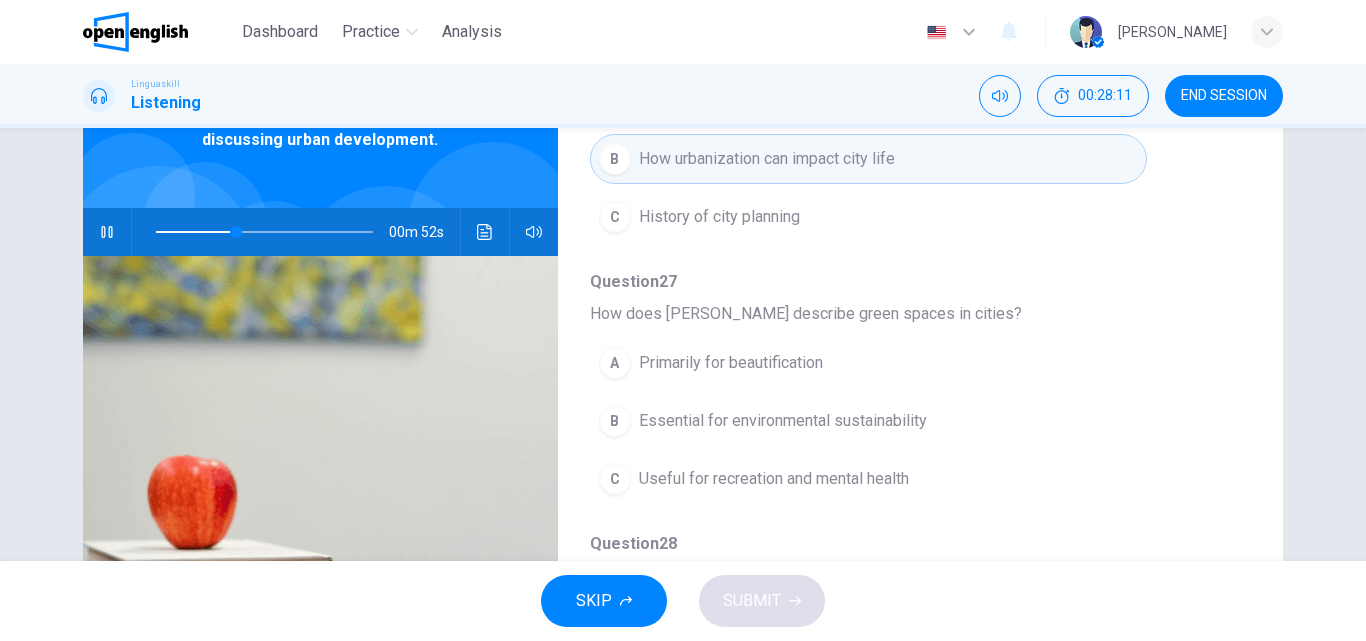 click on "Useful for recreation and mental health" at bounding box center (774, 479) 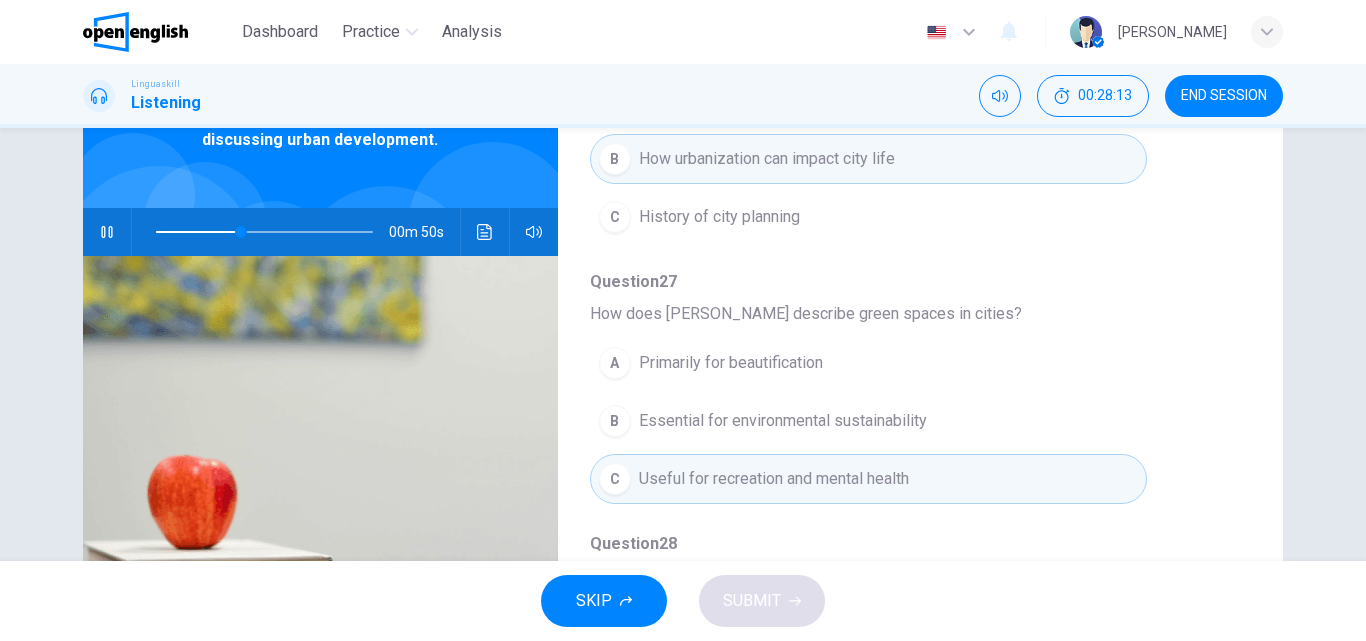type on "**" 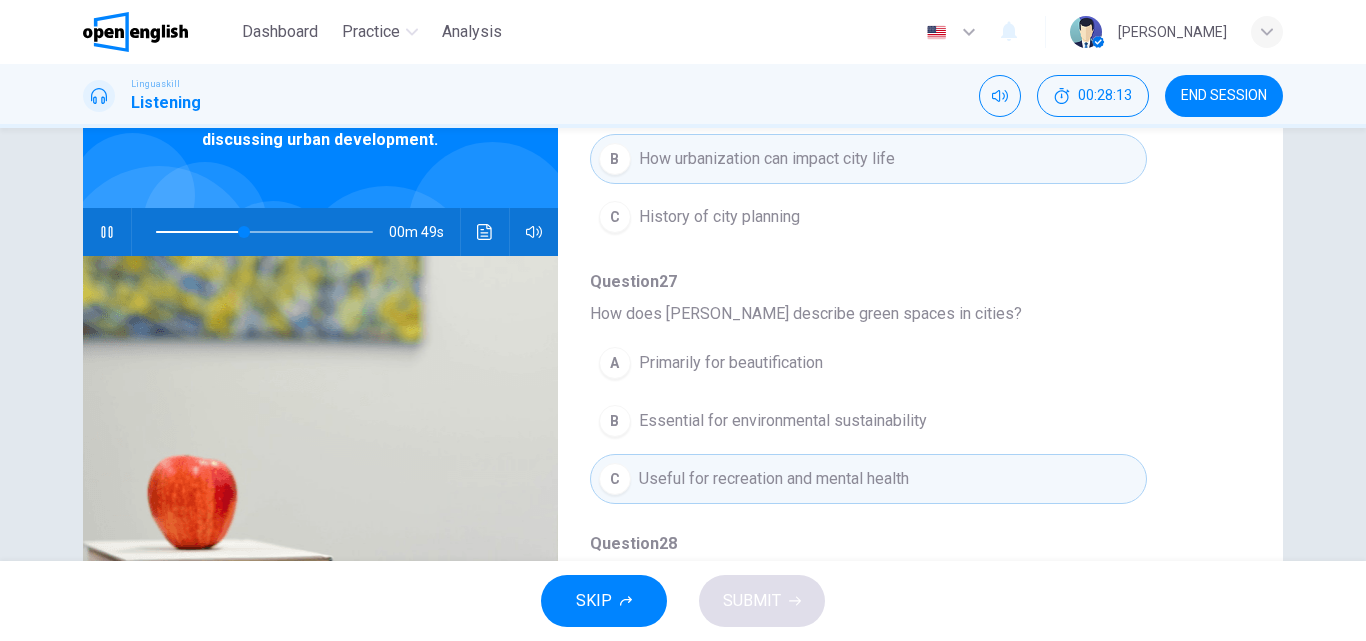 type 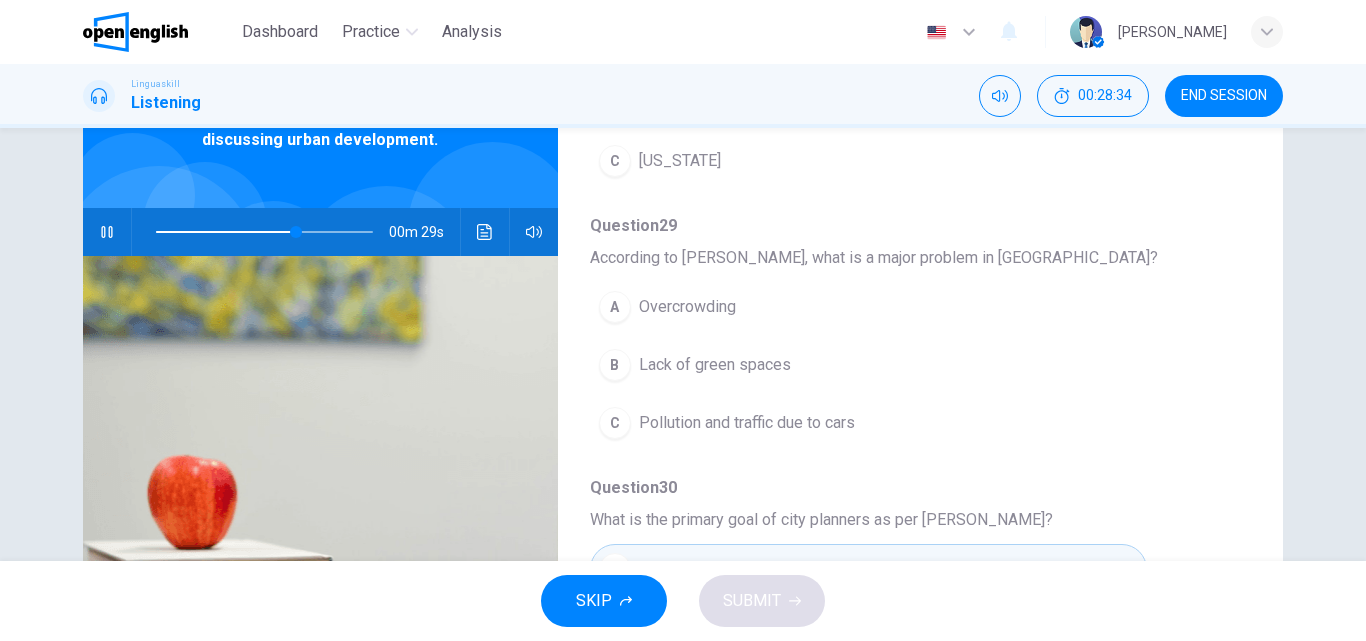 scroll, scrollTop: 863, scrollLeft: 0, axis: vertical 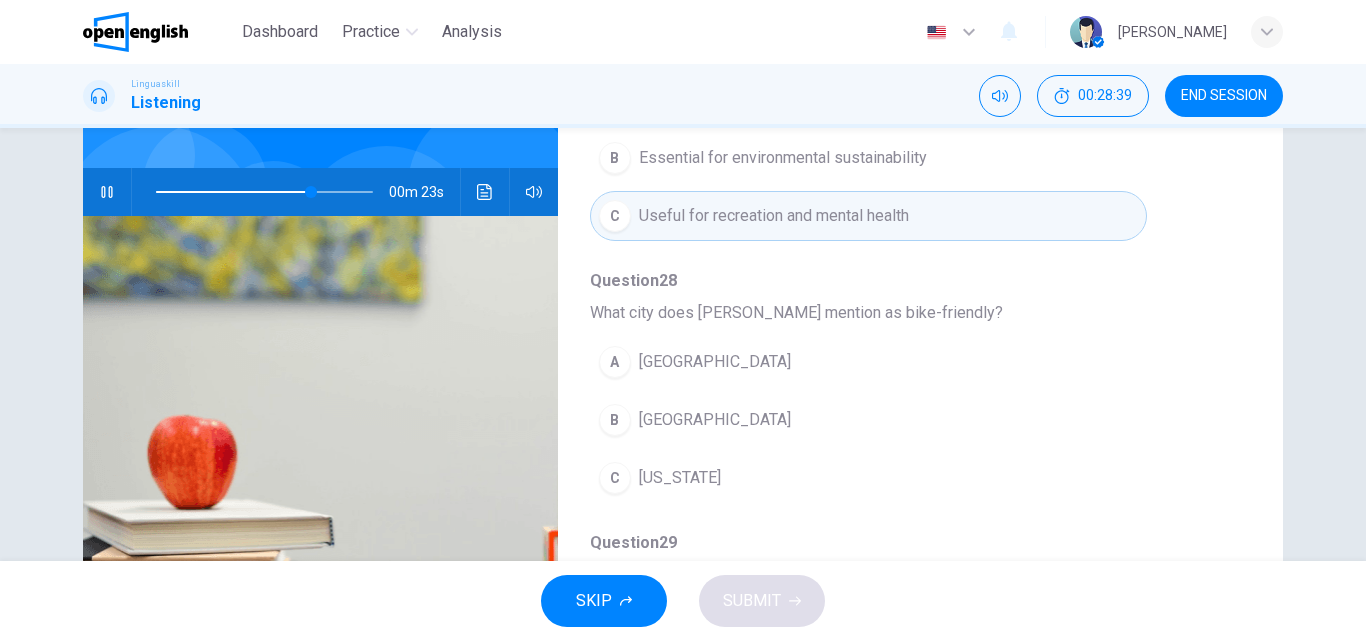 click on "B [GEOGRAPHIC_DATA]" at bounding box center (868, 420) 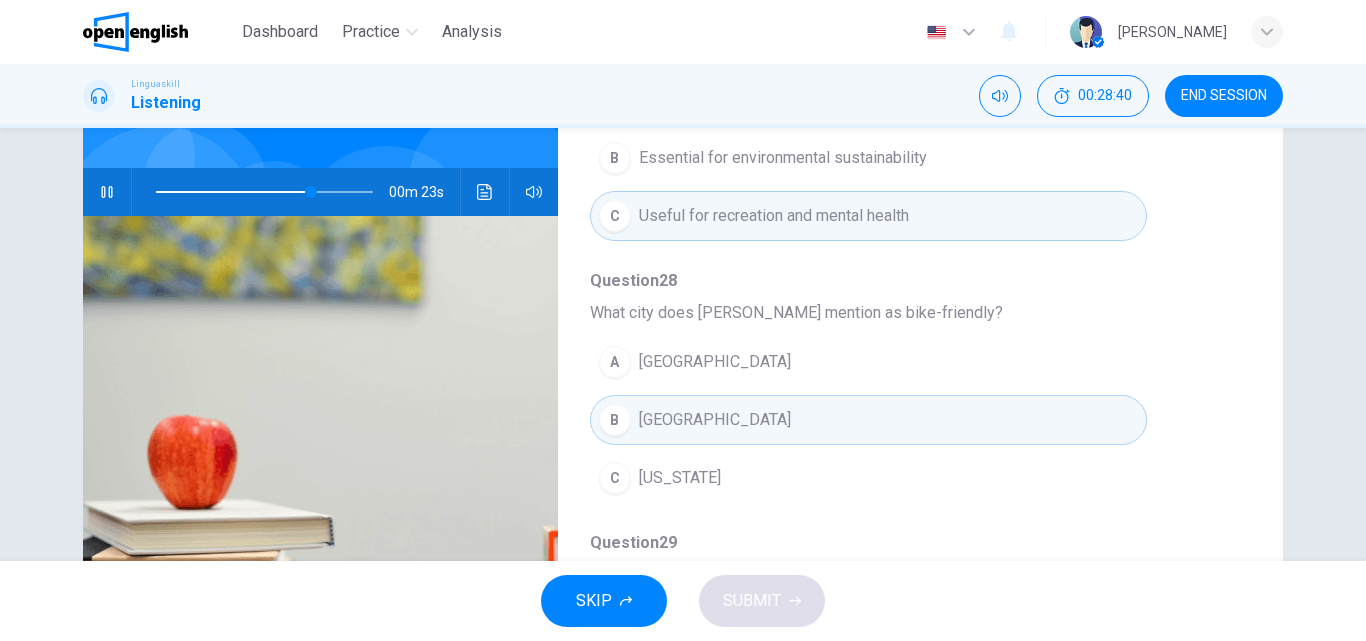 type on "**" 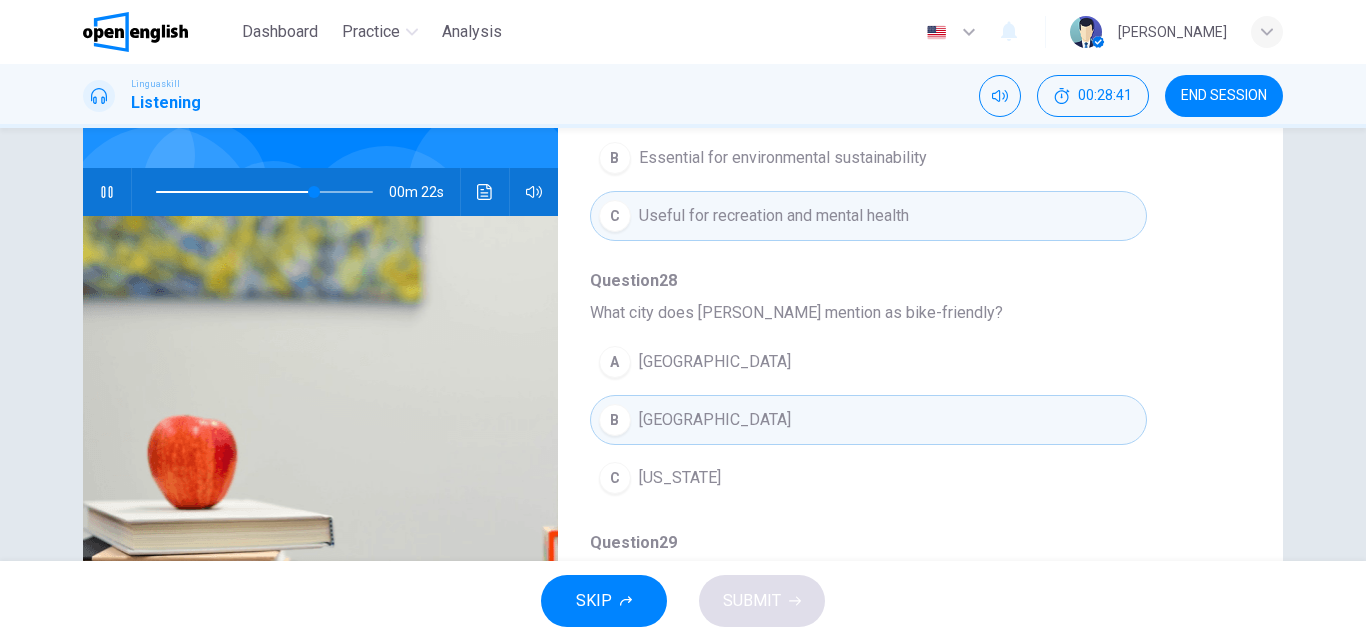 type 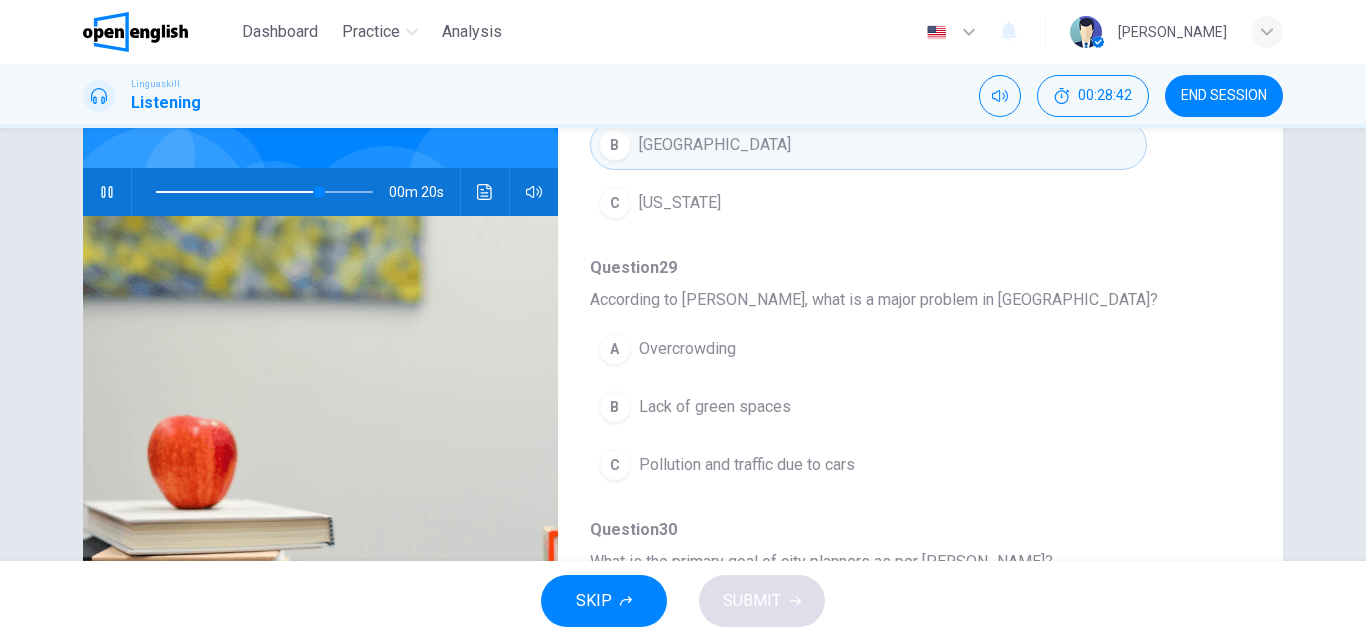 scroll, scrollTop: 783, scrollLeft: 0, axis: vertical 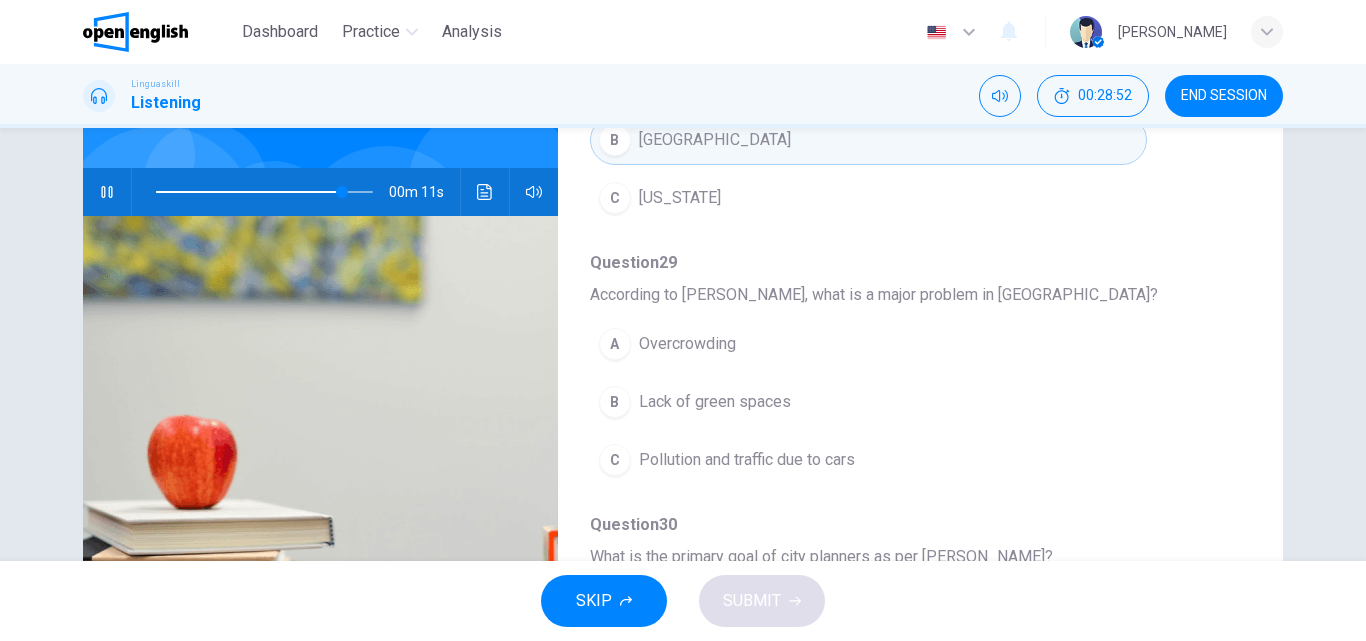 click on "Pollution and traffic due to cars" at bounding box center [747, 460] 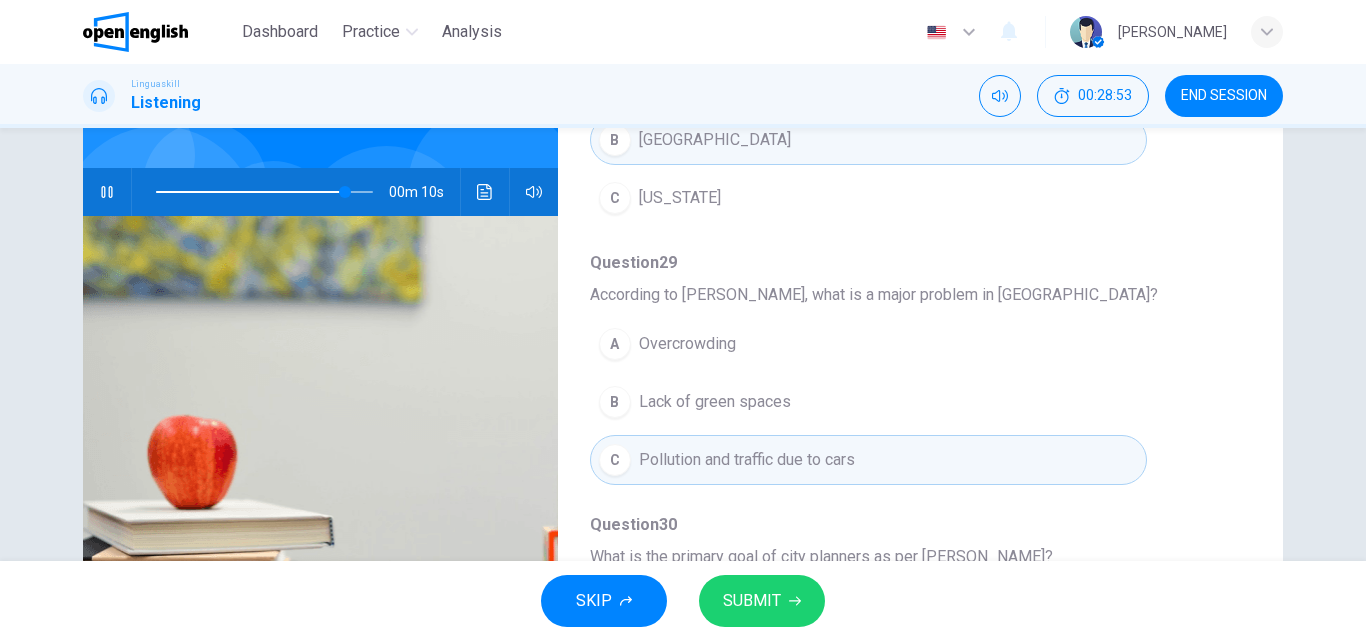 type on "**" 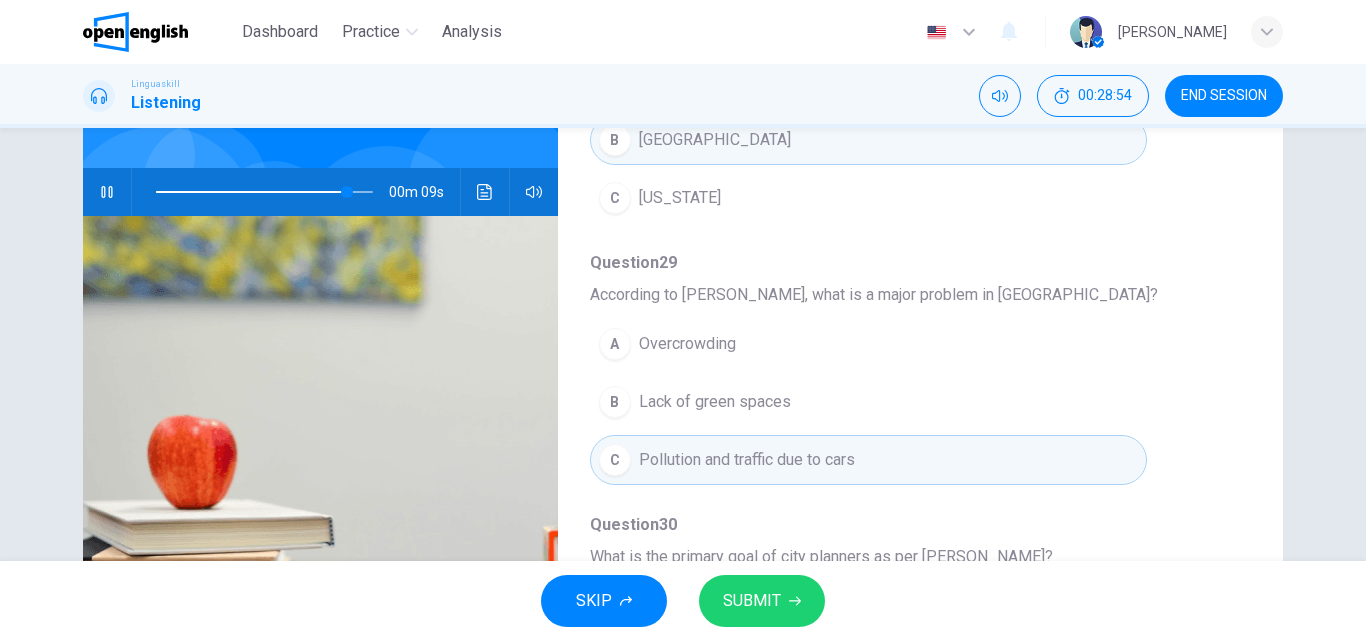 type 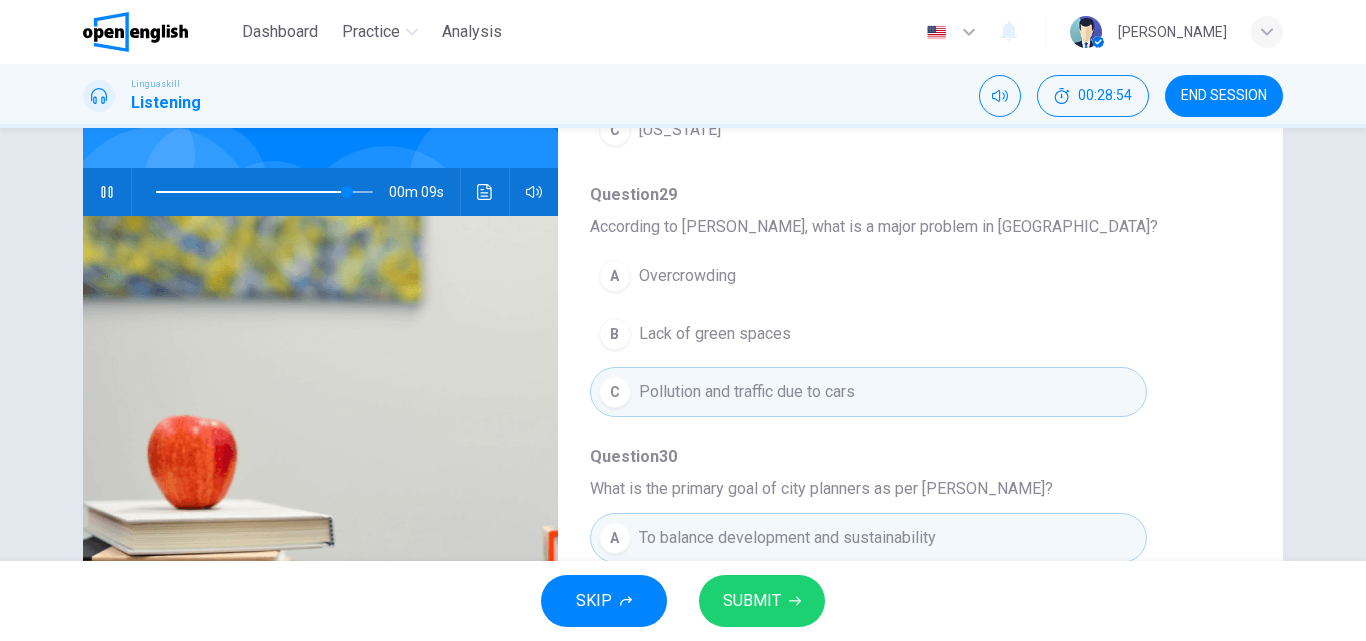scroll, scrollTop: 863, scrollLeft: 0, axis: vertical 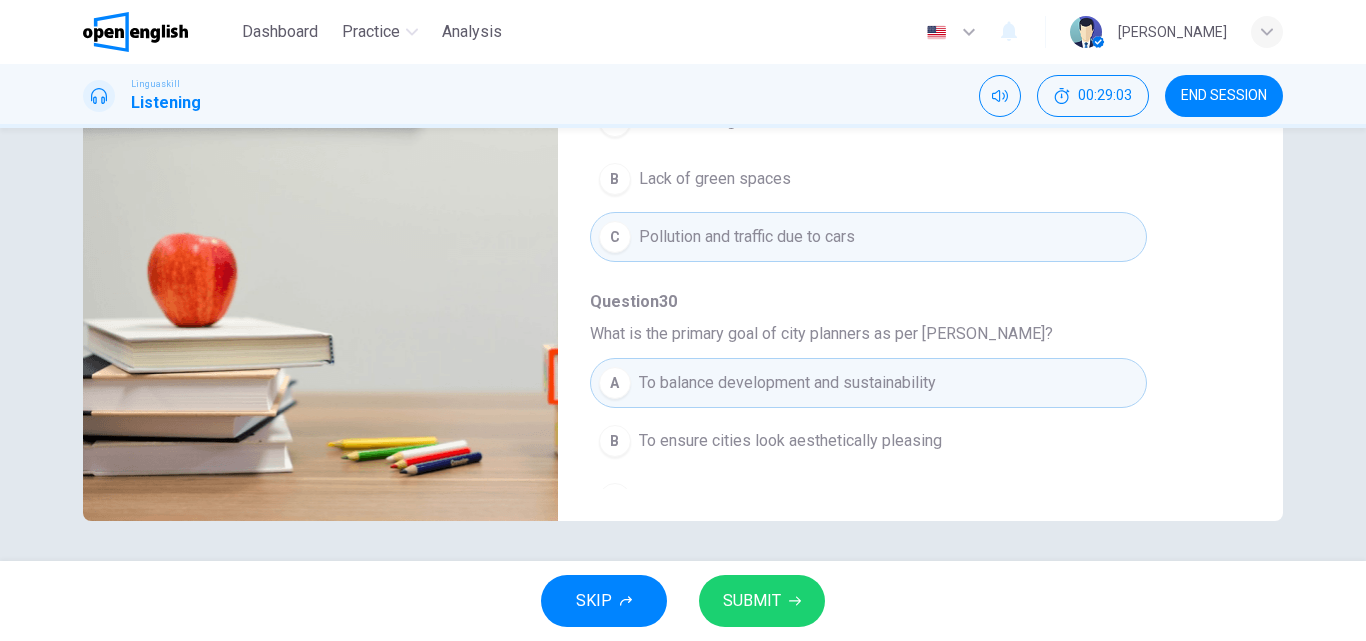 type on "*" 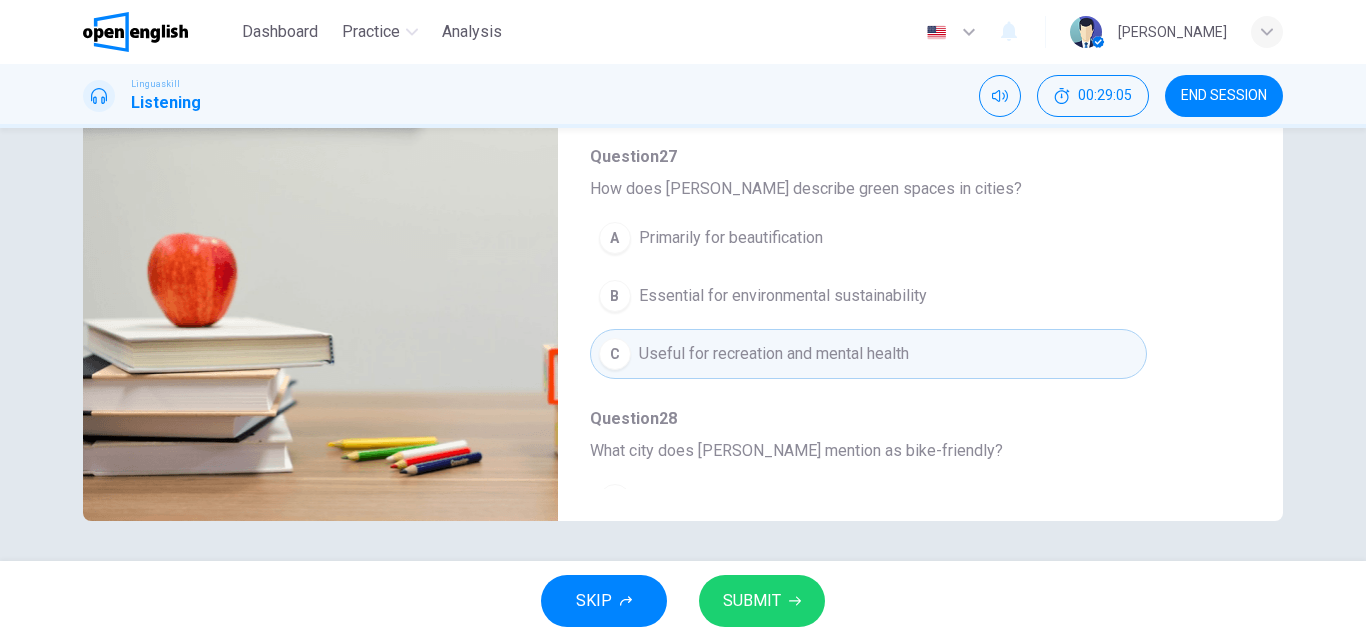 scroll, scrollTop: 18, scrollLeft: 0, axis: vertical 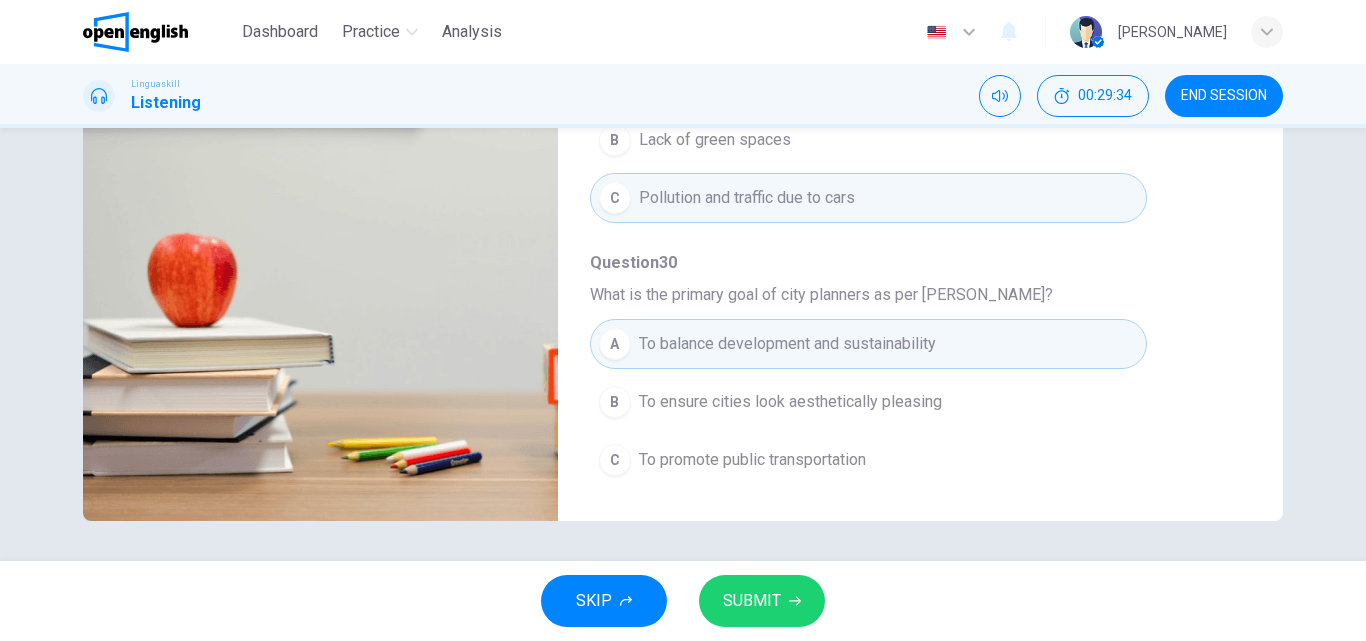 click on "SUBMIT" at bounding box center (752, 601) 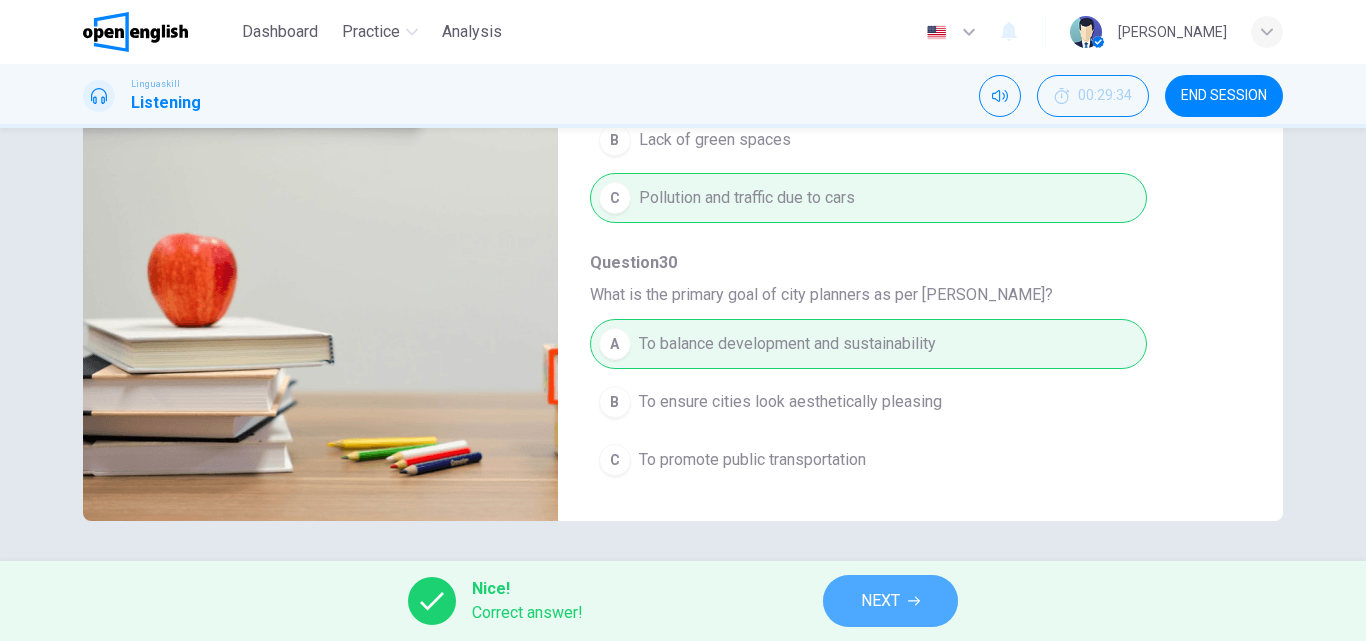 click on "NEXT" at bounding box center [890, 601] 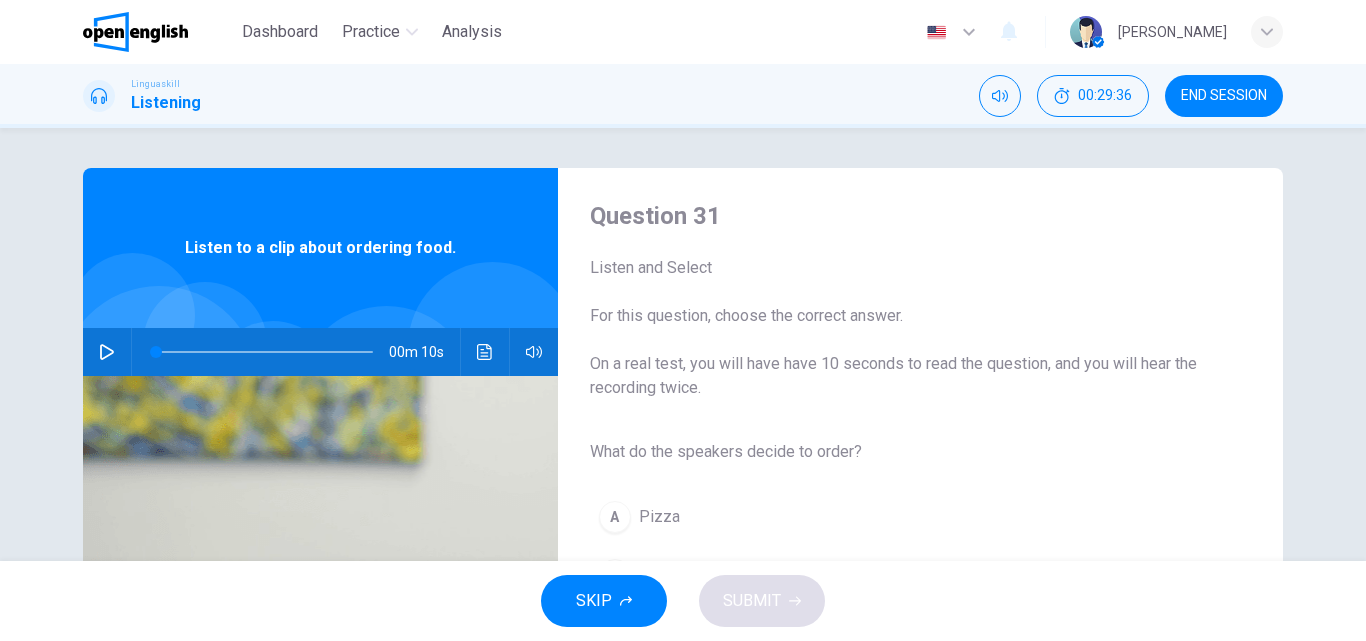 click on "What do the speakers decide to order? A Pizza B Salad C Chinese food" at bounding box center (904, 547) 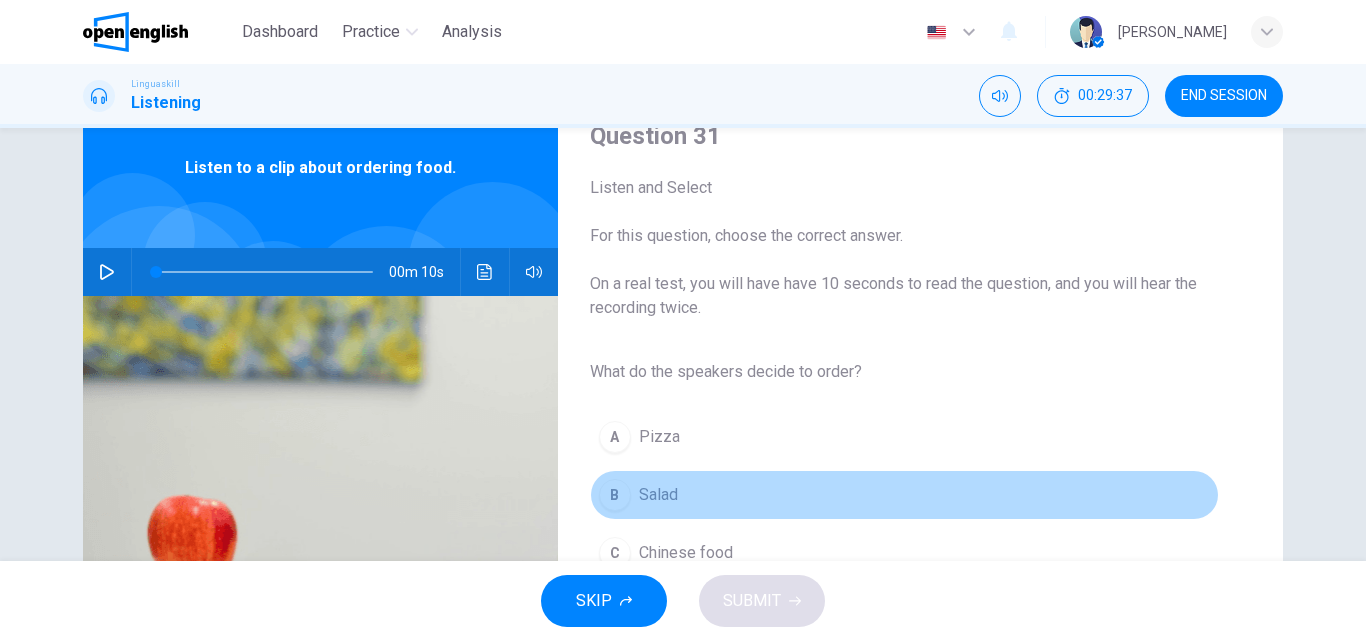 type 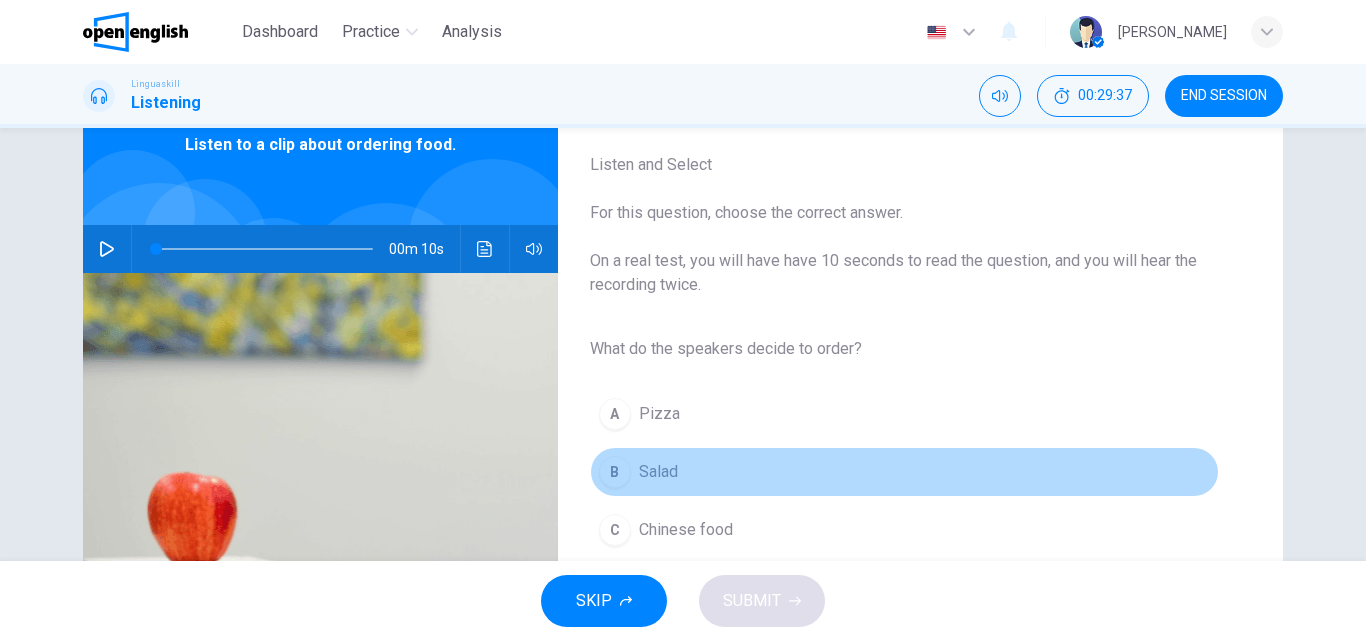 scroll, scrollTop: 120, scrollLeft: 0, axis: vertical 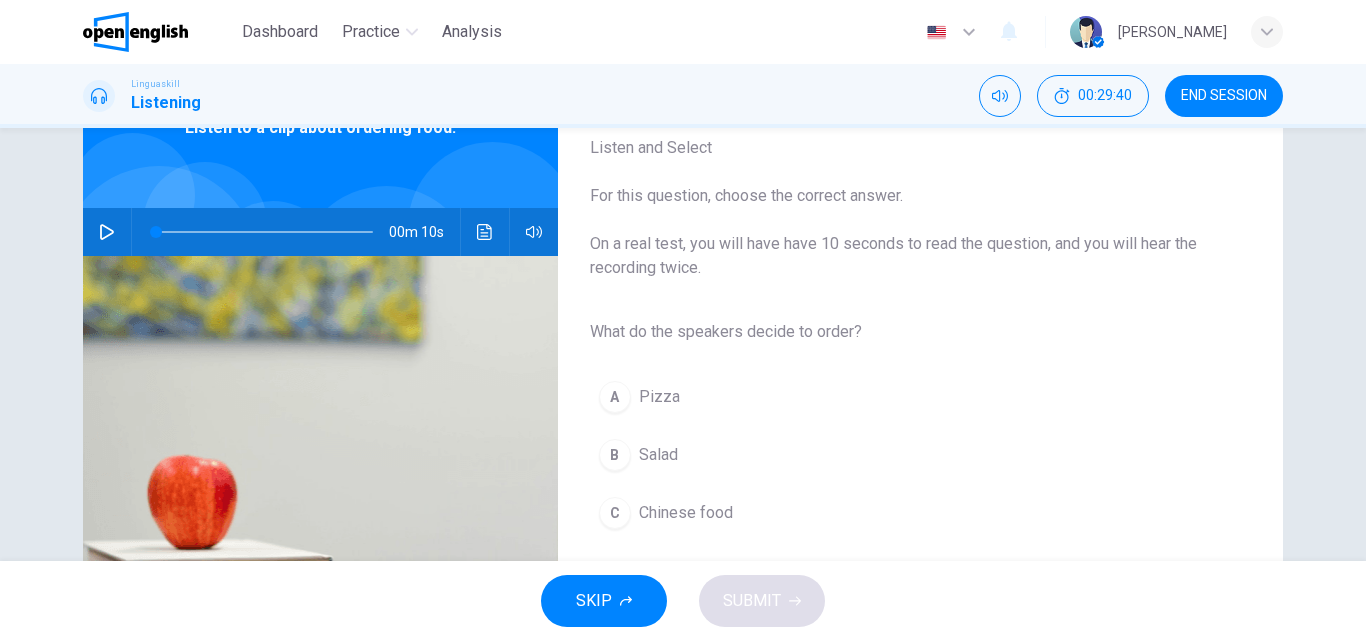 drag, startPoint x: 959, startPoint y: 470, endPoint x: 195, endPoint y: 204, distance: 808.98206 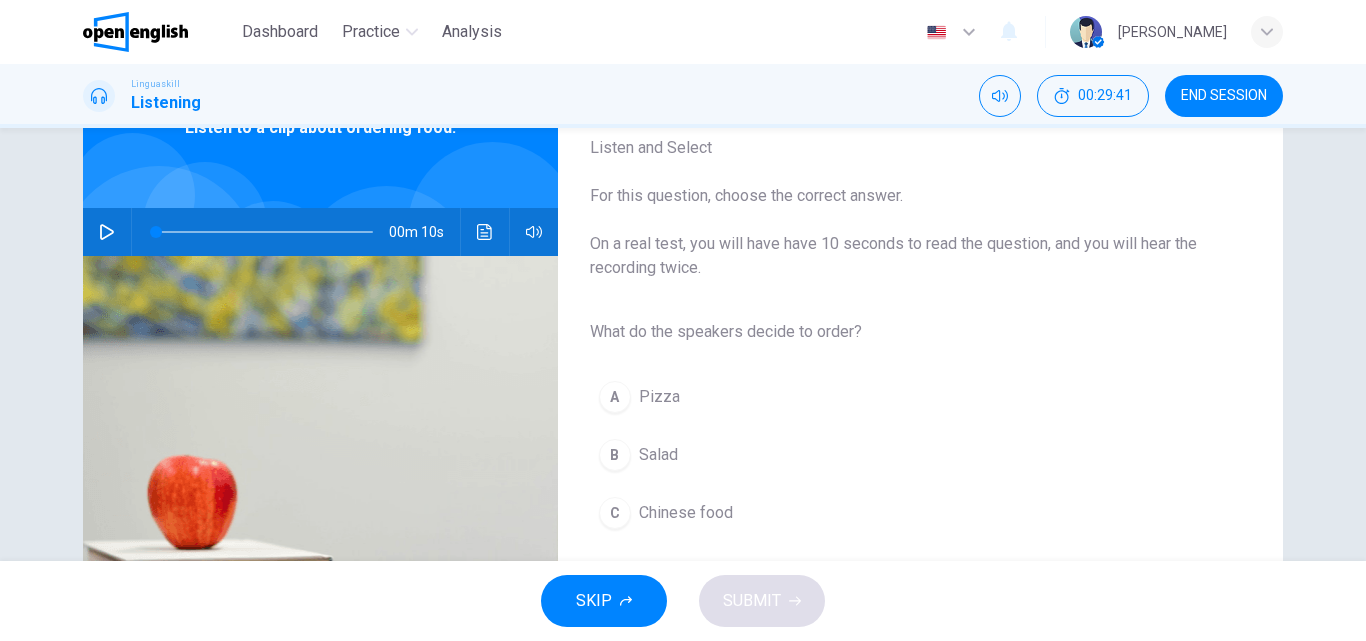 click 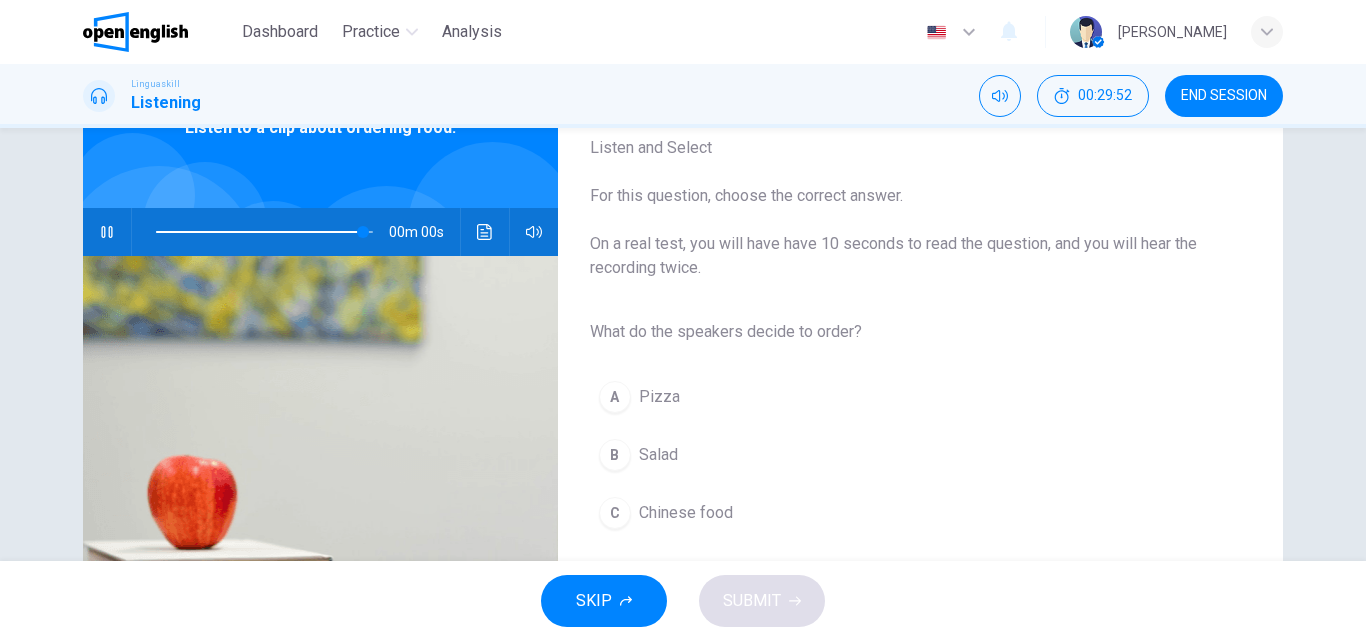 type on "*" 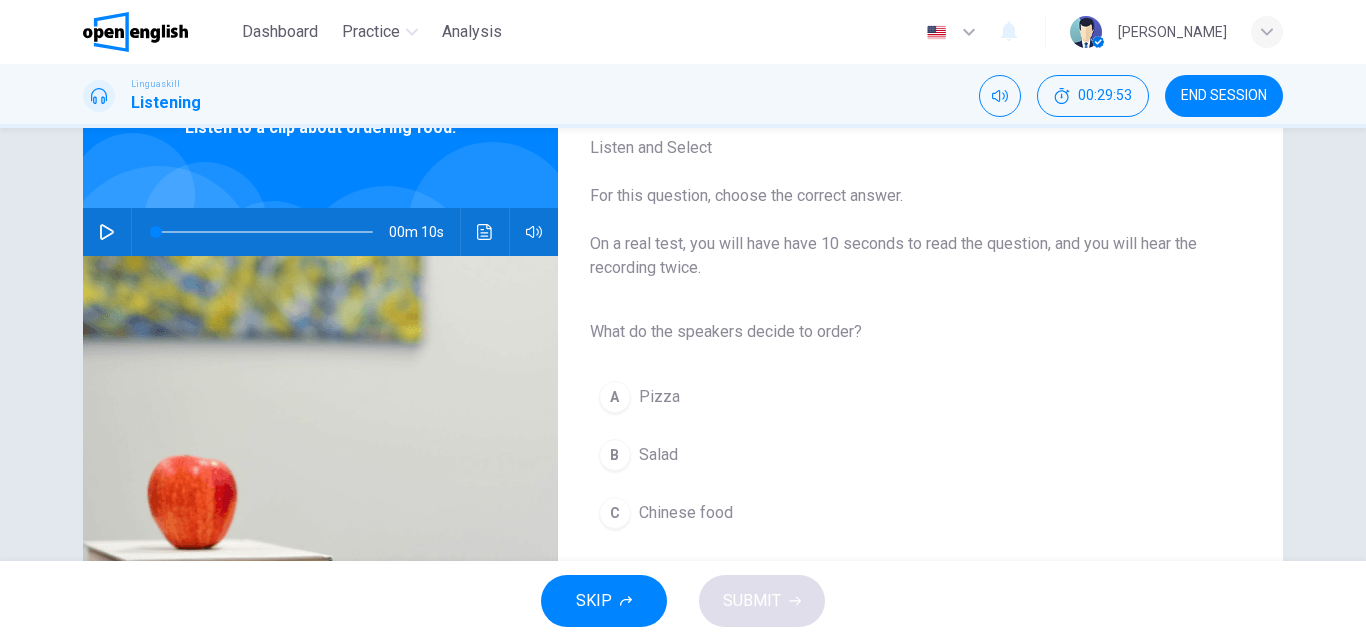 click on "Salad" at bounding box center [658, 455] 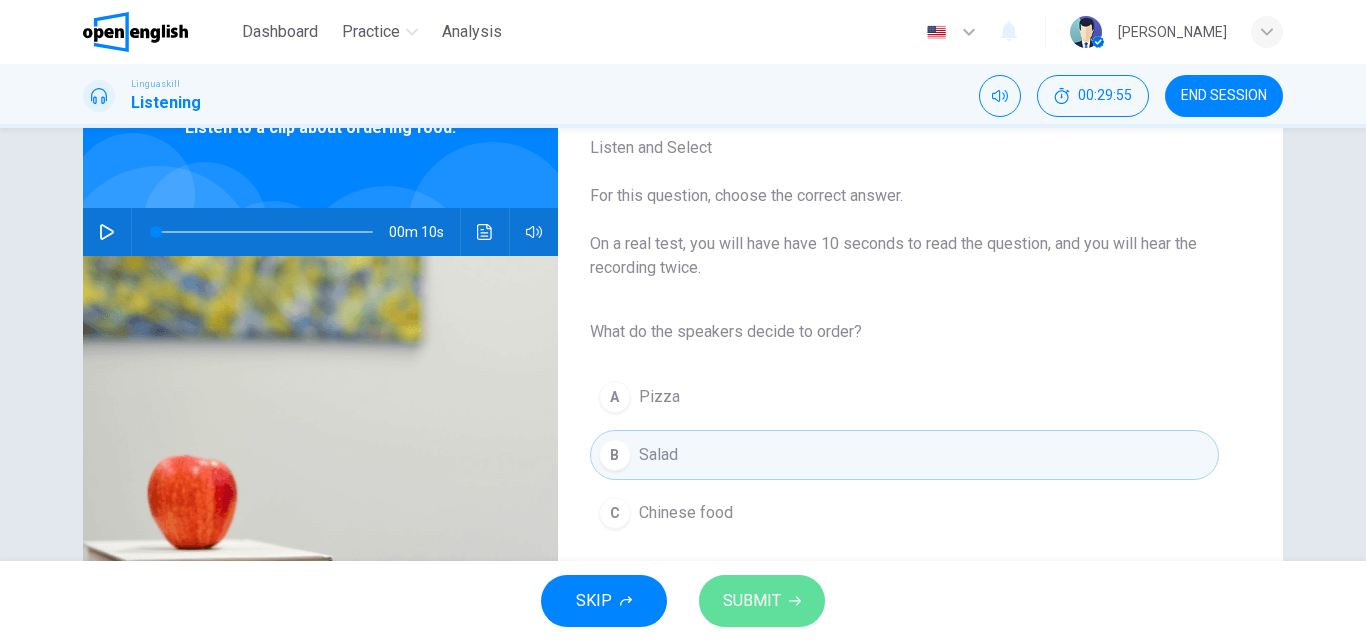 click on "SUBMIT" at bounding box center (752, 601) 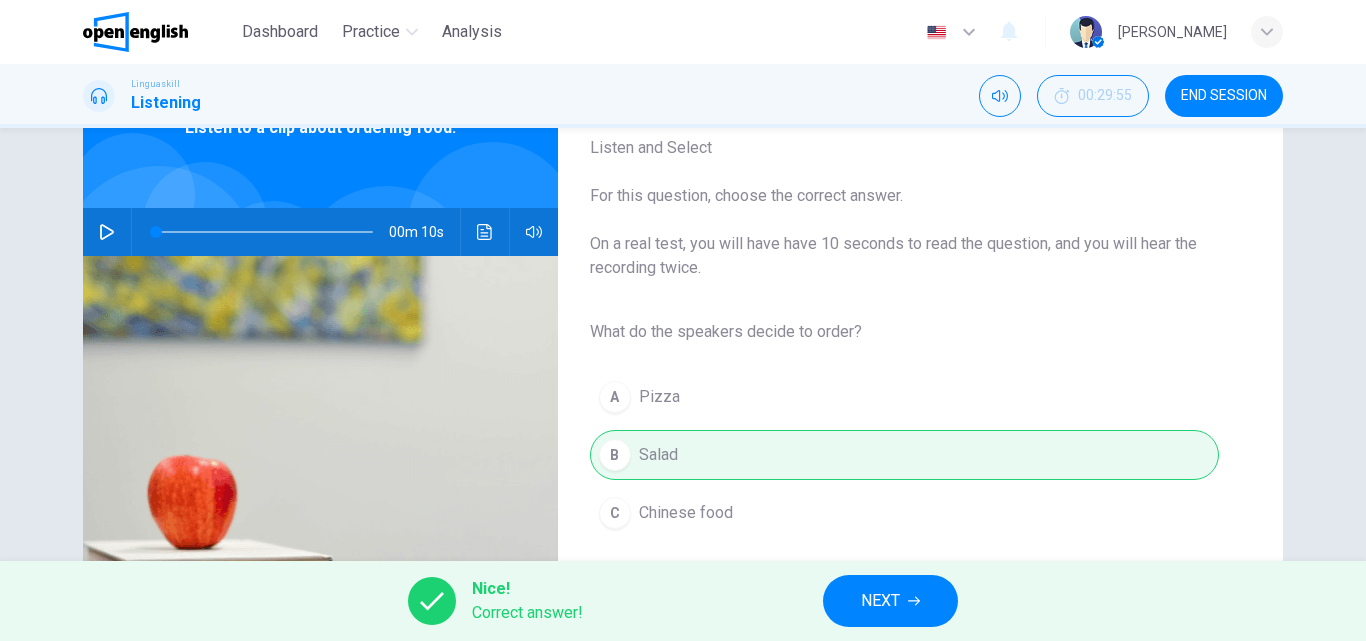 drag, startPoint x: 769, startPoint y: 596, endPoint x: 858, endPoint y: 597, distance: 89.005615 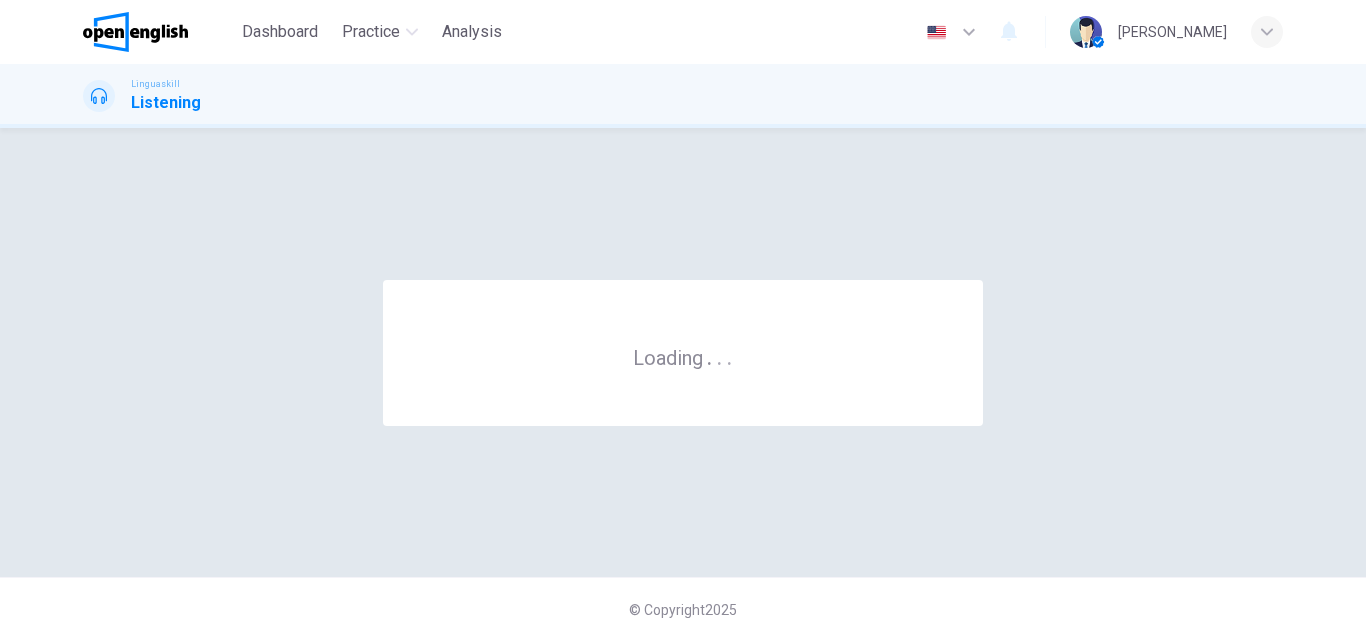 scroll, scrollTop: 0, scrollLeft: 0, axis: both 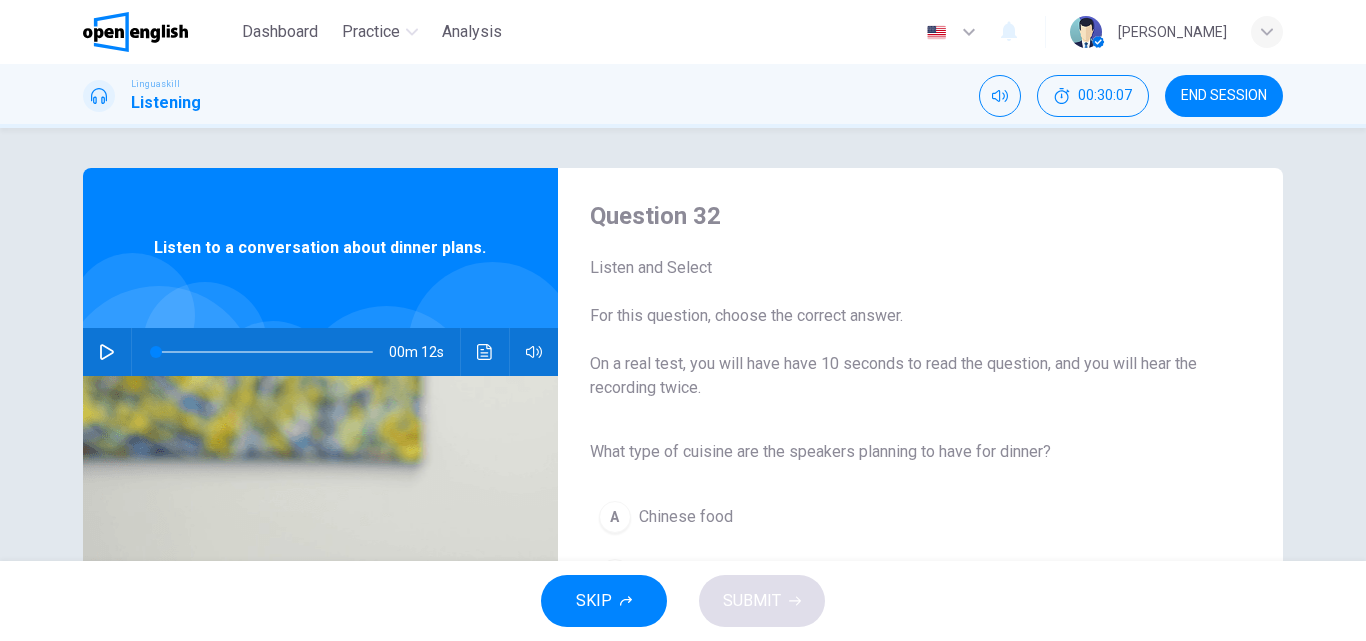 click on "What type of cuisine are the speakers planning to have for dinner? A Chinese food B Italian food C Indian food" at bounding box center (904, 547) 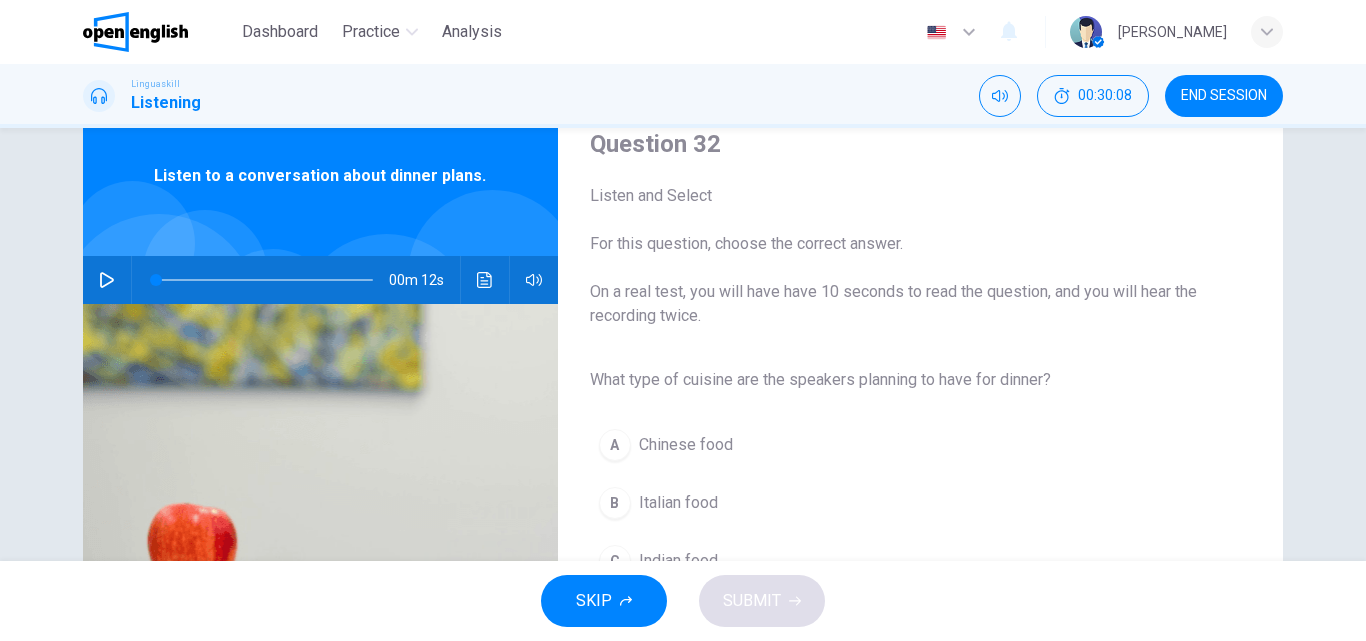 scroll, scrollTop: 120, scrollLeft: 0, axis: vertical 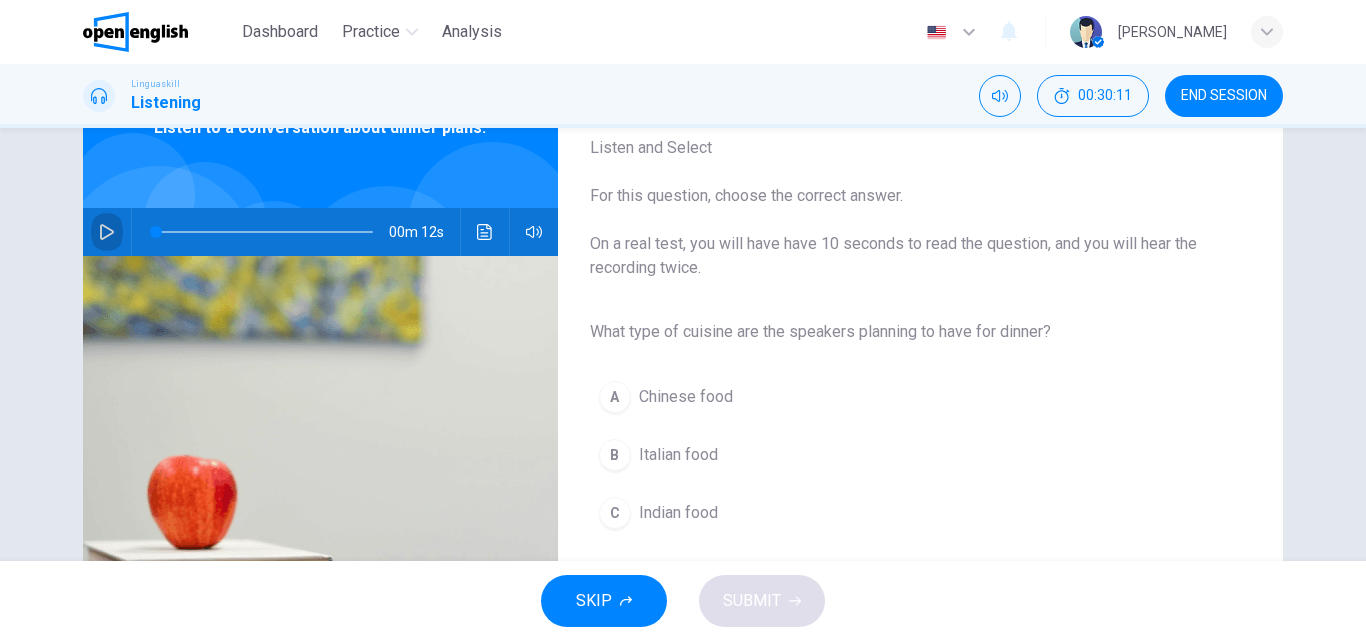click at bounding box center (107, 232) 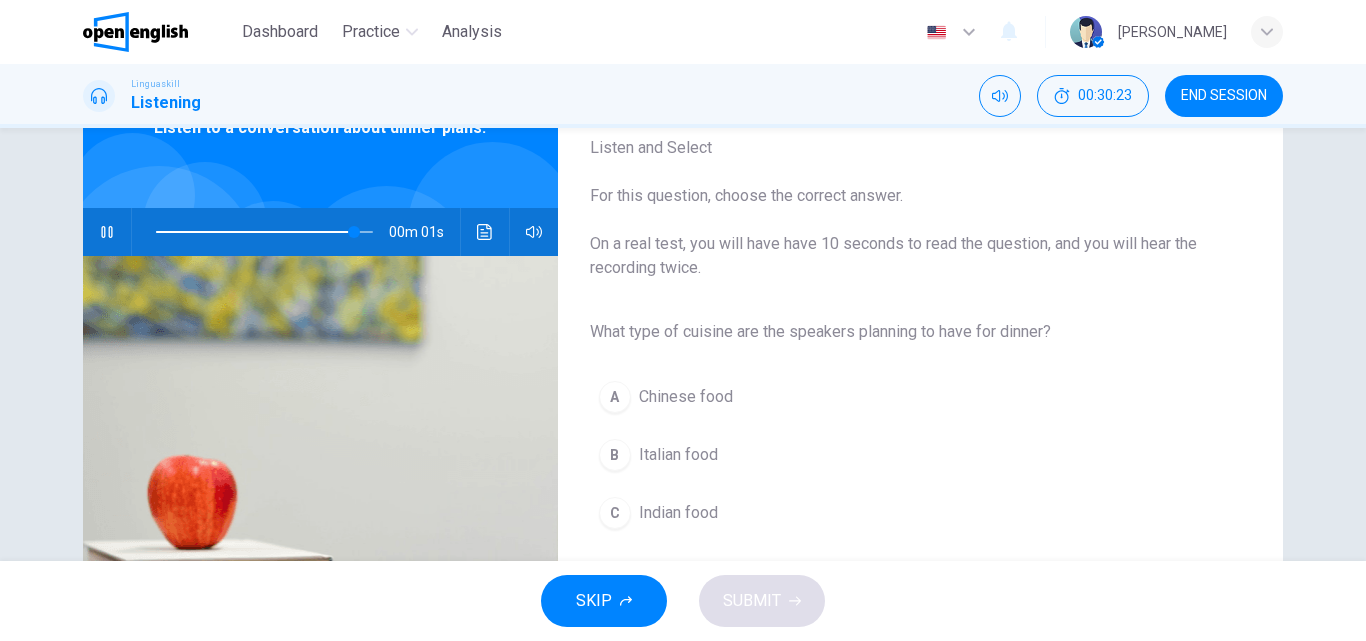 click on "Italian food" at bounding box center [678, 455] 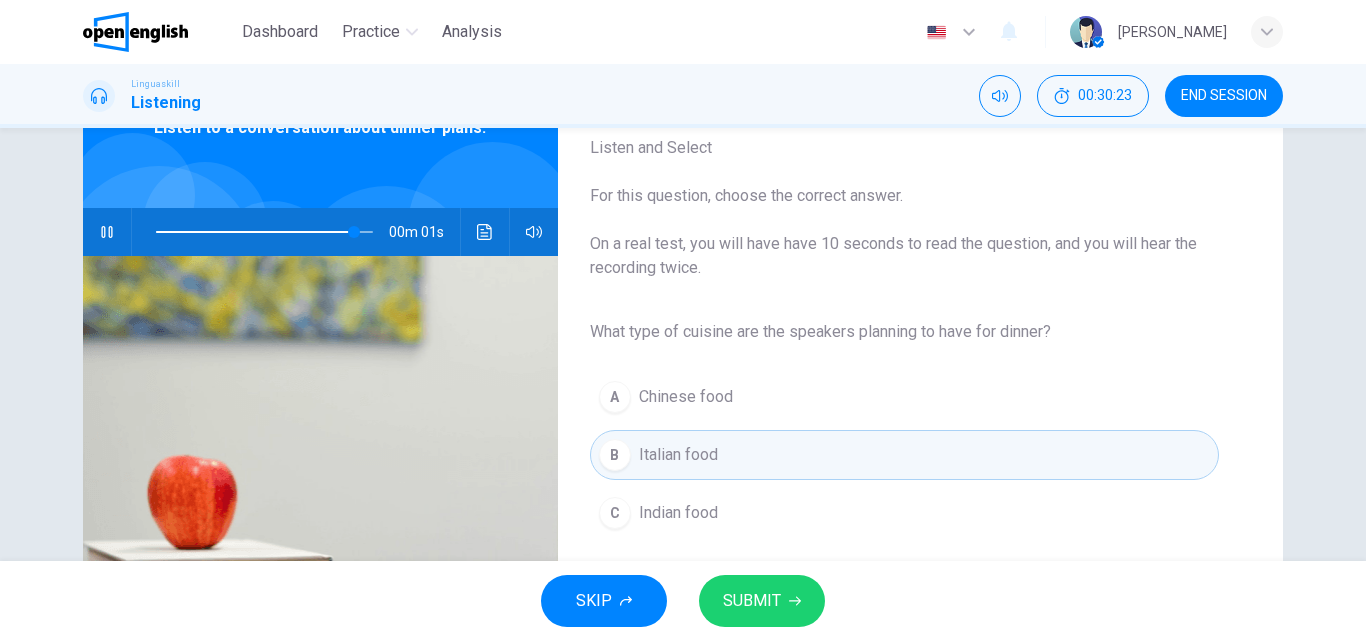 type on "*" 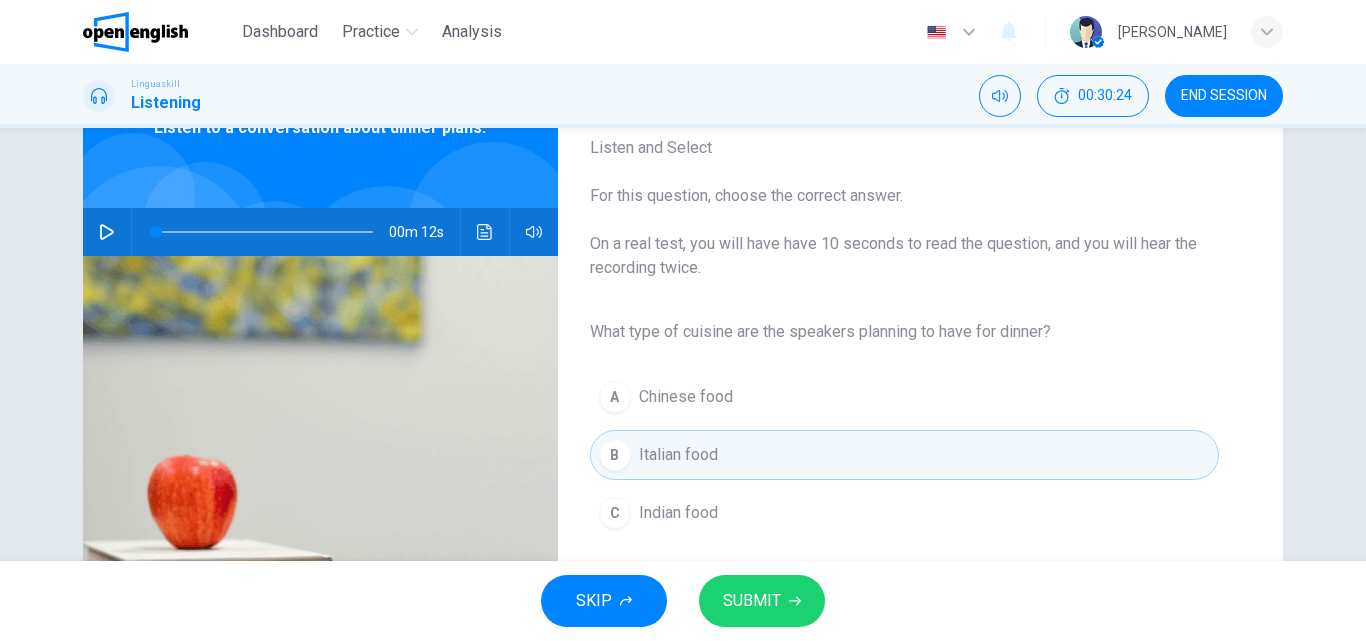 click on "SUBMIT" at bounding box center (752, 601) 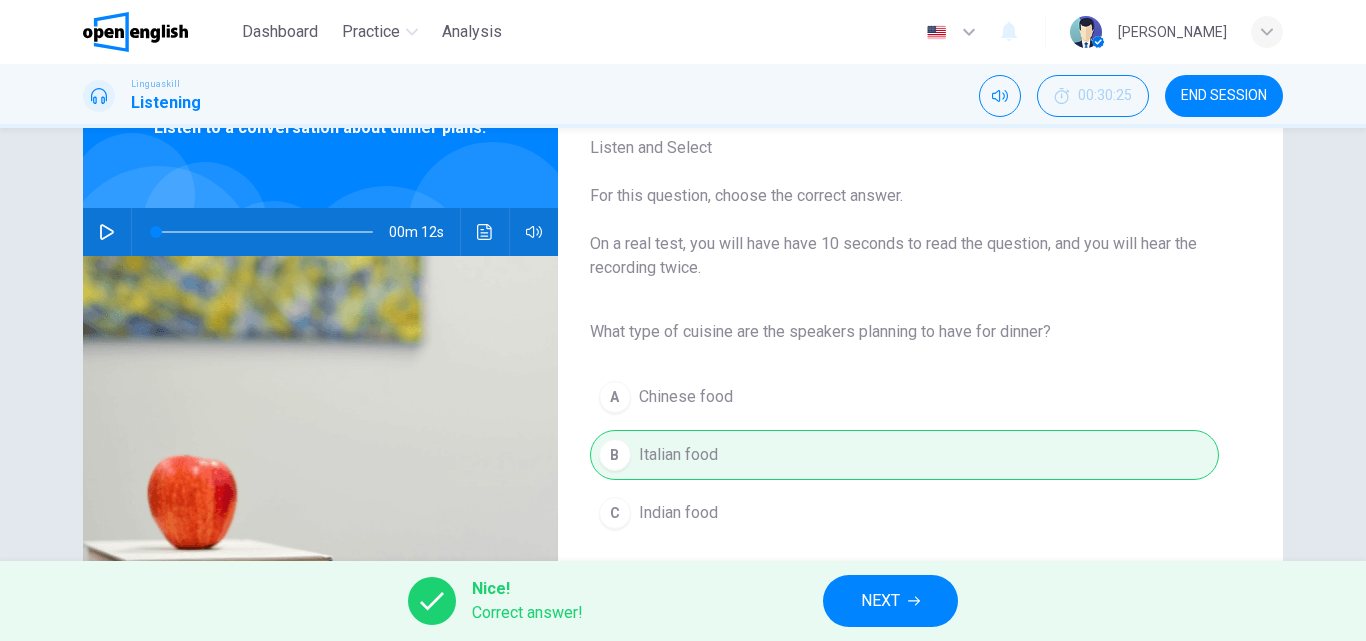 click on "NEXT" at bounding box center [890, 601] 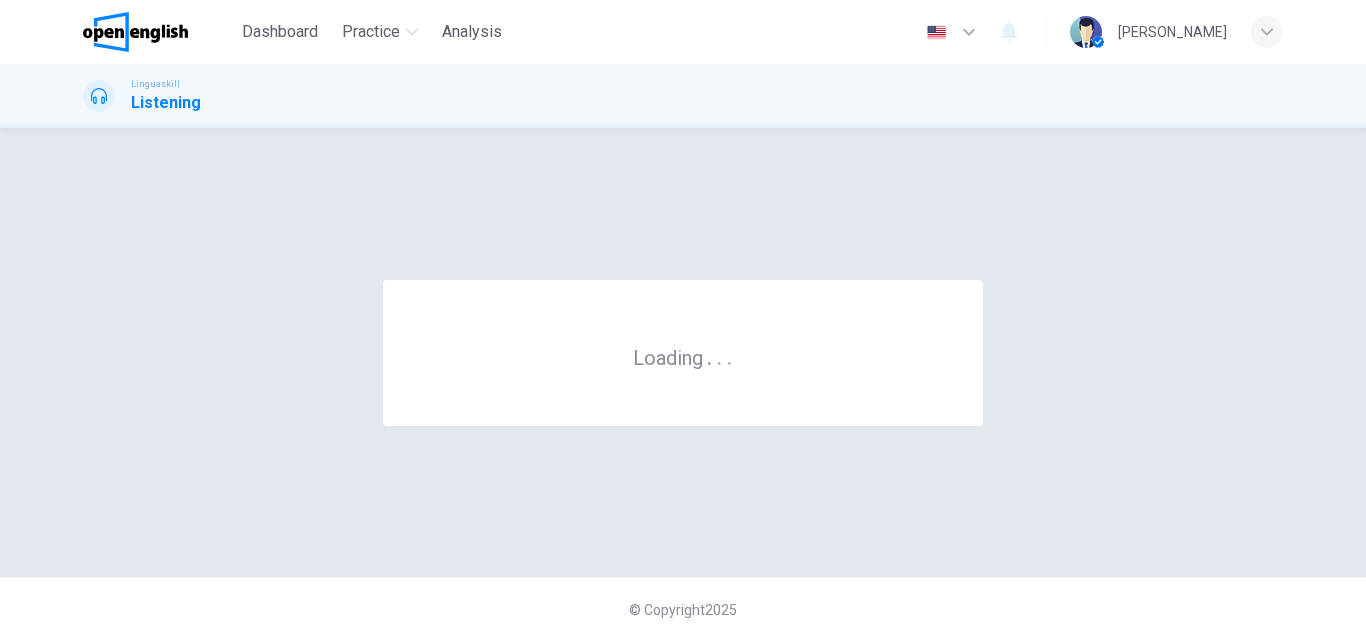 scroll, scrollTop: 0, scrollLeft: 0, axis: both 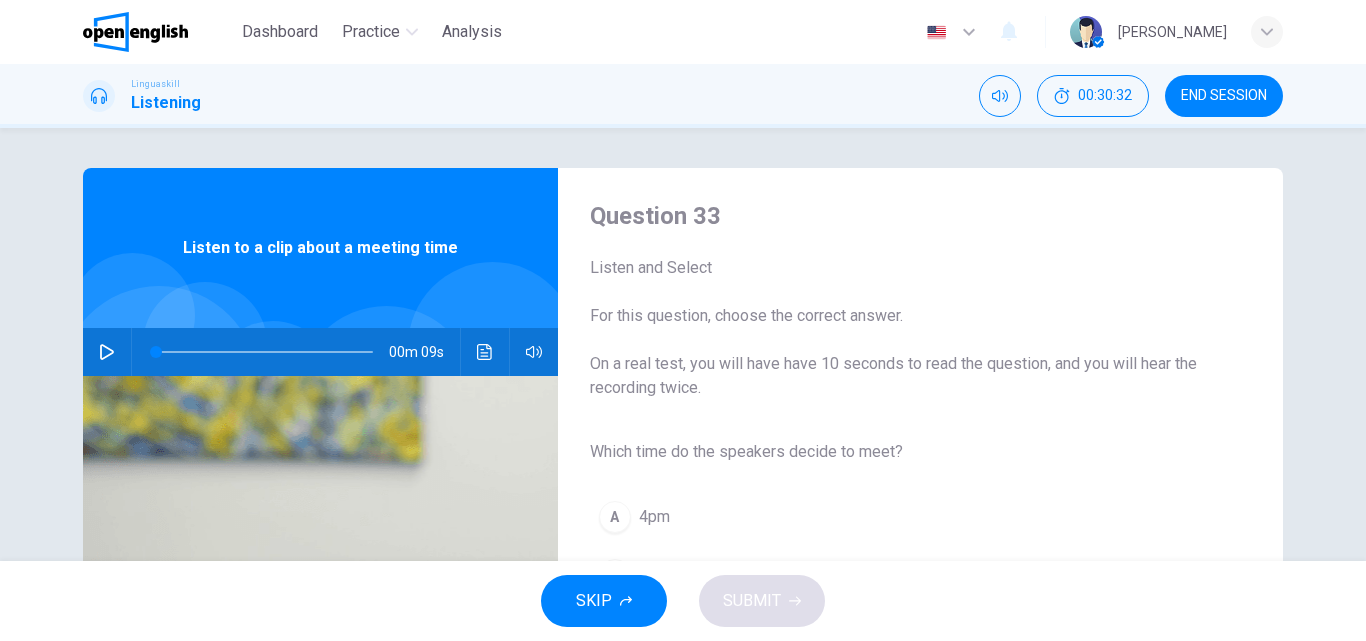 click on "SKIP SUBMIT" at bounding box center [683, 601] 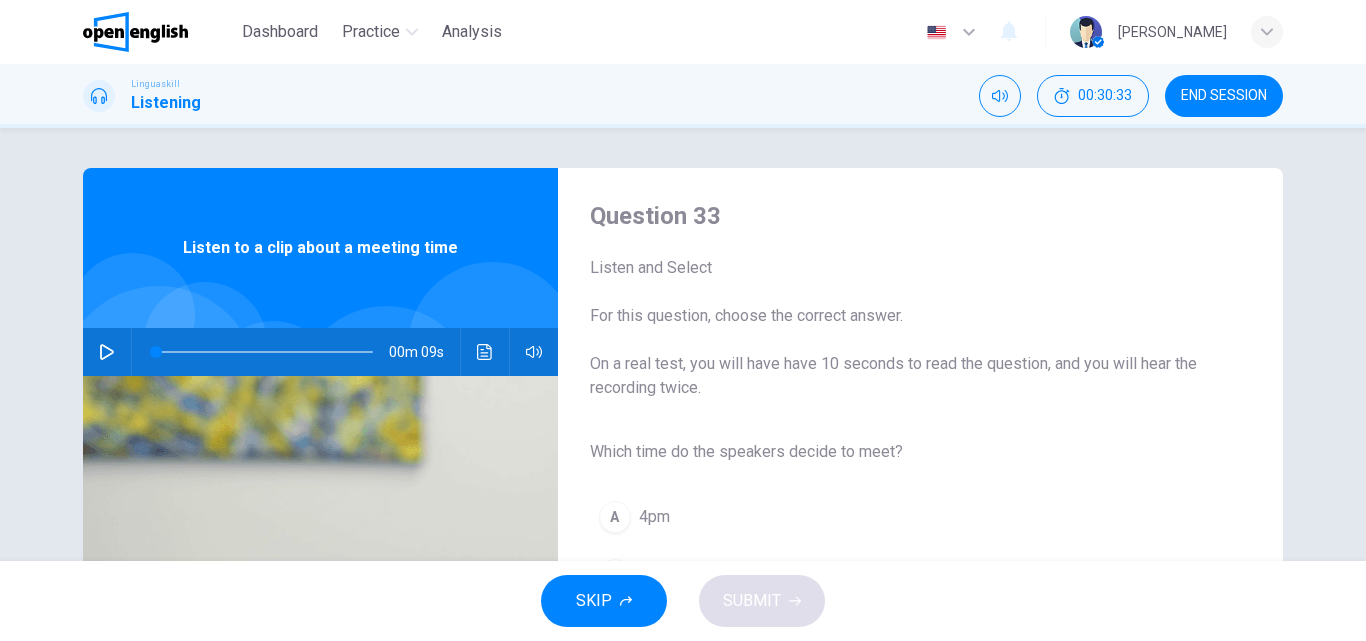 click on "Question 33 Listen and Select For this question, choose the correct answer.  On a real test, you will have have 10 seconds to read the question, and you will hear the recording twice. Which time do the speakers decide to meet? A 4pm B 5pm C 3pm" at bounding box center [904, 515] 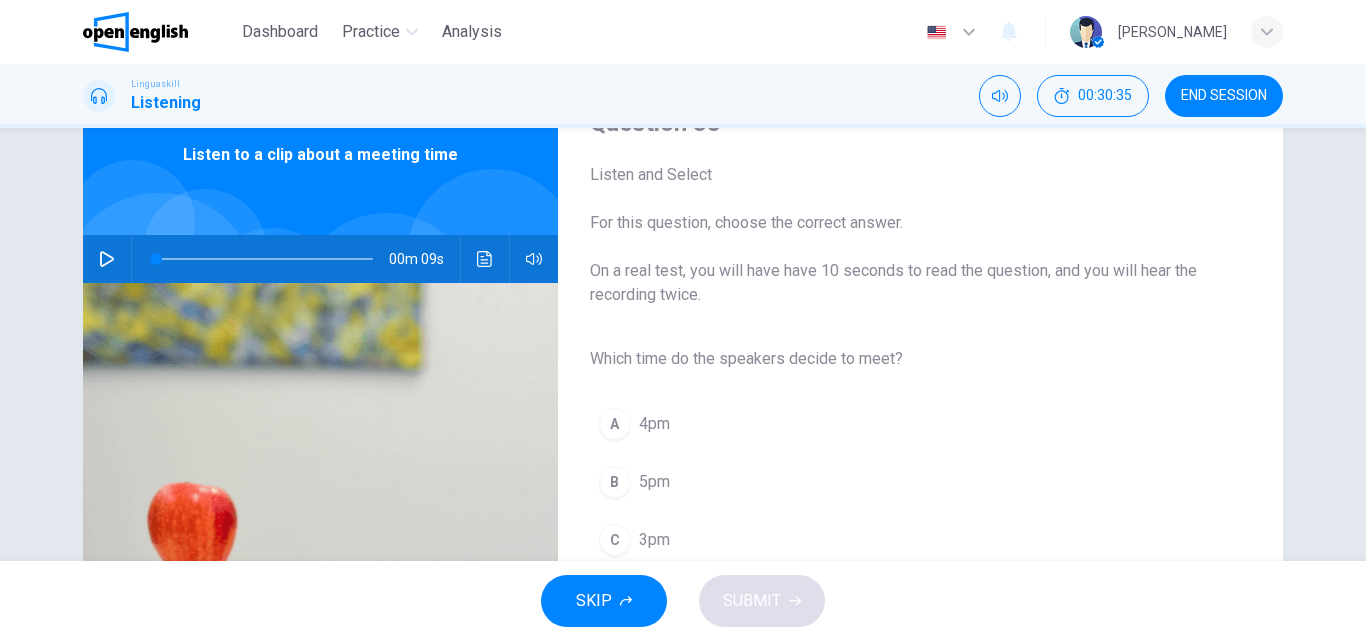 scroll, scrollTop: 120, scrollLeft: 0, axis: vertical 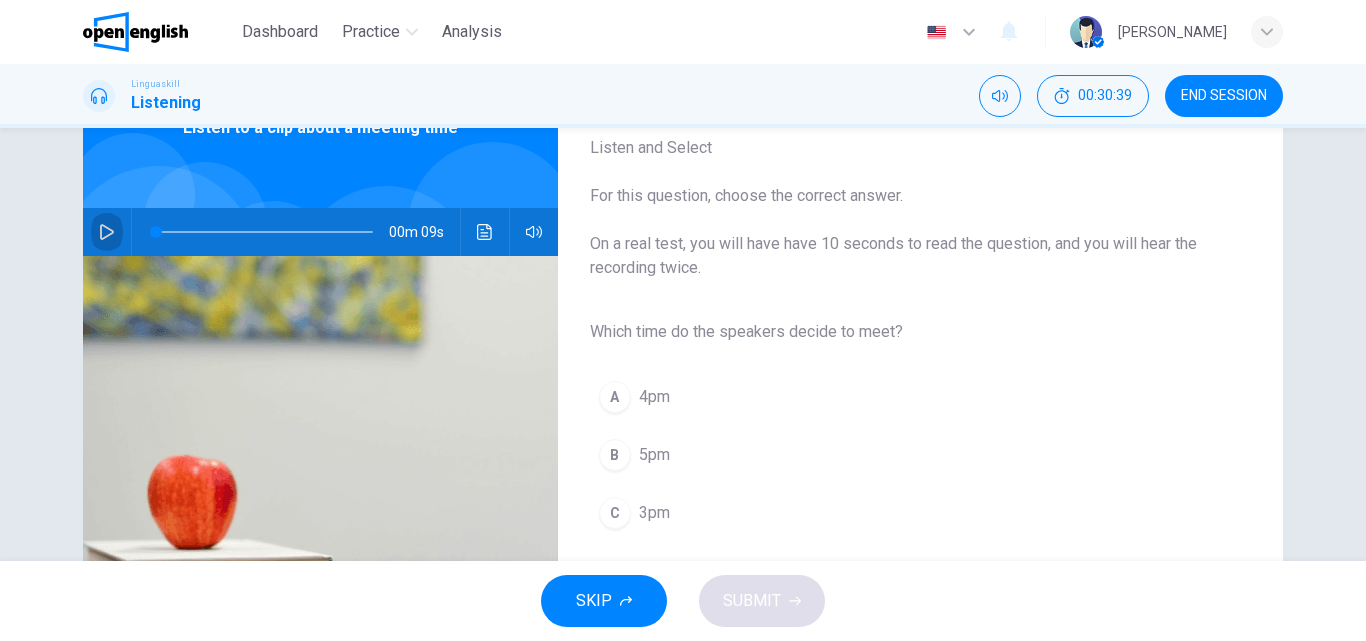 click 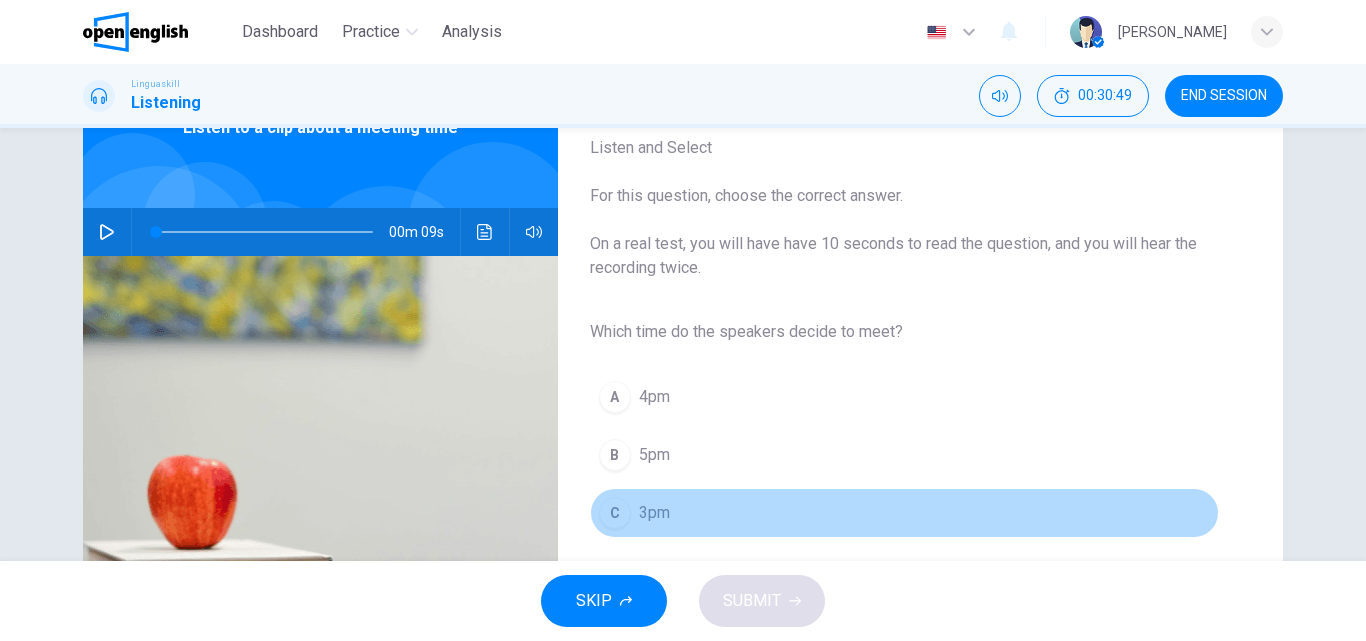 click on "3pm" at bounding box center [654, 513] 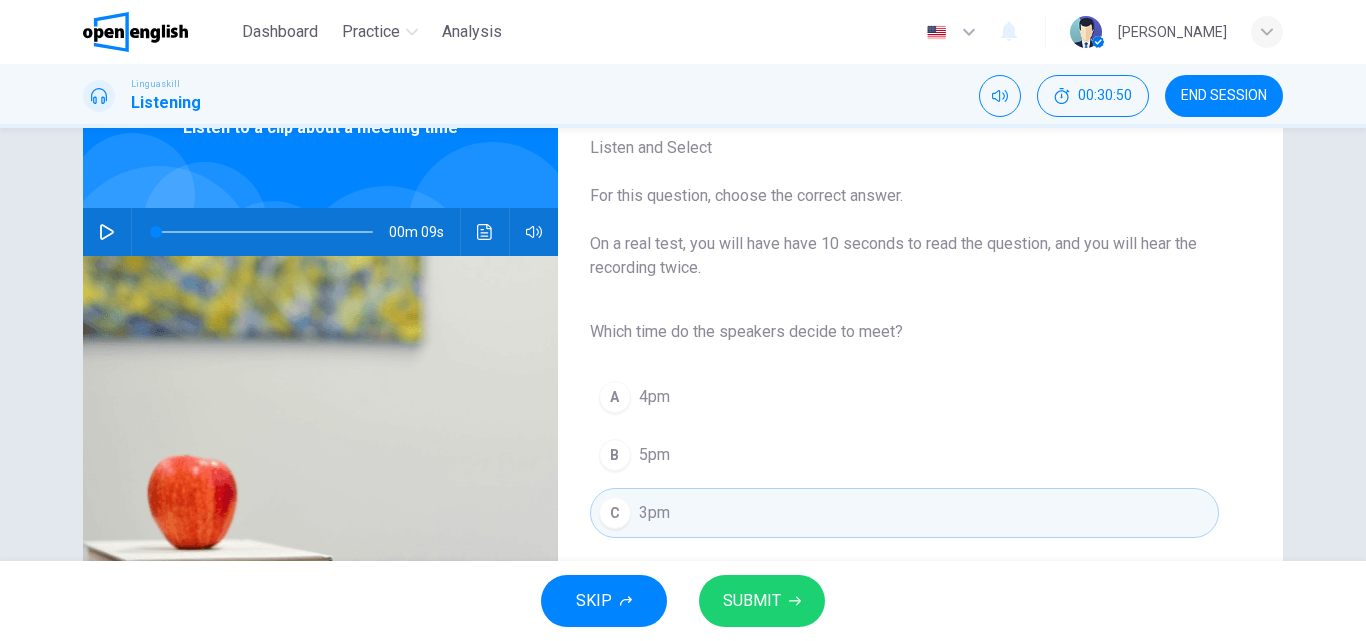click on "SUBMIT" at bounding box center (752, 601) 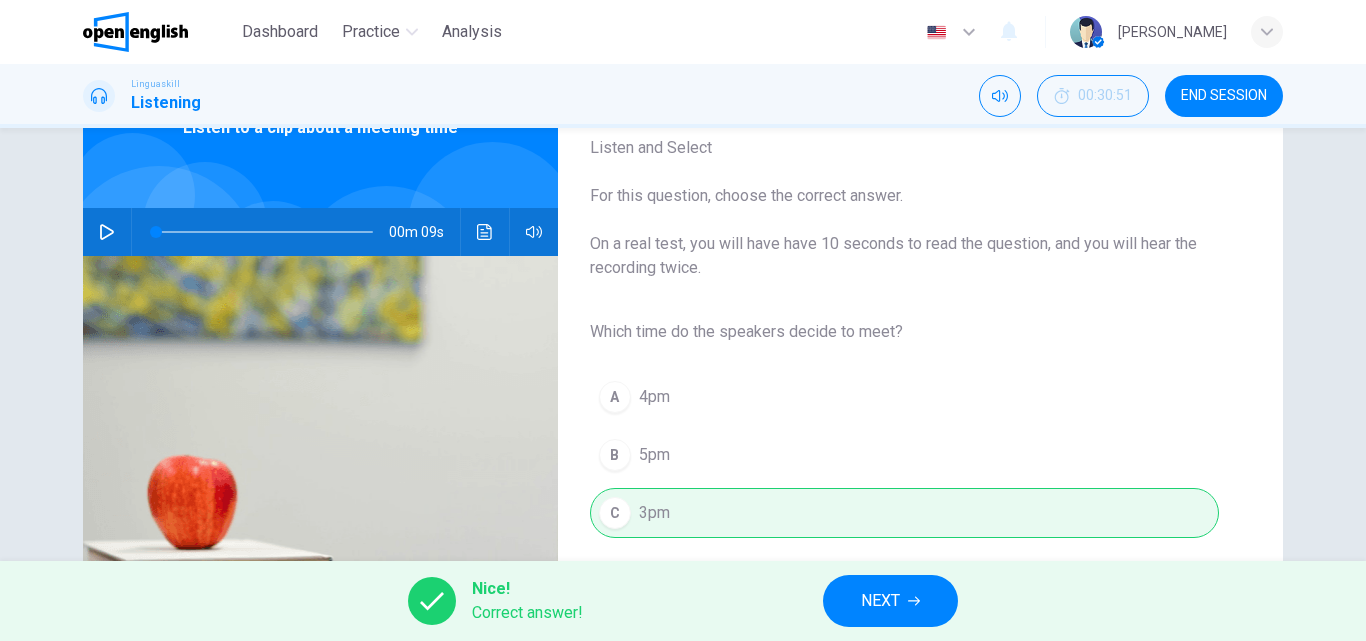 click on "NEXT" at bounding box center [880, 601] 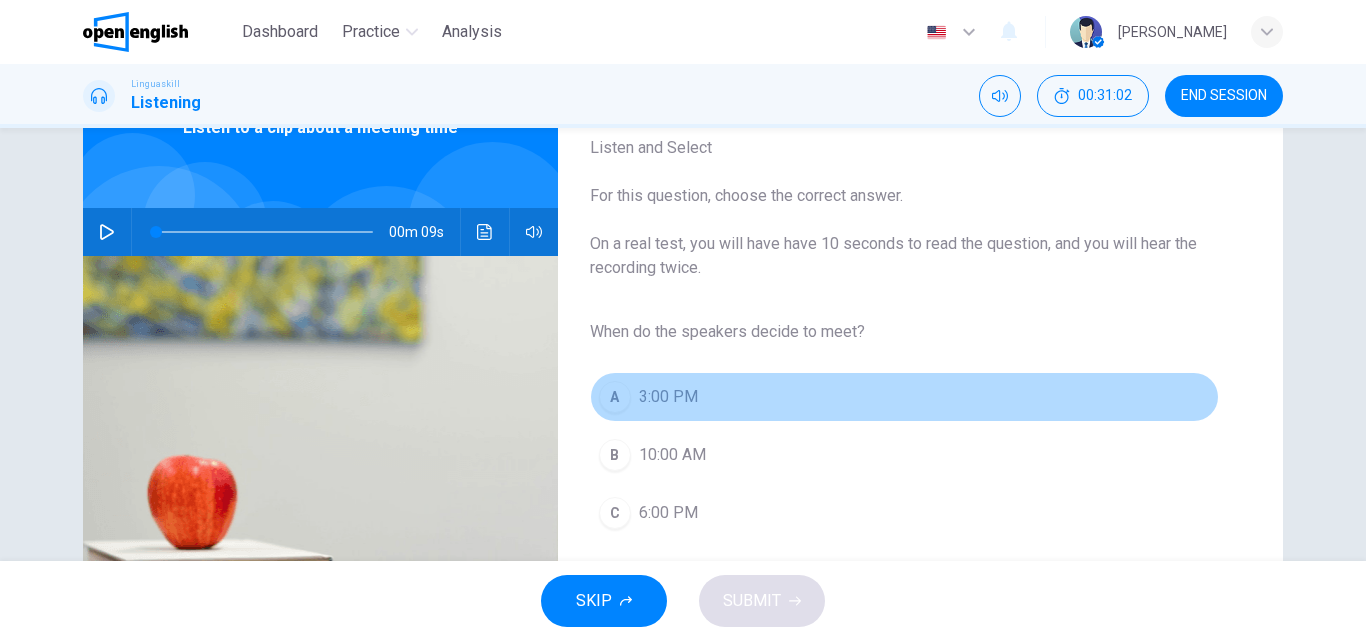 click on "3:00 PM" at bounding box center [668, 397] 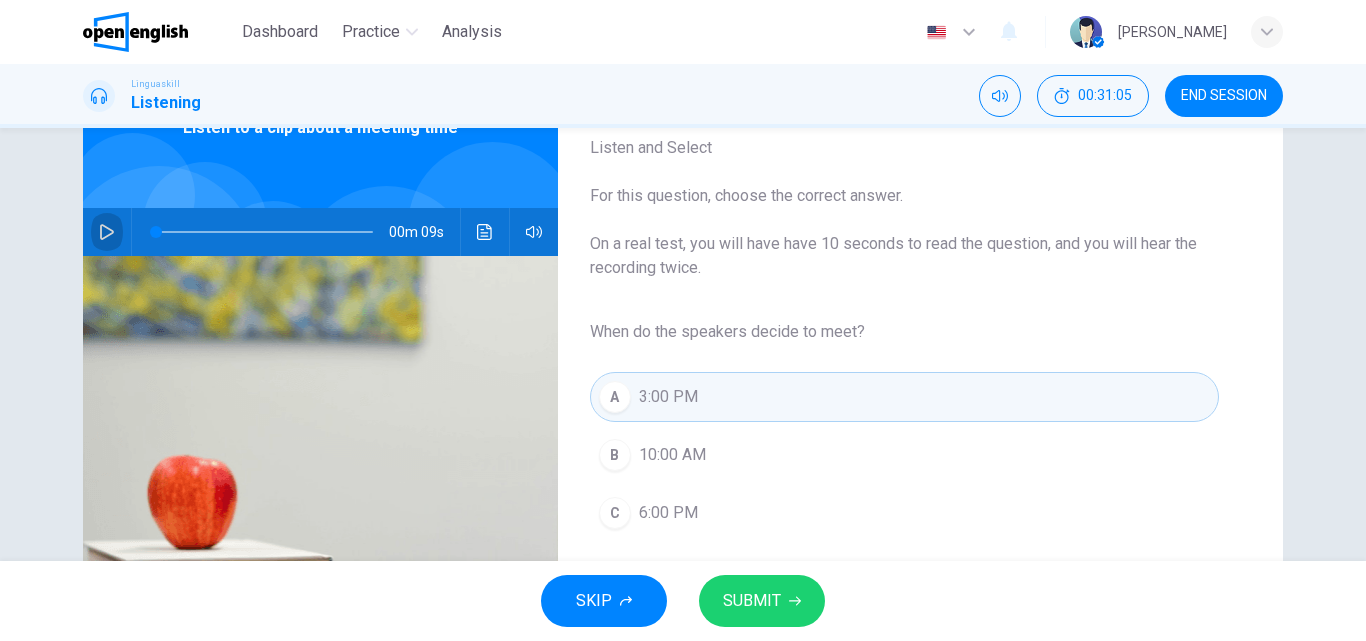 click 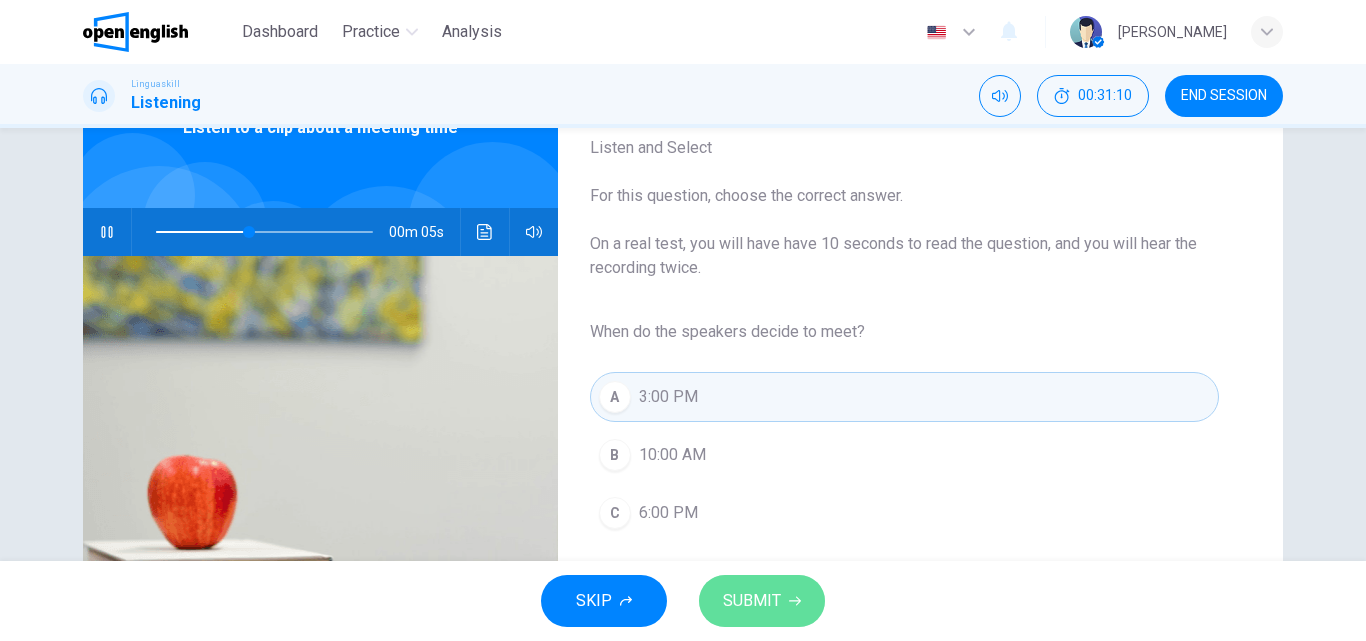 click on "SUBMIT" at bounding box center (752, 601) 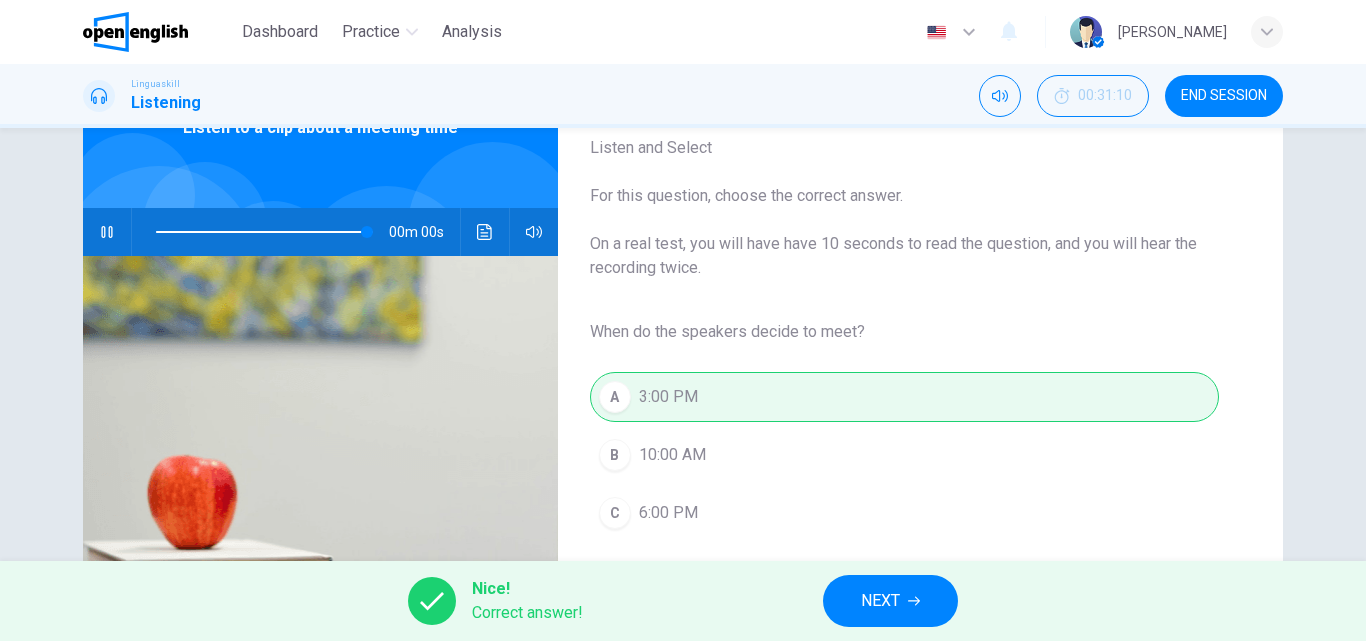 type on "*" 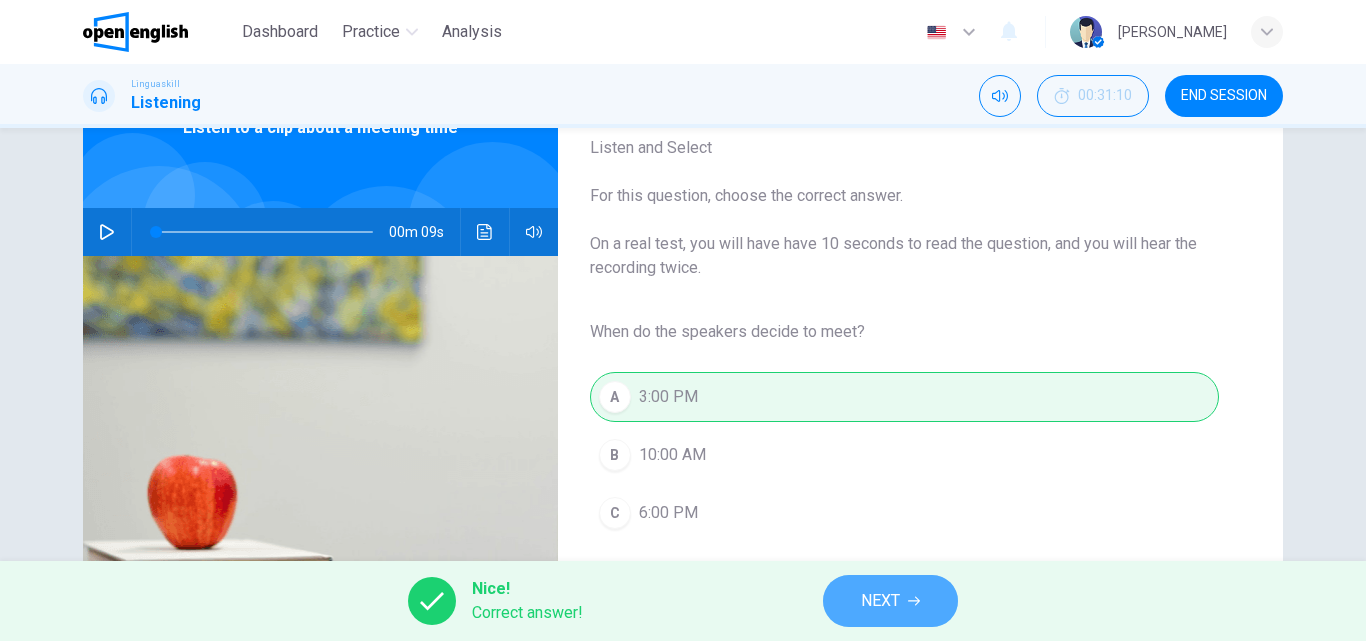 click on "NEXT" at bounding box center (880, 601) 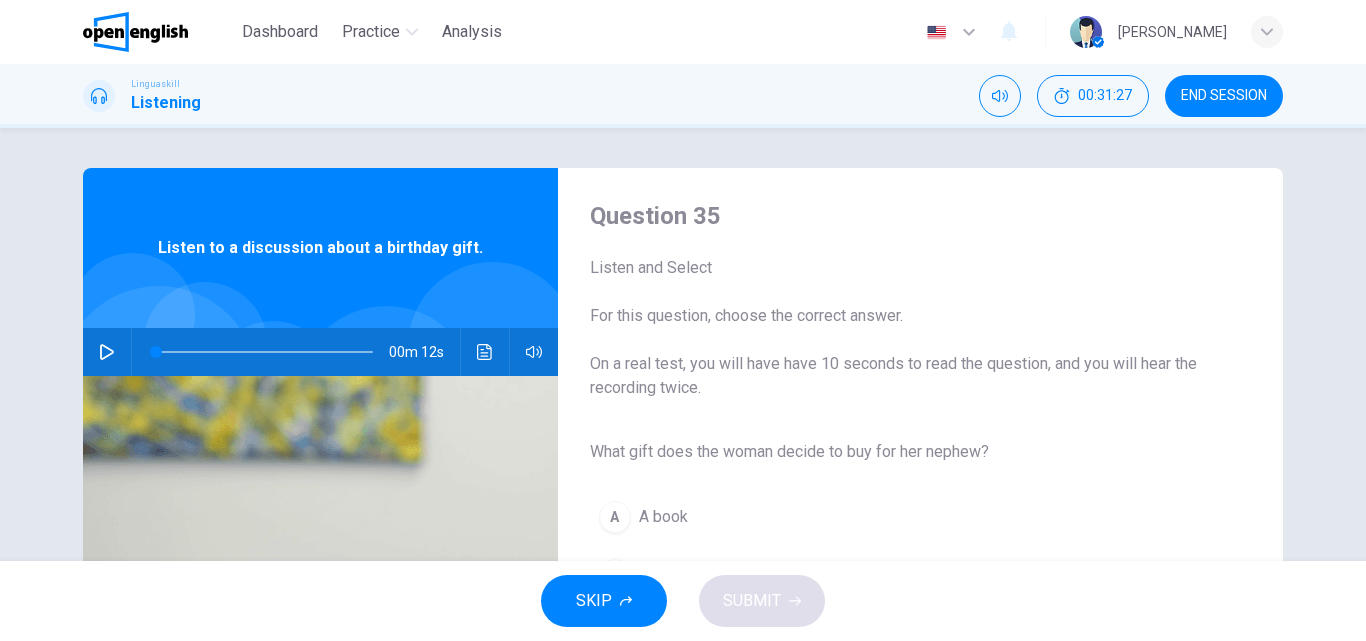 click on "A A book" at bounding box center (904, 517) 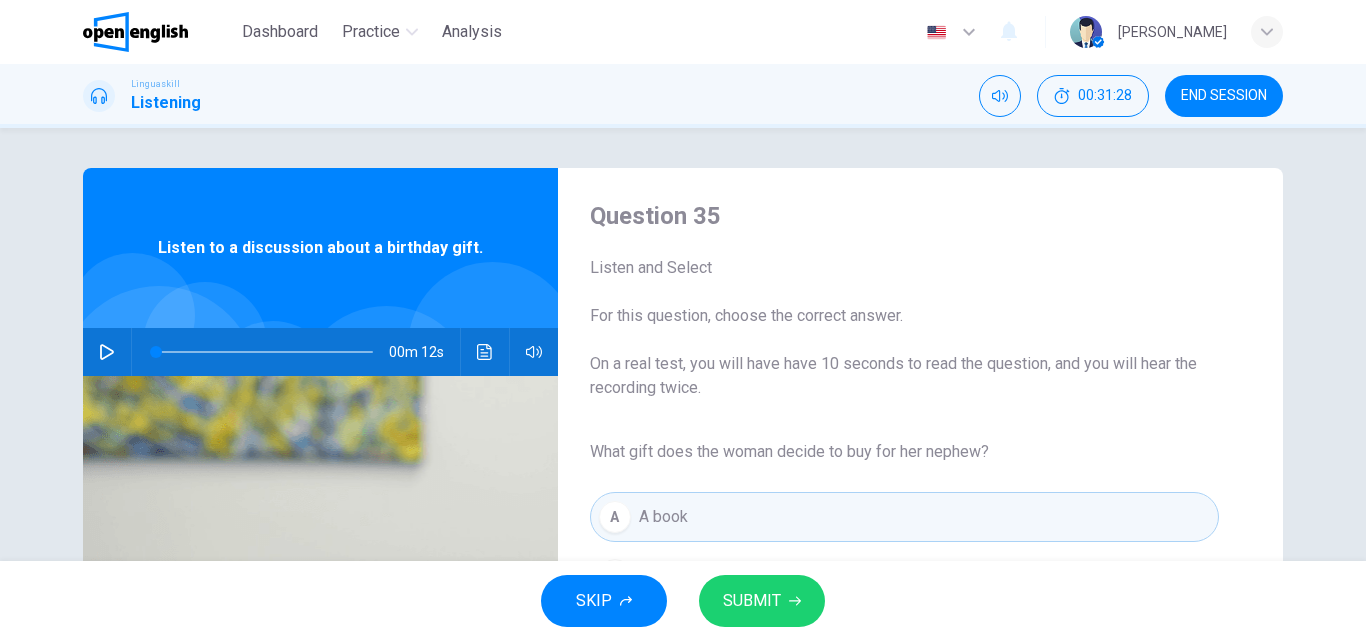 type 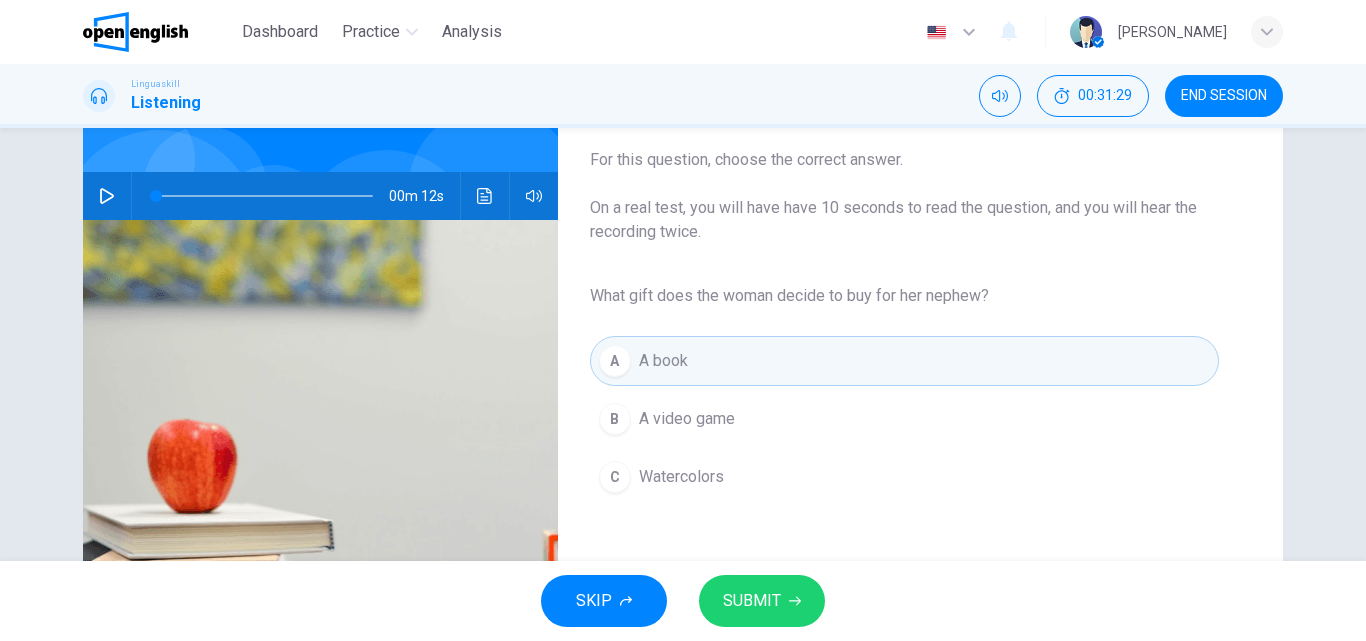 scroll, scrollTop: 160, scrollLeft: 0, axis: vertical 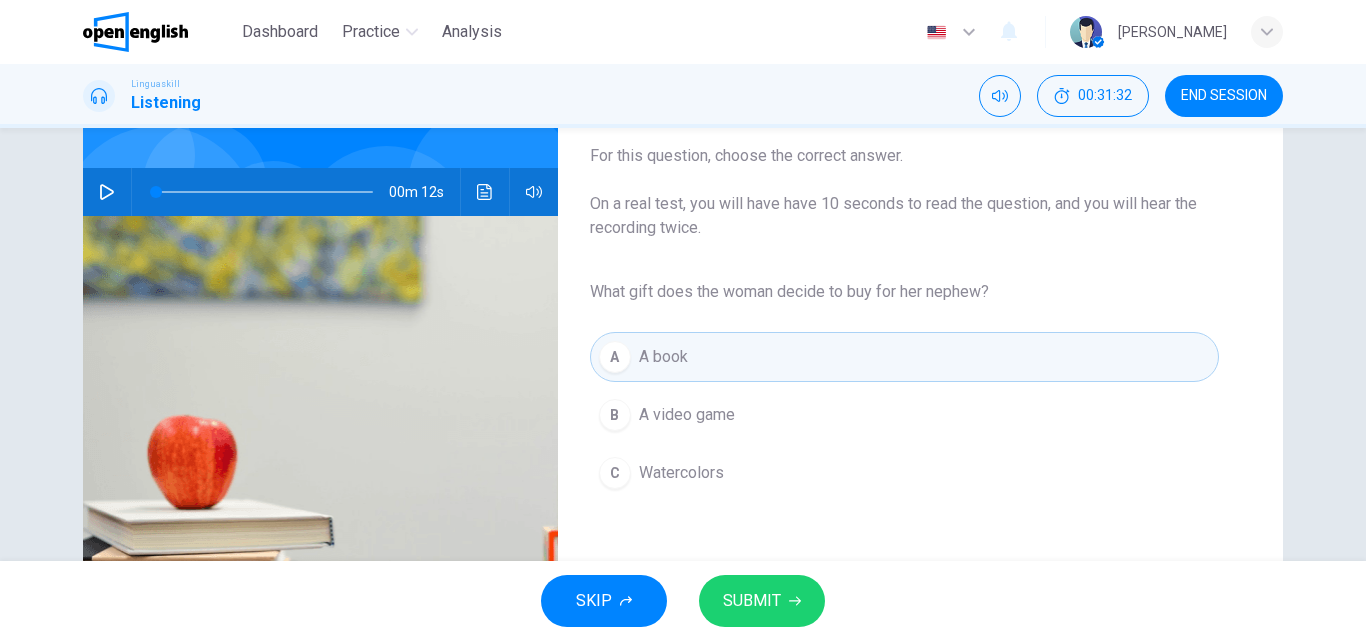 click 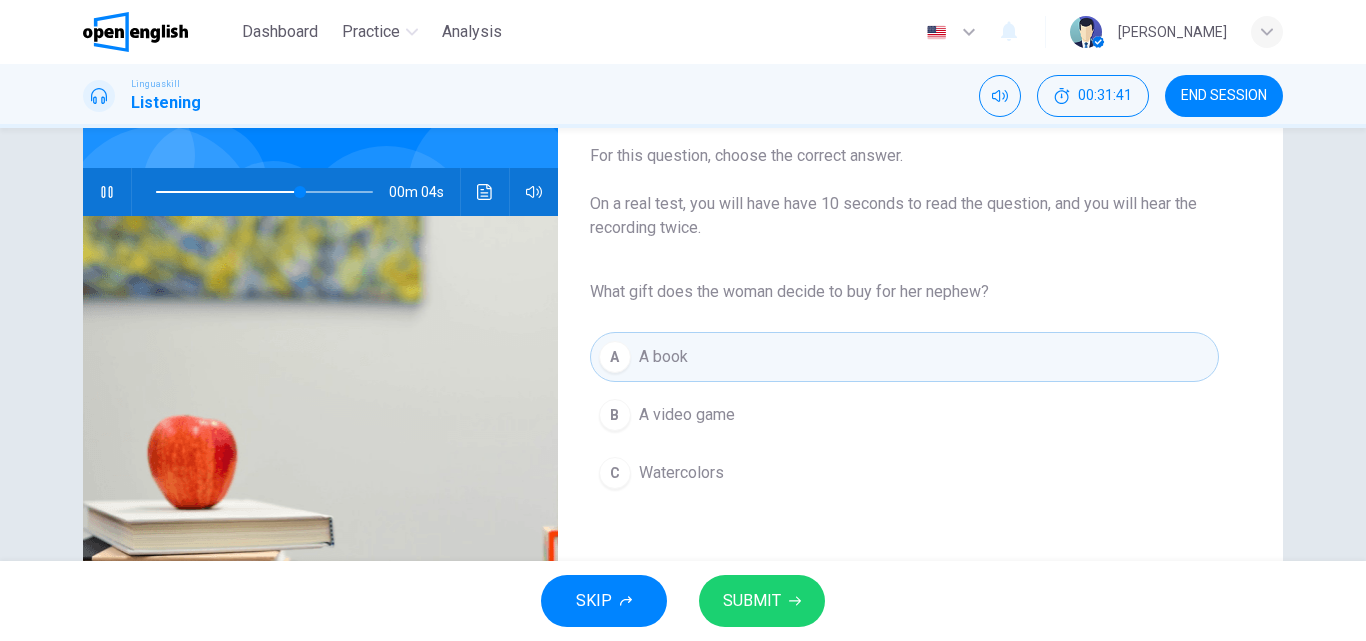 drag, startPoint x: 105, startPoint y: 203, endPoint x: 205, endPoint y: 234, distance: 104.69479 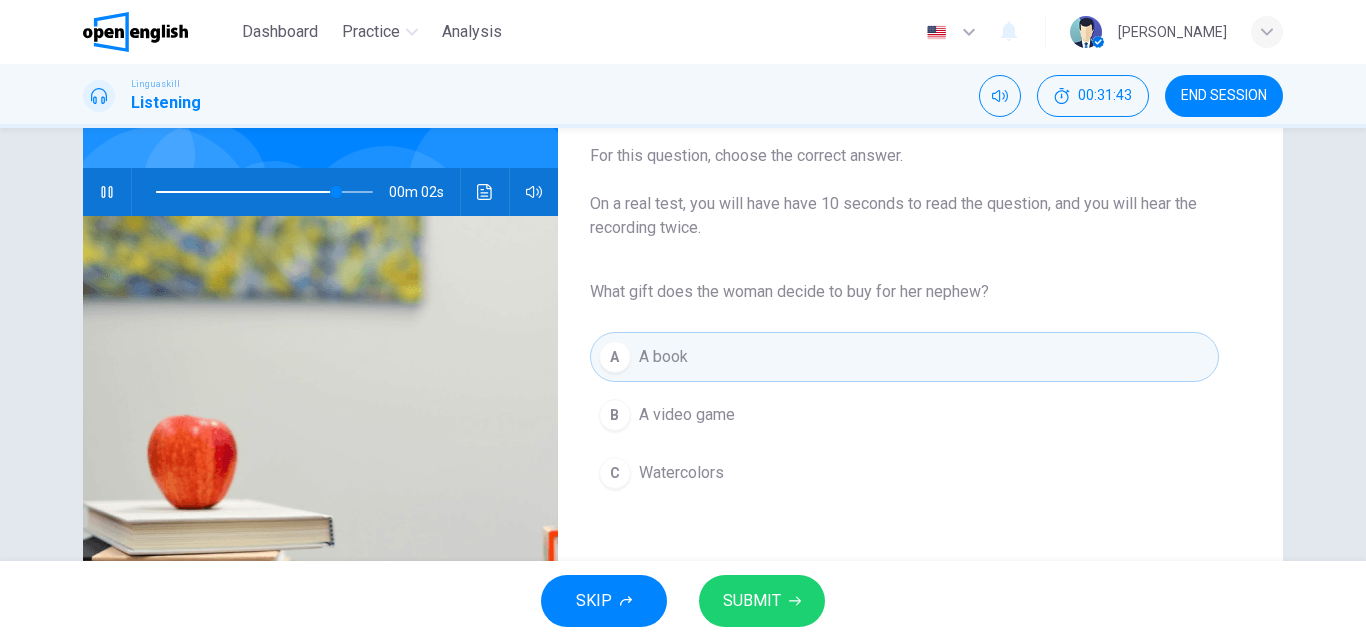 click on "Watercolors" at bounding box center [681, 473] 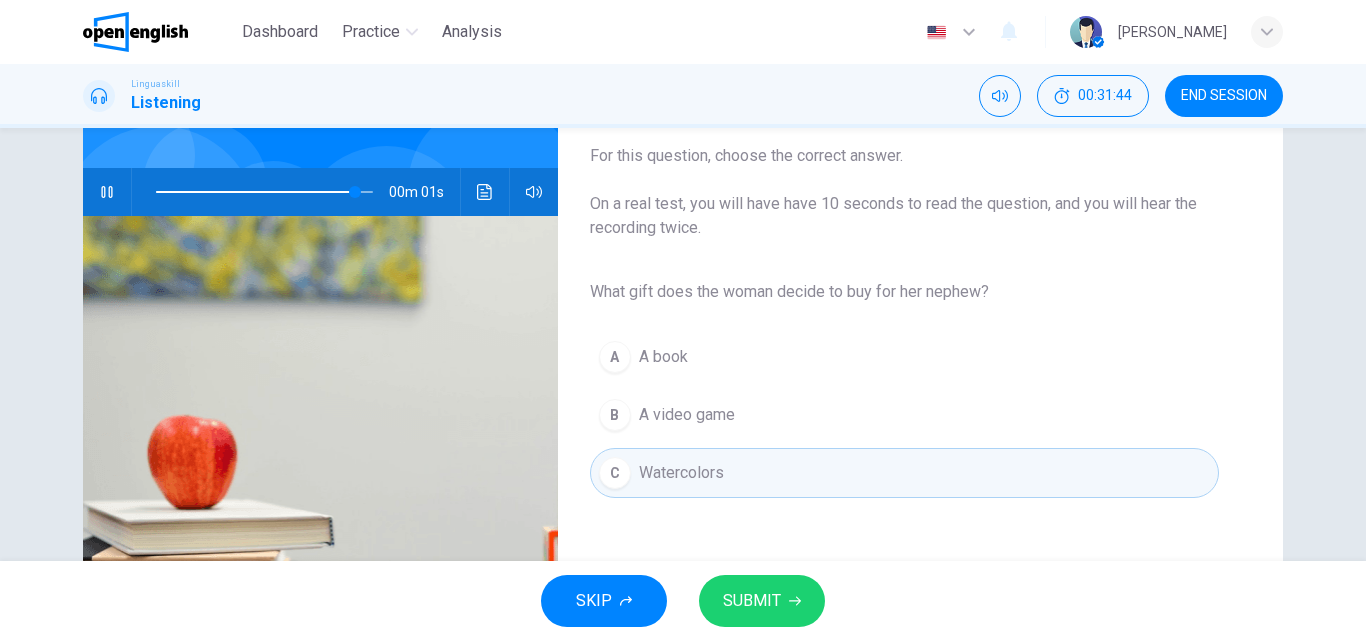 type on "*" 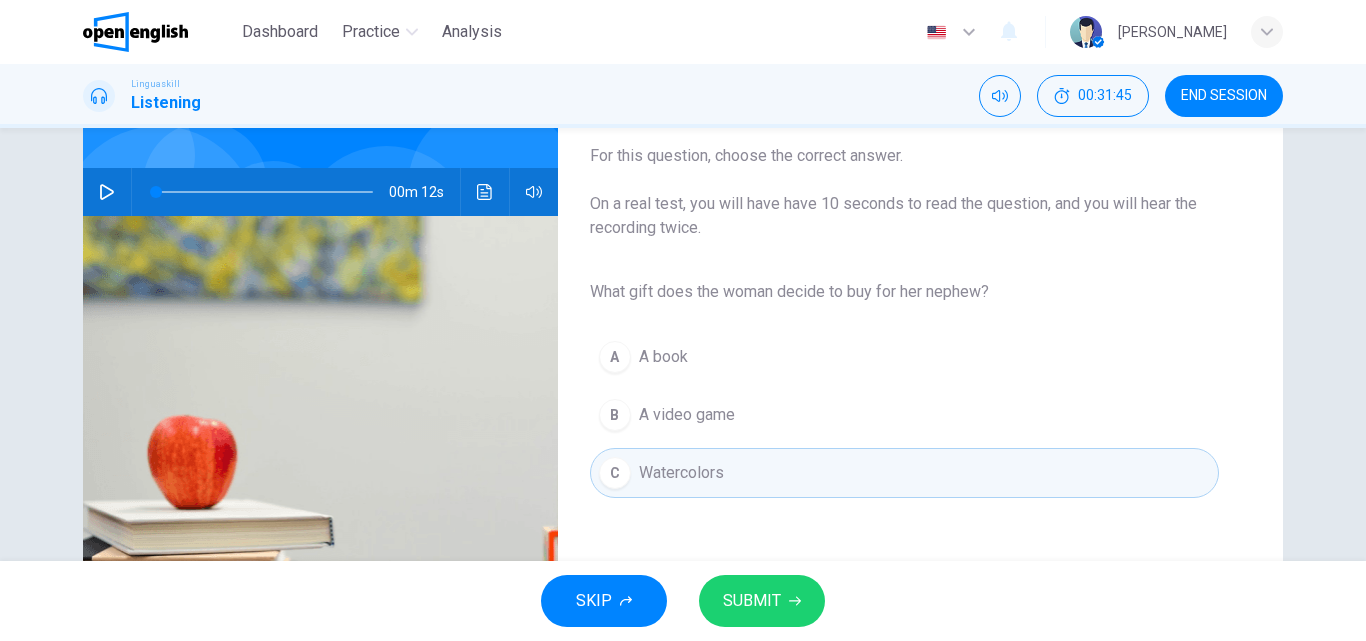 click on "SUBMIT" at bounding box center (752, 601) 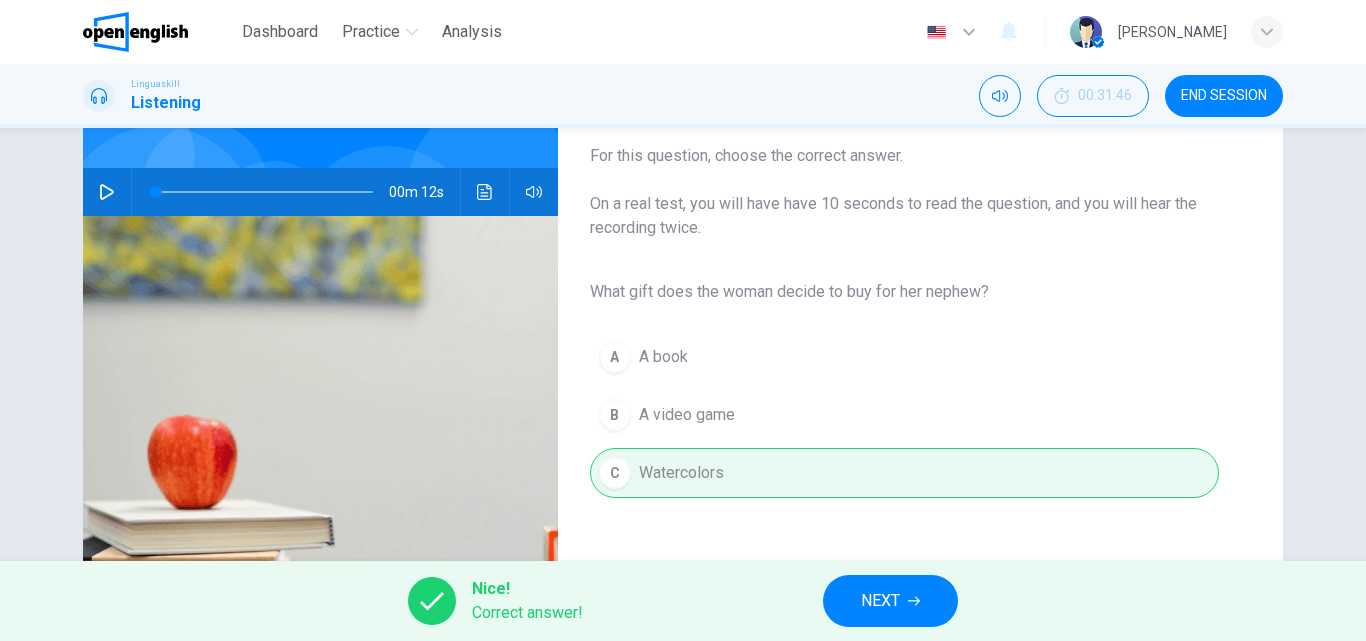 drag, startPoint x: 745, startPoint y: 605, endPoint x: 893, endPoint y: 578, distance: 150.44267 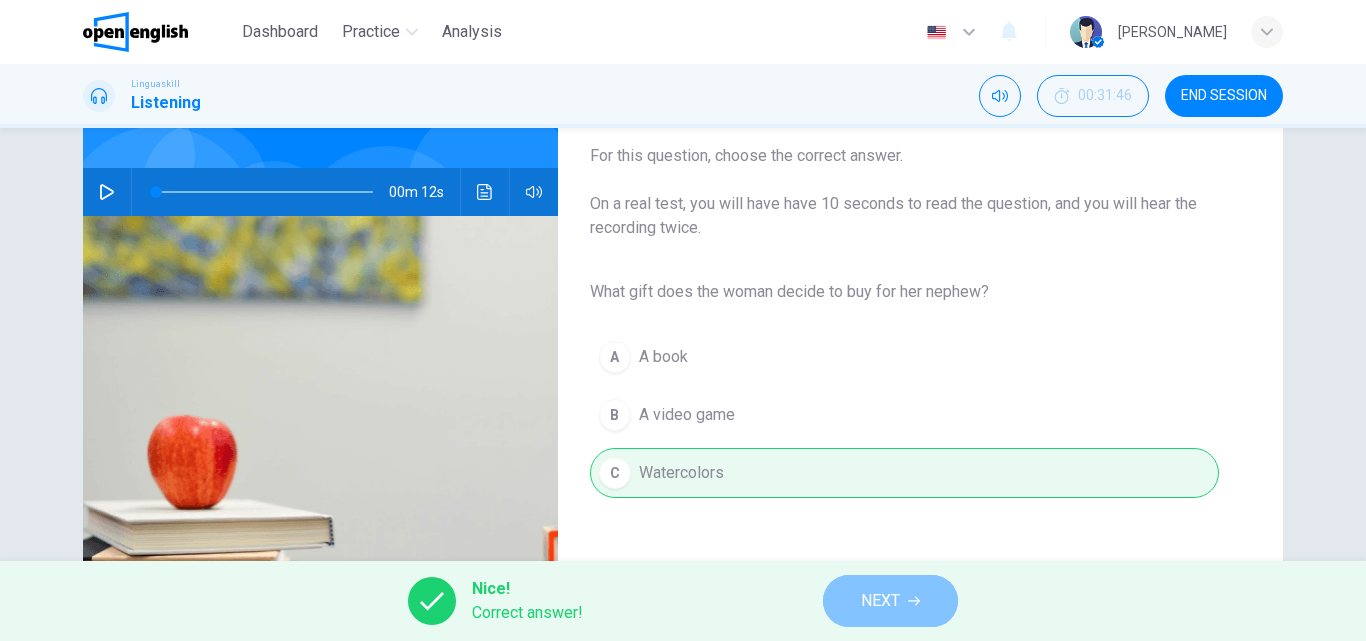 click on "NEXT" at bounding box center [880, 601] 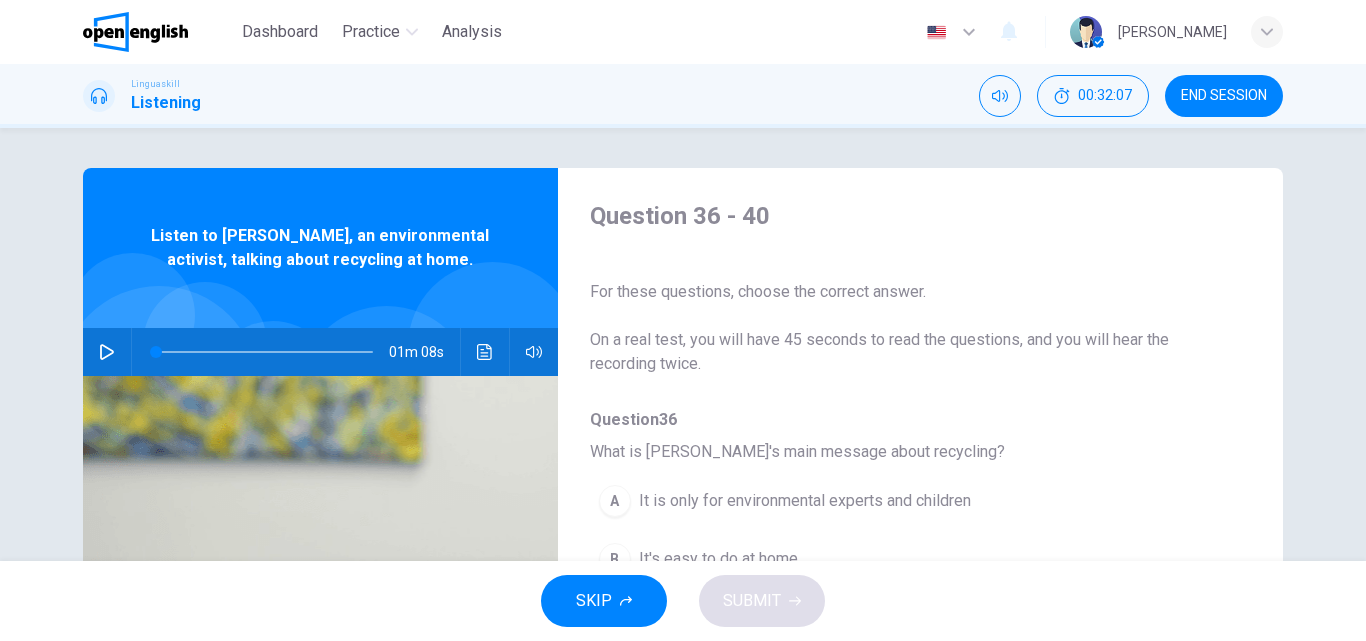 click on "What is [PERSON_NAME]'s main message about recycling?" at bounding box center [904, 452] 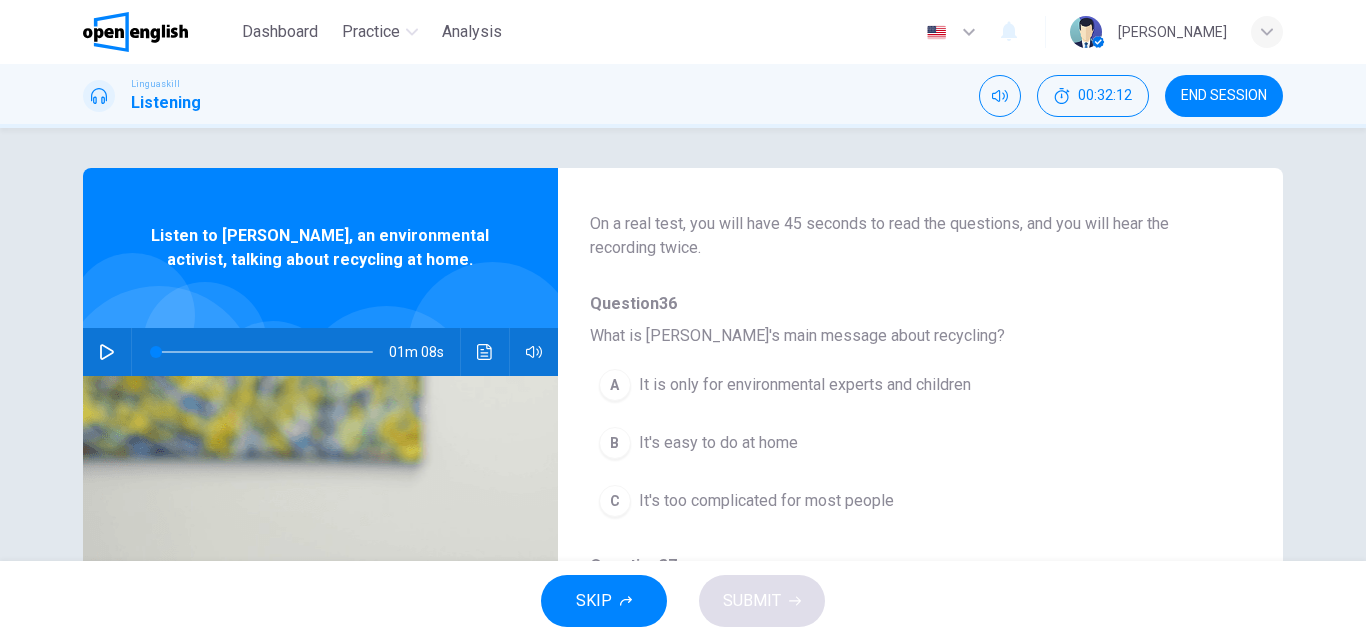 scroll, scrollTop: 120, scrollLeft: 0, axis: vertical 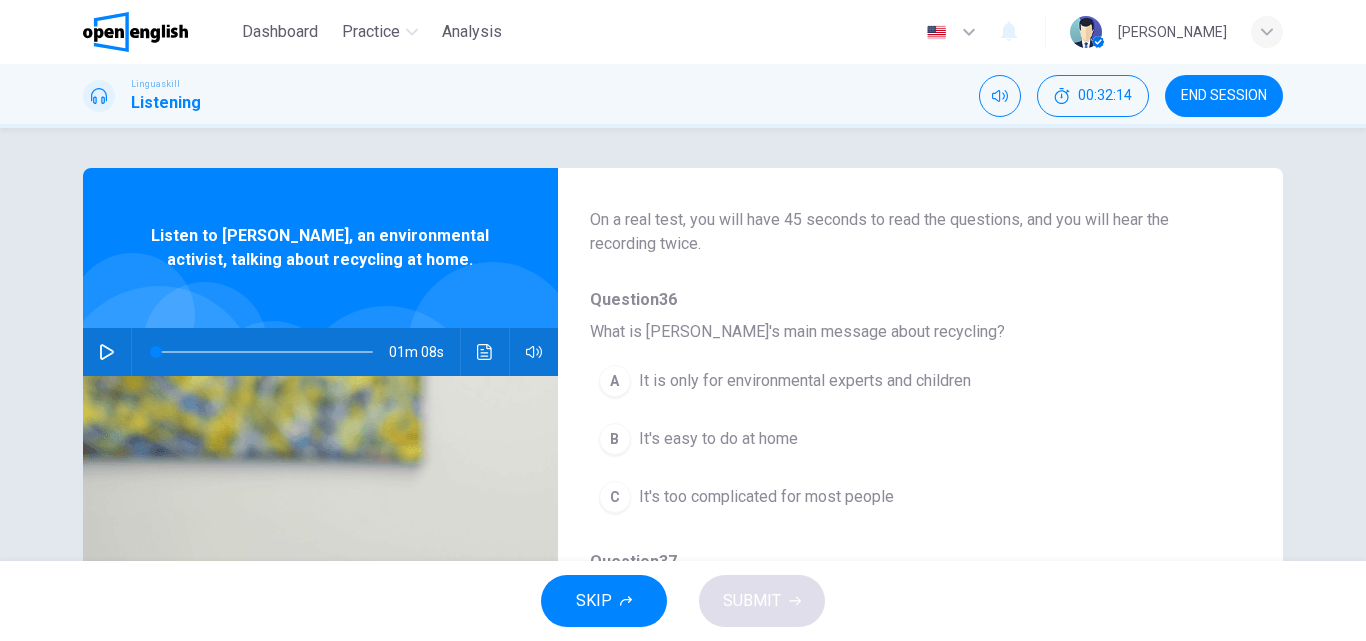 click on "B It's easy to do at home" at bounding box center (868, 439) 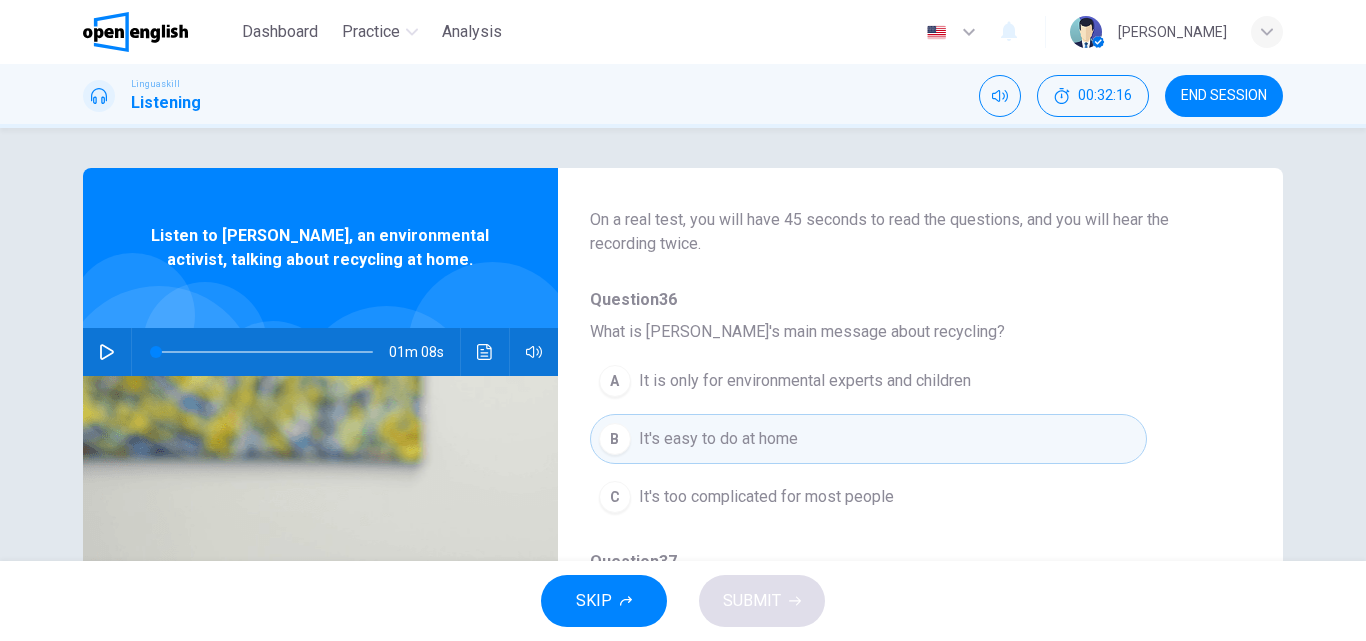 type 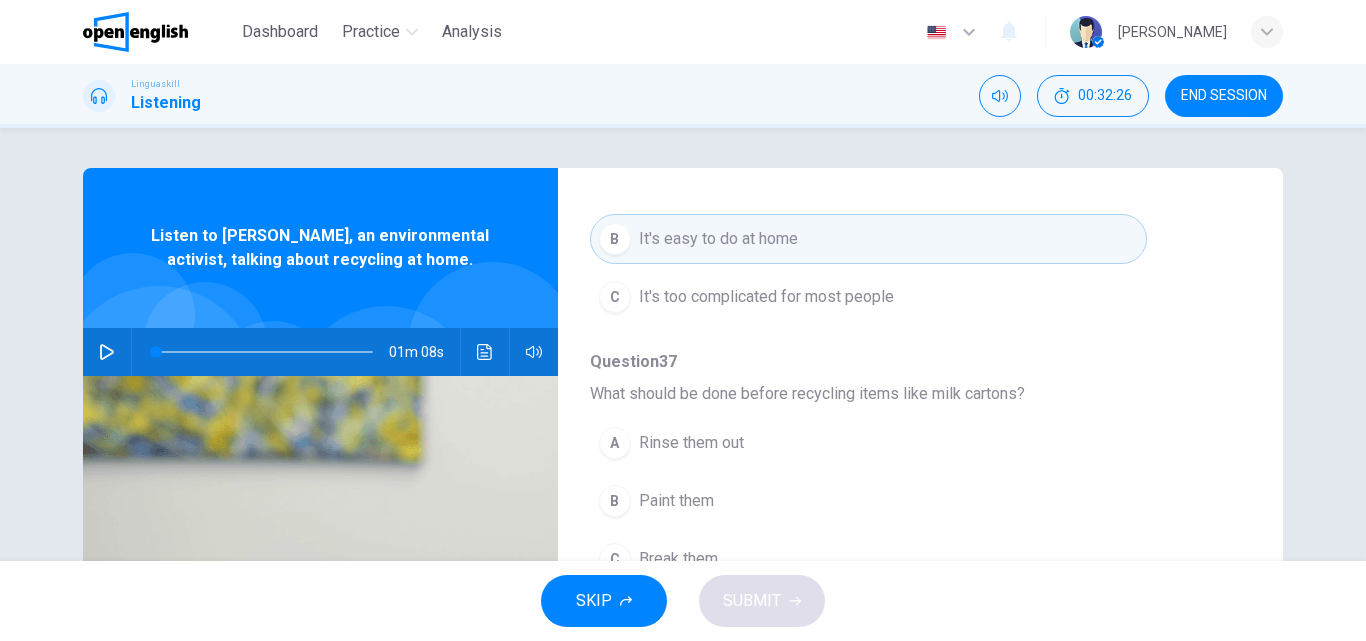 scroll, scrollTop: 360, scrollLeft: 0, axis: vertical 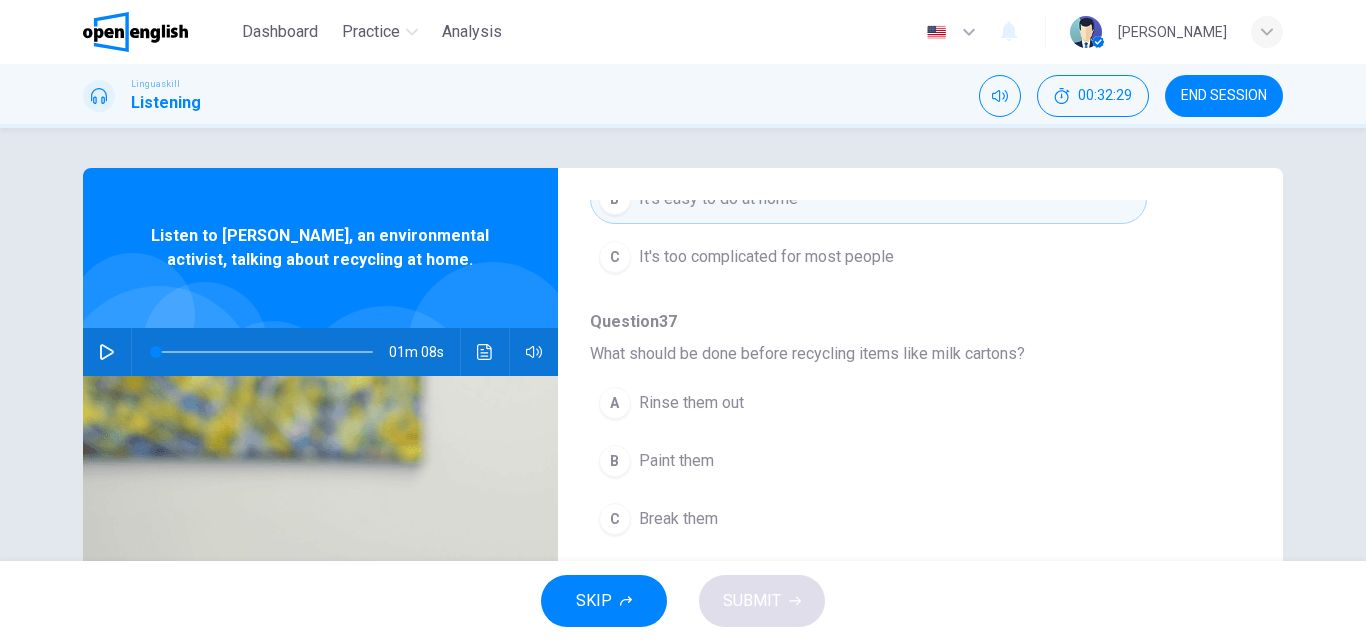 click on "Rinse them out" at bounding box center (691, 403) 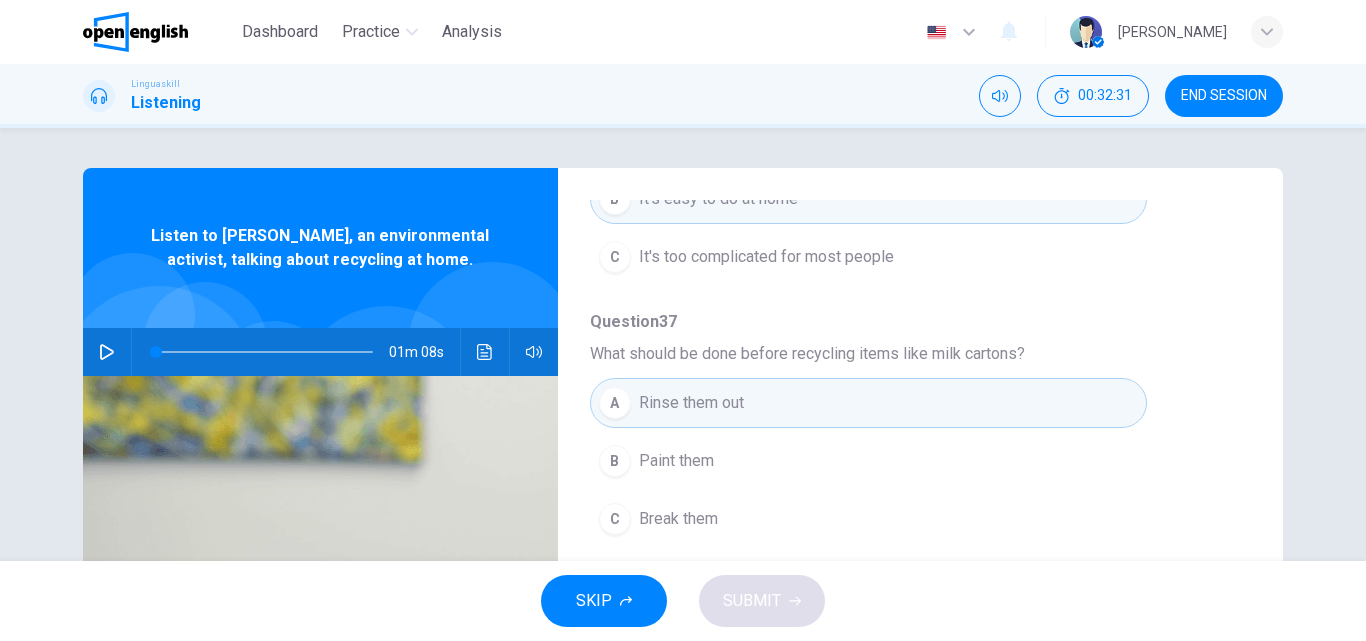 type 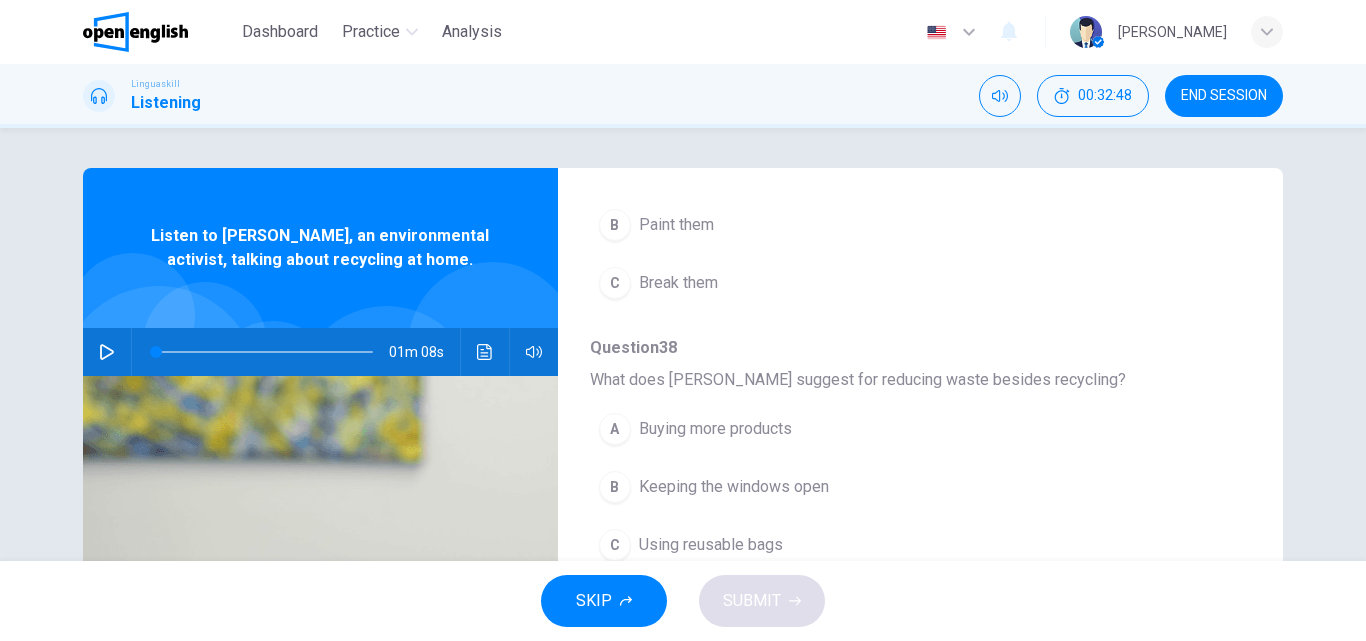 scroll, scrollTop: 600, scrollLeft: 0, axis: vertical 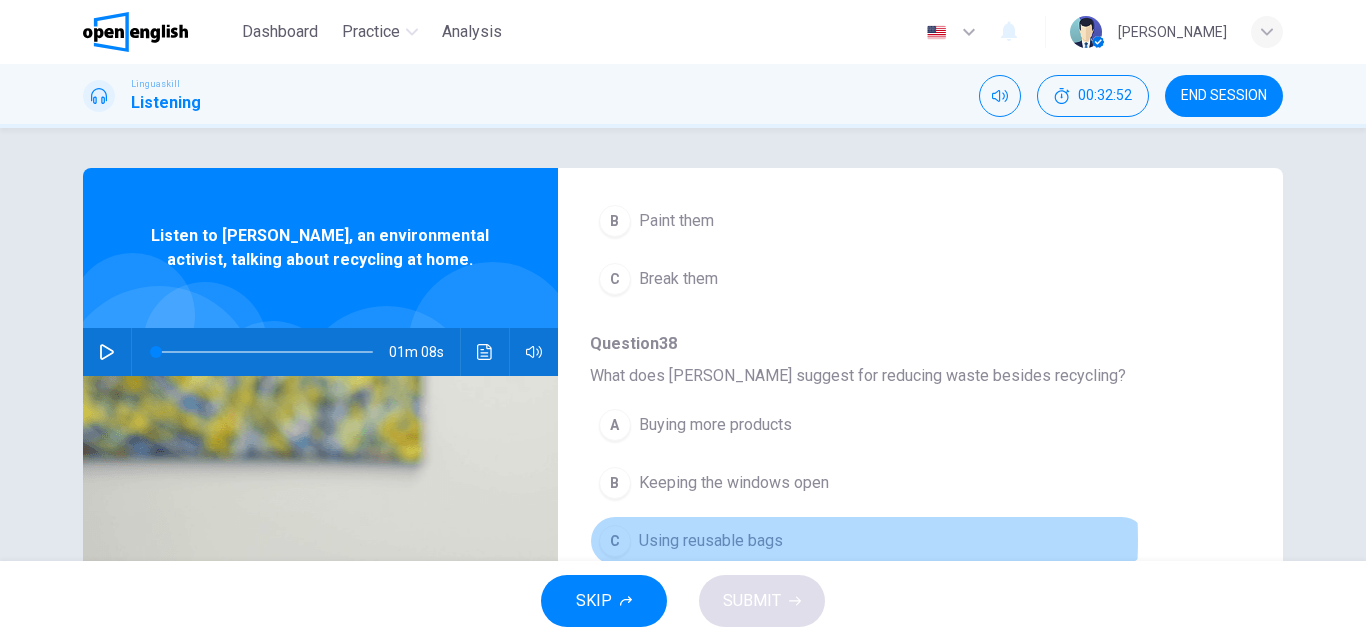 click on "Using reusable bags" at bounding box center [711, 541] 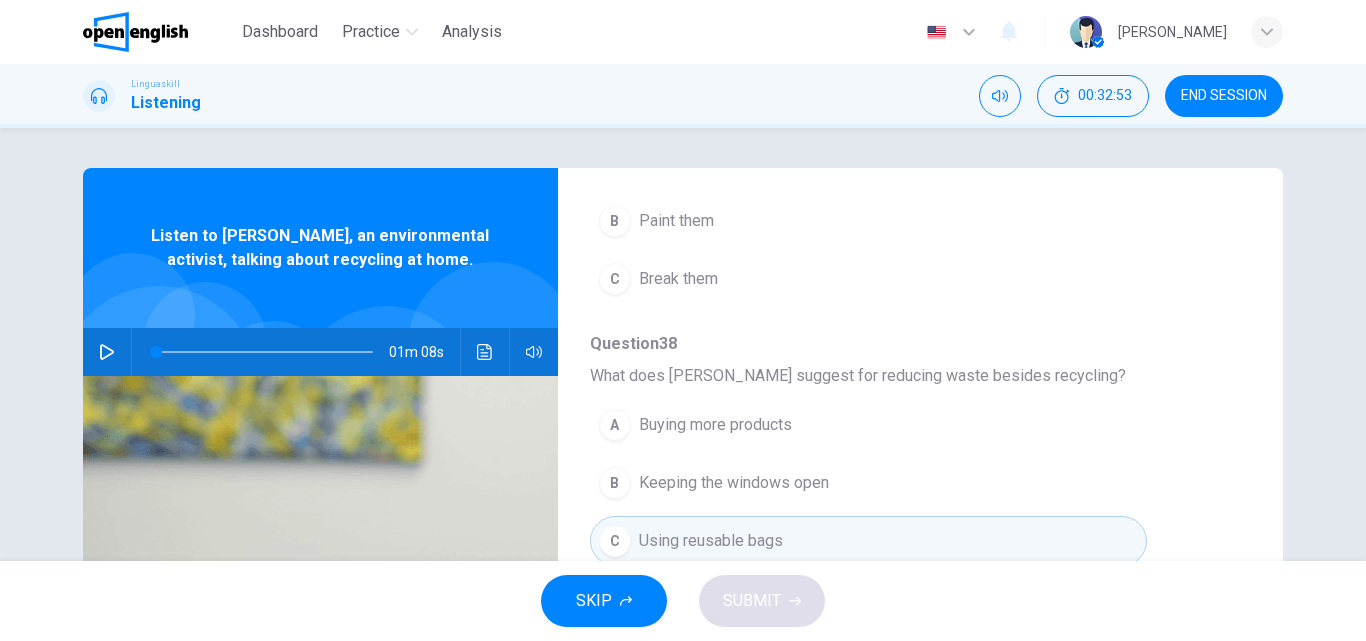 type 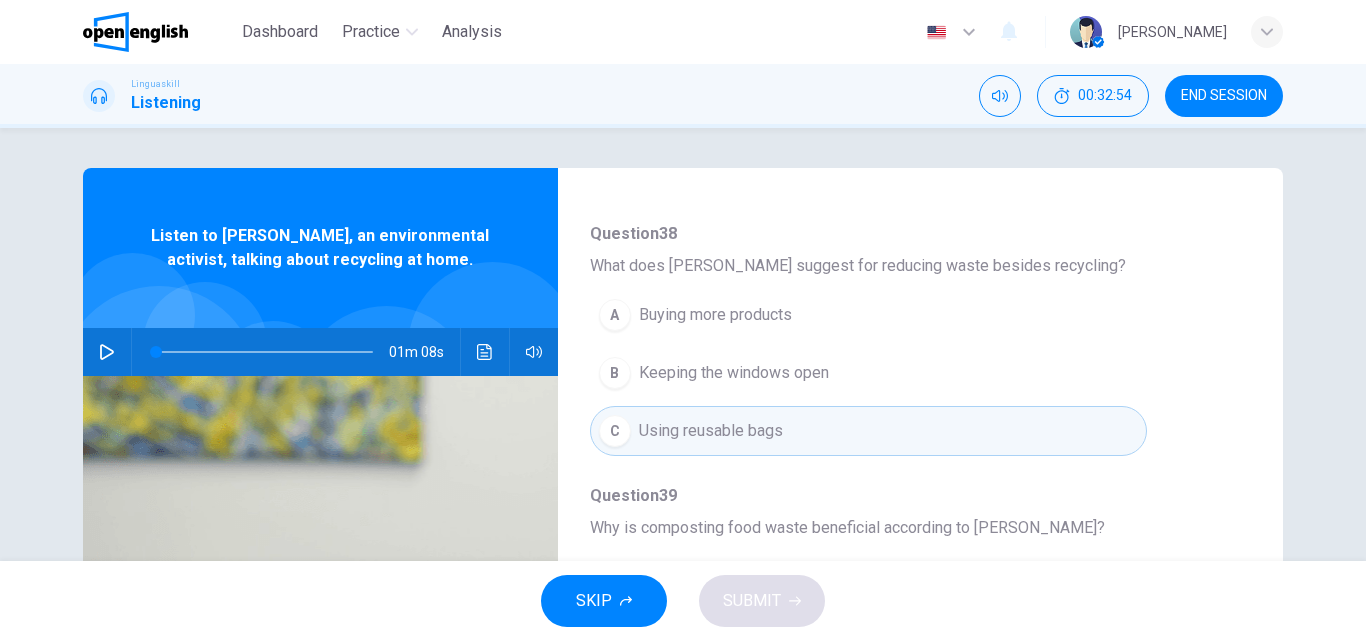 scroll, scrollTop: 760, scrollLeft: 0, axis: vertical 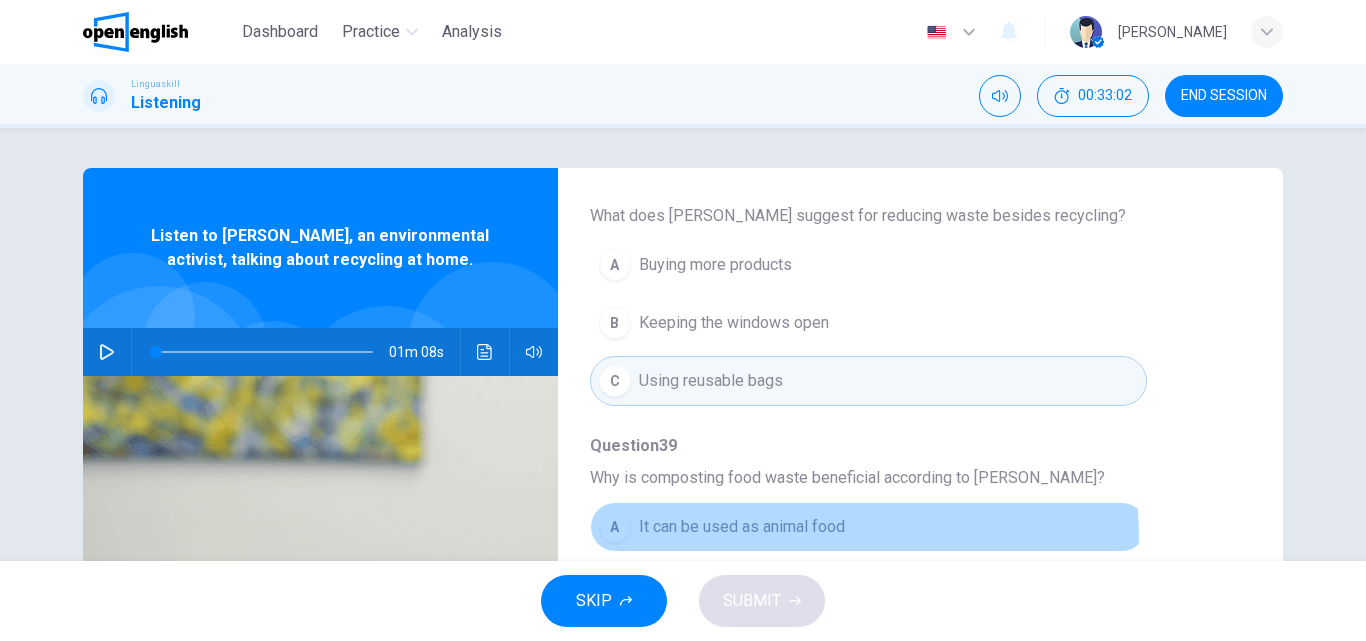 type 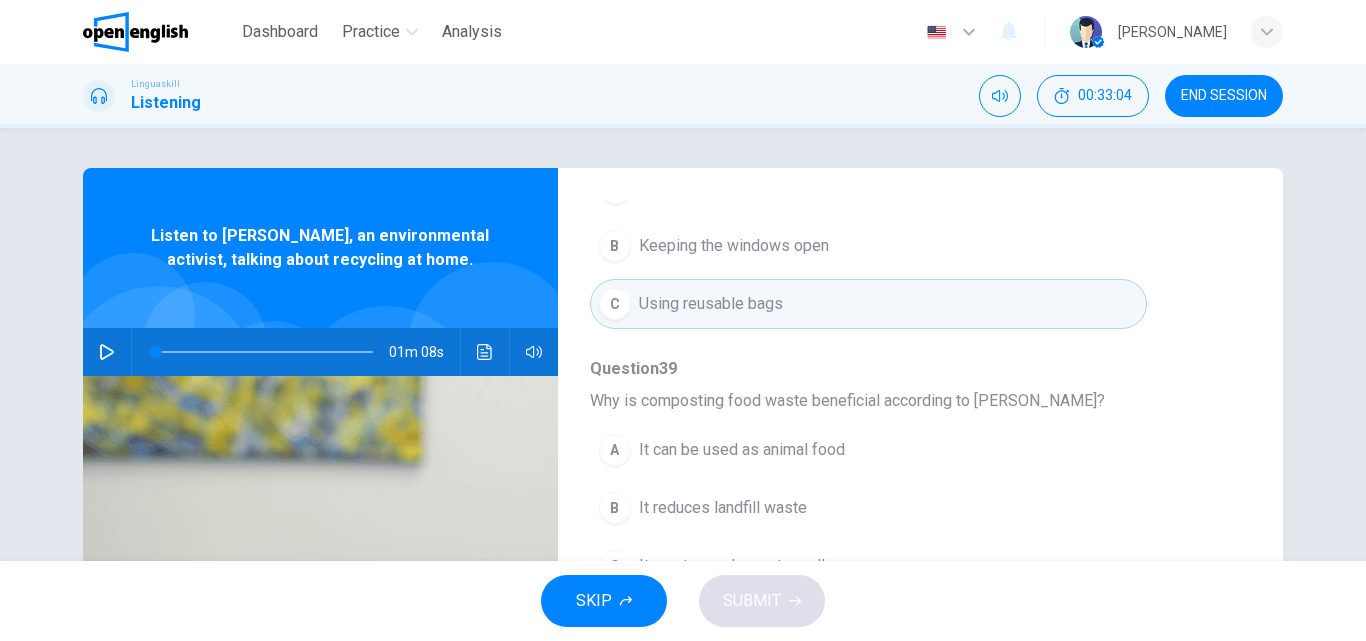 scroll, scrollTop: 840, scrollLeft: 0, axis: vertical 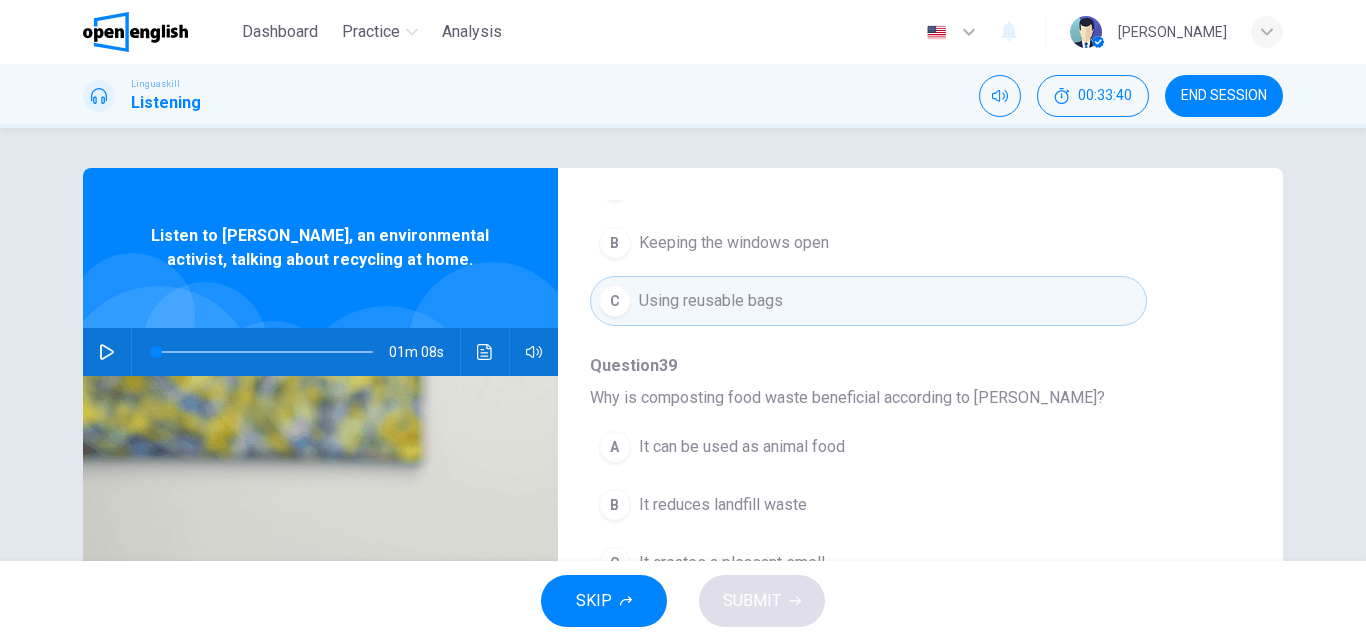 type 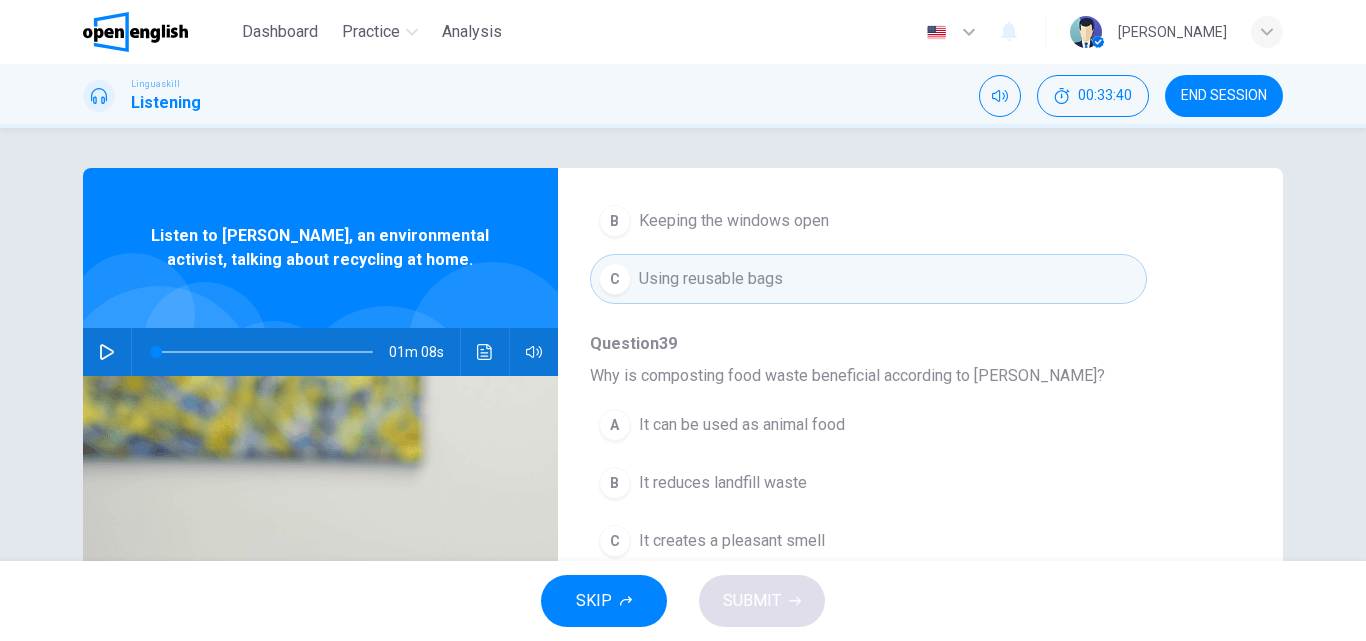 scroll, scrollTop: 863, scrollLeft: 0, axis: vertical 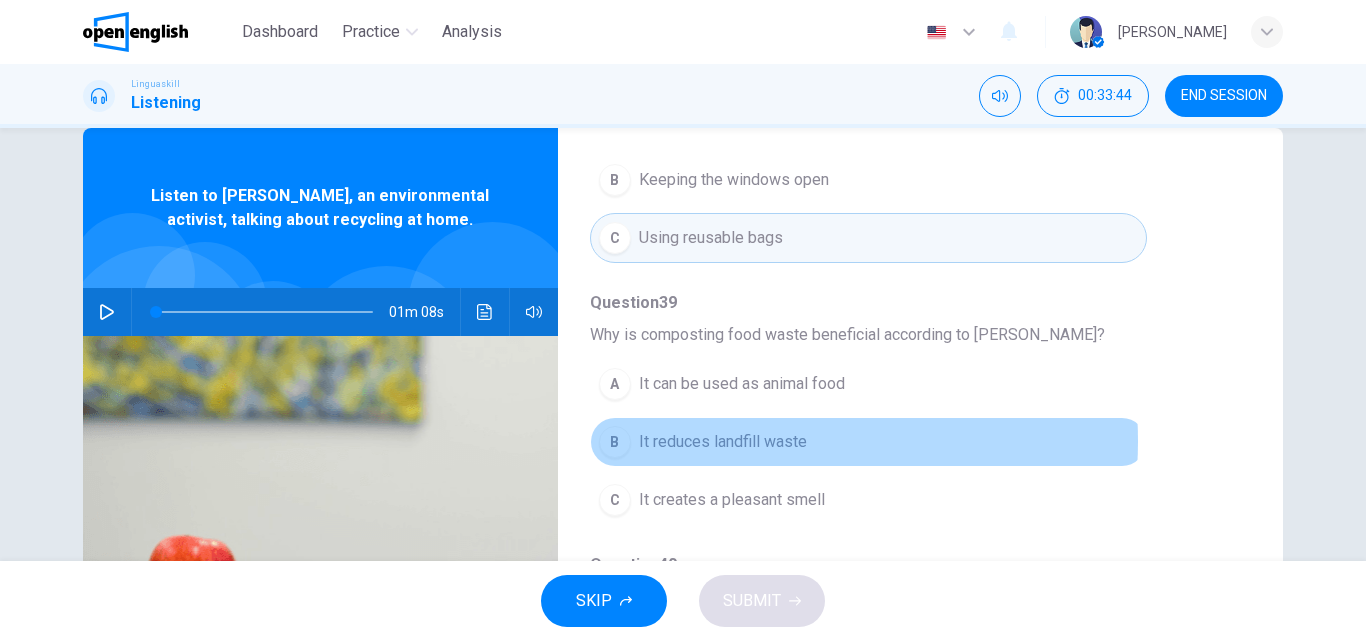 click on "It reduces landfill waste" at bounding box center [723, 442] 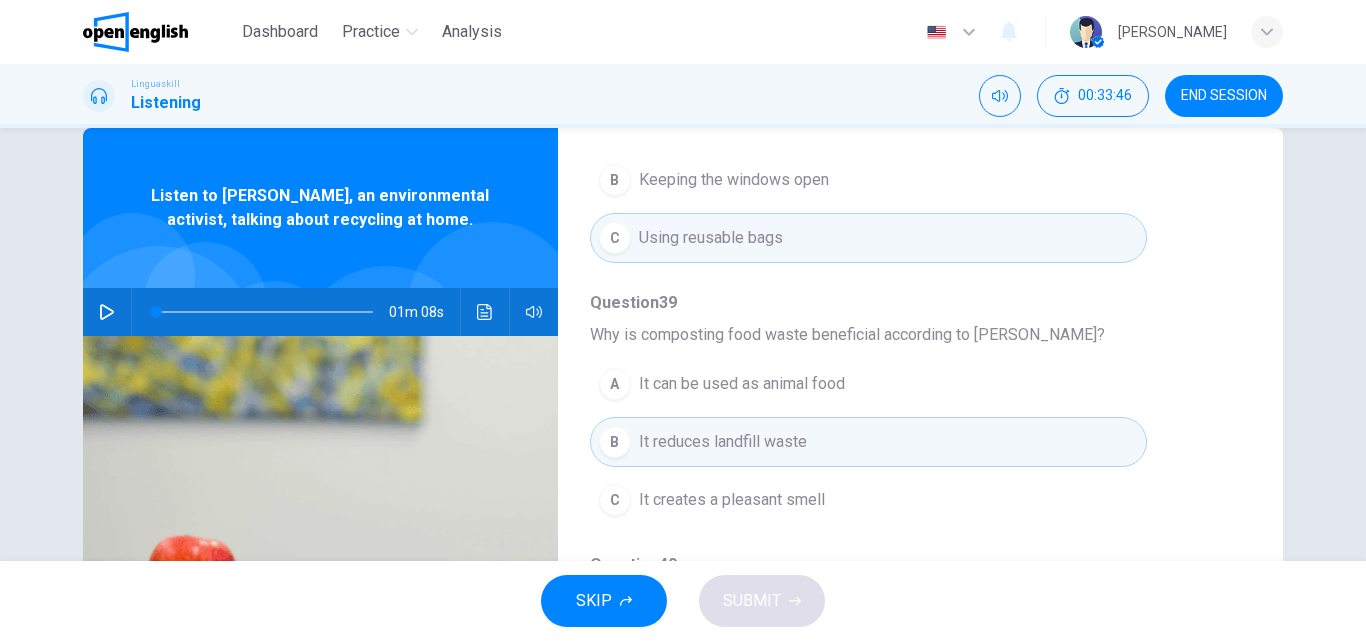 type 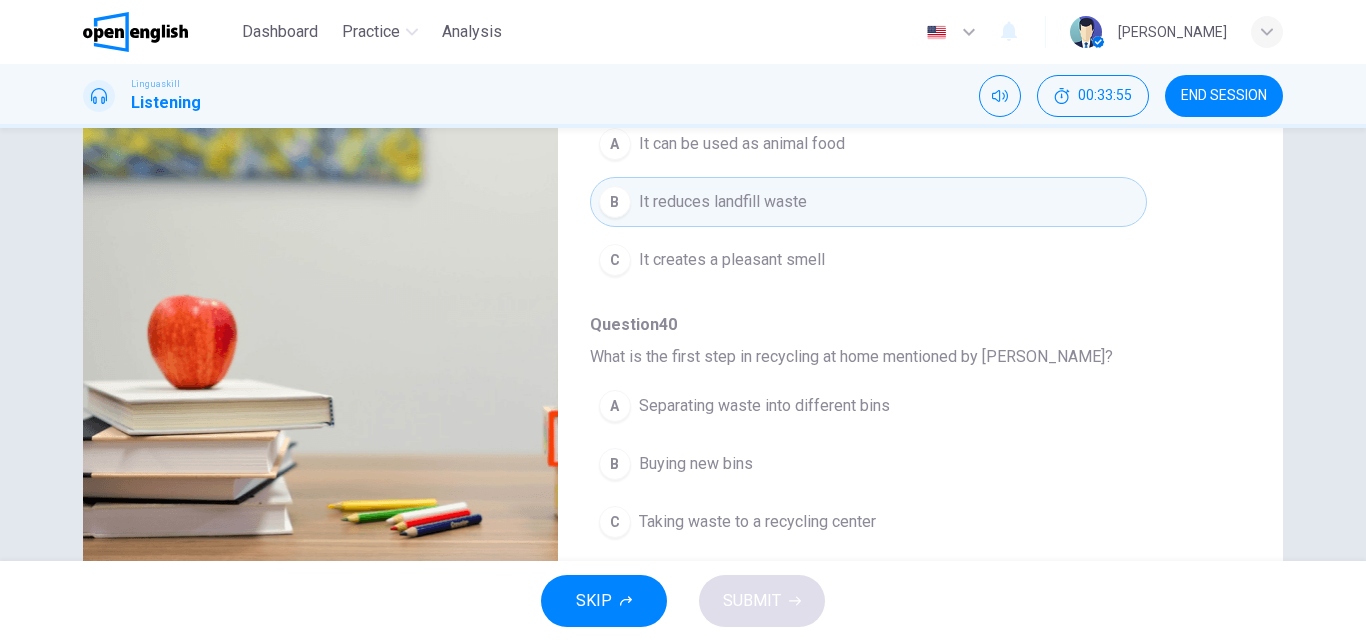 scroll, scrollTop: 320, scrollLeft: 0, axis: vertical 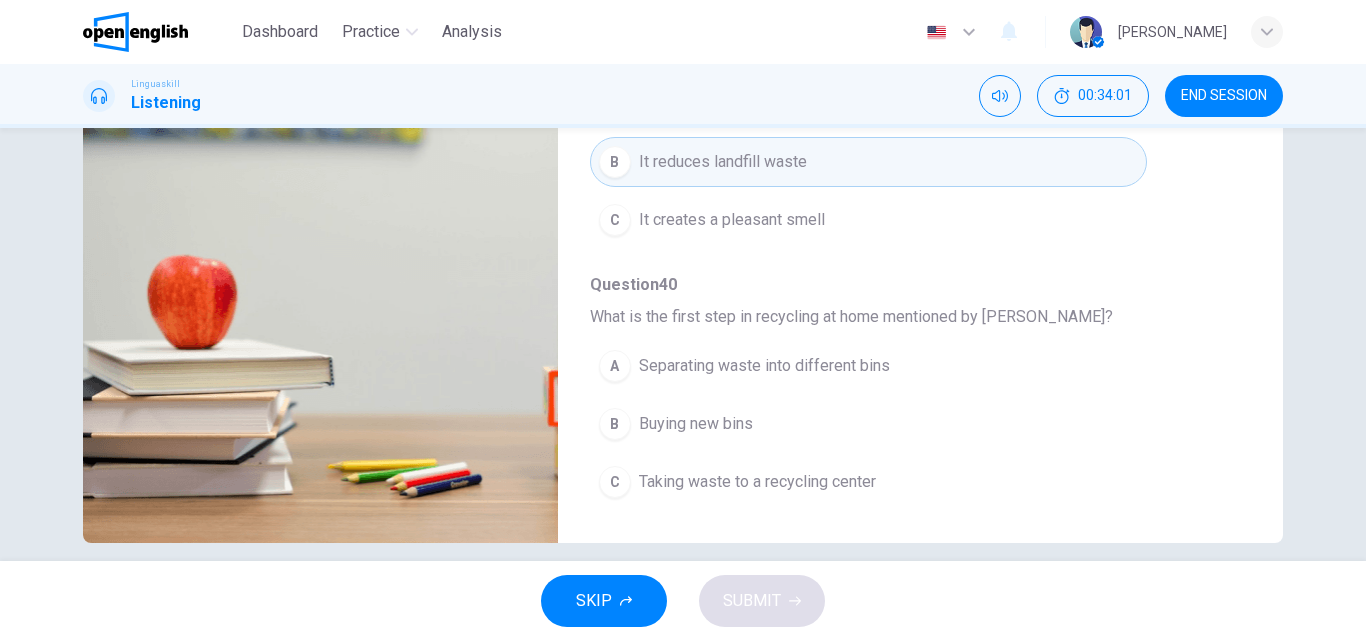click on "Separating waste into different bins" at bounding box center [764, 366] 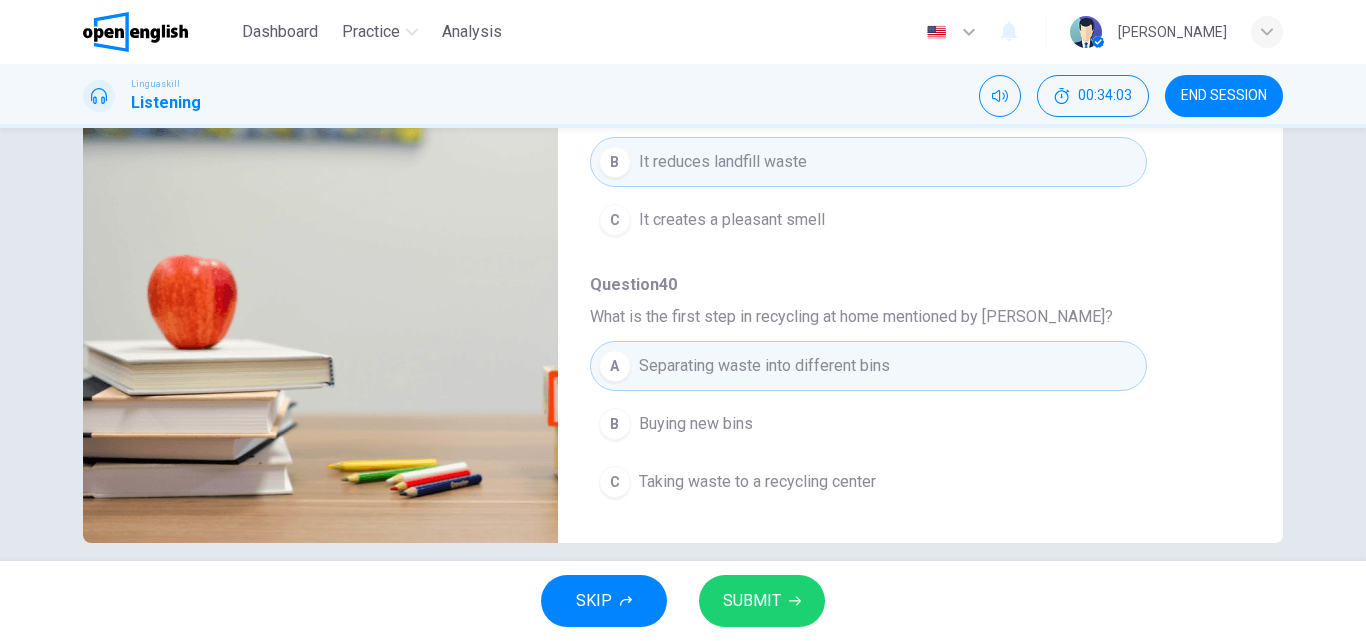 click at bounding box center [320, 299] 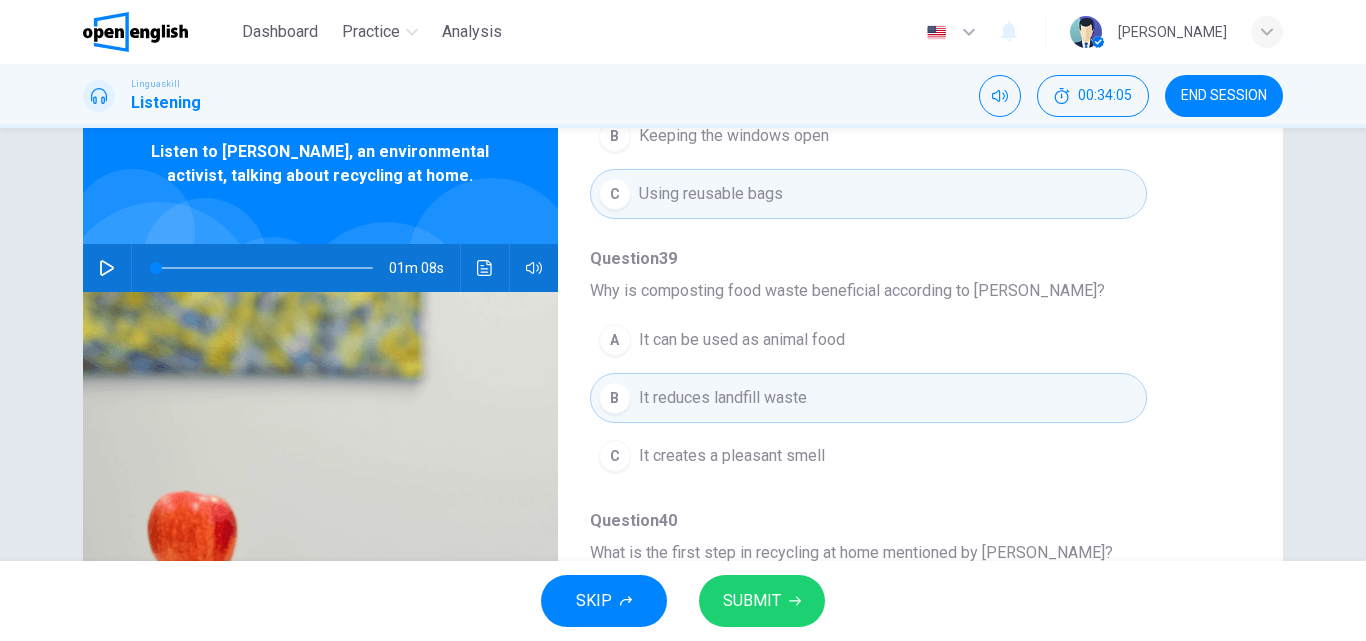scroll, scrollTop: 0, scrollLeft: 0, axis: both 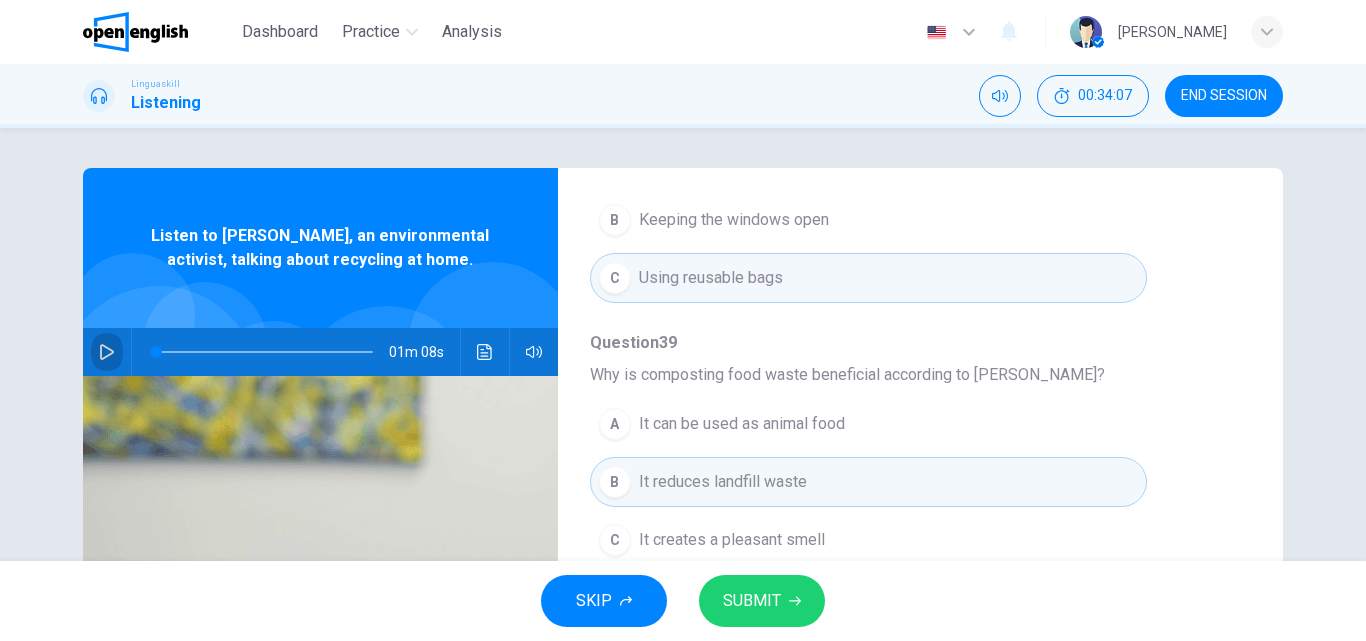 click 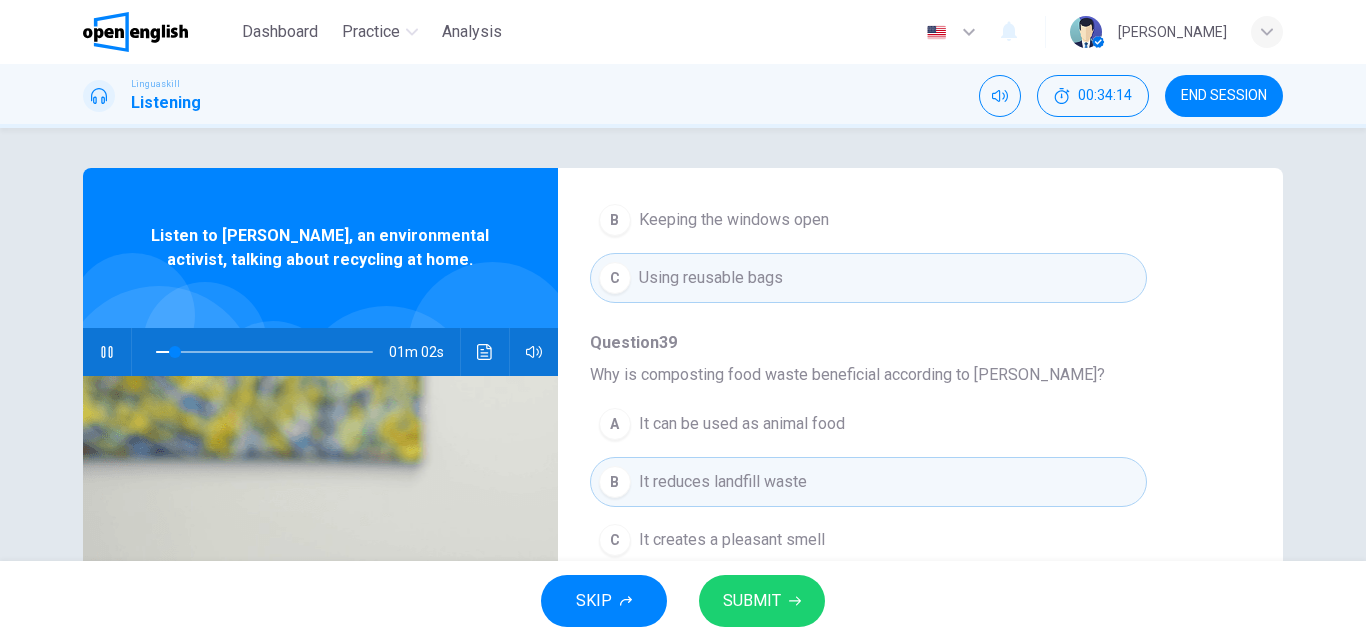 type on "**" 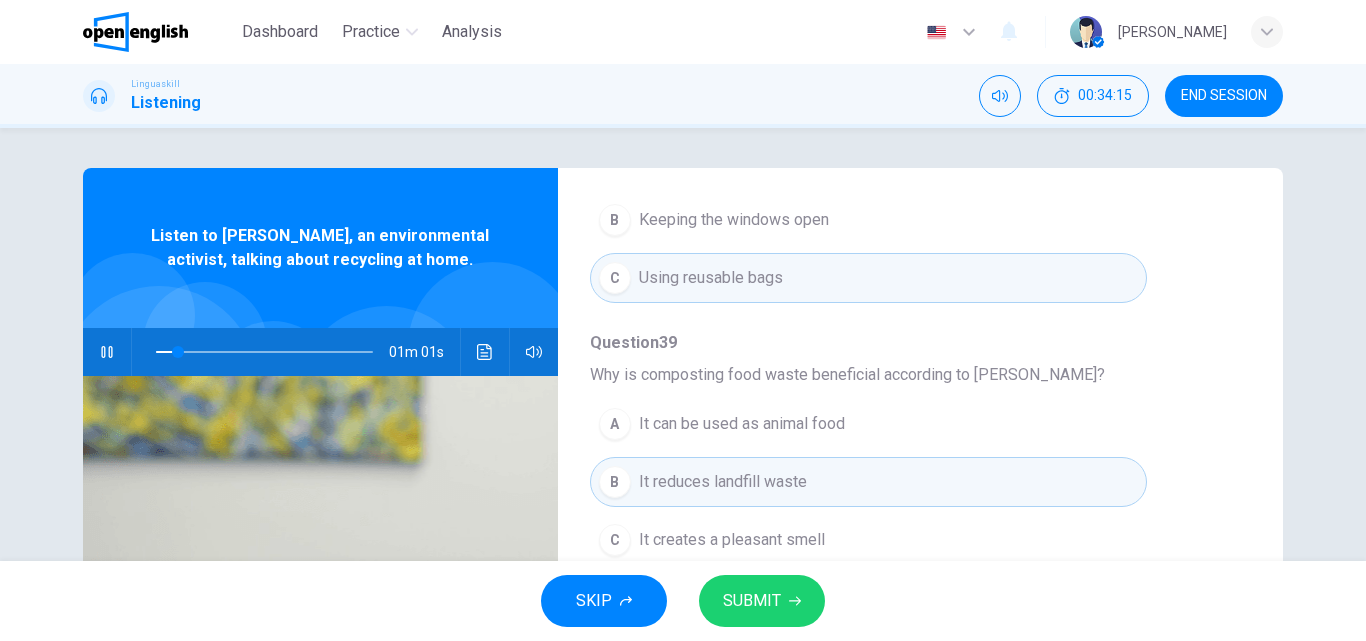 type 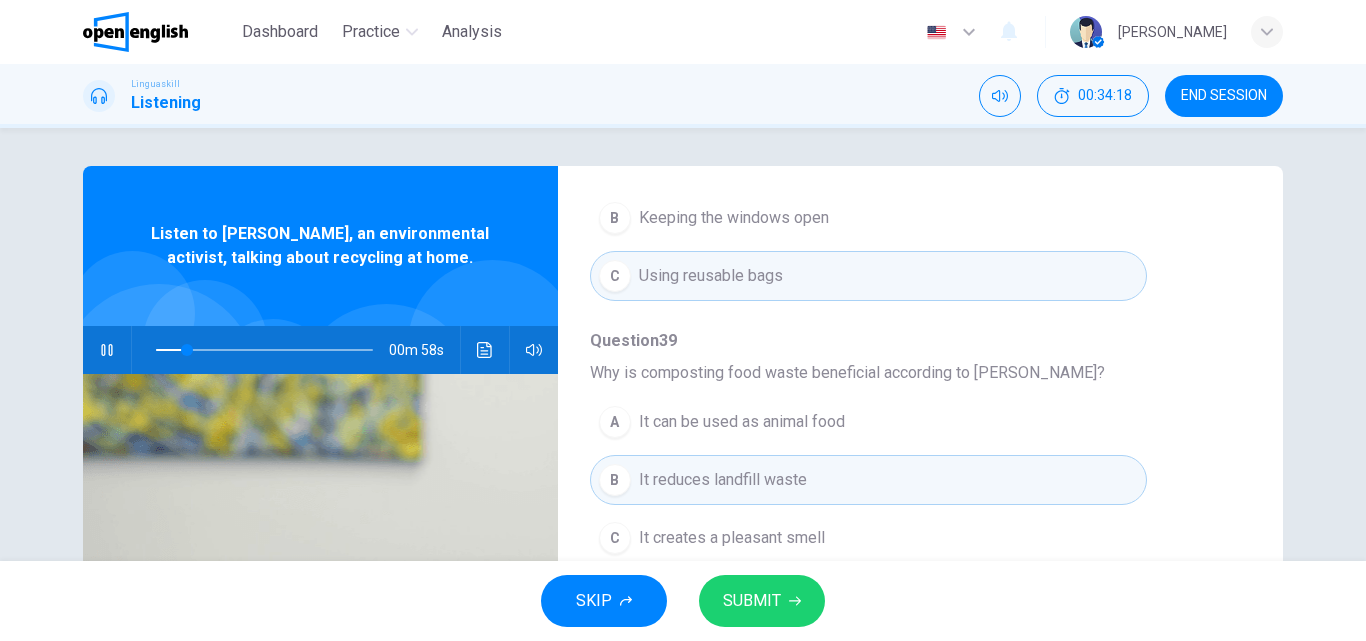scroll, scrollTop: 0, scrollLeft: 0, axis: both 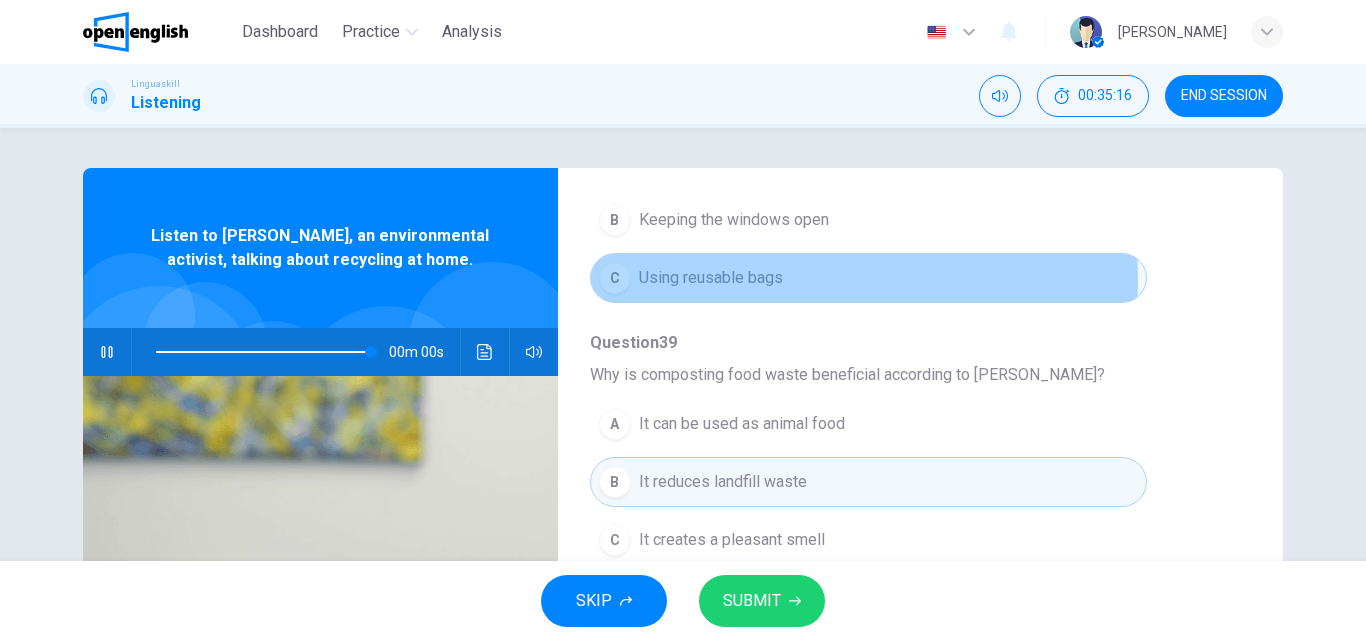 type on "*" 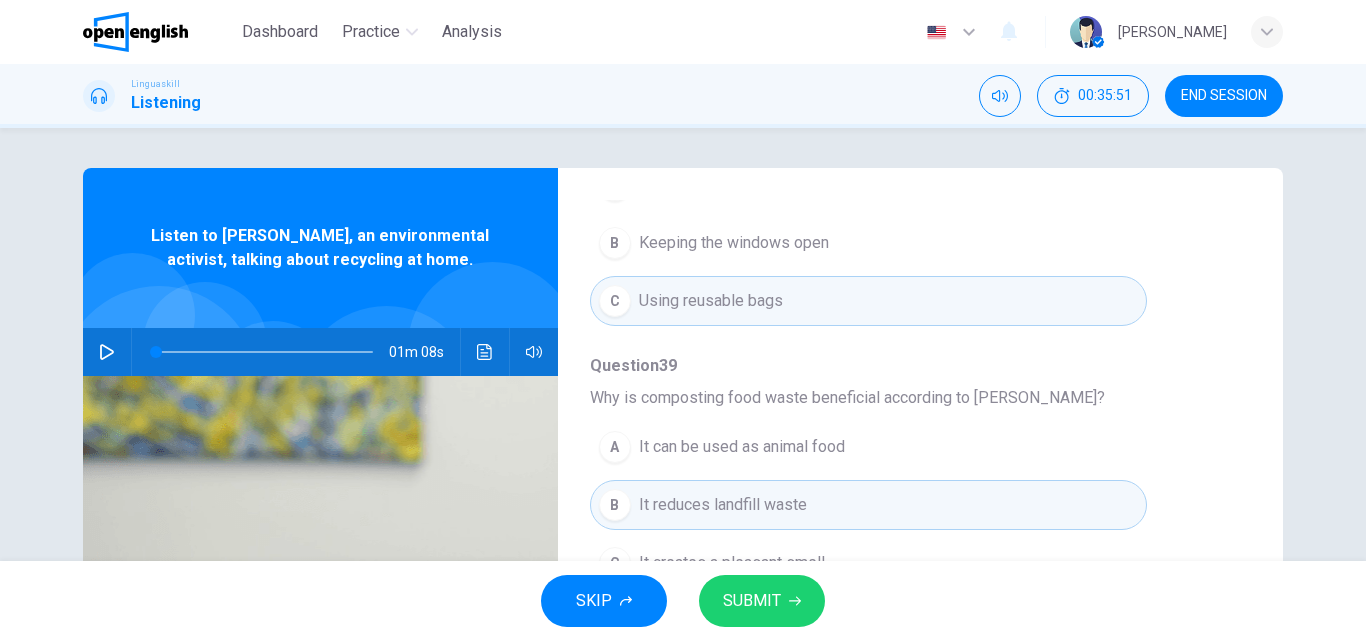 scroll, scrollTop: 863, scrollLeft: 0, axis: vertical 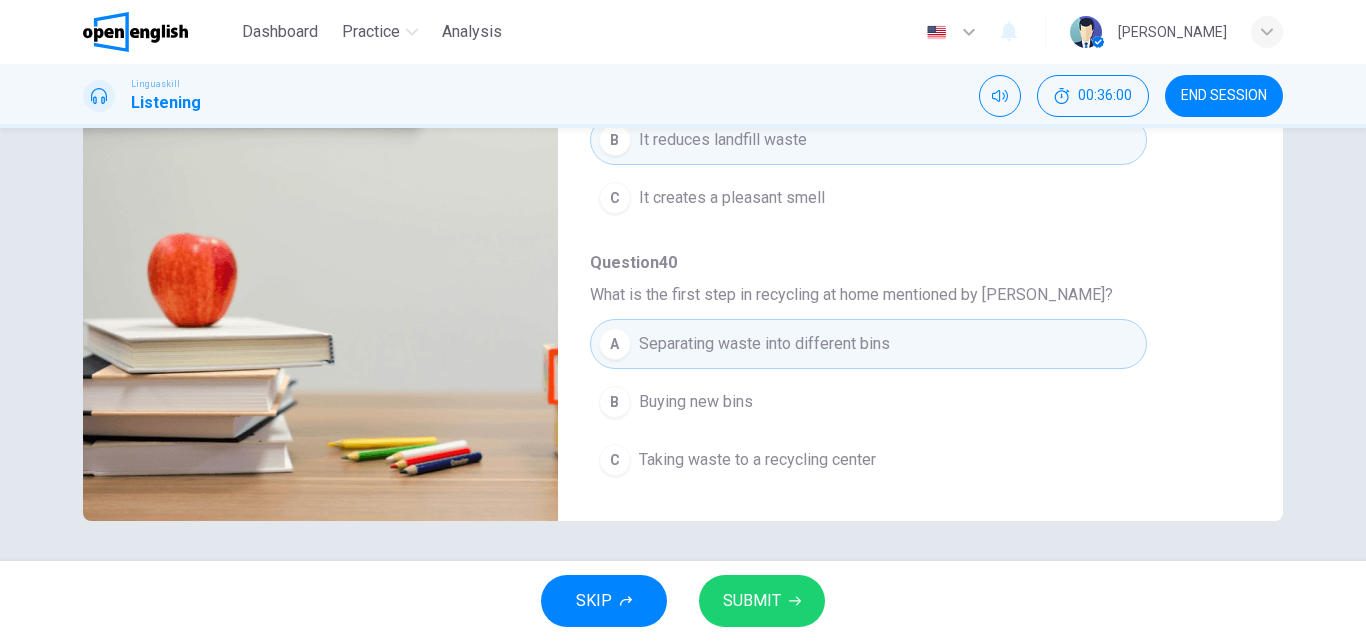 click on "SUBMIT" at bounding box center (762, 601) 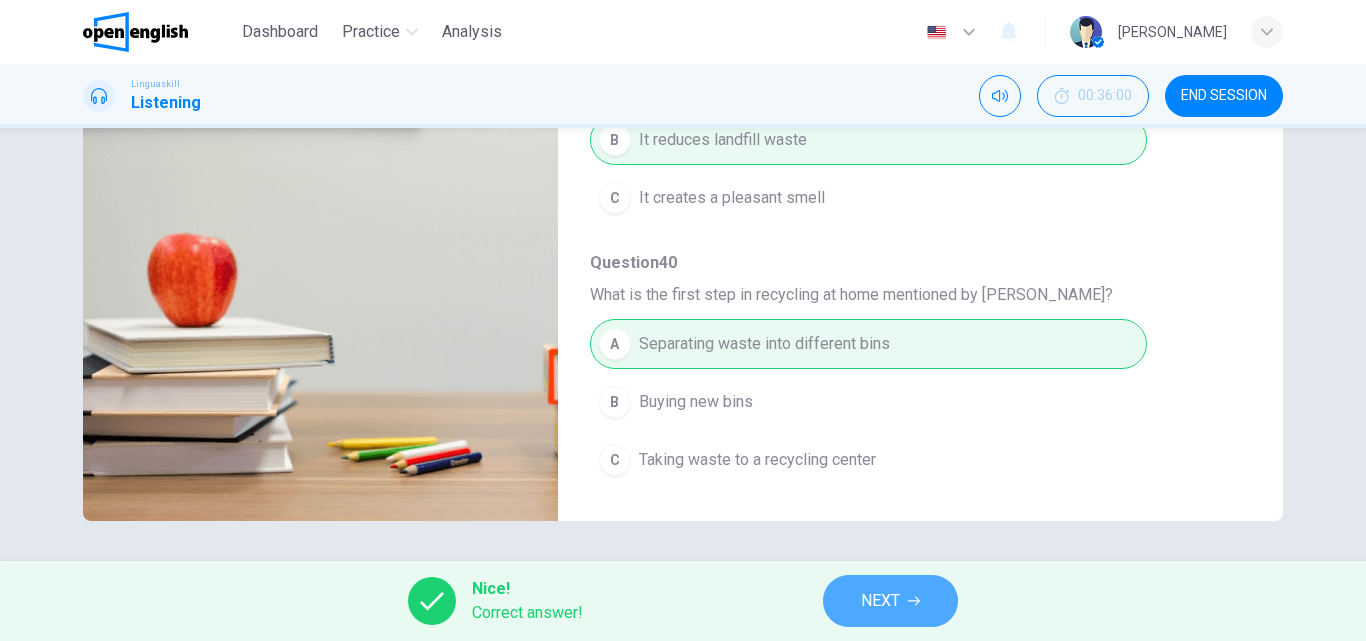 click on "NEXT" at bounding box center [880, 601] 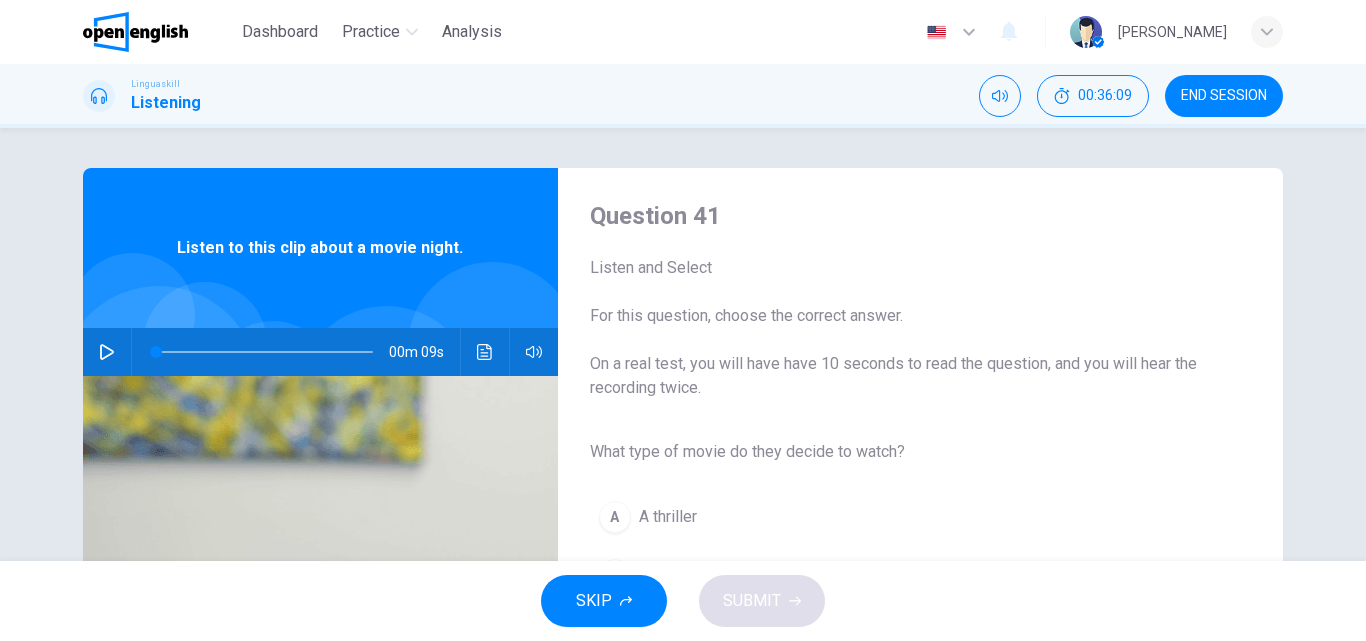 click on "Question 41 Listen and Select For this question, choose the correct answer.  On a real test, you will have have 10 seconds to read the question, and you will hear the recording twice. What type of movie do they decide to watch? A A thriller B A comedy C A documentary" at bounding box center [904, 515] 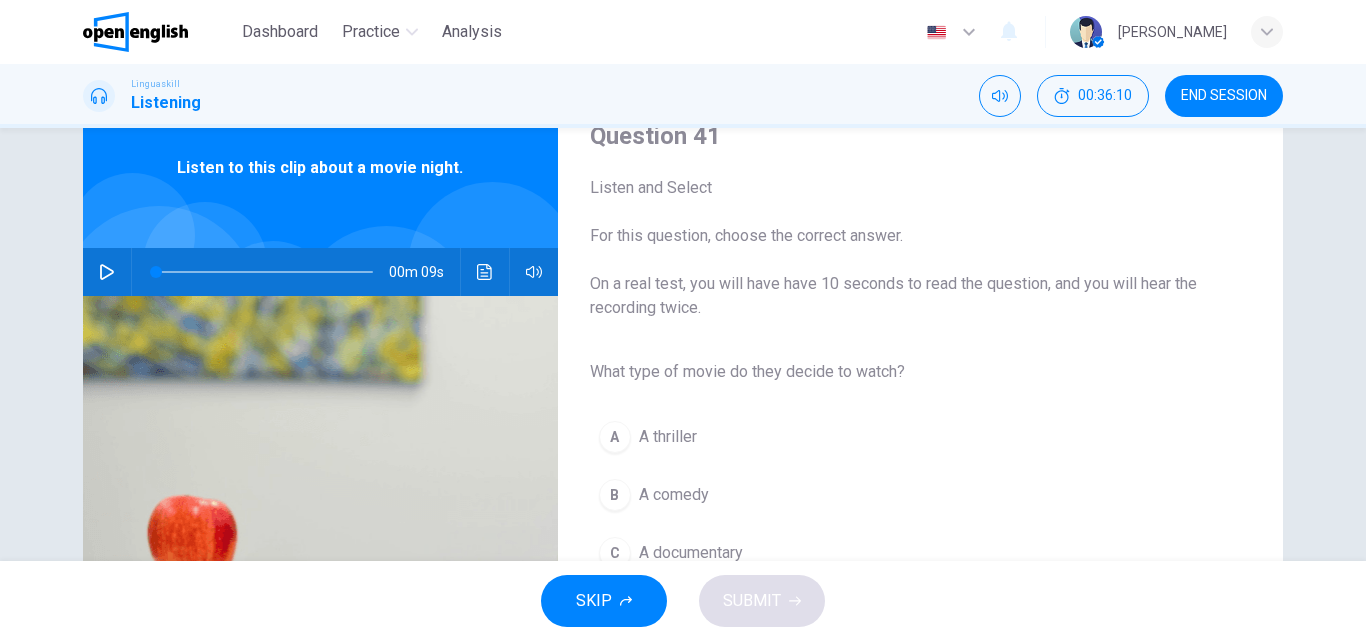scroll, scrollTop: 120, scrollLeft: 0, axis: vertical 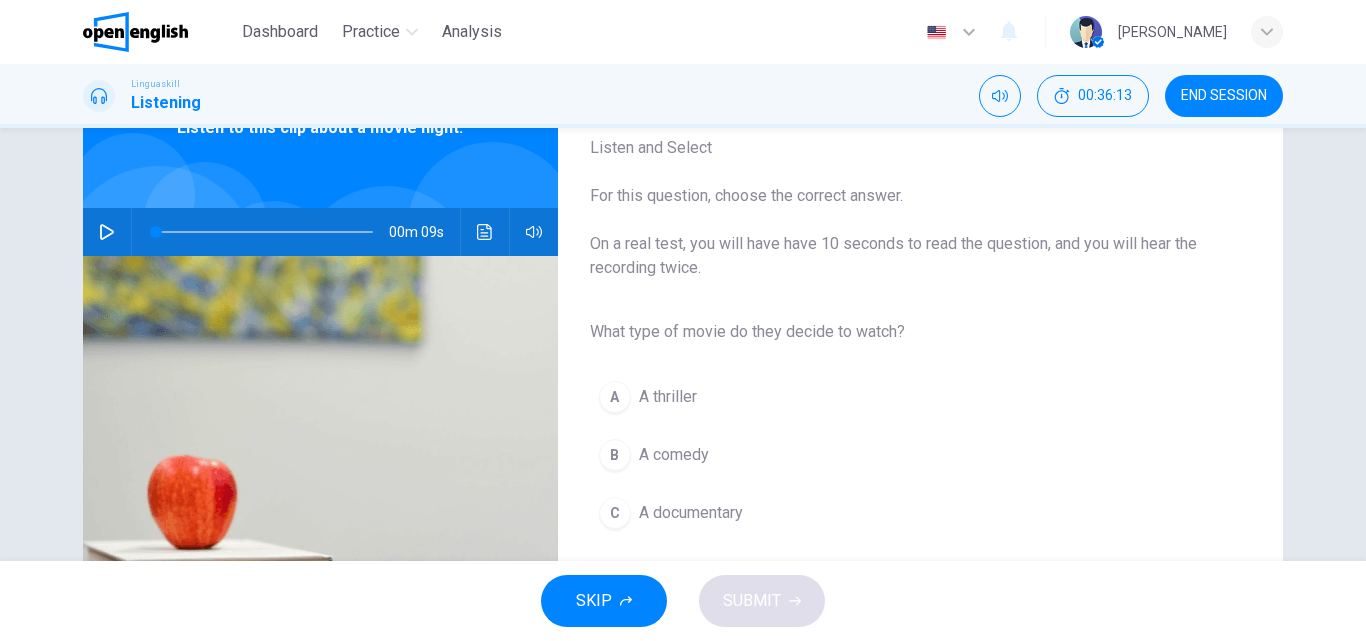 click 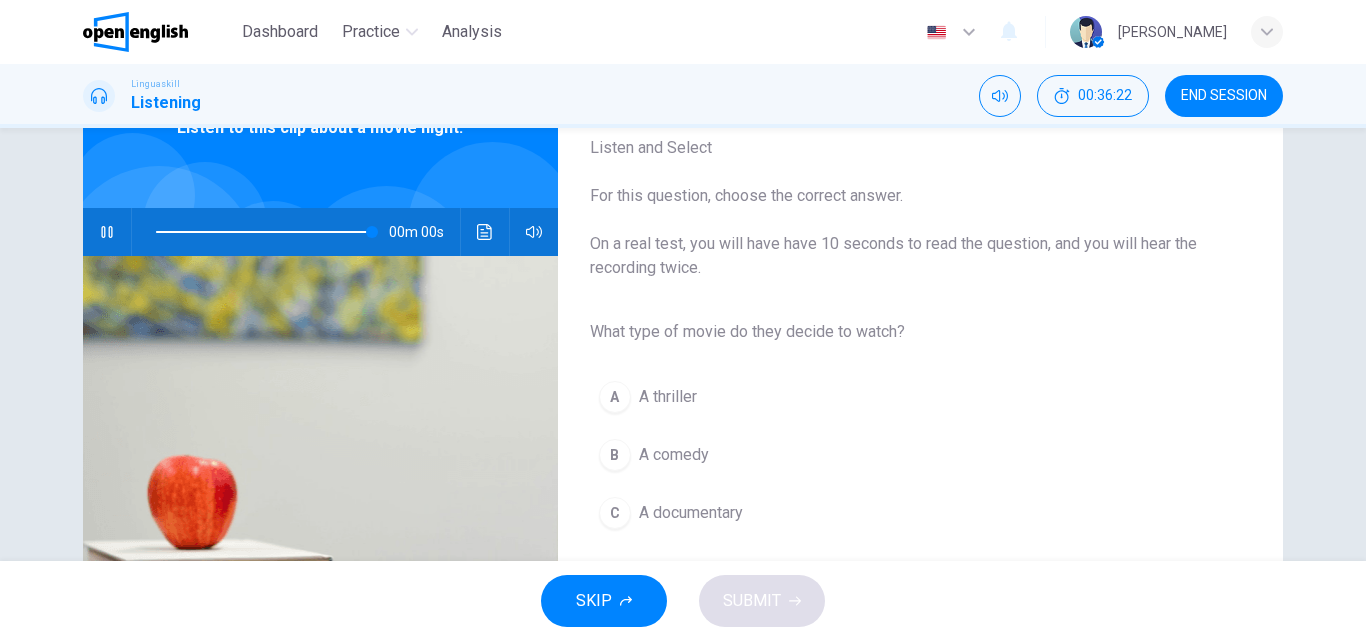 type on "*" 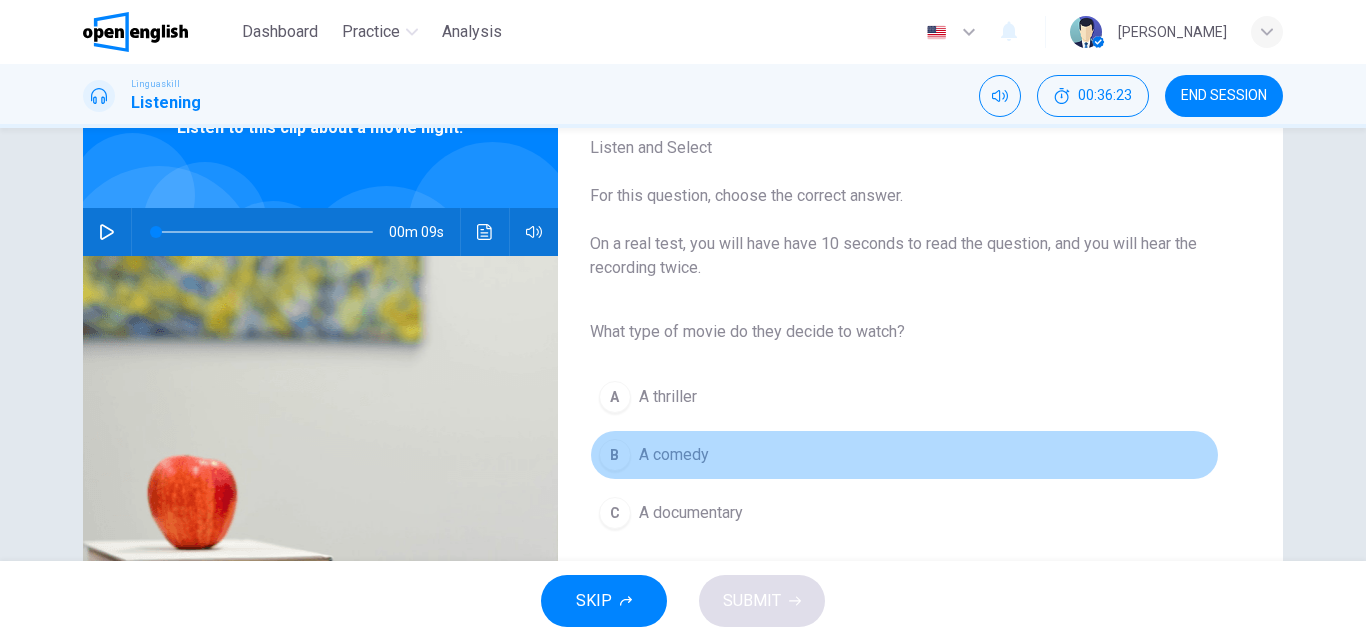 click on "A comedy" at bounding box center (674, 455) 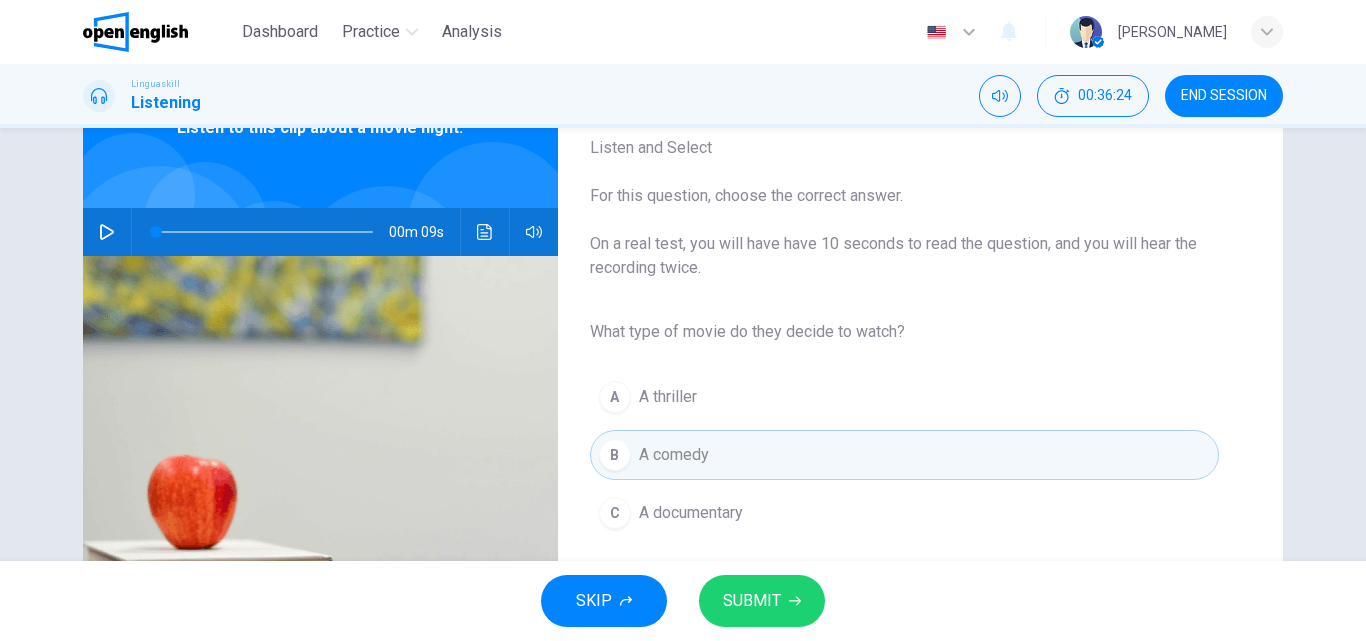 click on "SUBMIT" at bounding box center (752, 601) 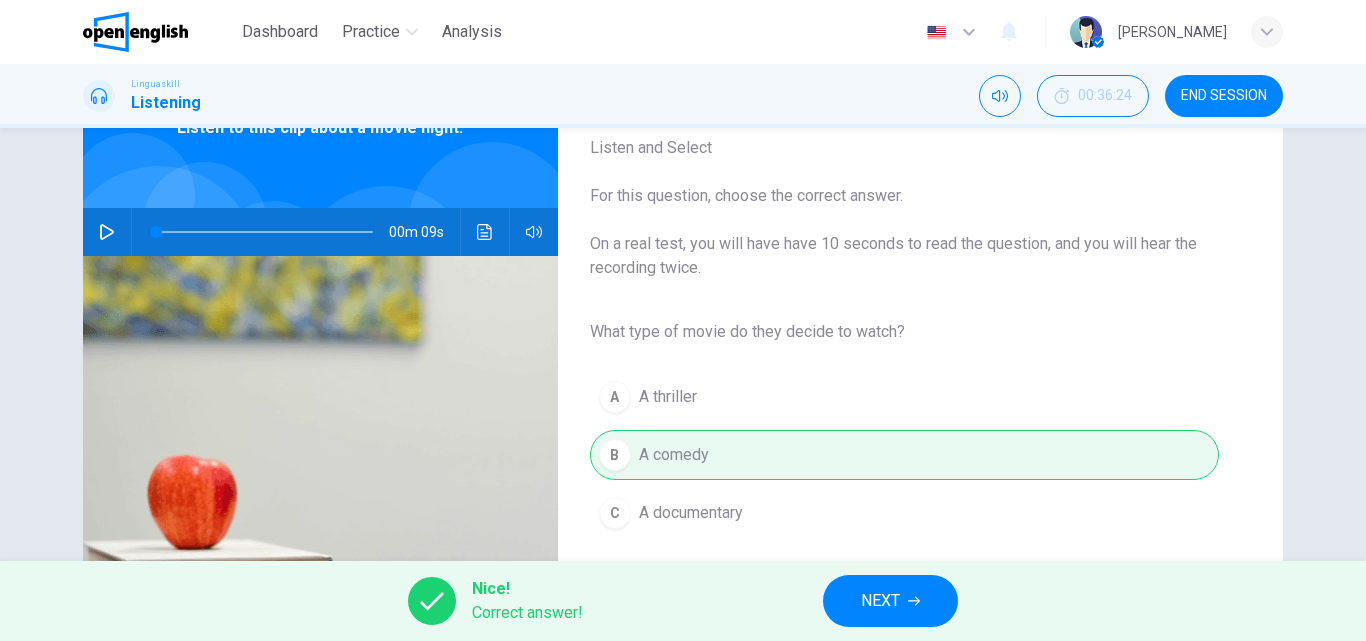 click on "NEXT" at bounding box center [880, 601] 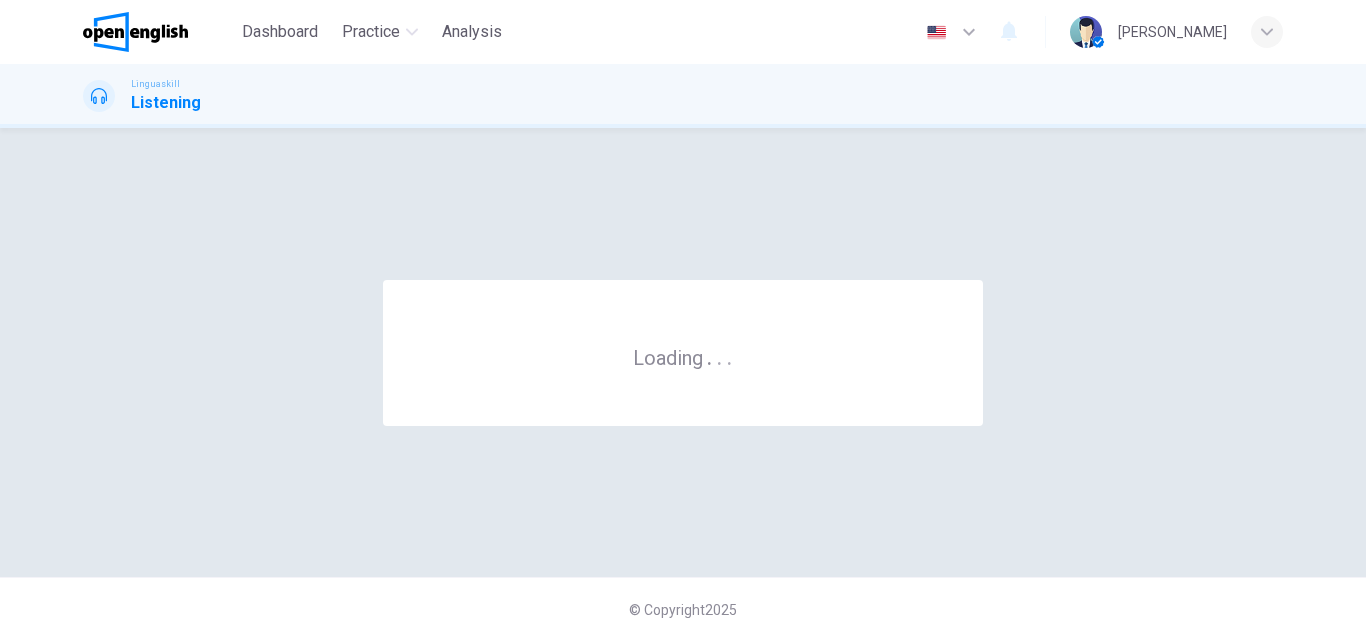 scroll, scrollTop: 0, scrollLeft: 0, axis: both 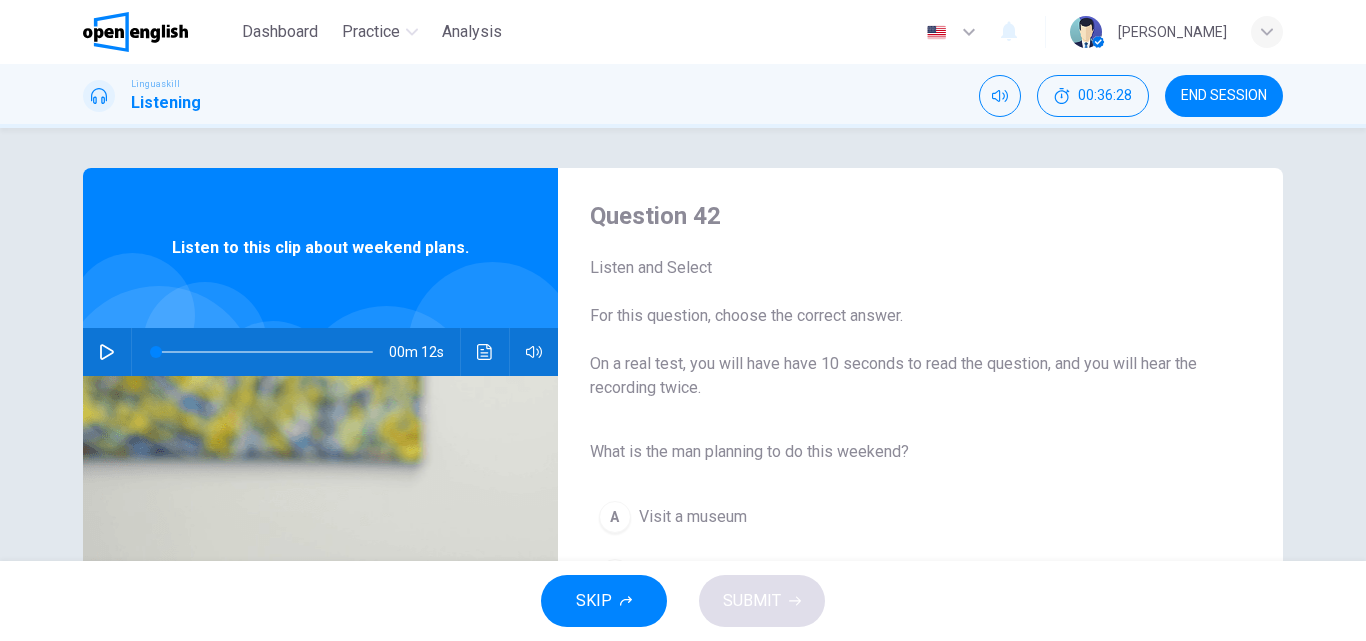click on "What is the man planning to do this weekend? A Visit a museum B Go hiking in the mountains C Go to the beach" at bounding box center (904, 547) 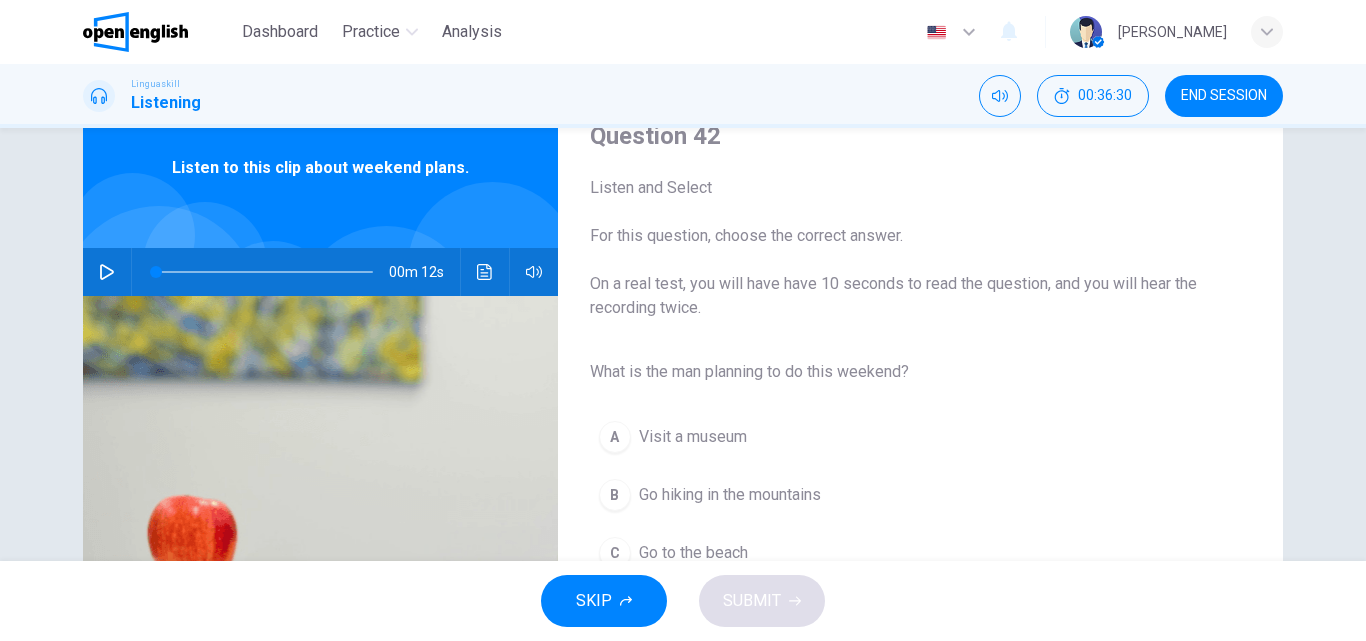 scroll, scrollTop: 120, scrollLeft: 0, axis: vertical 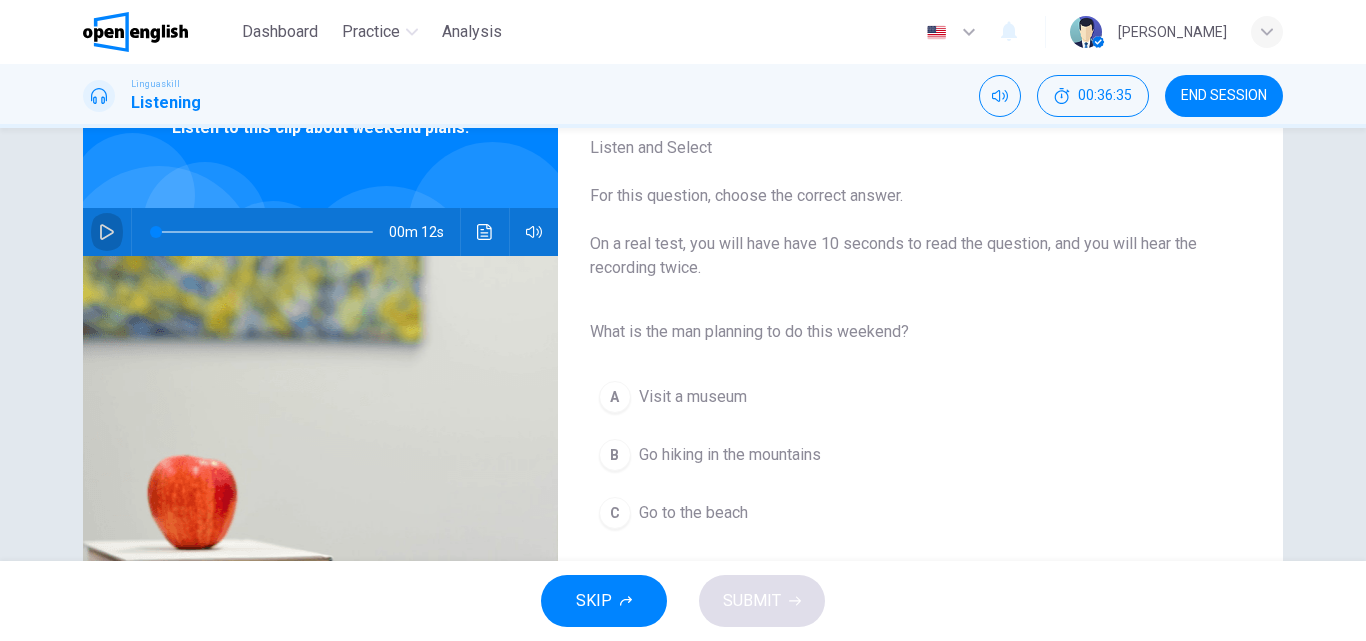 click 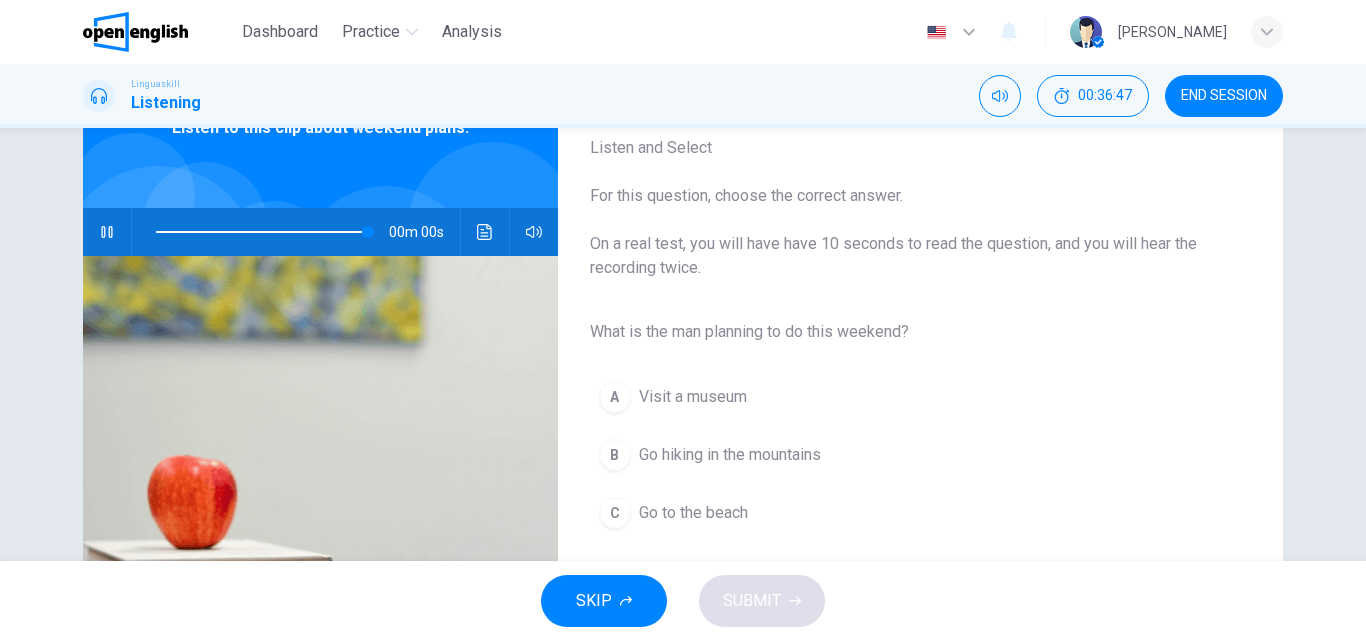 type on "*" 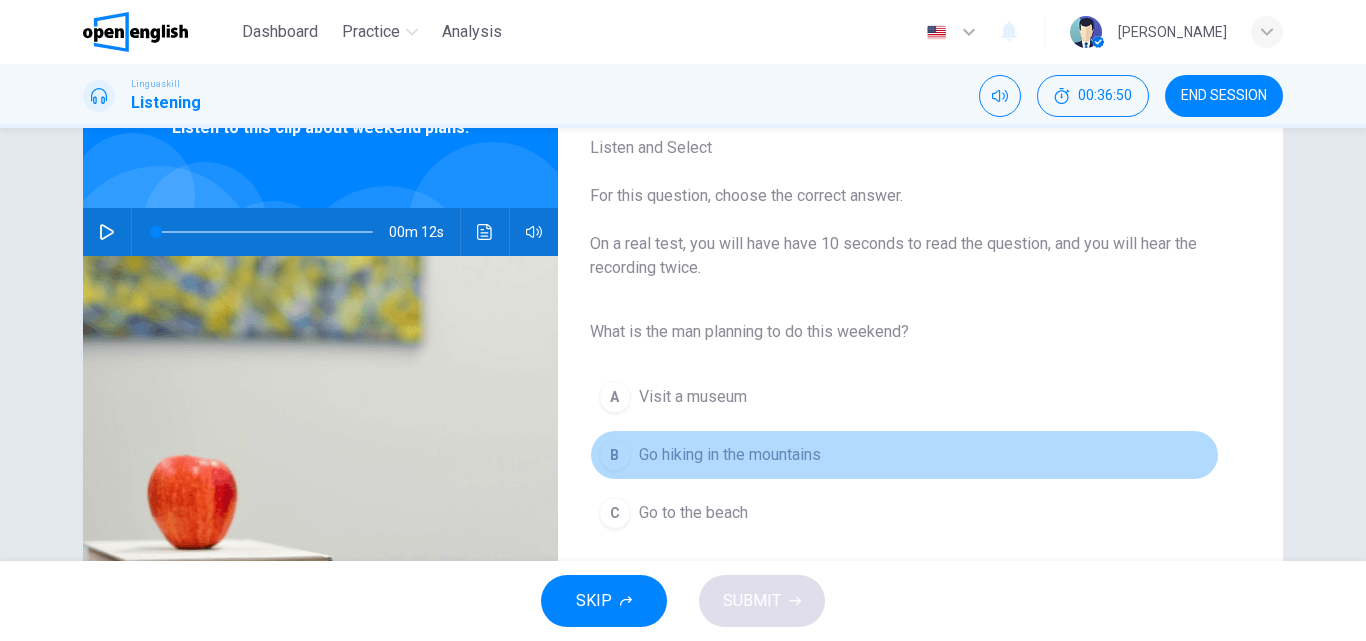 click on "Go hiking in the mountains" at bounding box center (730, 455) 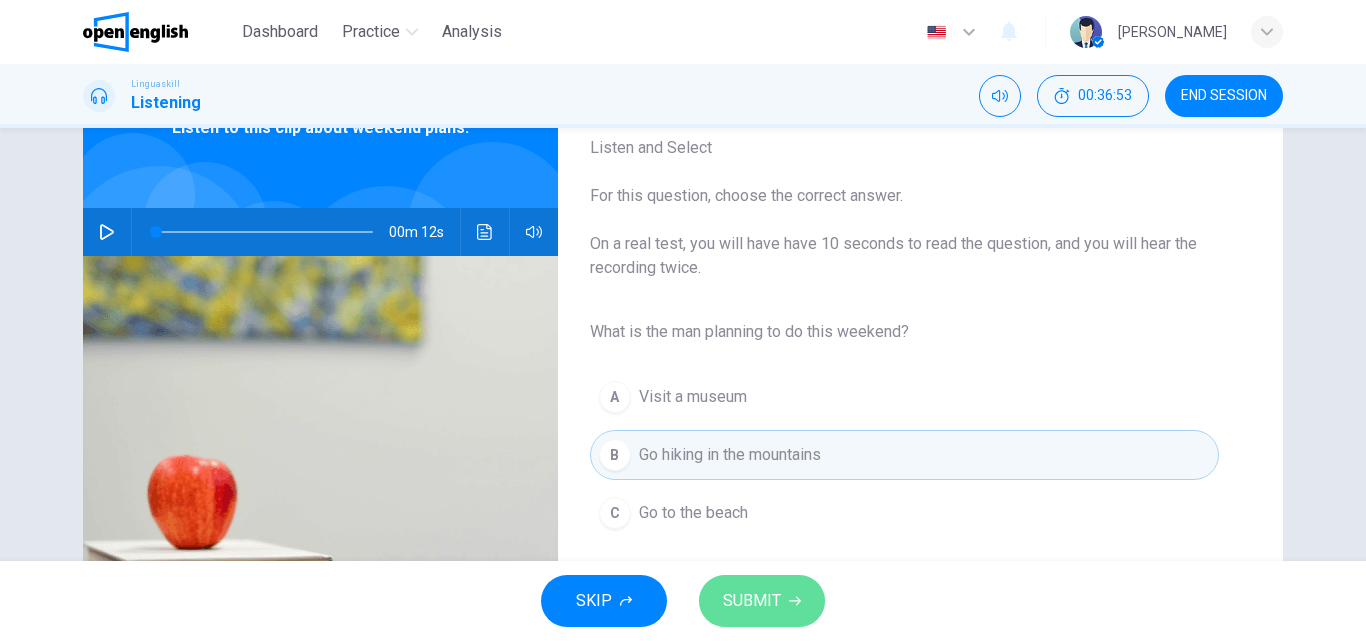 click on "SUBMIT" at bounding box center [752, 601] 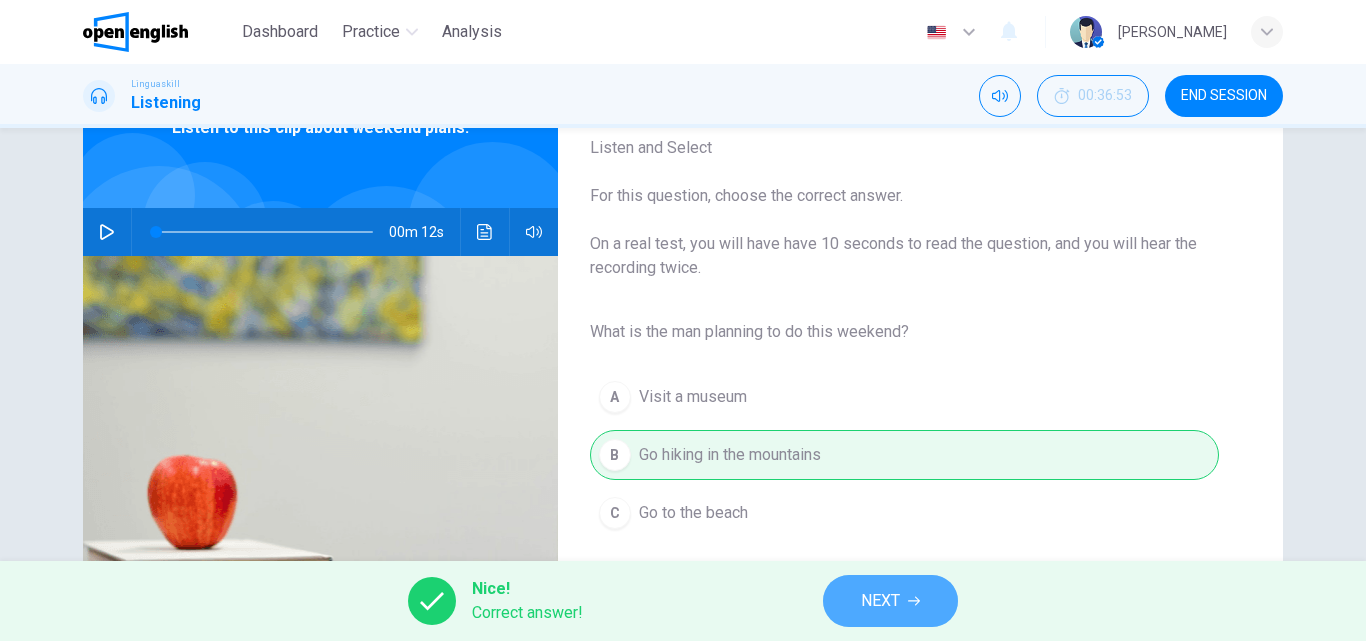 click 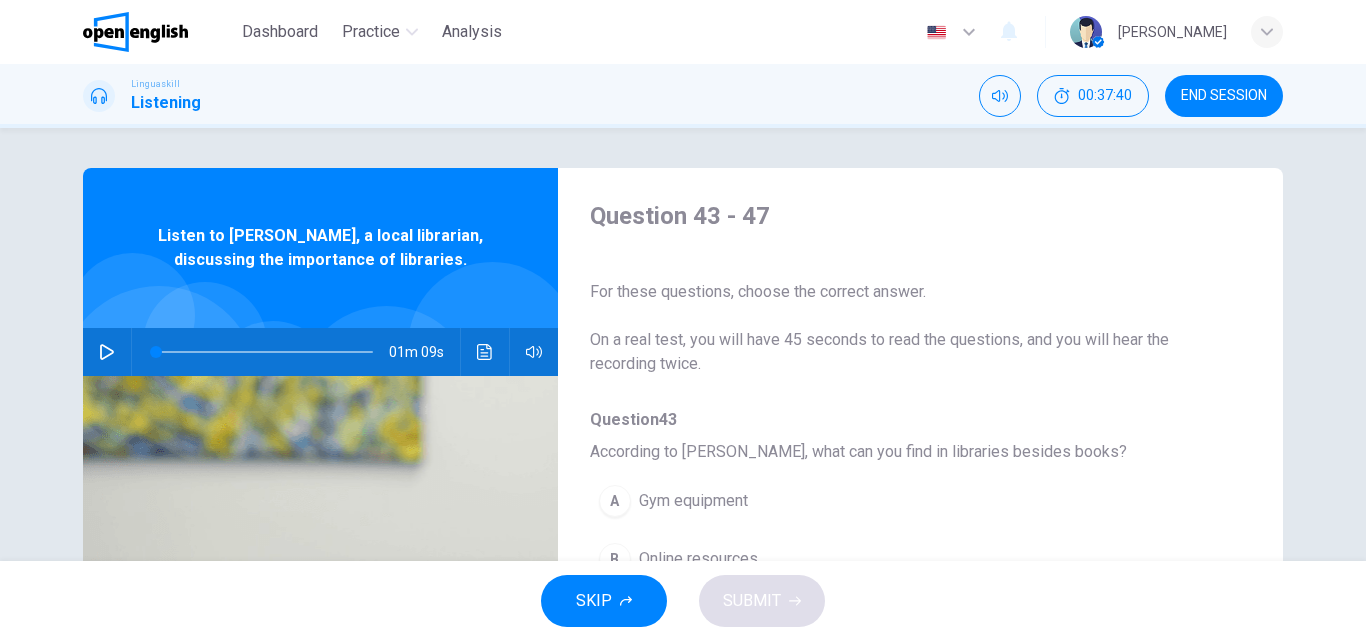 click on "According to [PERSON_NAME], what can you find in libraries besides books?" at bounding box center (904, 452) 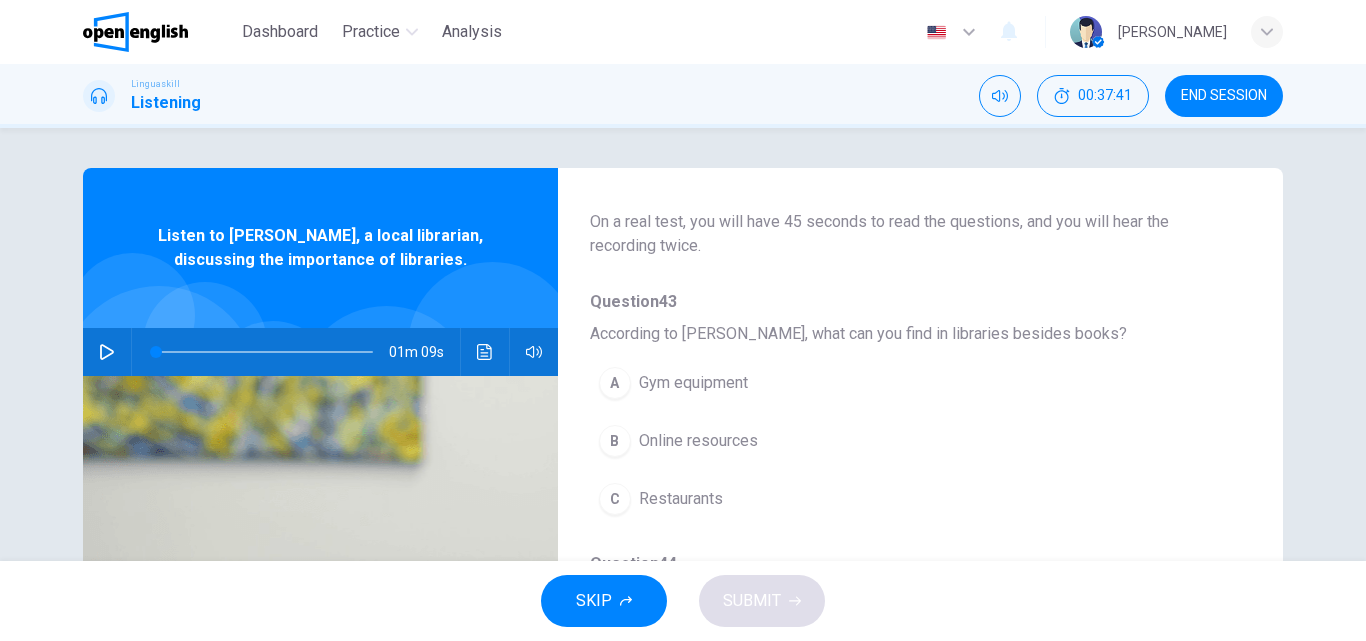 scroll, scrollTop: 120, scrollLeft: 0, axis: vertical 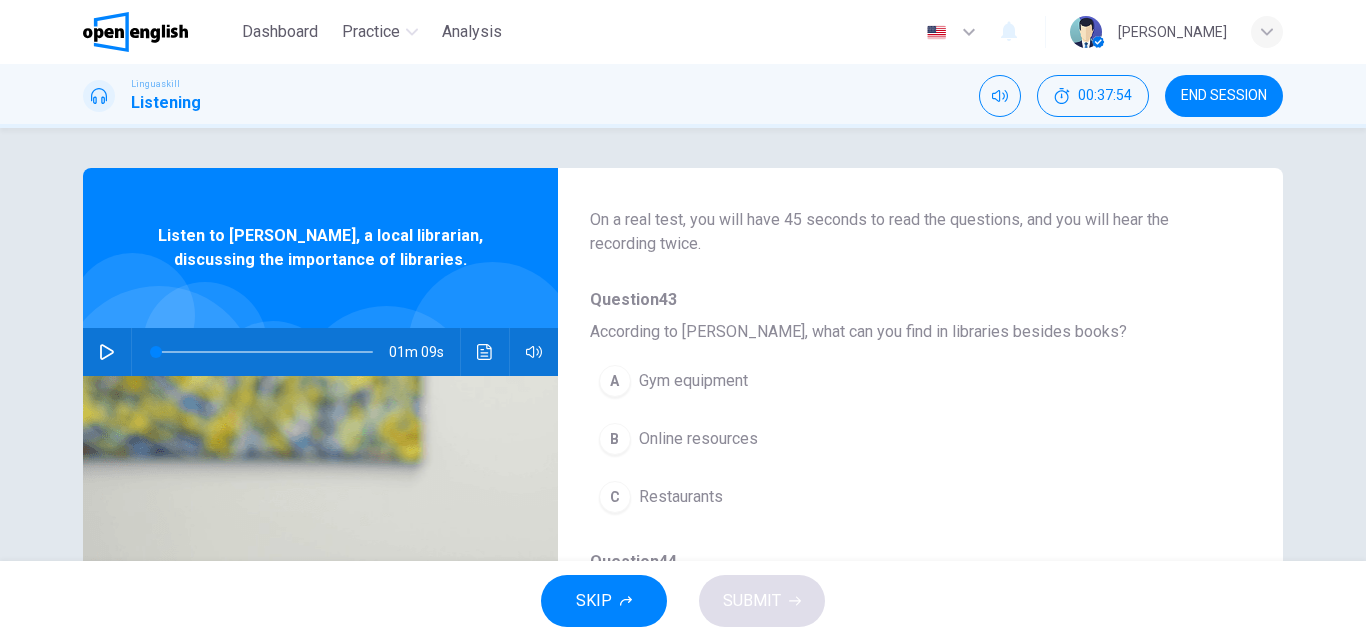 click on "B Online resources" at bounding box center [868, 439] 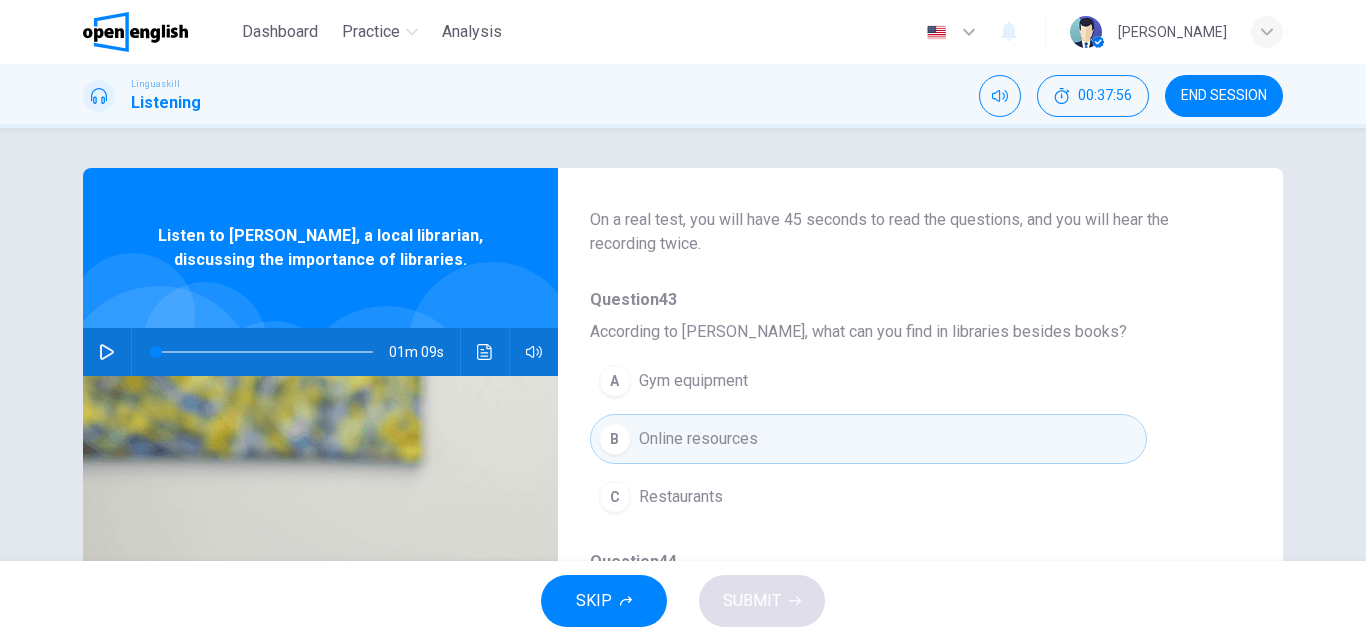 type 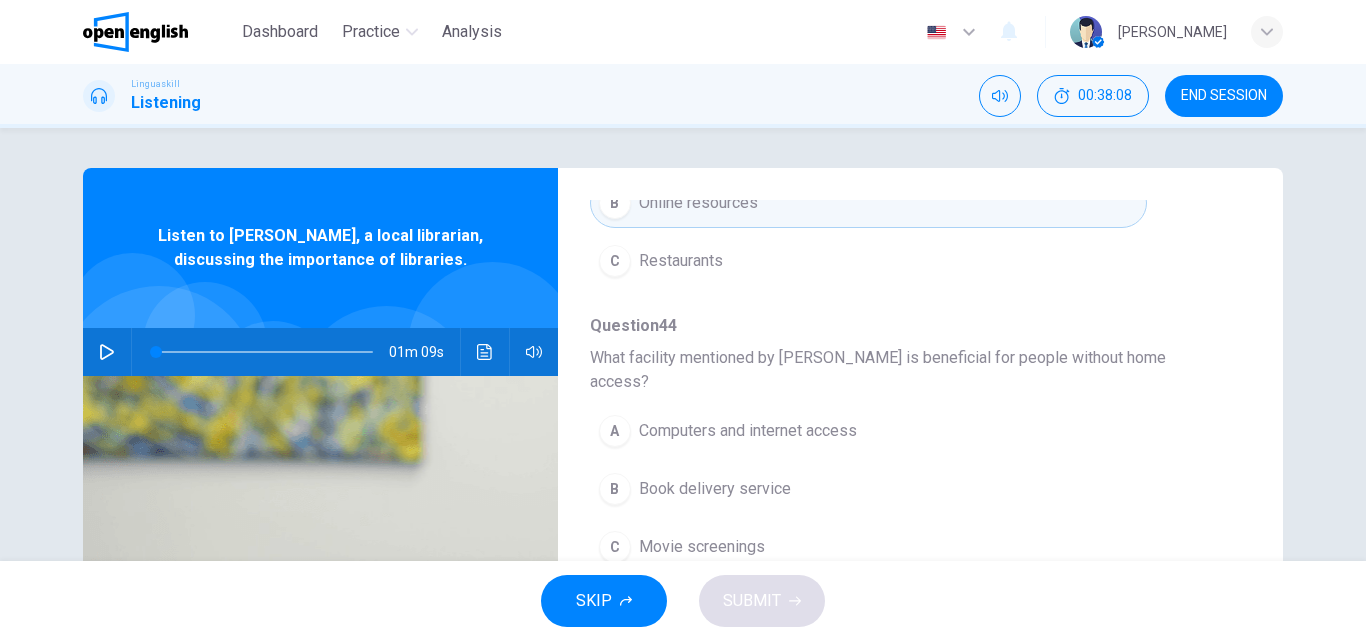 scroll, scrollTop: 360, scrollLeft: 0, axis: vertical 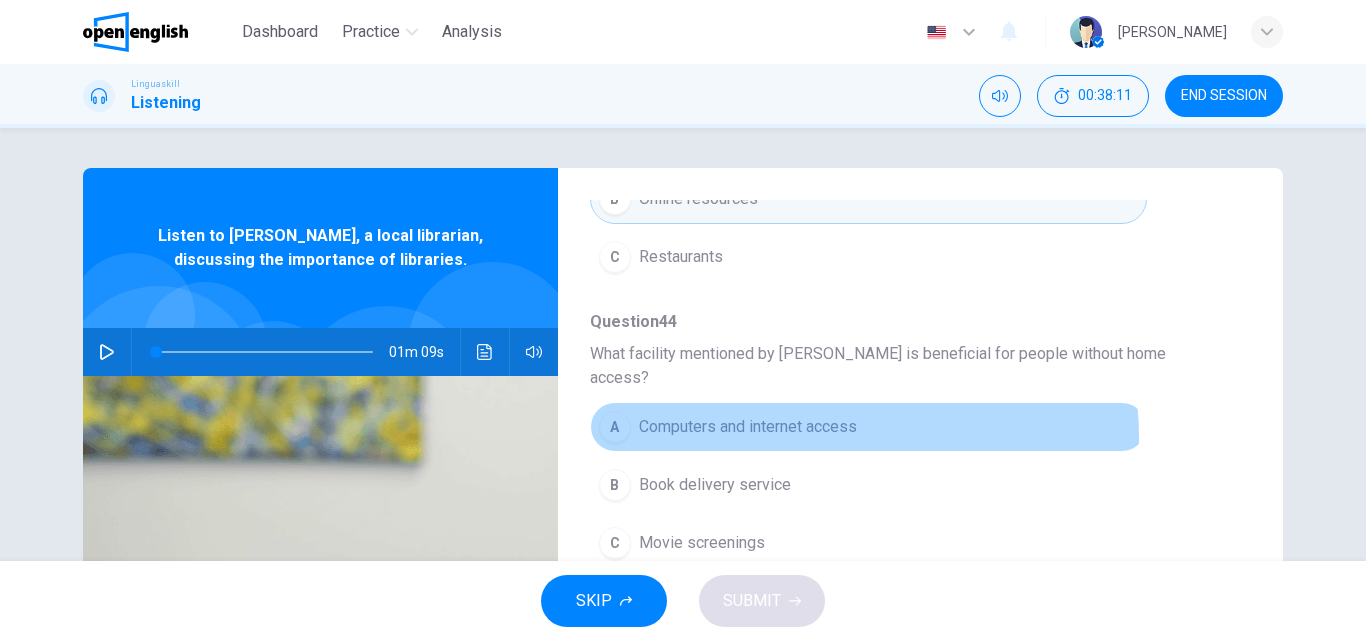 click on "Computers and internet access" at bounding box center (748, 427) 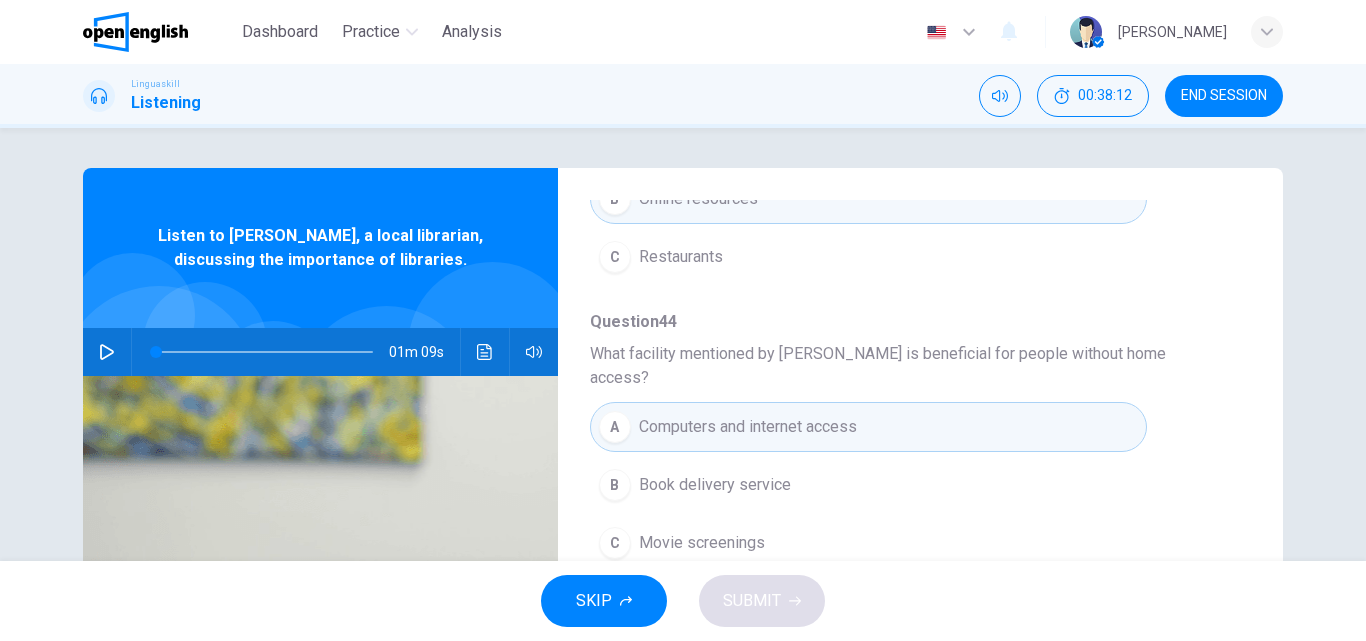 type 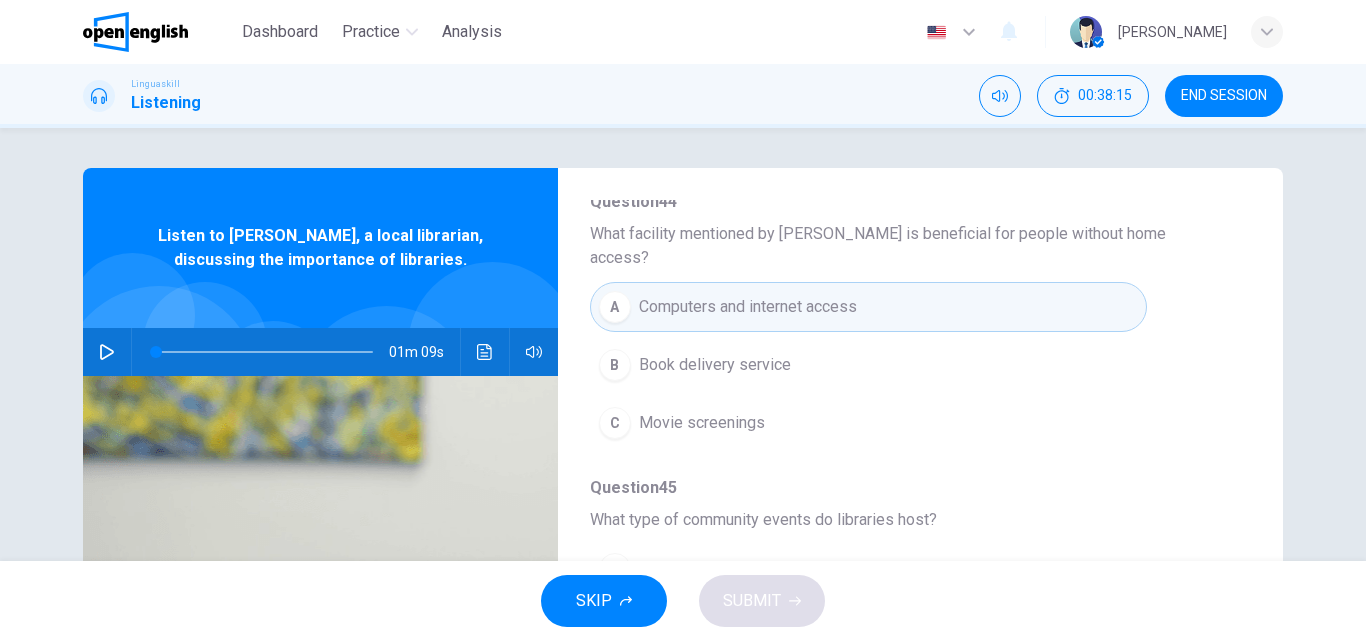 scroll, scrollTop: 440, scrollLeft: 0, axis: vertical 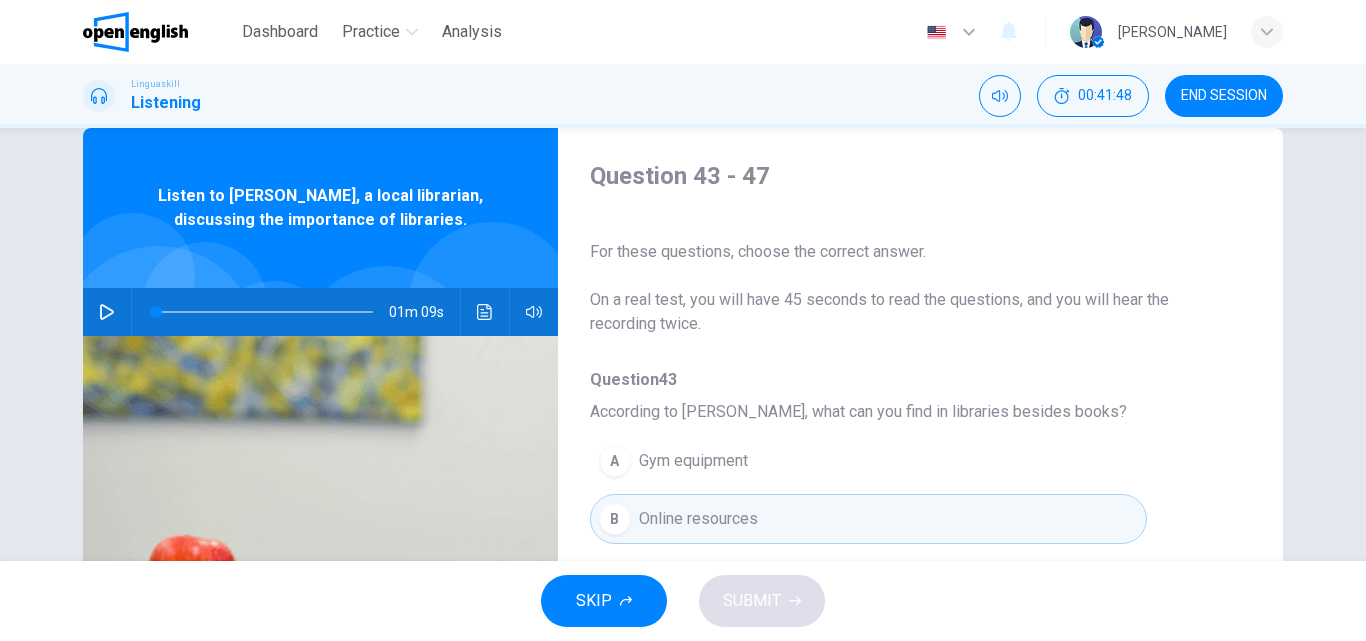 click 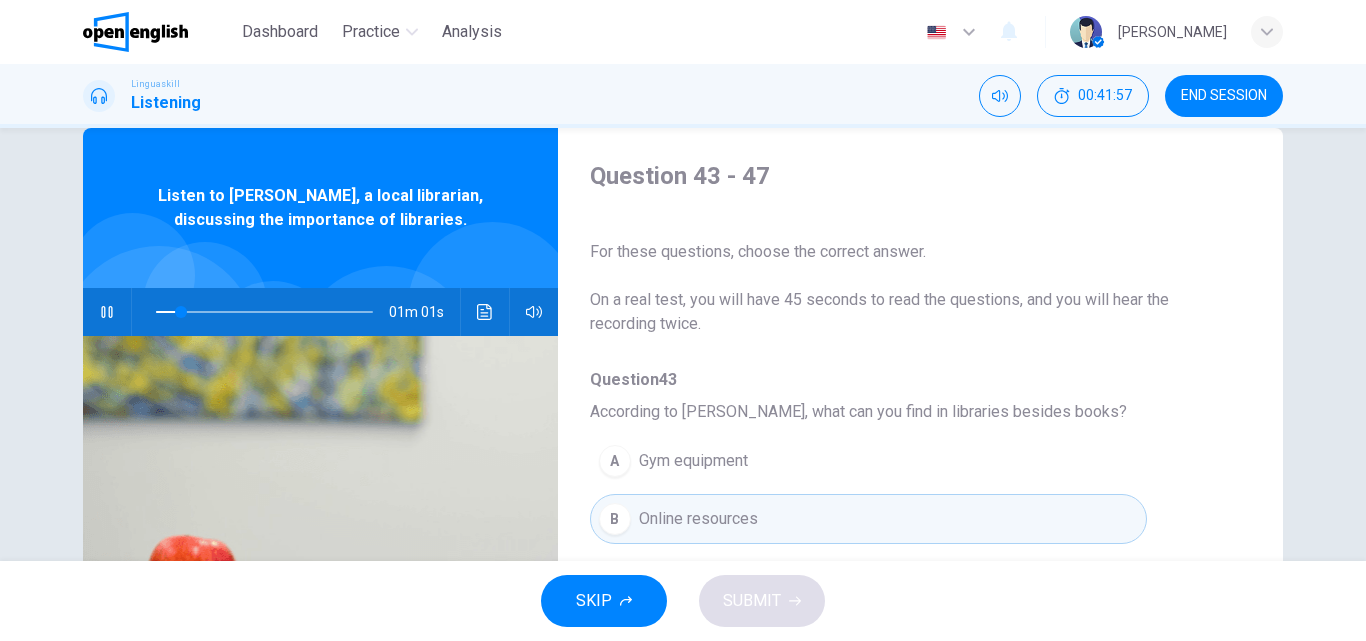 type on "**" 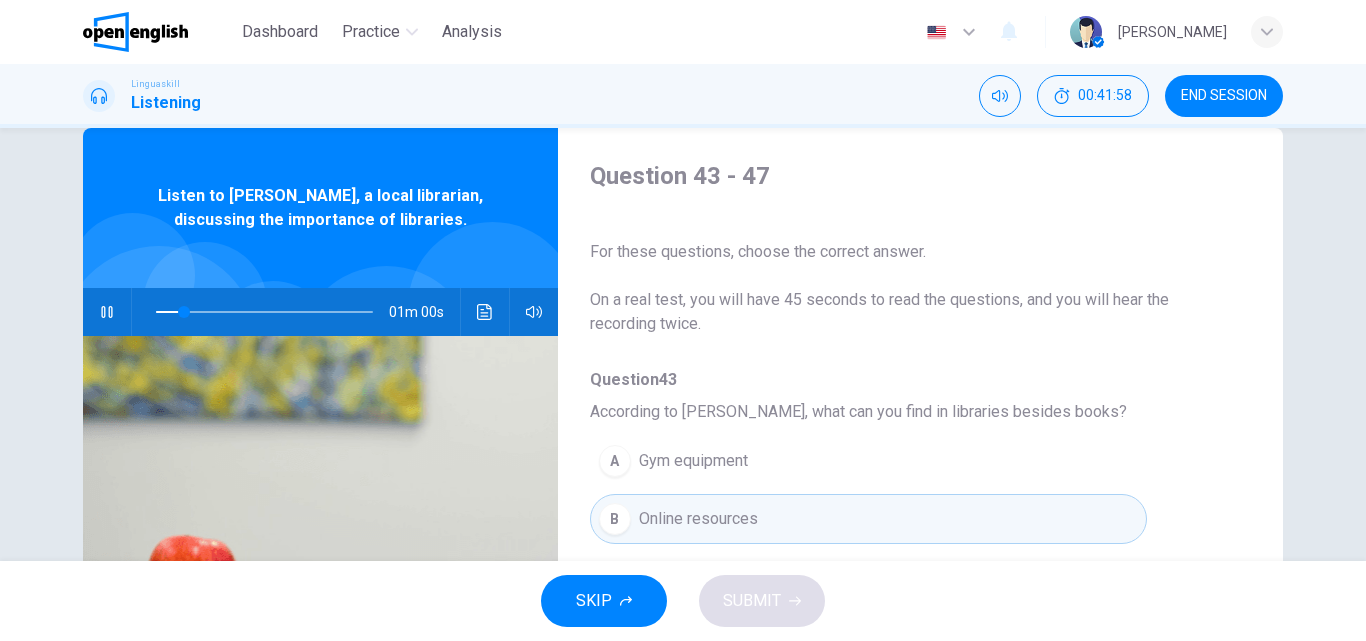 type 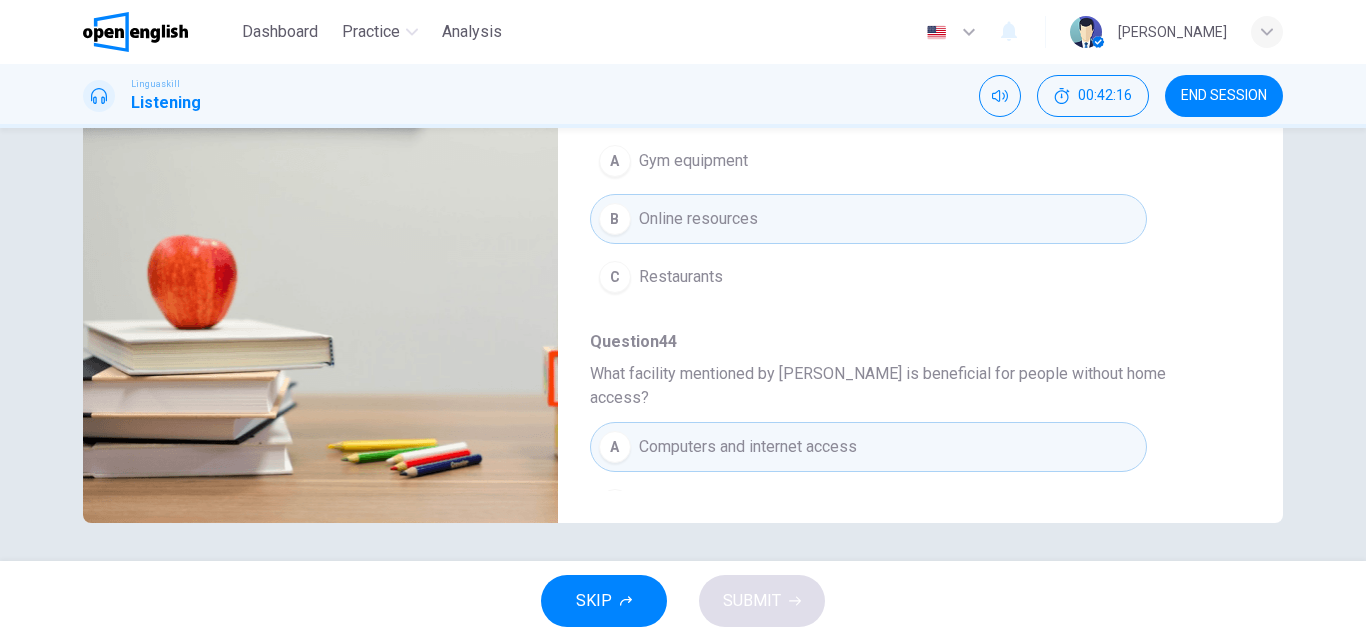 scroll, scrollTop: 342, scrollLeft: 0, axis: vertical 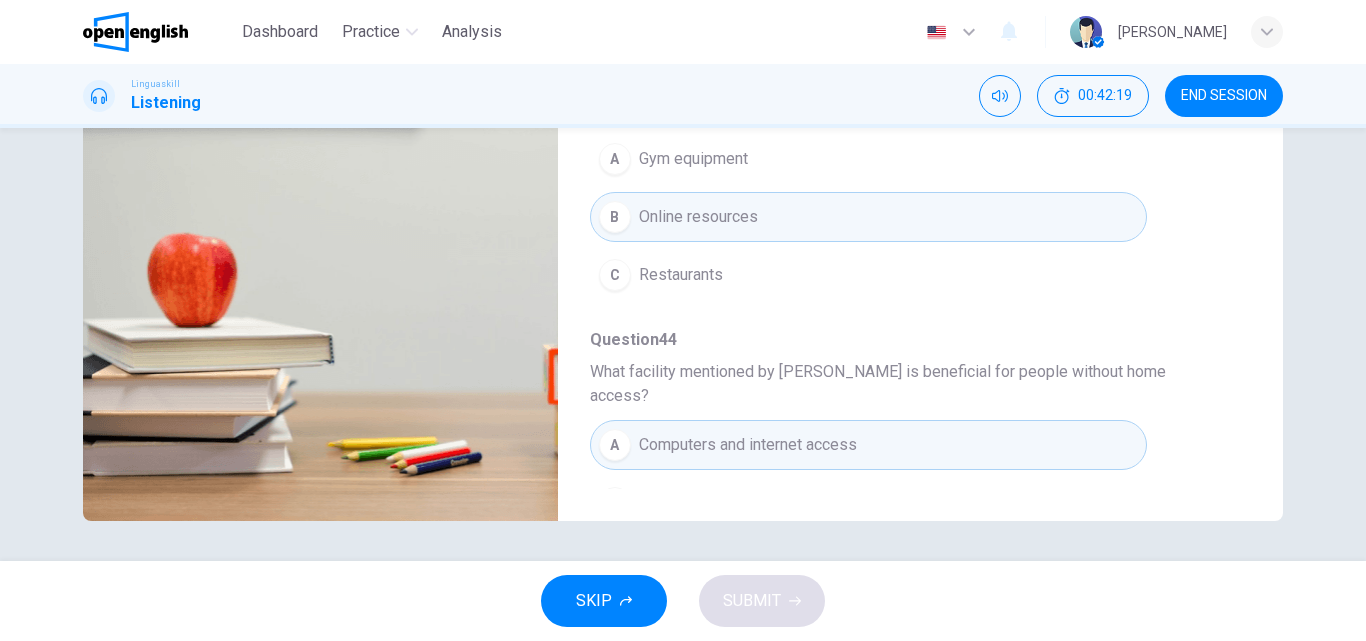 click on "C Restaurants" at bounding box center [868, 275] 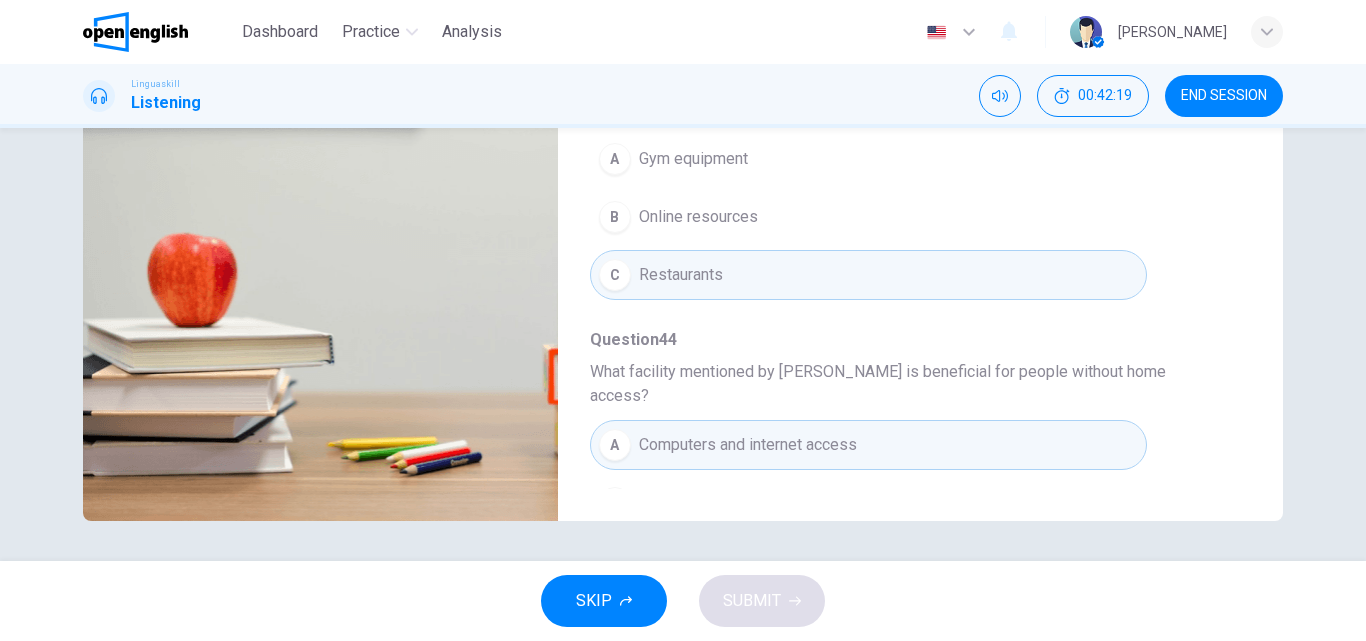 type on "**" 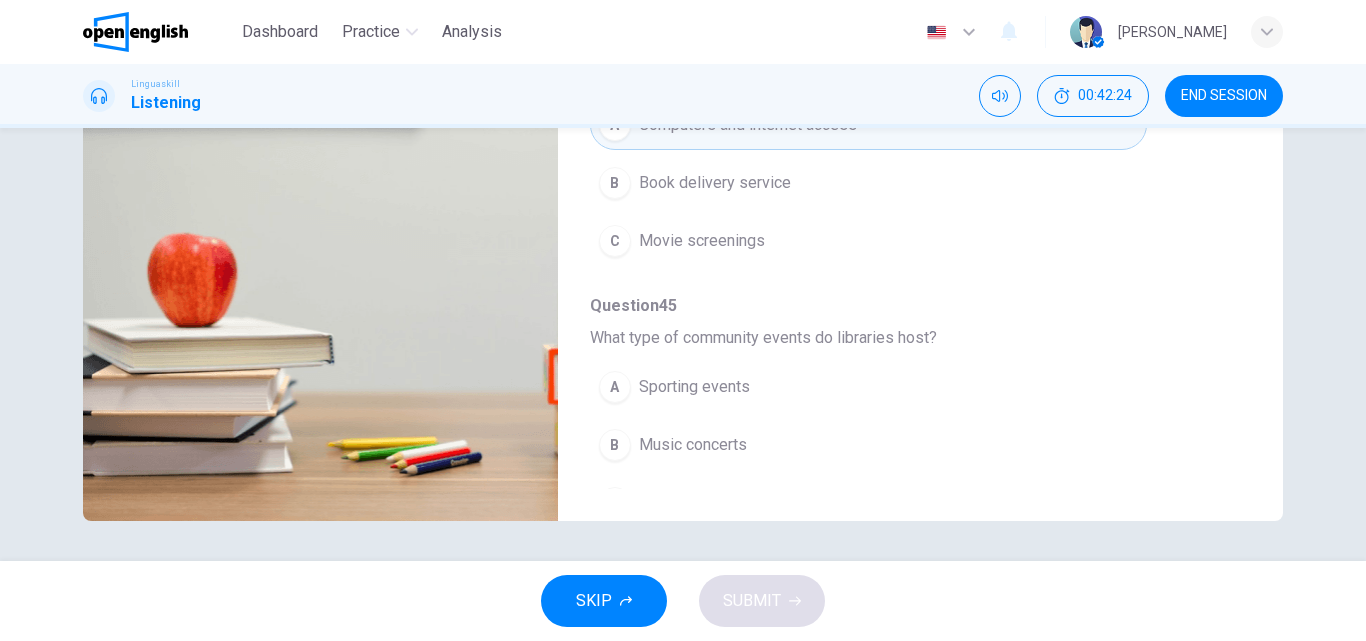 scroll, scrollTop: 360, scrollLeft: 0, axis: vertical 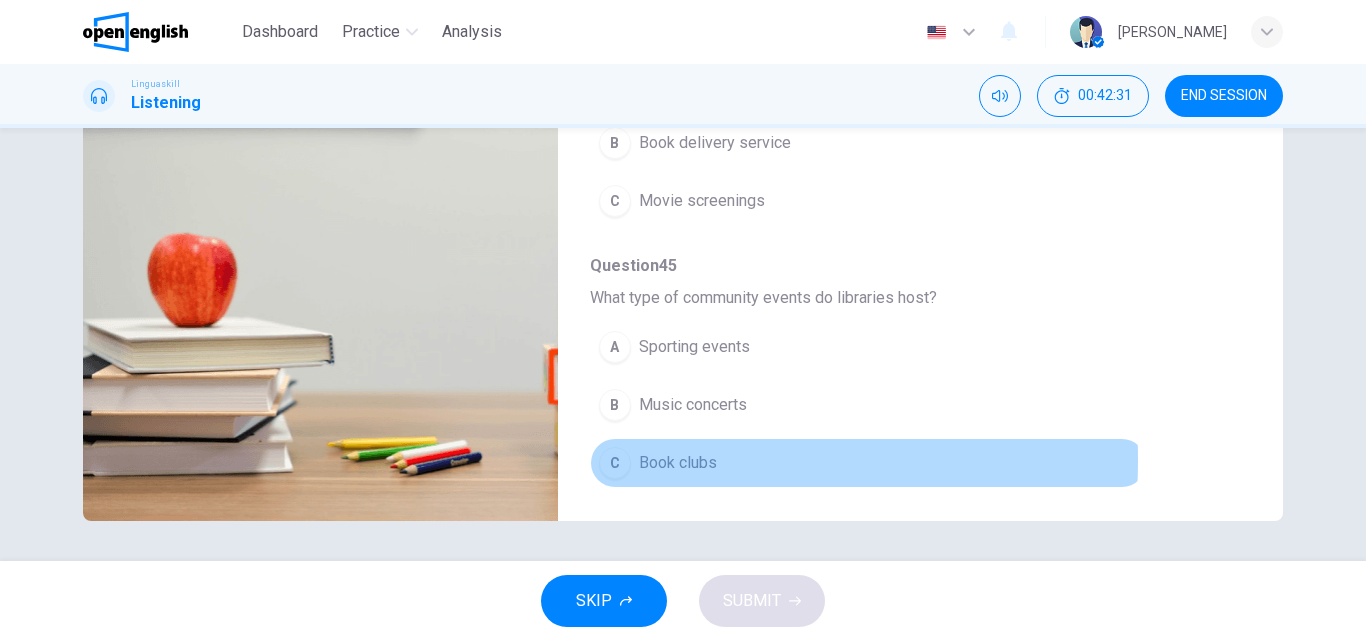 click on "C" at bounding box center (615, 463) 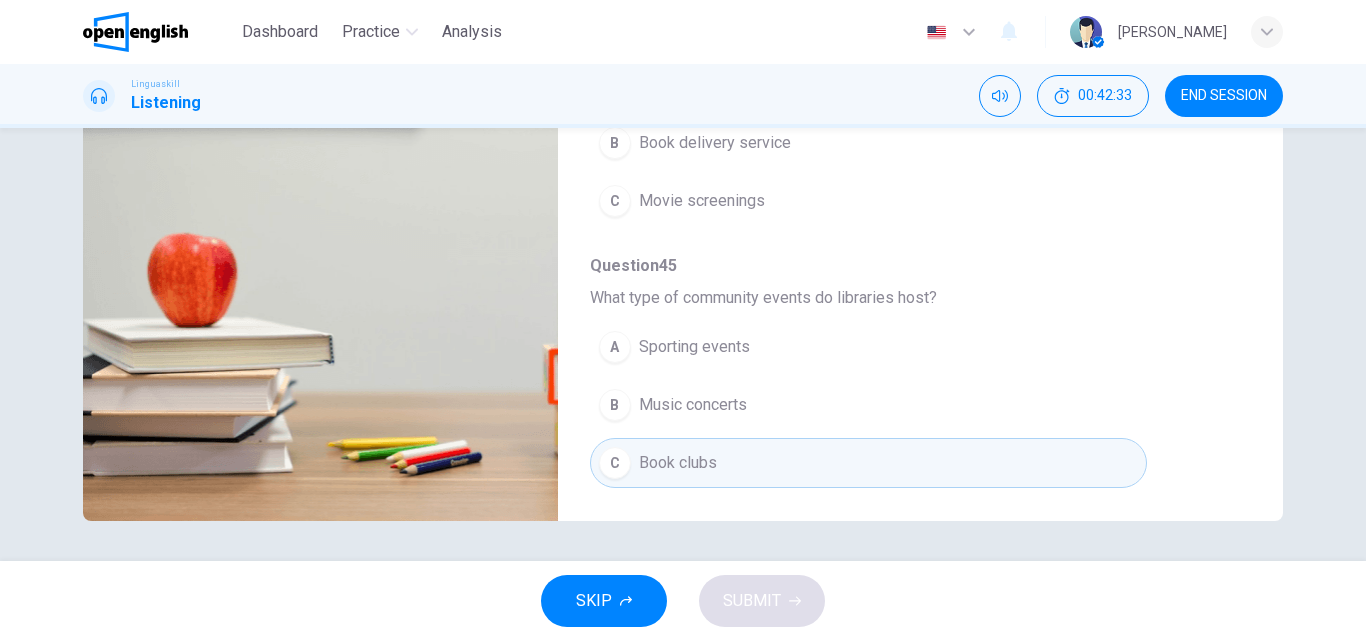 type on "**" 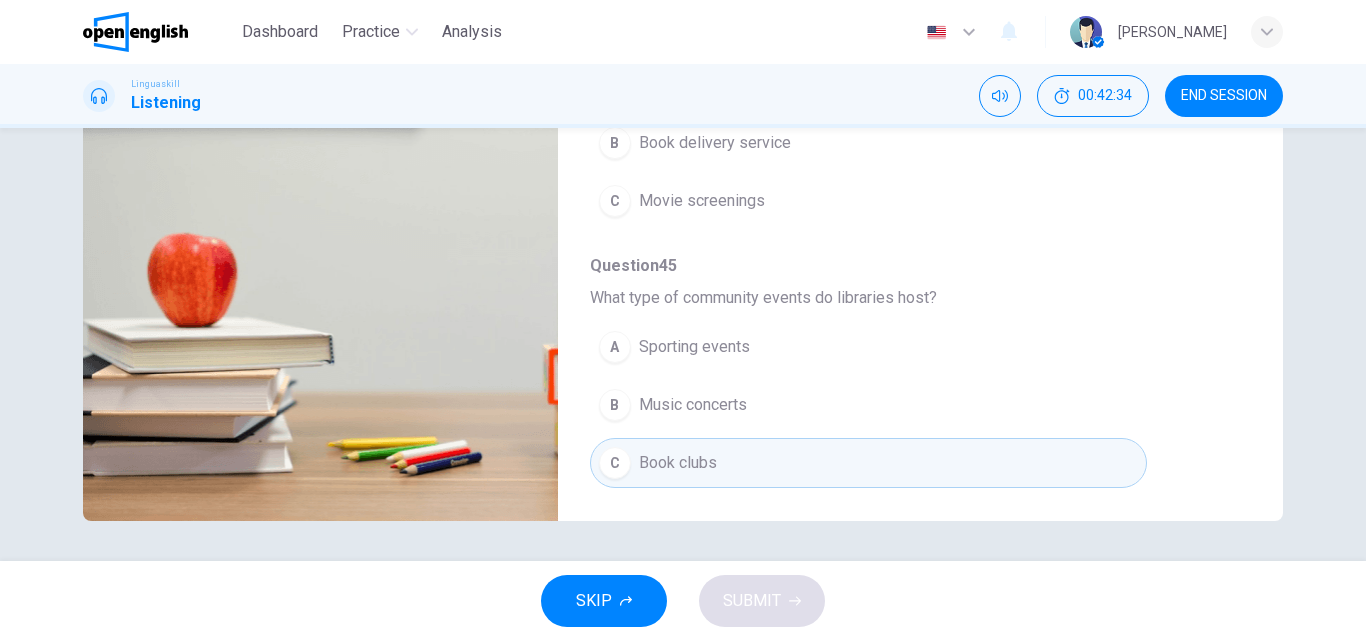 type 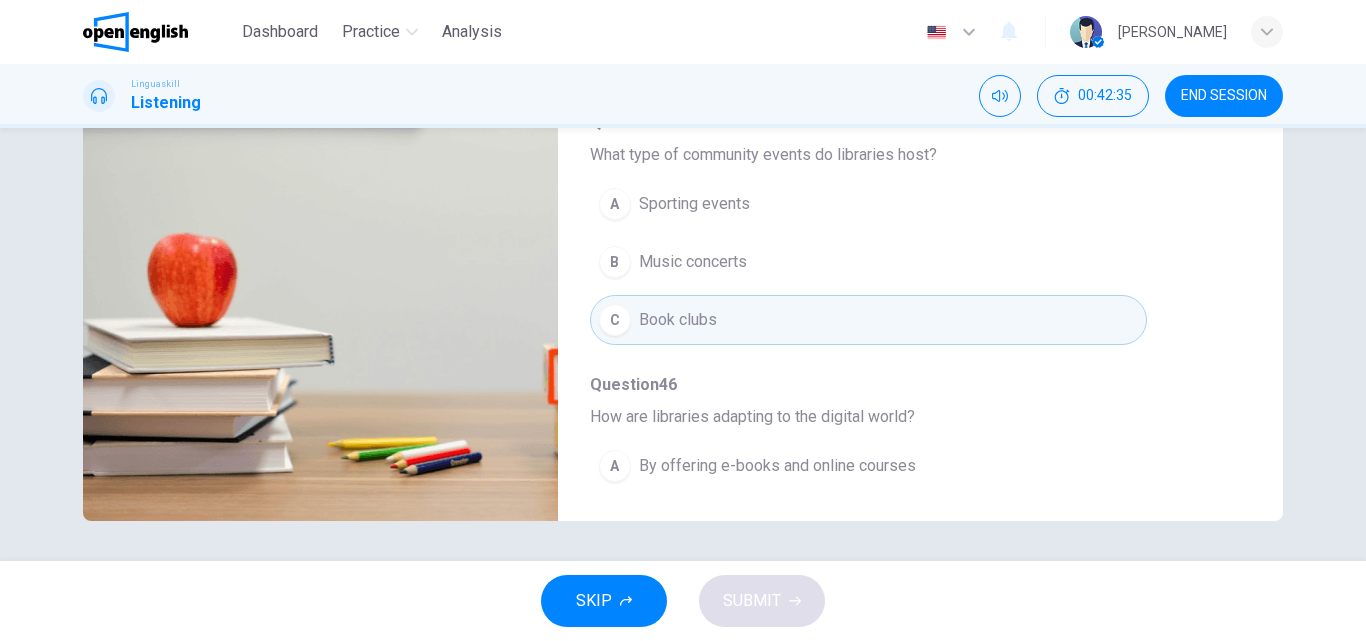 scroll, scrollTop: 520, scrollLeft: 0, axis: vertical 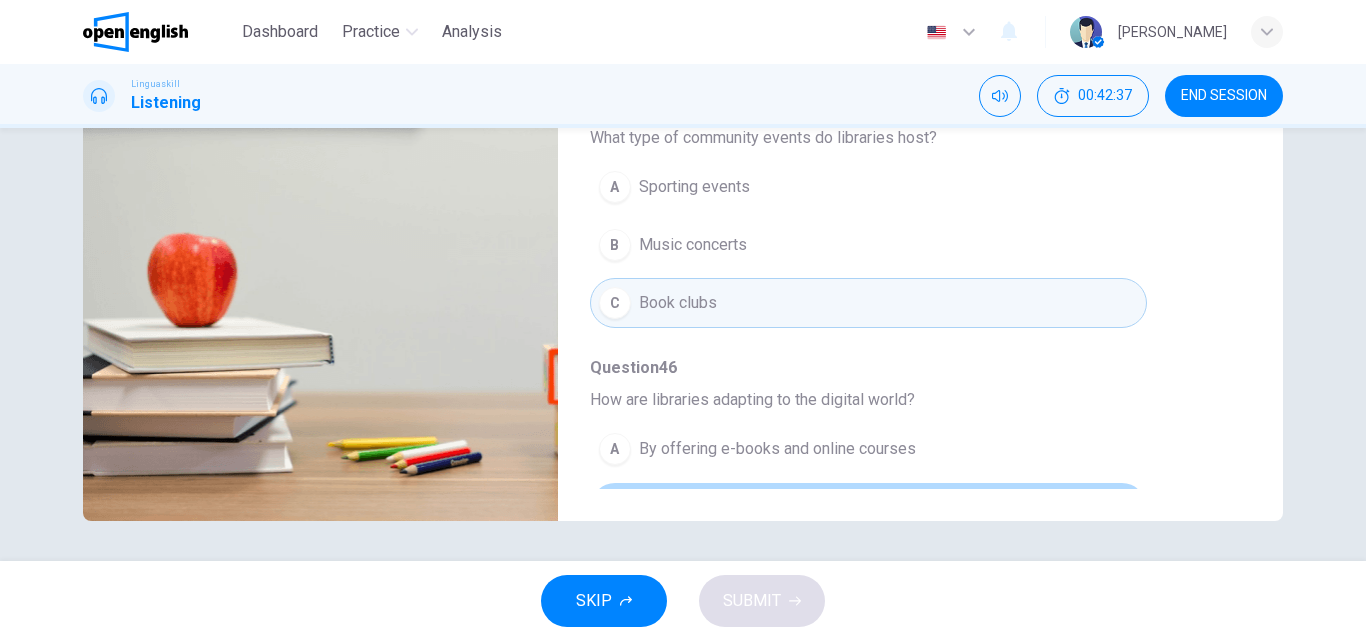 type on "**" 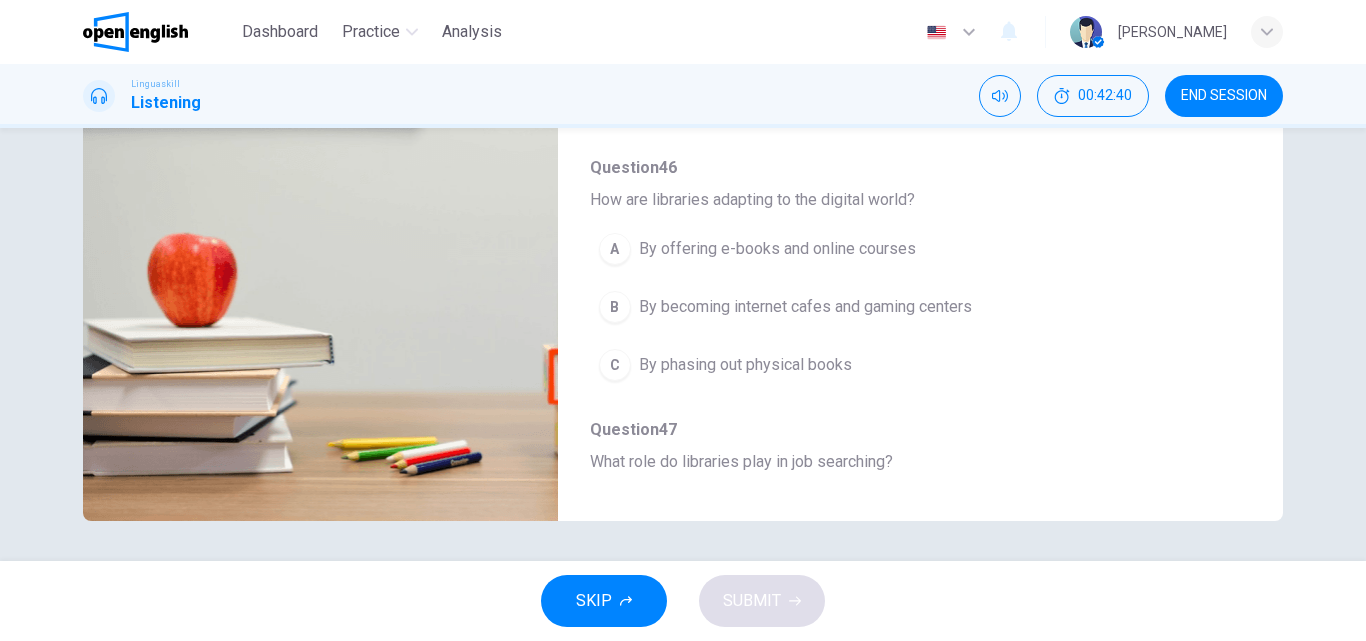 scroll, scrollTop: 760, scrollLeft: 0, axis: vertical 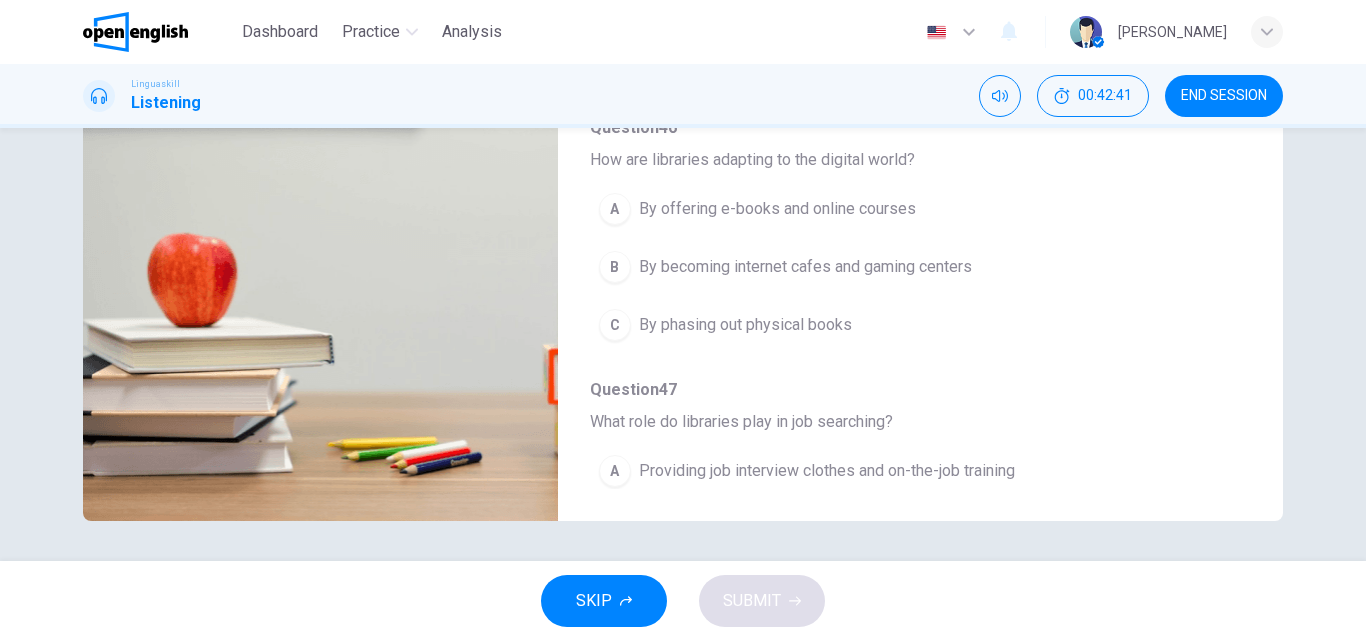 type on "**" 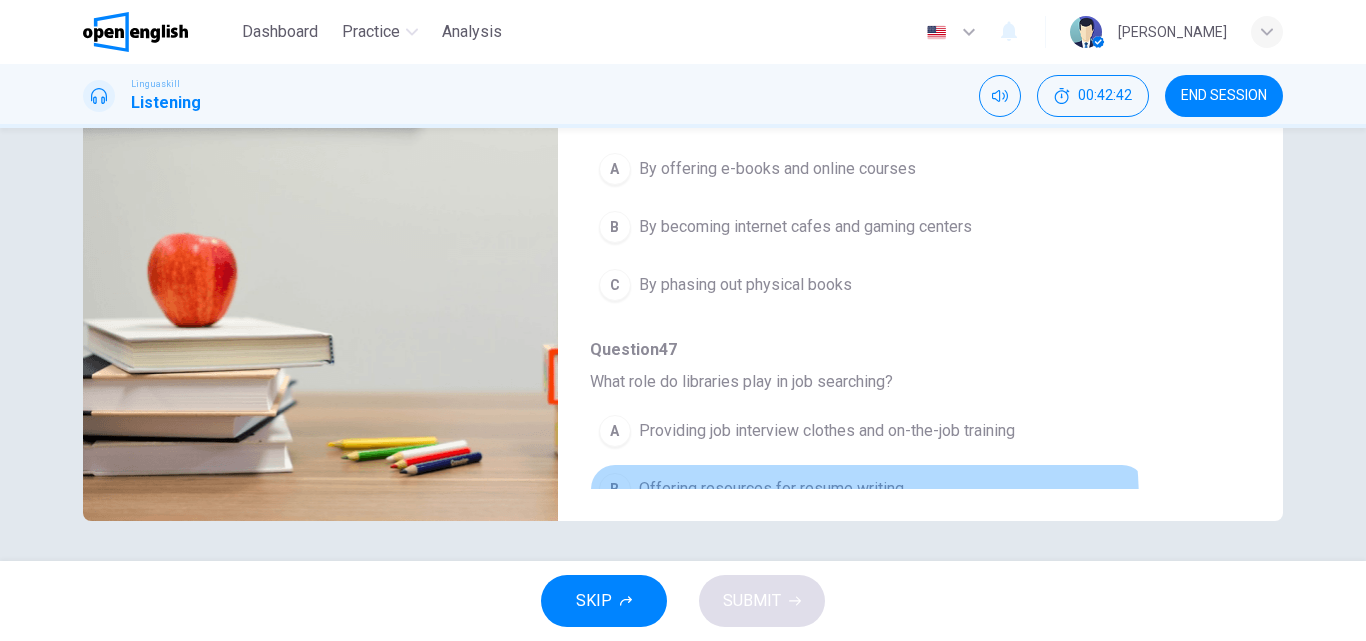 type 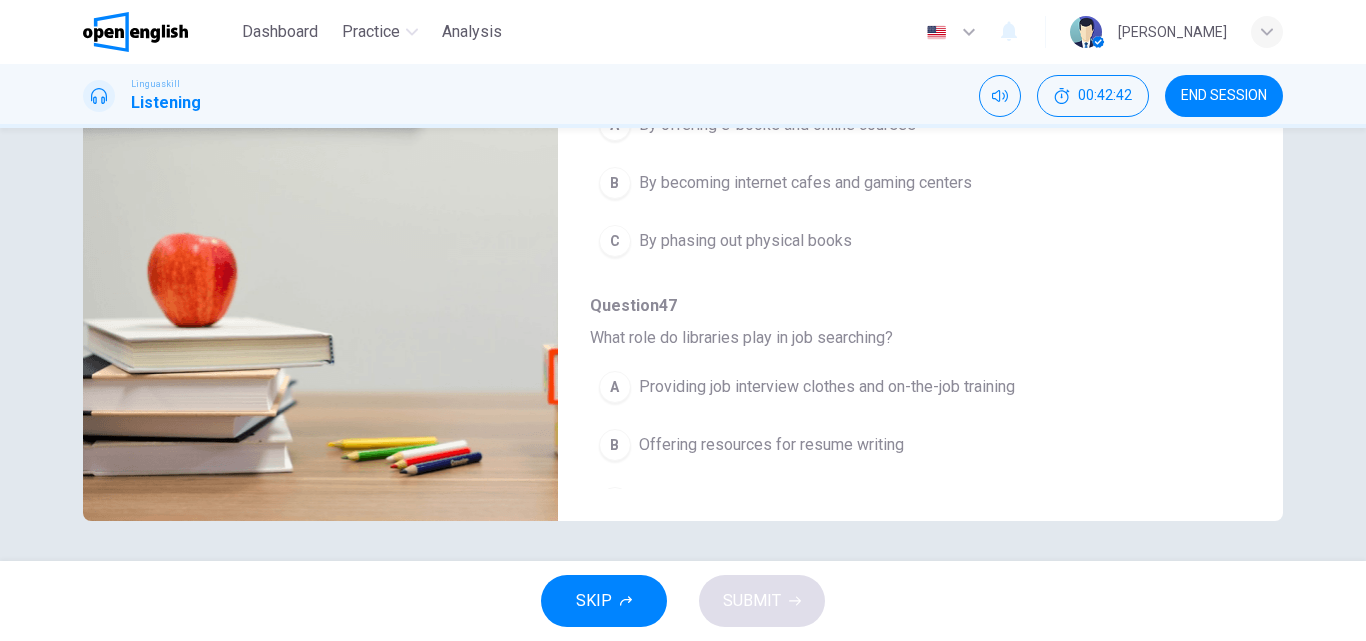 scroll, scrollTop: 863, scrollLeft: 0, axis: vertical 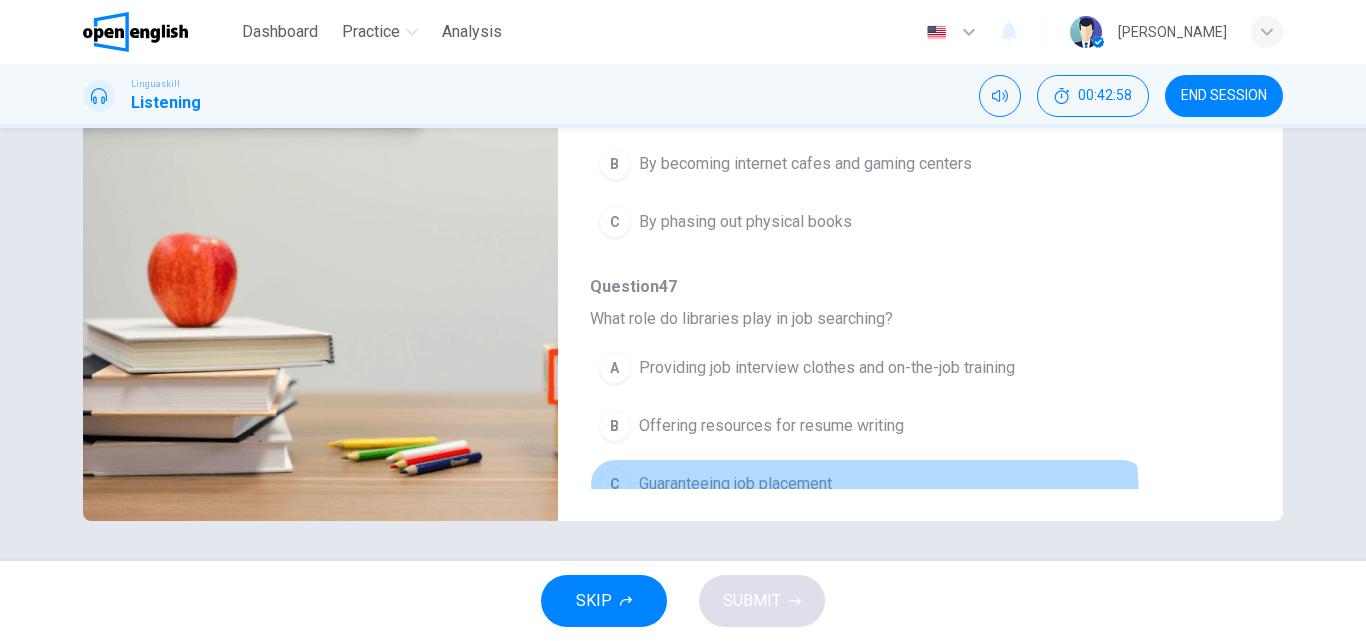 type on "*" 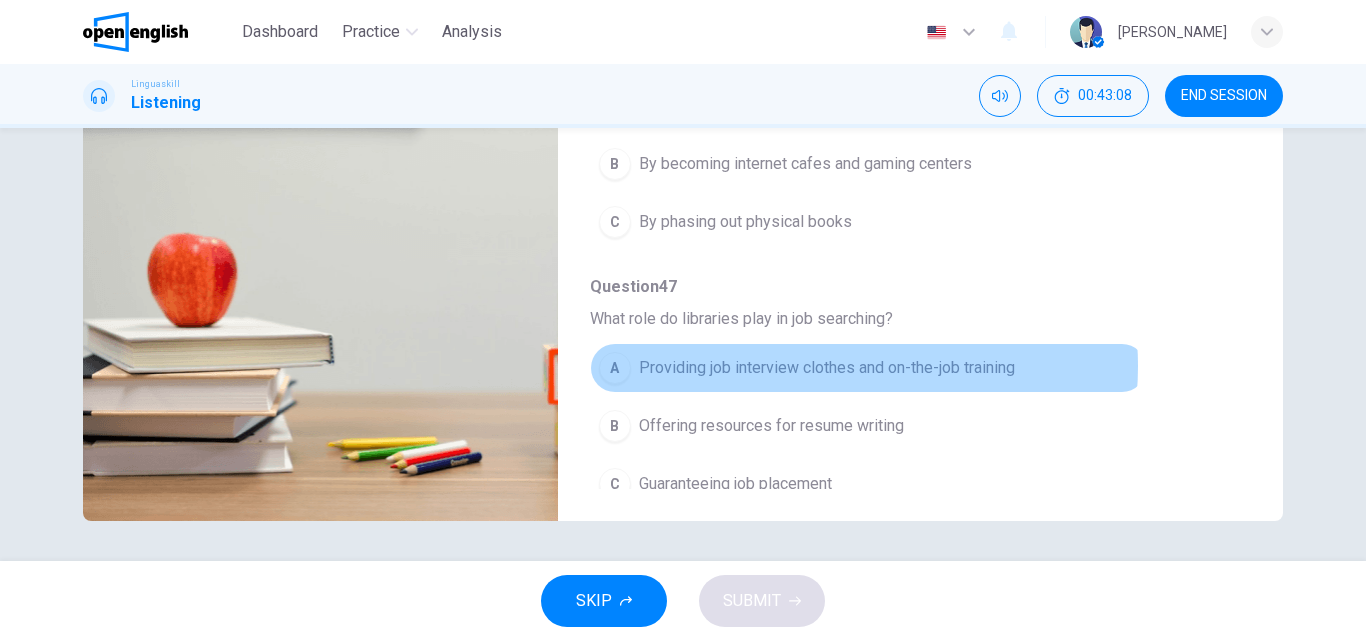 click on "Providing job interview clothes and on-the-job training" at bounding box center [827, 368] 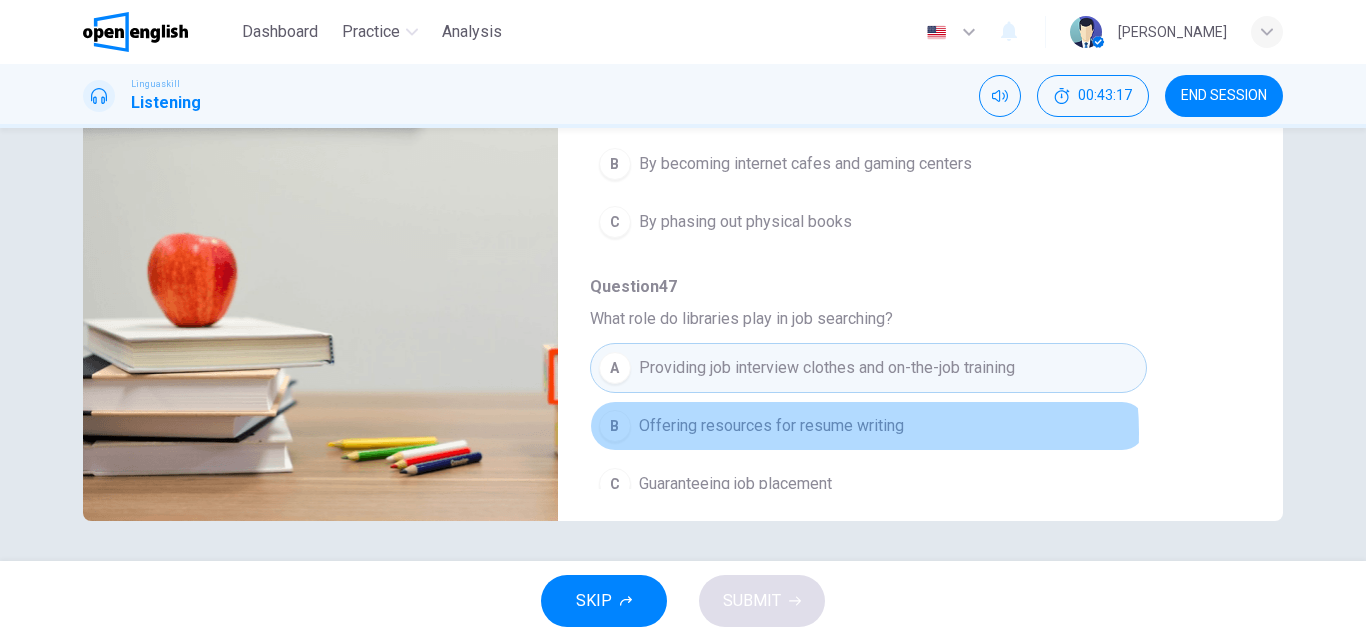 click on "Offering resources for resume writing" at bounding box center [771, 426] 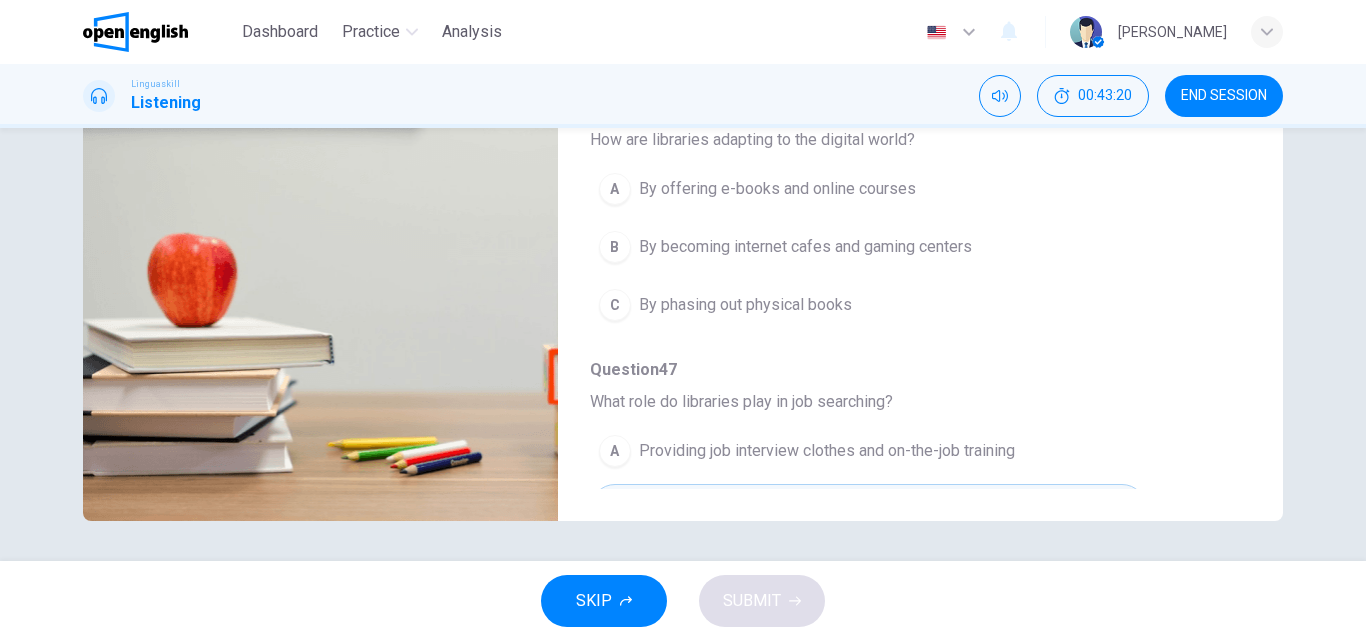 scroll, scrollTop: 743, scrollLeft: 0, axis: vertical 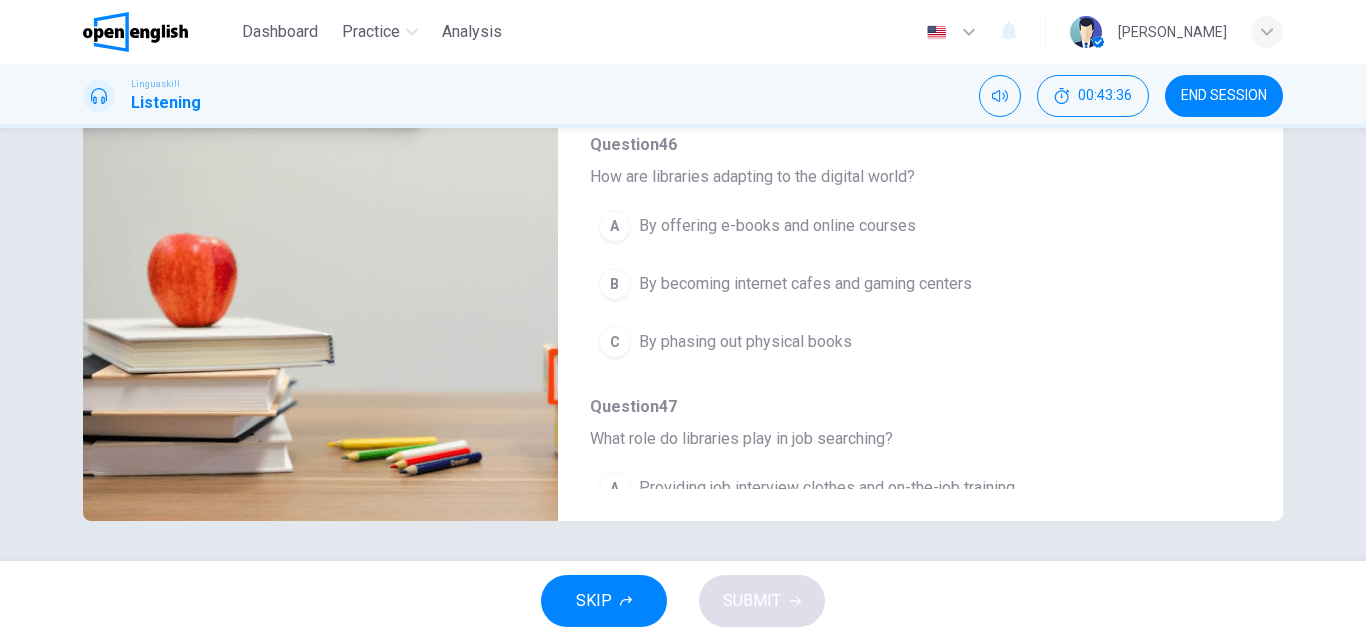 click on "By offering e-books and online courses" at bounding box center (777, 226) 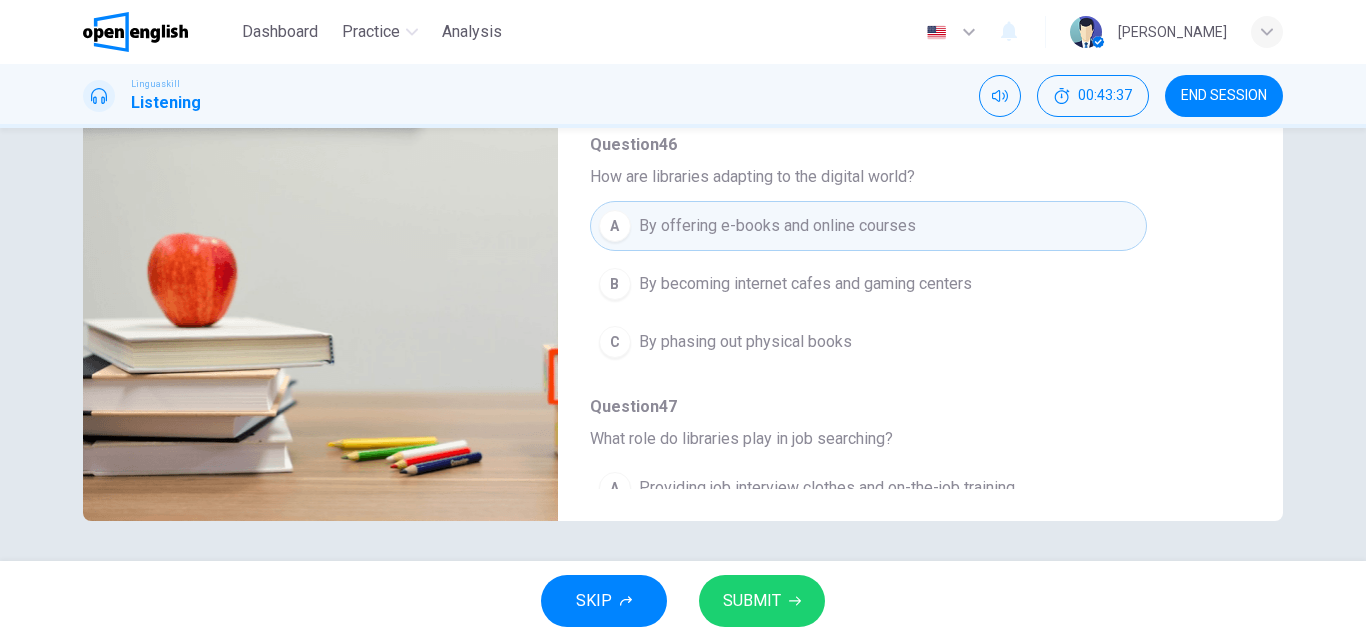 type 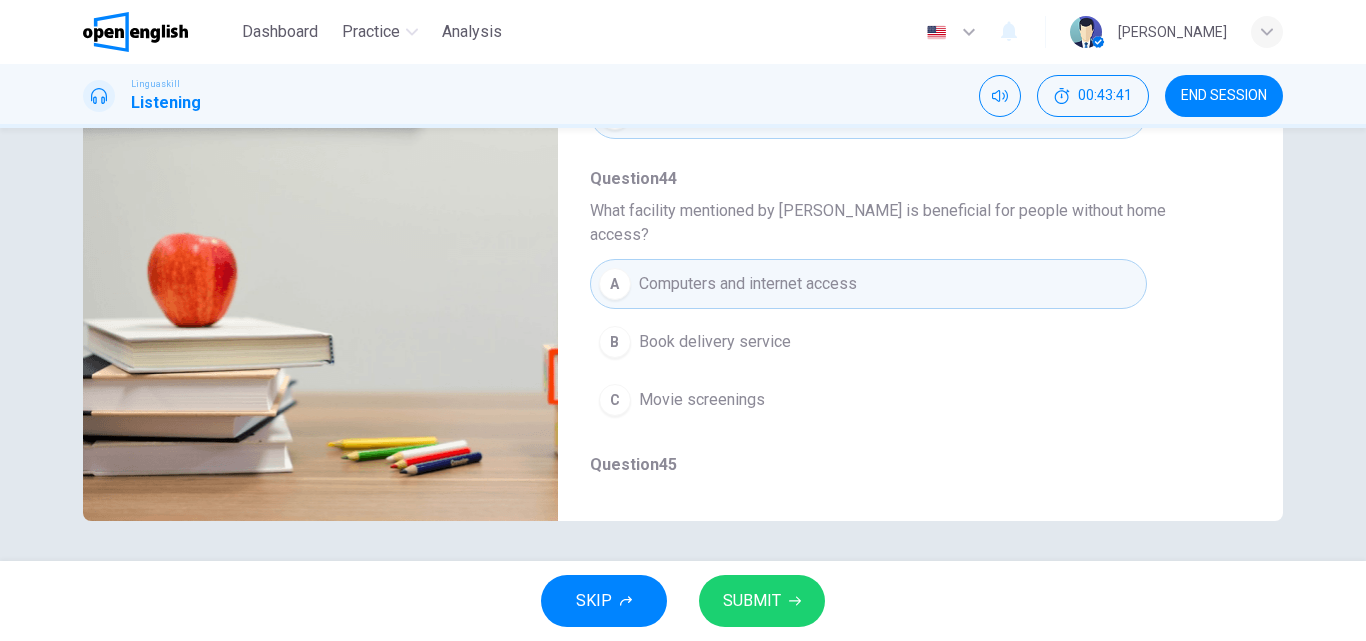 scroll, scrollTop: 143, scrollLeft: 0, axis: vertical 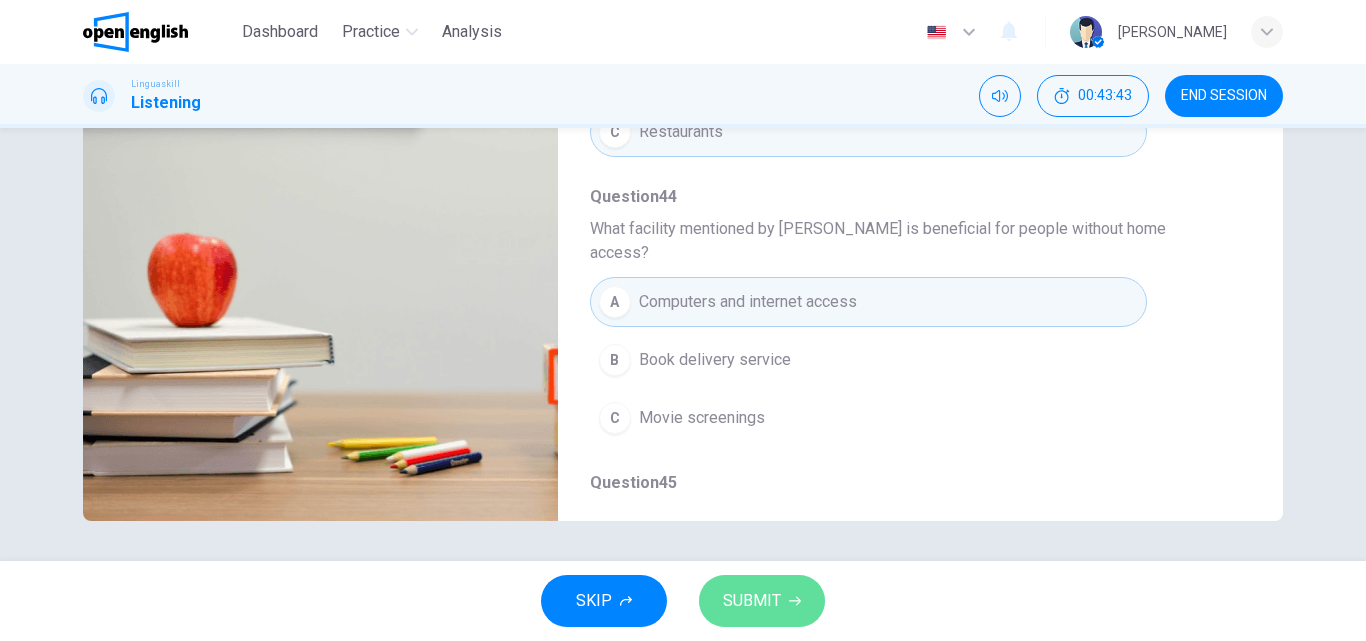 click on "SUBMIT" at bounding box center (752, 601) 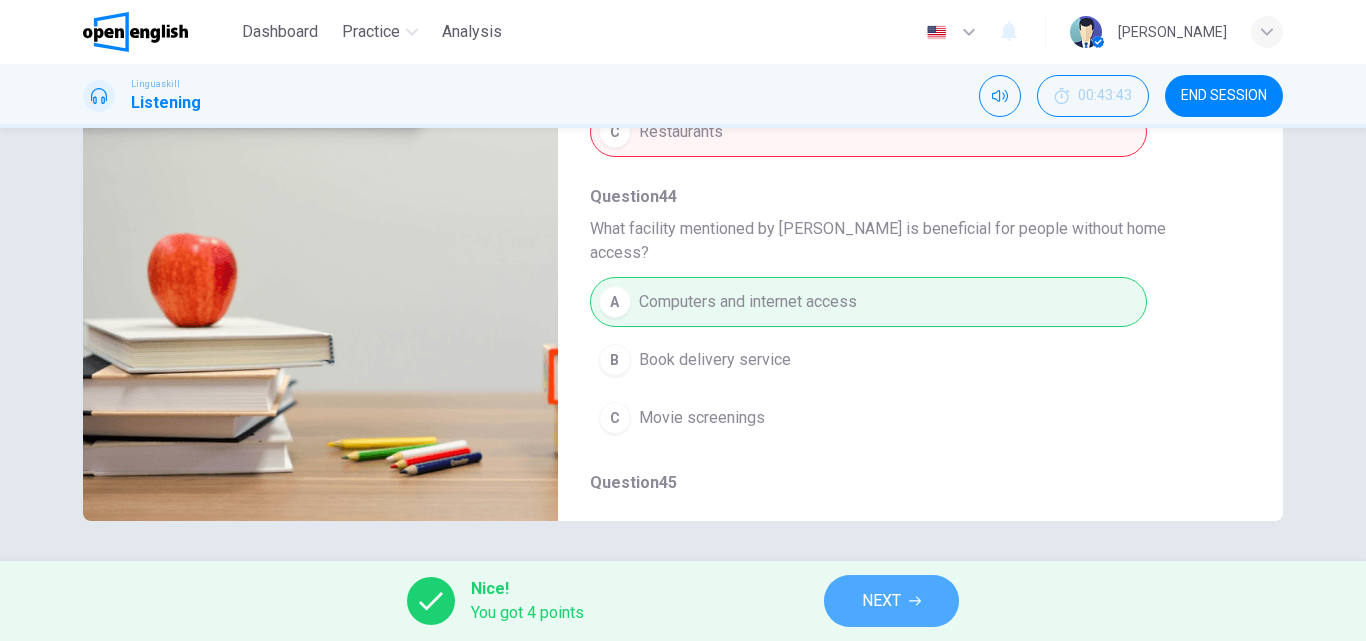click on "NEXT" at bounding box center [891, 601] 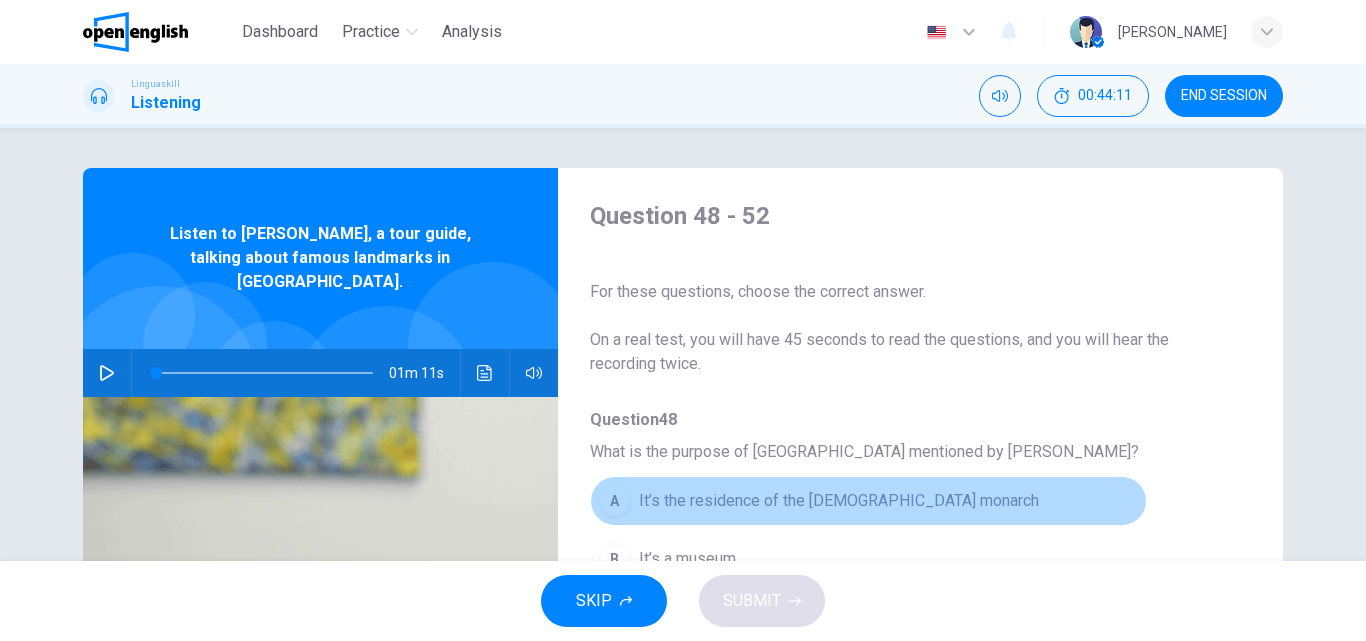 click on "A It’s the residence of the [DEMOGRAPHIC_DATA] monarch" at bounding box center [868, 501] 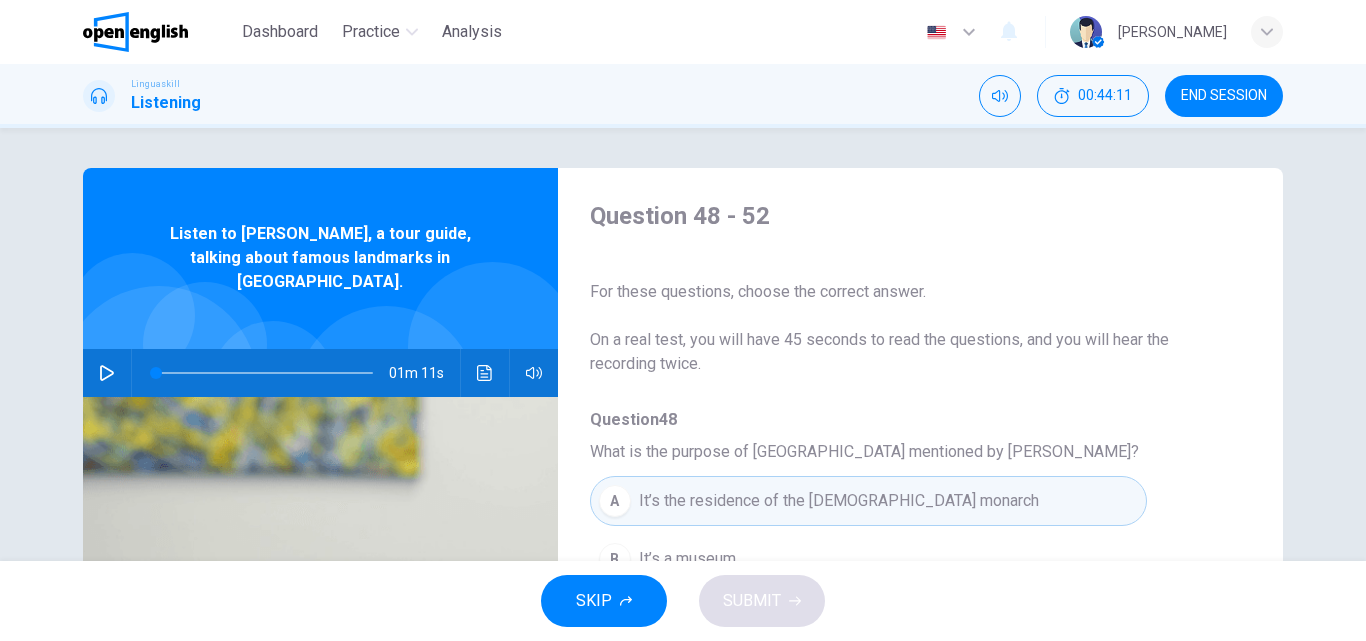 type 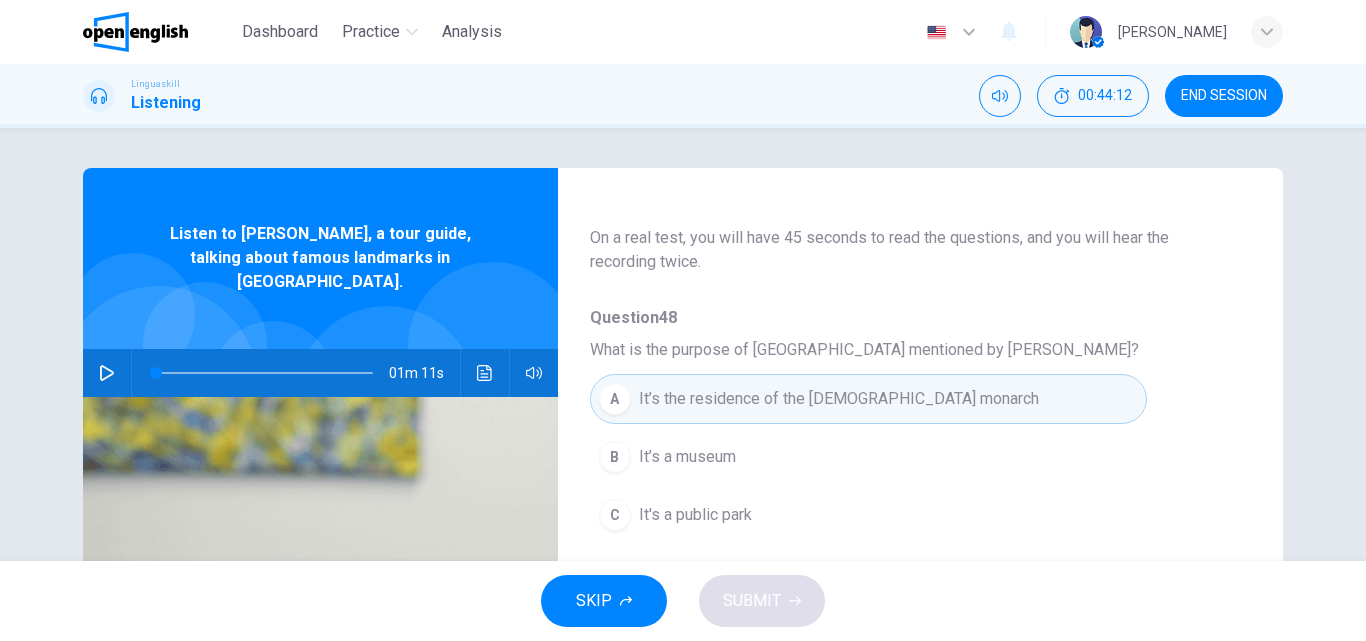 scroll, scrollTop: 120, scrollLeft: 0, axis: vertical 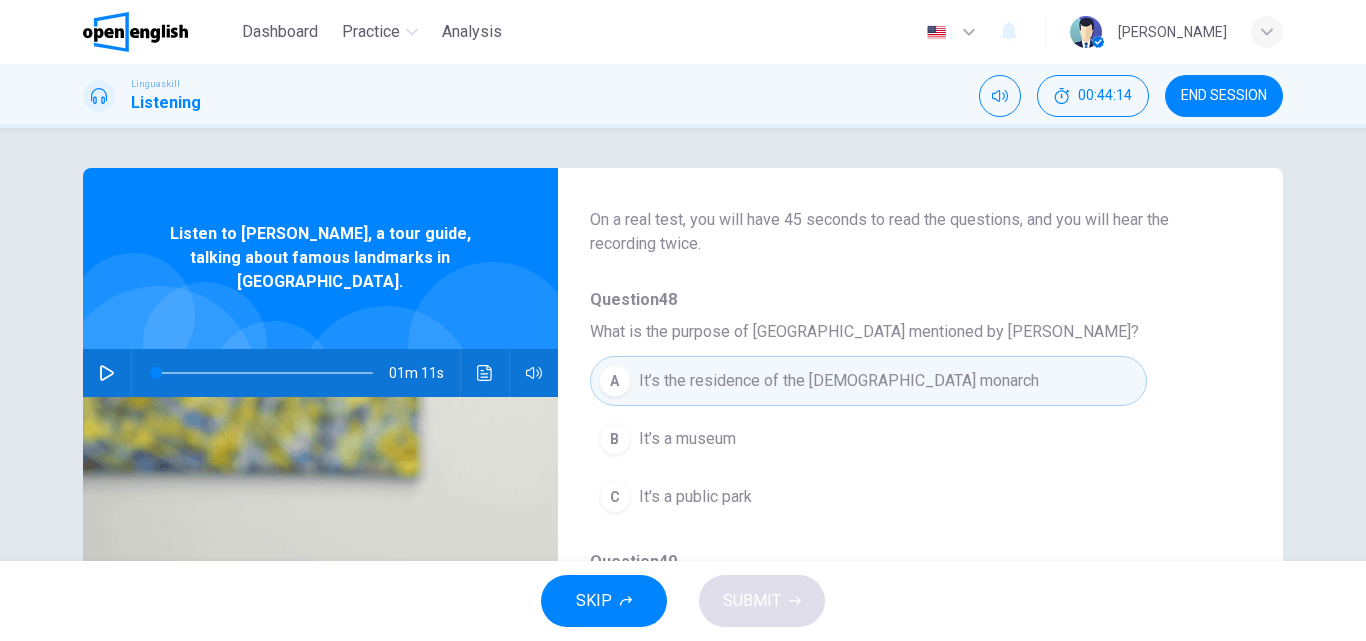 click on "It’s the residence of the [DEMOGRAPHIC_DATA] monarch" at bounding box center (839, 381) 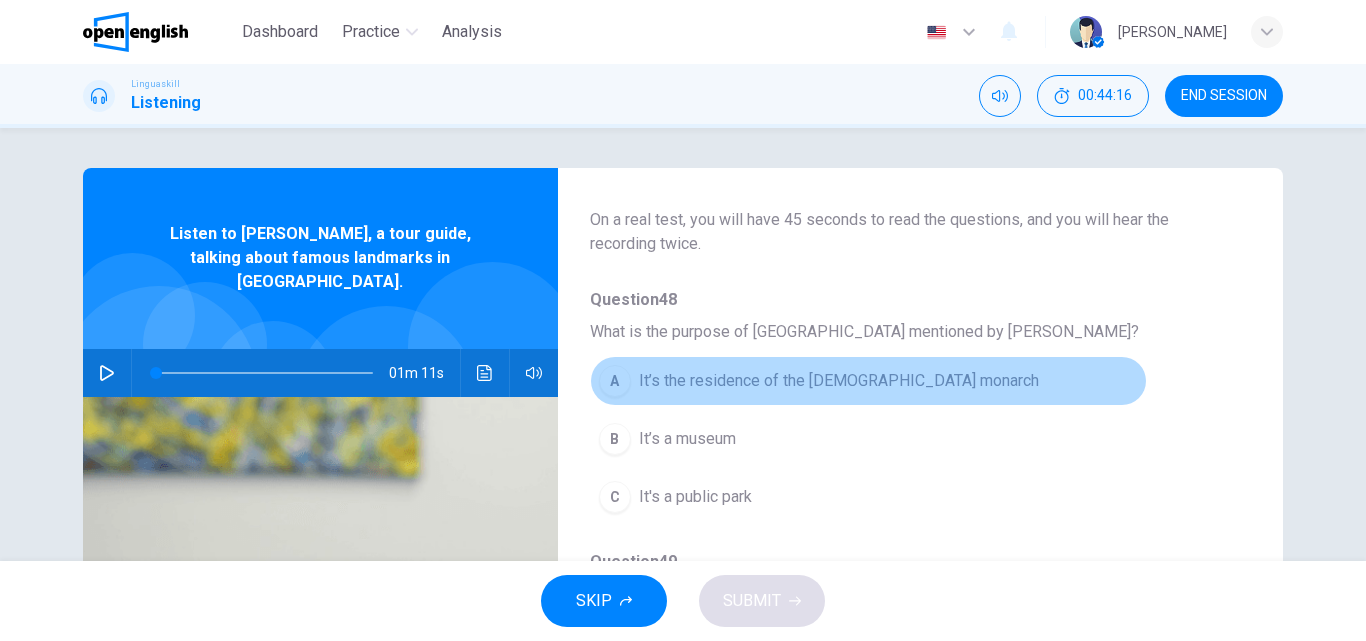 click on "A It’s the residence of the [DEMOGRAPHIC_DATA] monarch" at bounding box center [868, 381] 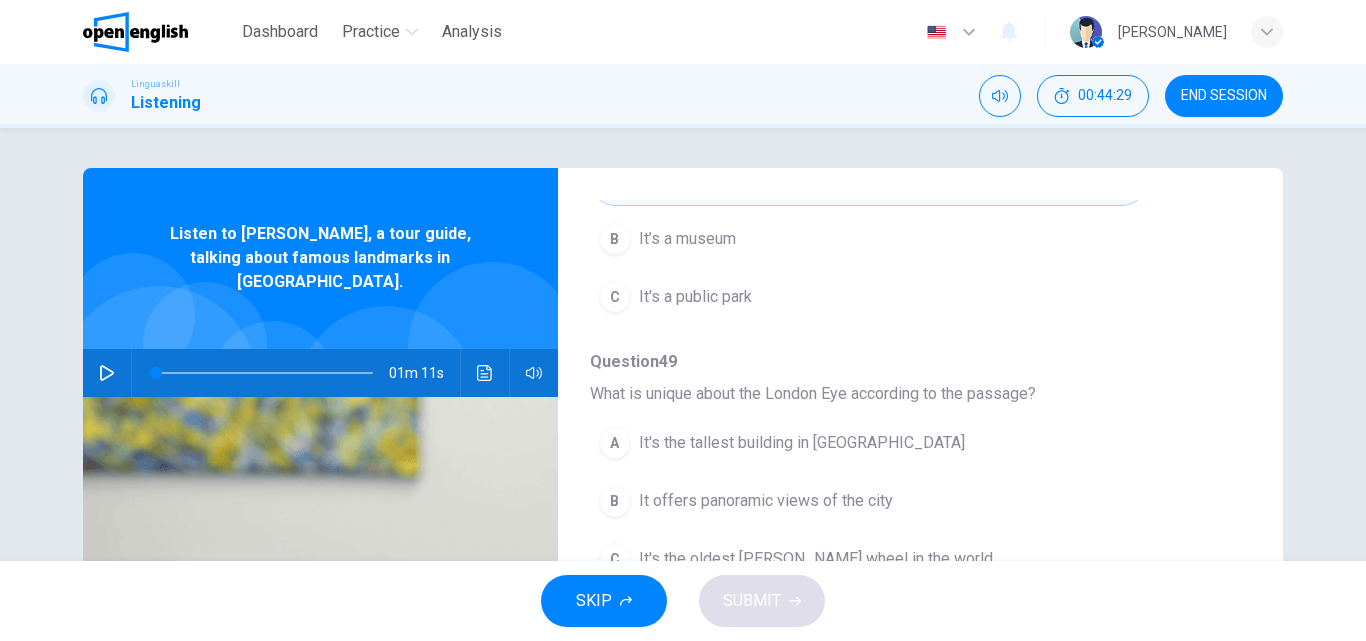 scroll, scrollTop: 360, scrollLeft: 0, axis: vertical 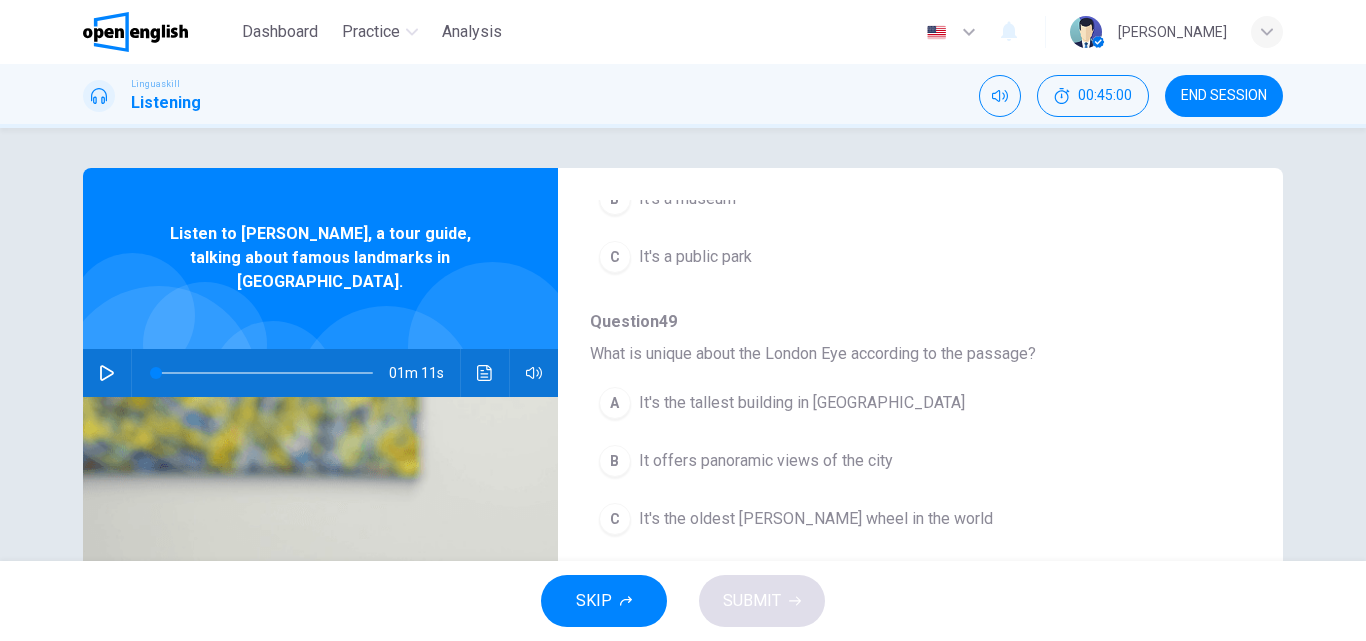 click on "It offers panoramic views of the city" at bounding box center [766, 461] 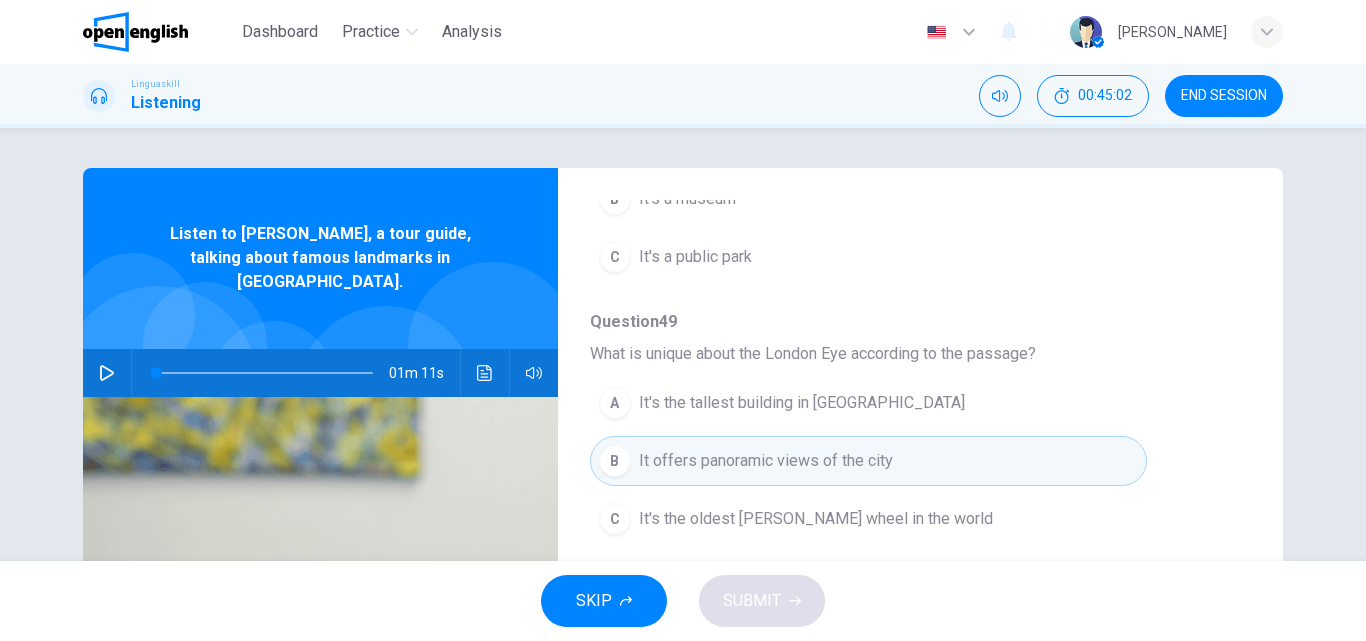 type 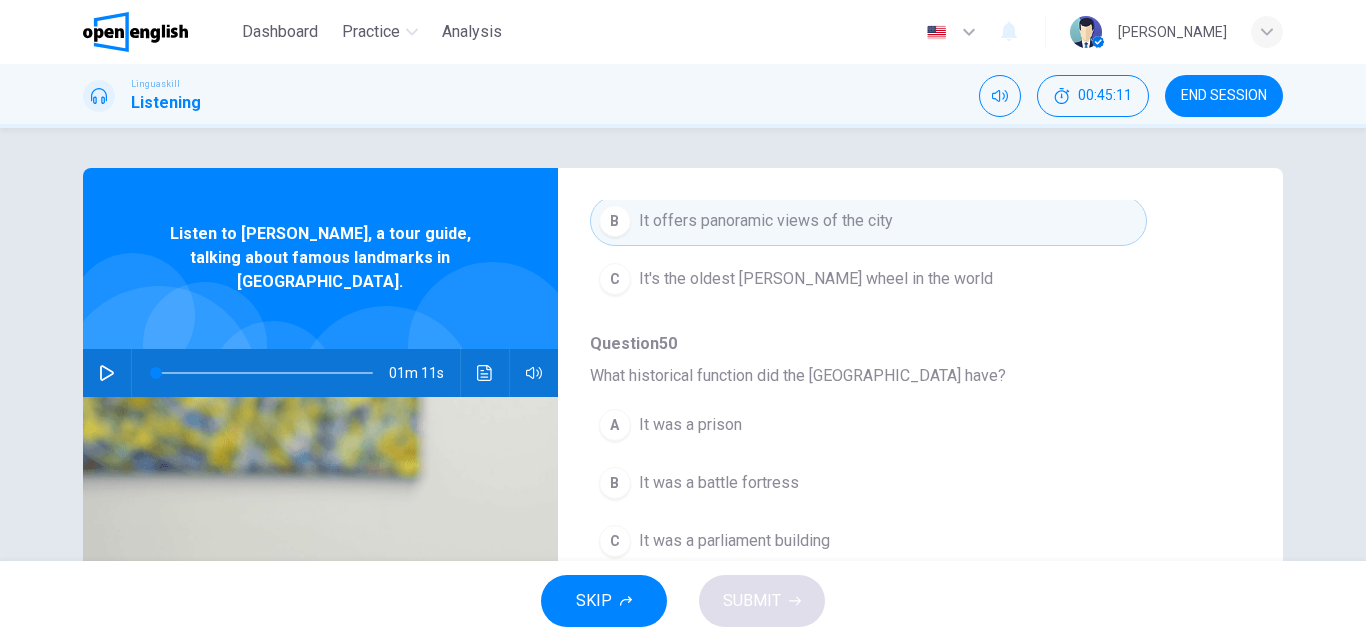 scroll, scrollTop: 640, scrollLeft: 0, axis: vertical 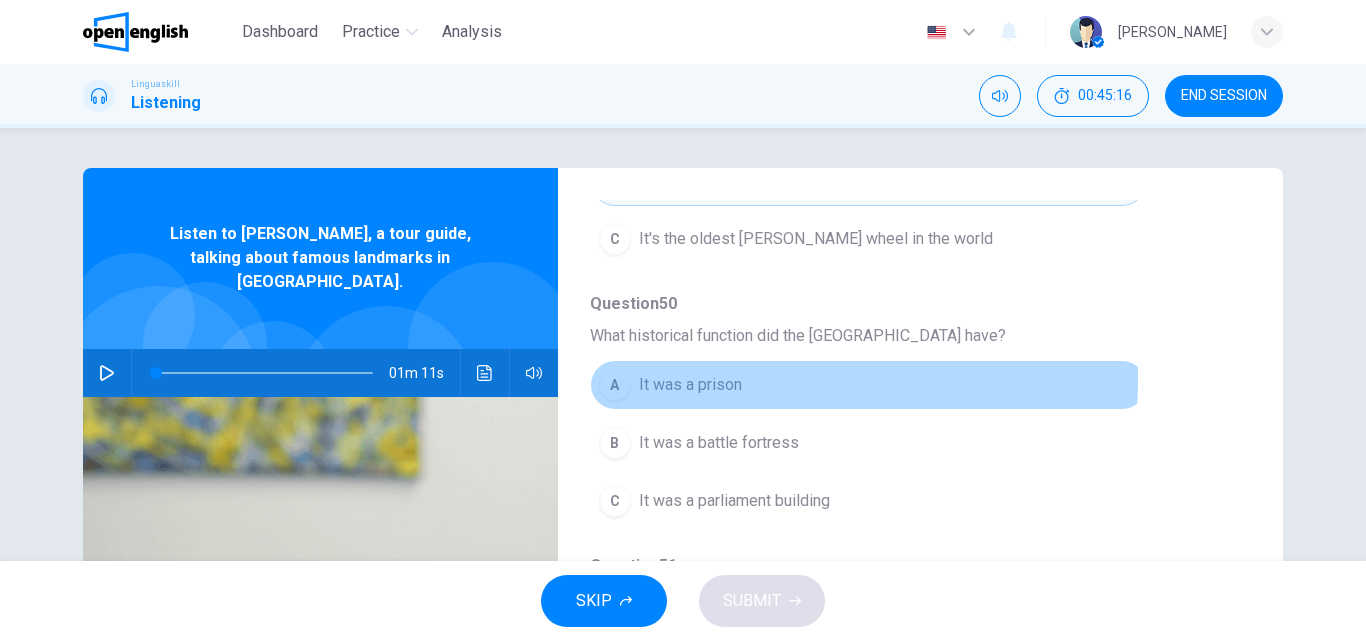 click on "It was a prison" at bounding box center [690, 385] 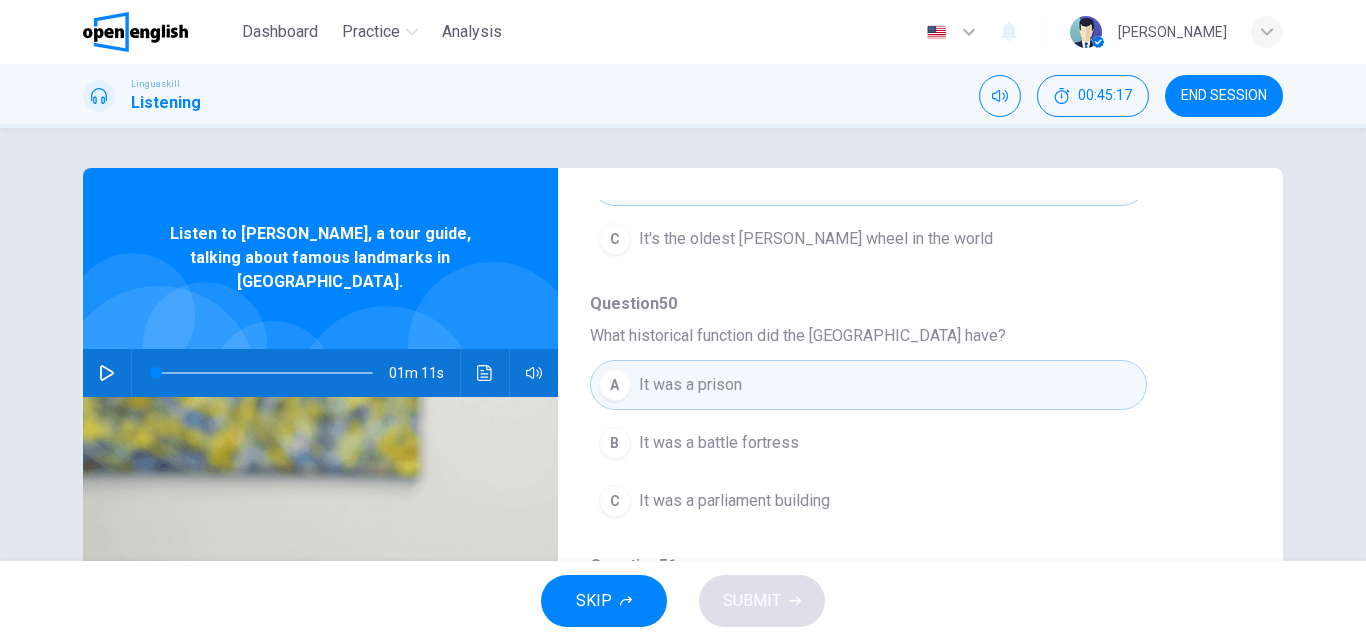 type 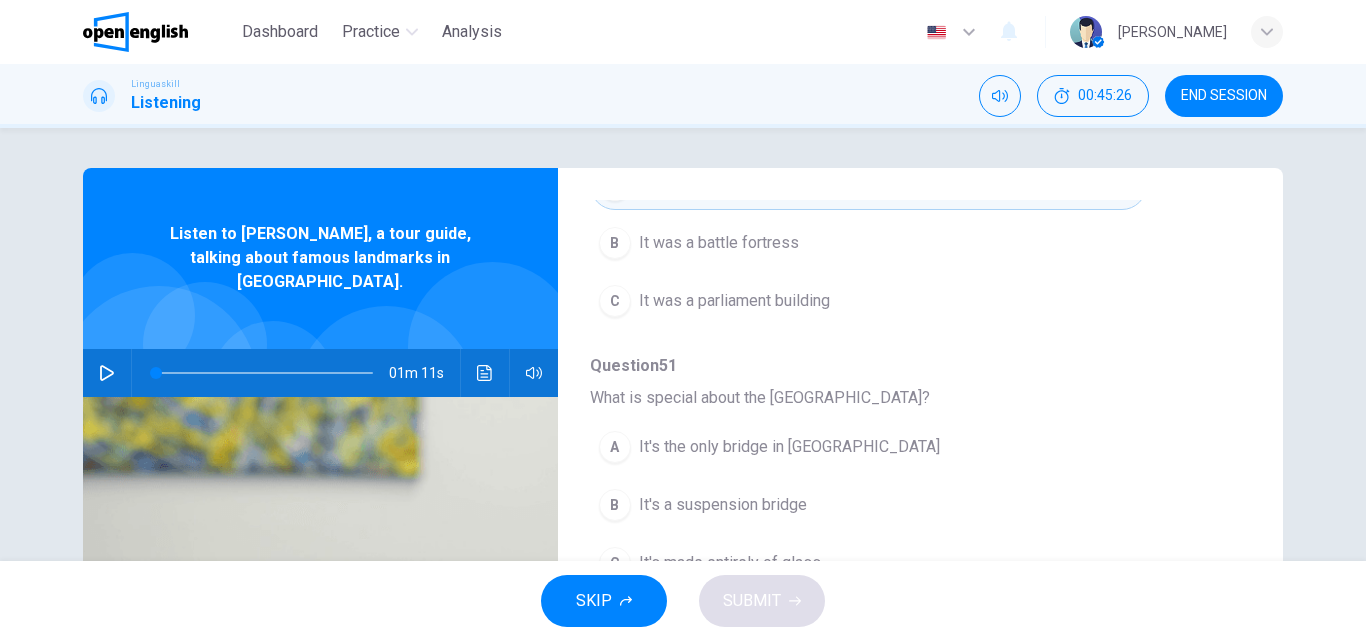 scroll, scrollTop: 863, scrollLeft: 0, axis: vertical 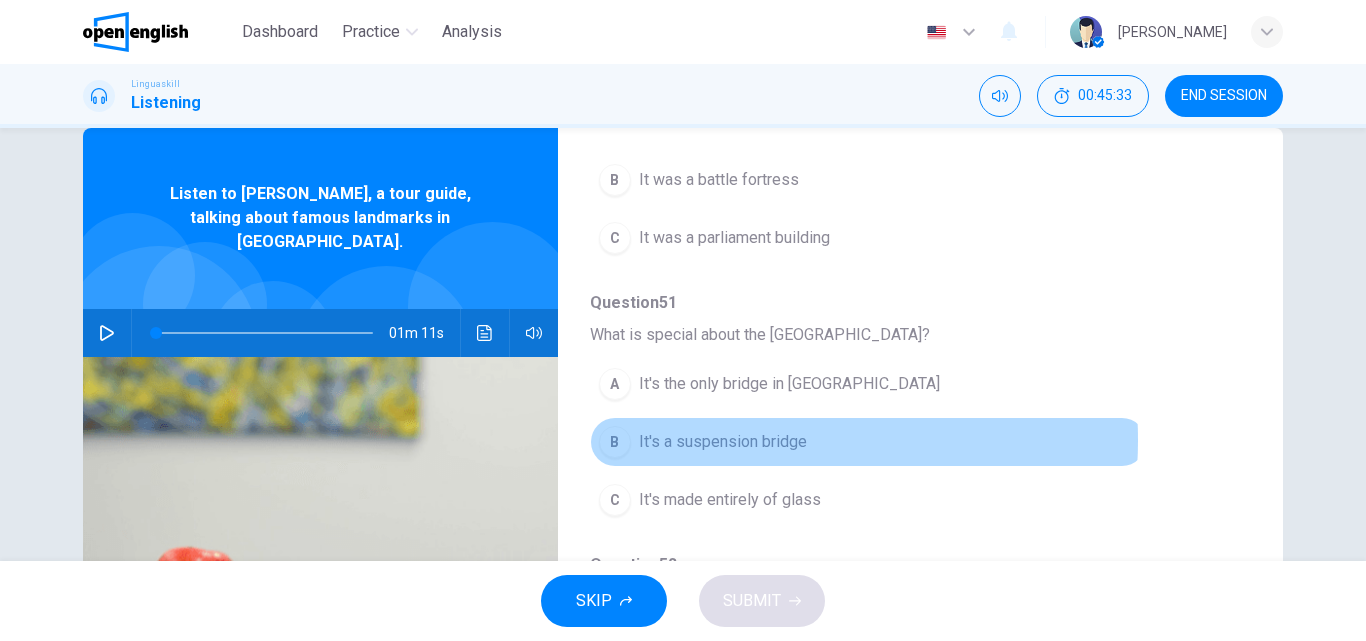 click on "It's a suspension bridge" at bounding box center [723, 442] 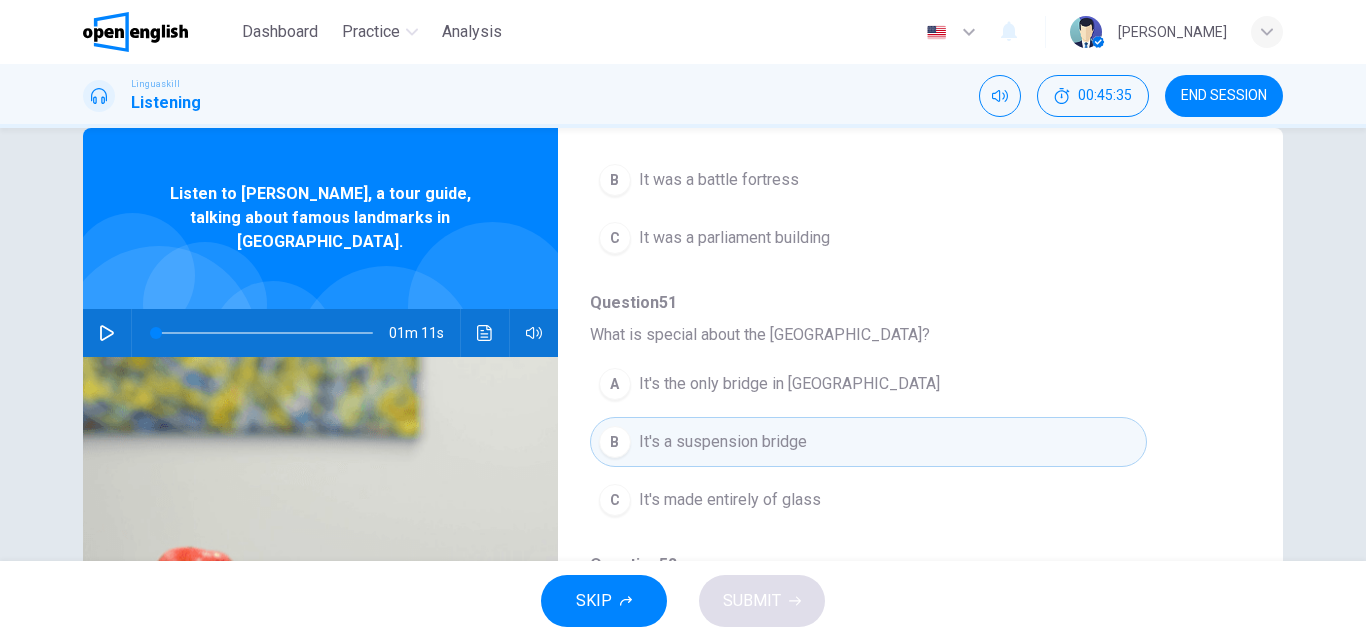 type 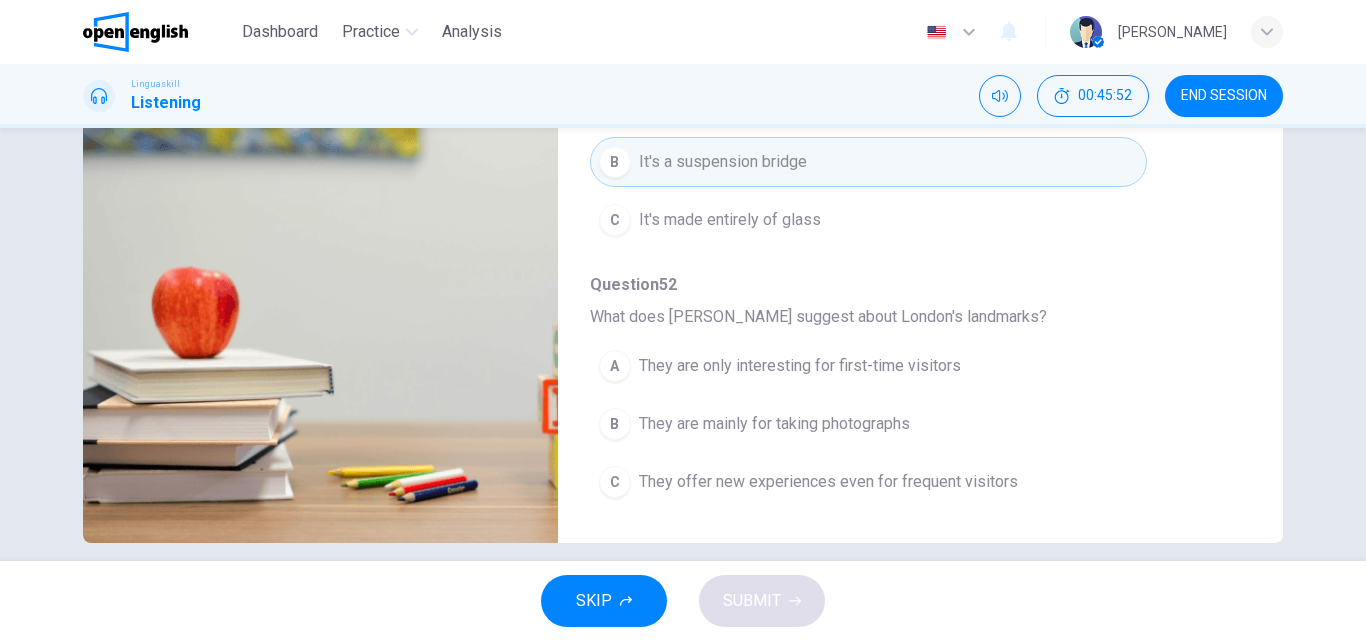 scroll, scrollTop: 342, scrollLeft: 0, axis: vertical 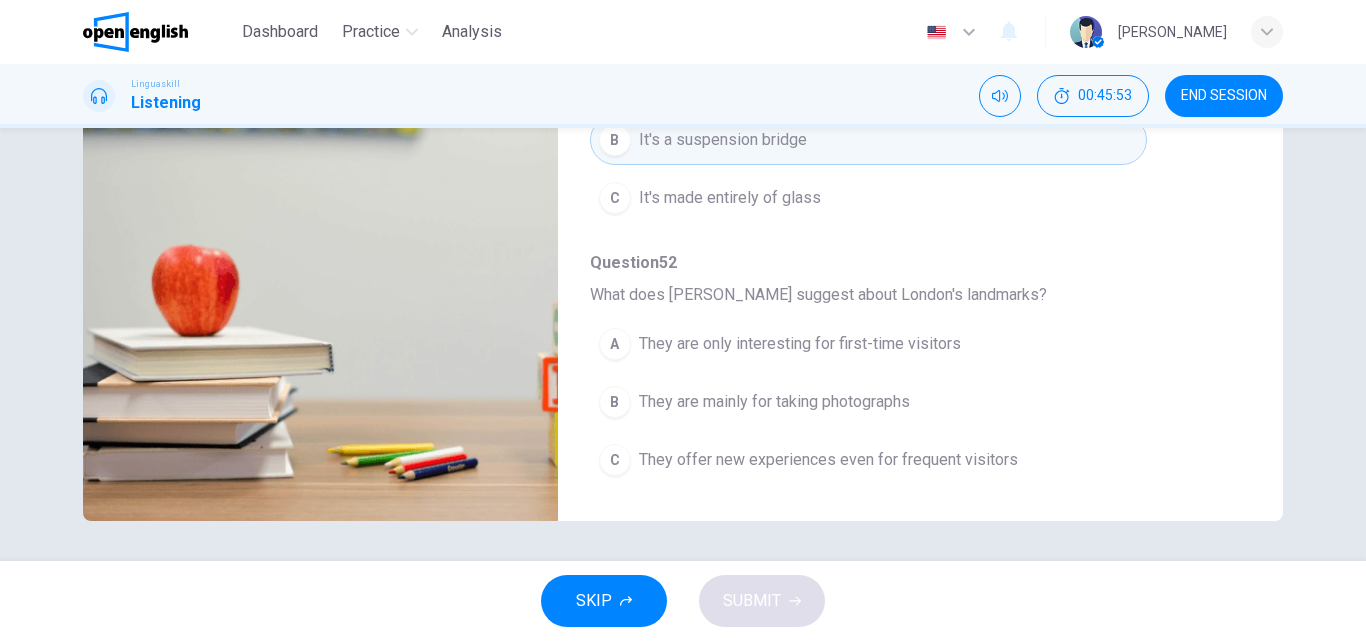 click on "They offer new experiences even for frequent visitors" at bounding box center [828, 460] 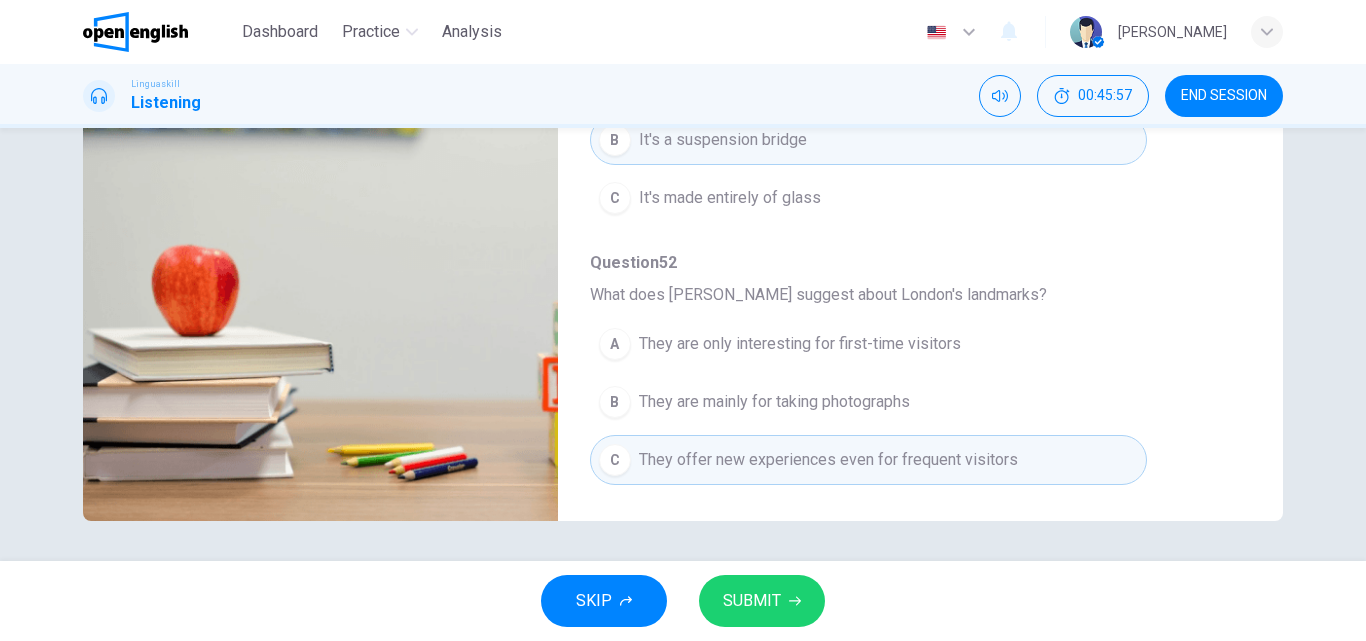type 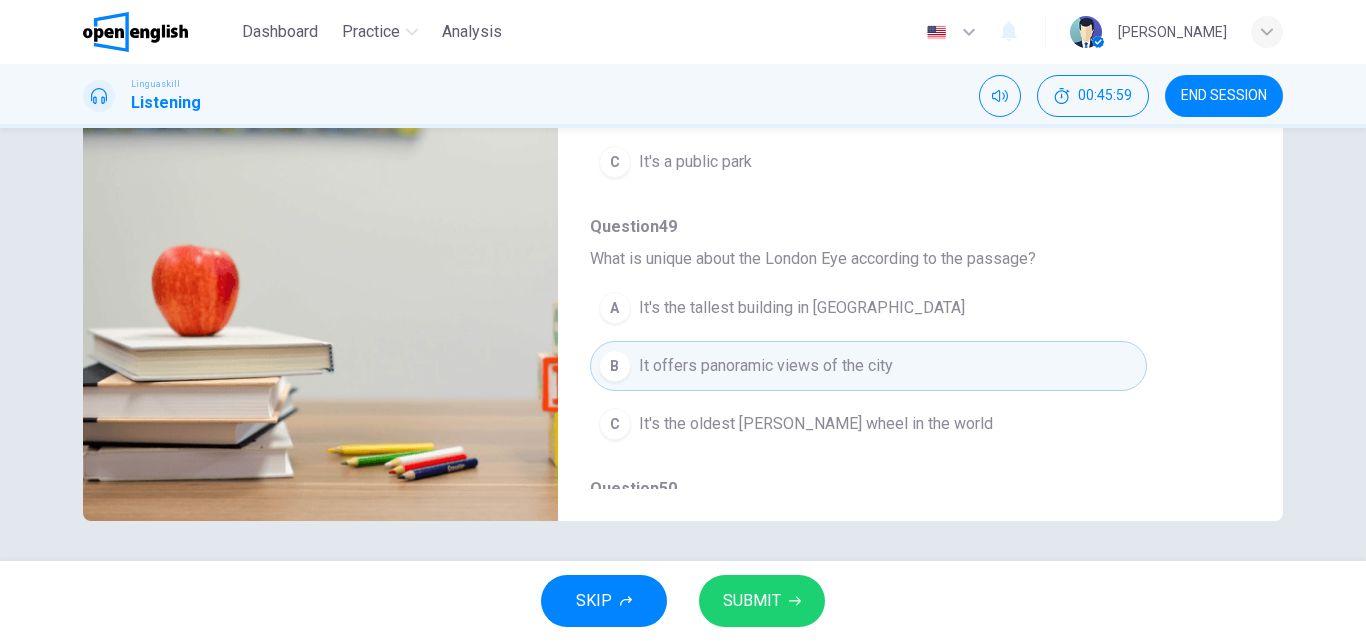 scroll, scrollTop: 10, scrollLeft: 0, axis: vertical 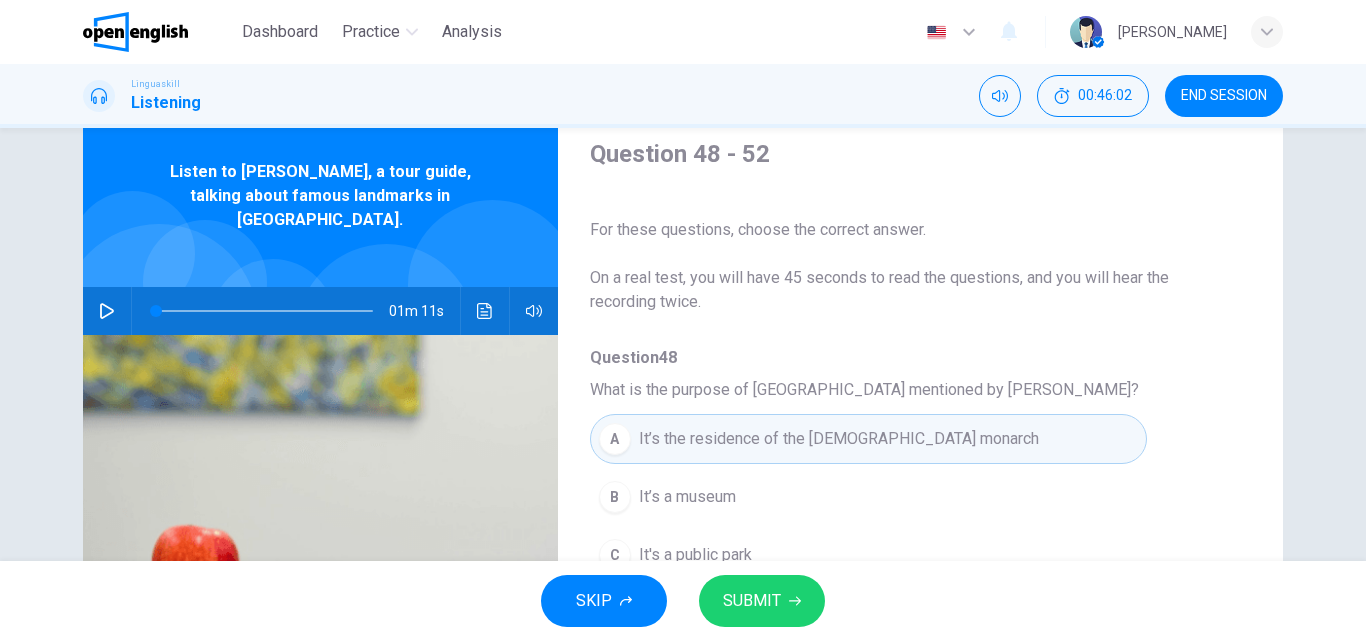 click 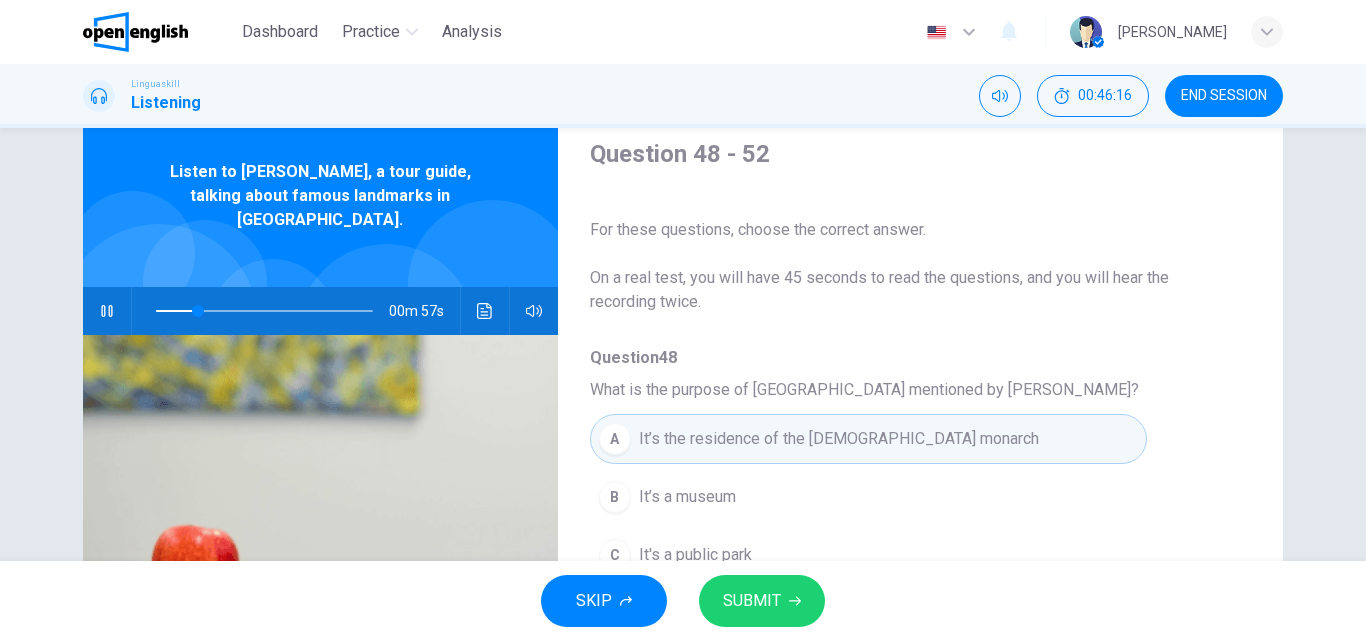 type on "**" 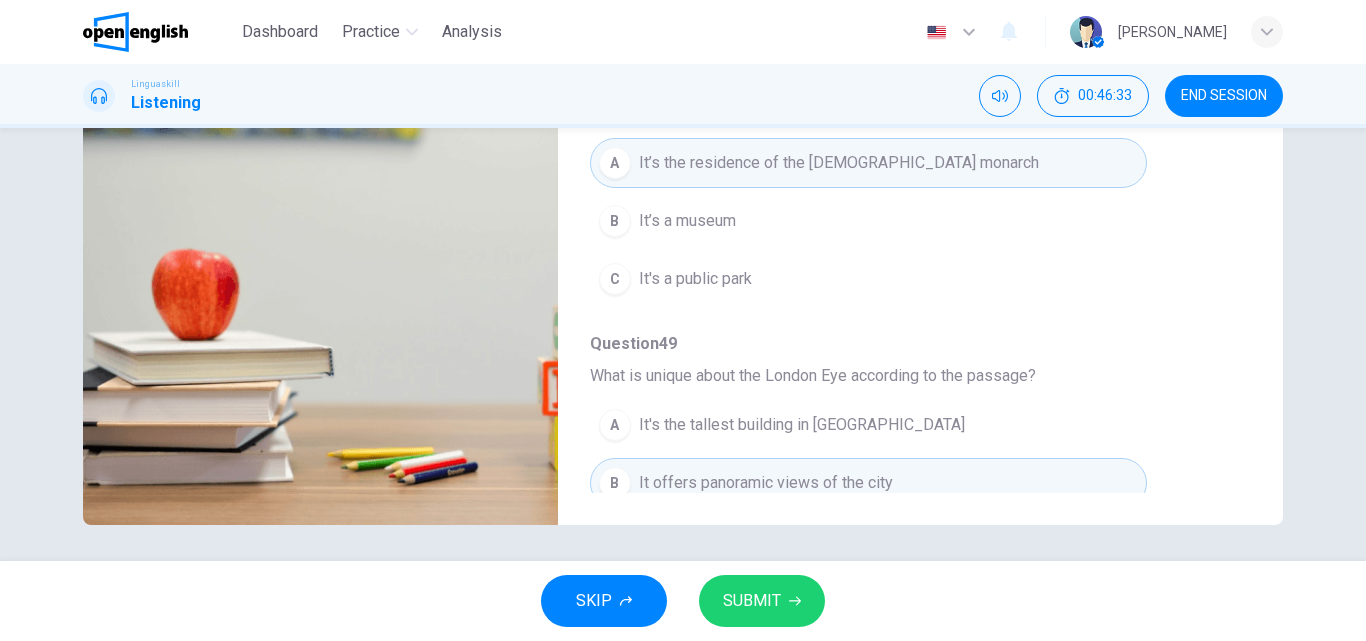 scroll, scrollTop: 342, scrollLeft: 0, axis: vertical 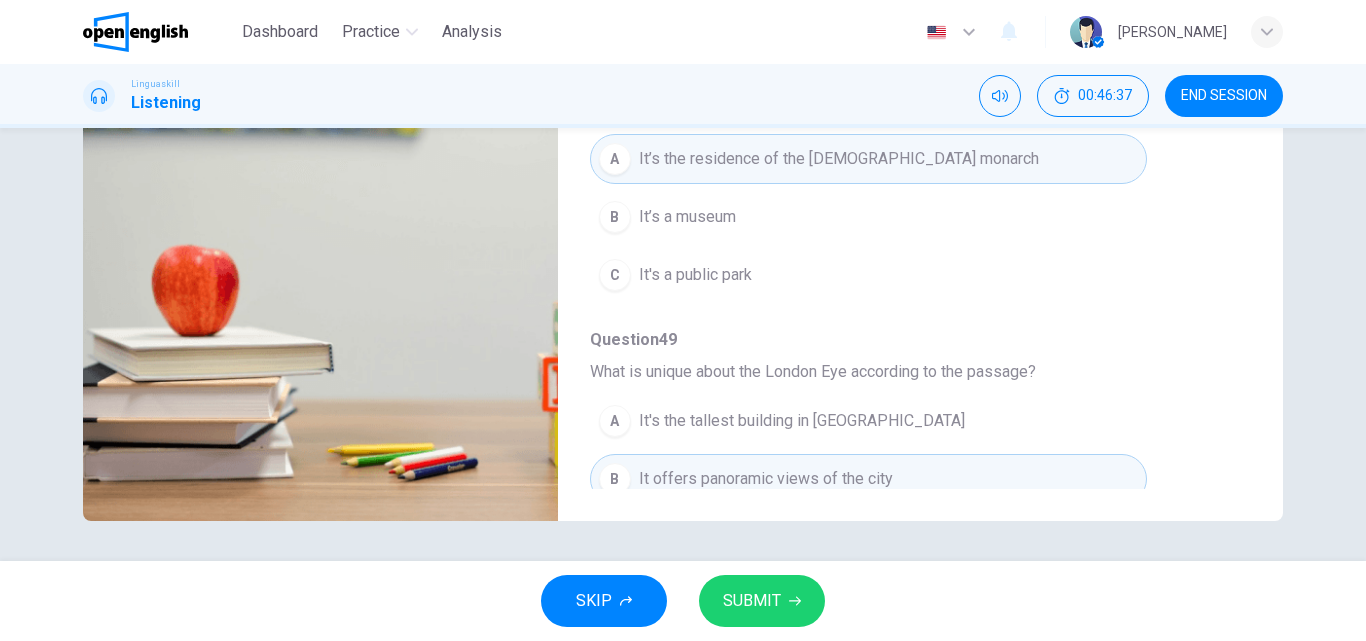 click on "Question  48 What is the purpose of [GEOGRAPHIC_DATA] mentioned by [PERSON_NAME]? A It’s the residence of the [DEMOGRAPHIC_DATA] monarch B It’s a museum C It's a public park Question  49 What is unique about the [GEOGRAPHIC_DATA] according to the passage? A It's the tallest building in [GEOGRAPHIC_DATA] It offers panoramic views of the city C It's the oldest [PERSON_NAME] wheel in the world Question  50 What historical function did the [GEOGRAPHIC_DATA] have? A It was a prison B It was a battle fortress C It was a parliament building Question  51 What is special about the [GEOGRAPHIC_DATA]? A It's the only bridge in [GEOGRAPHIC_DATA] B It's a suspension bridge C It's made entirely of glass Question  52 What does [PERSON_NAME] suggest about London's landmarks? A They are only interesting for first-time visitors B They are mainly for taking photographs C They offer new experiences even for frequent visitors" at bounding box center [904, 709] 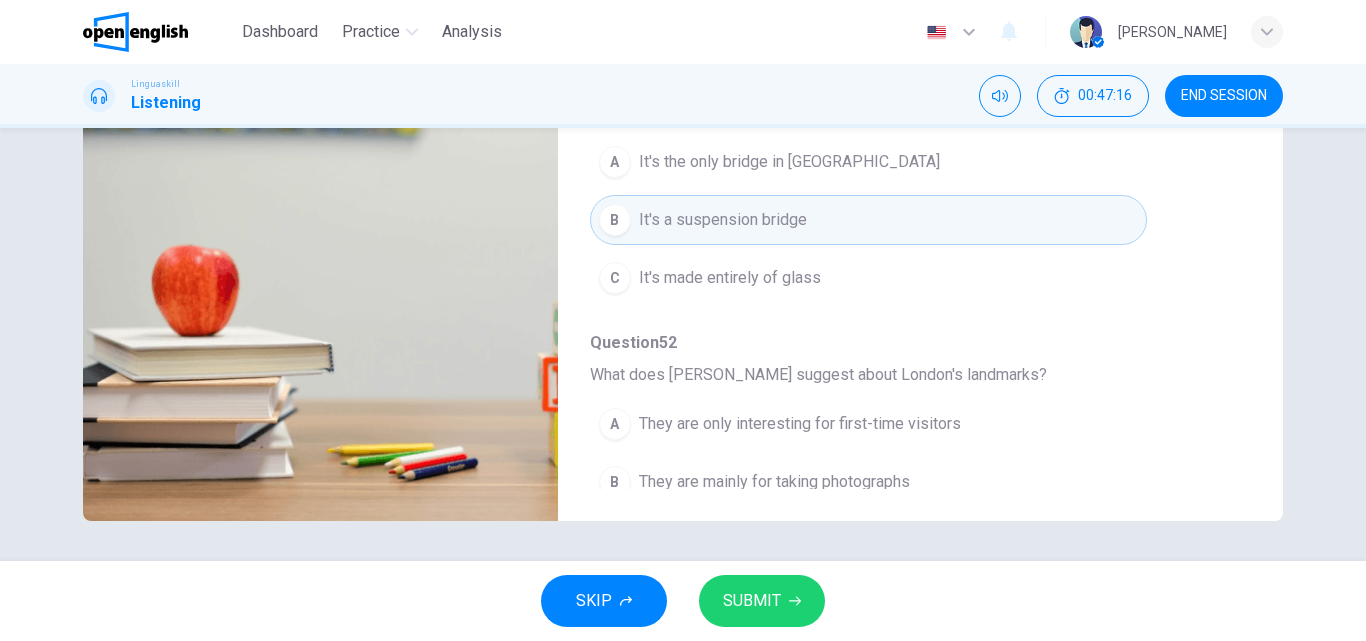 scroll, scrollTop: 743, scrollLeft: 0, axis: vertical 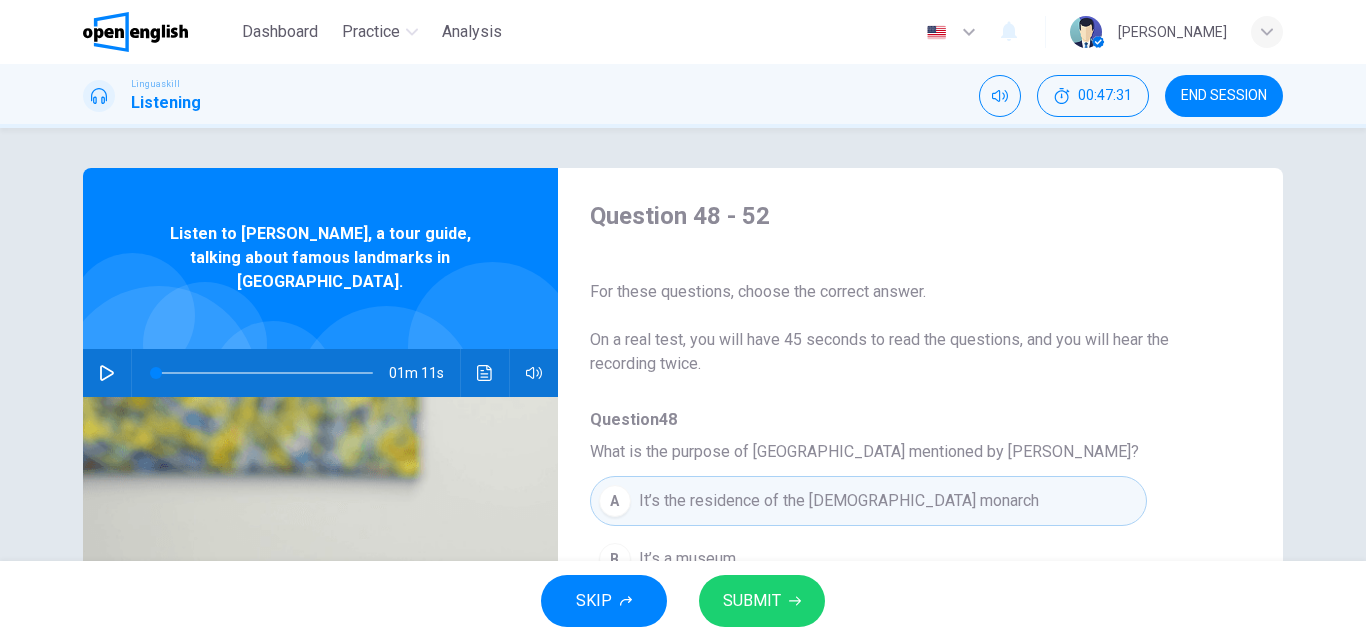 click 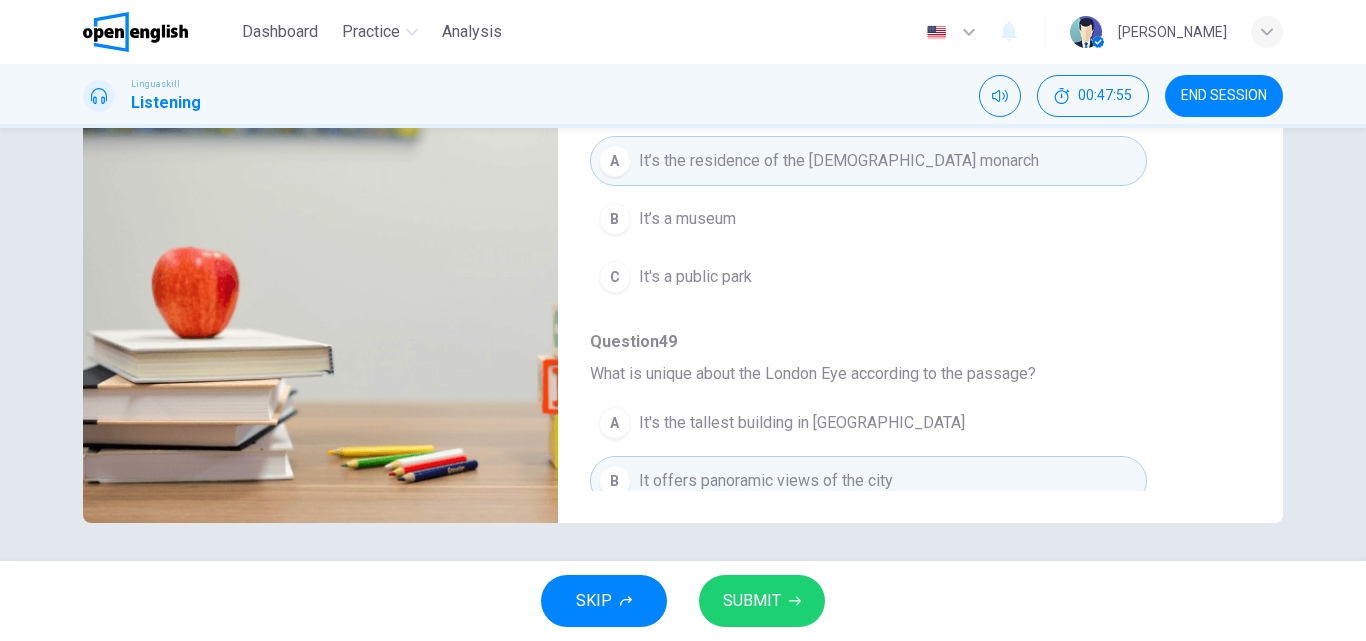scroll, scrollTop: 342, scrollLeft: 0, axis: vertical 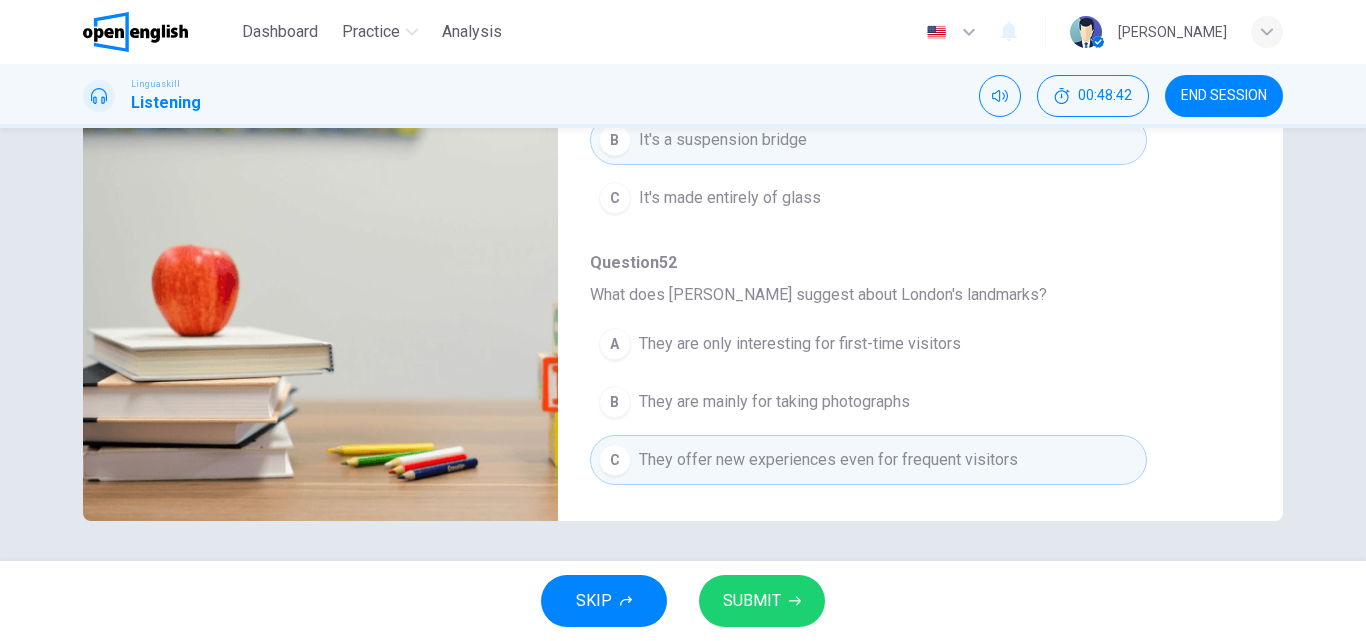 type on "*" 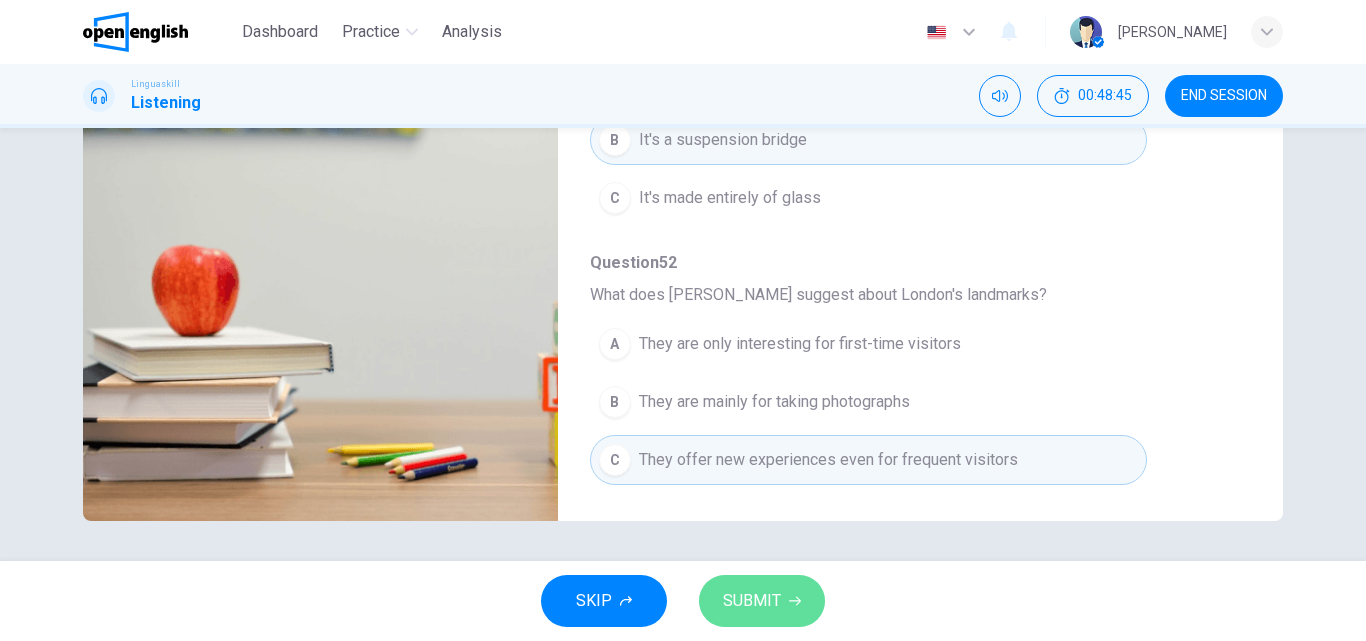 click 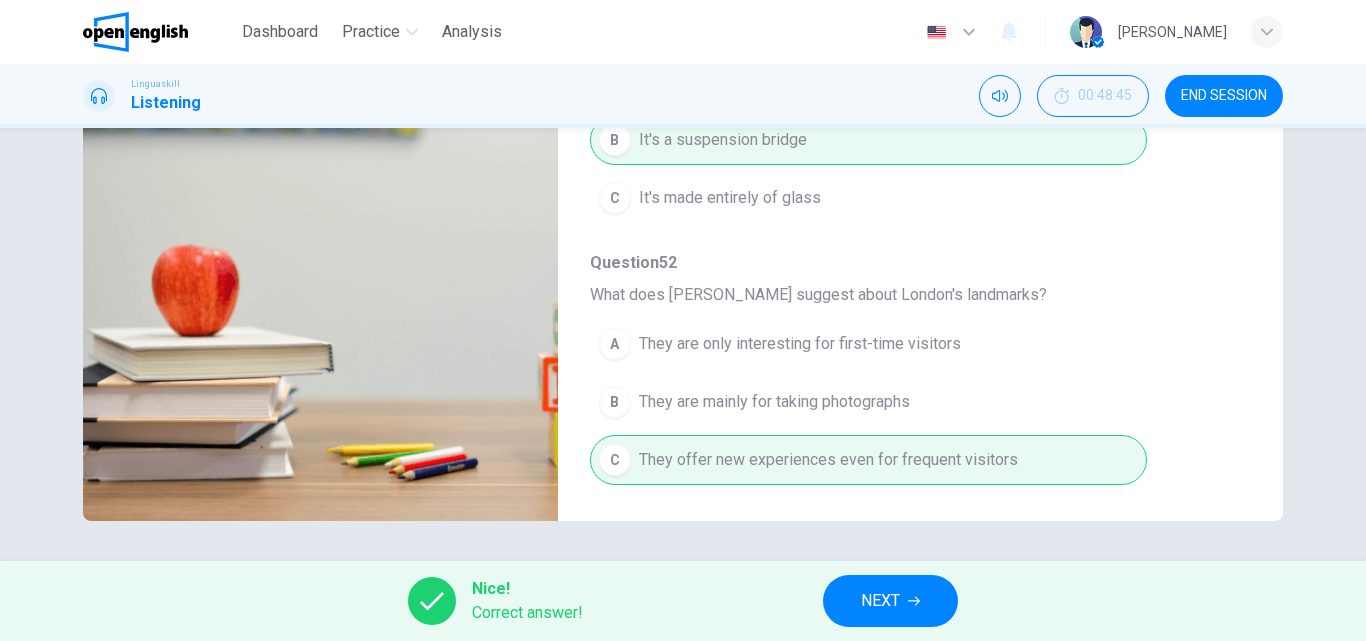click on "NEXT" at bounding box center (880, 601) 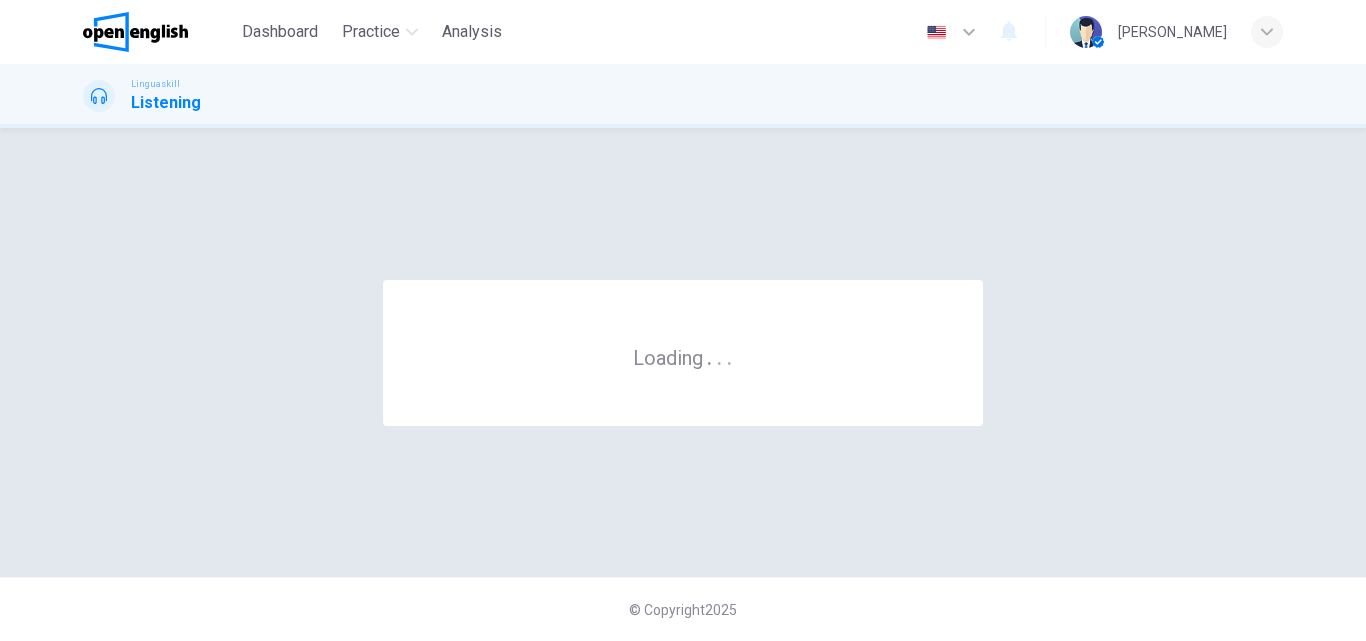 scroll, scrollTop: 0, scrollLeft: 0, axis: both 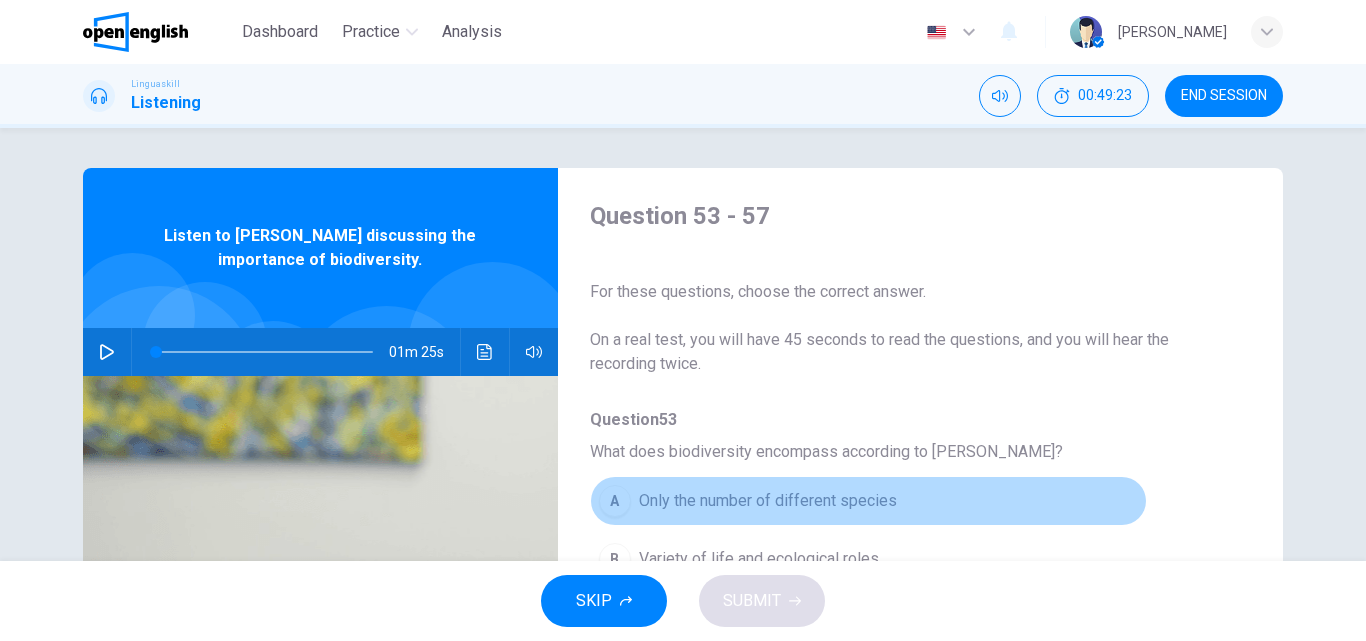 click on "A Only the number of different species" at bounding box center [868, 501] 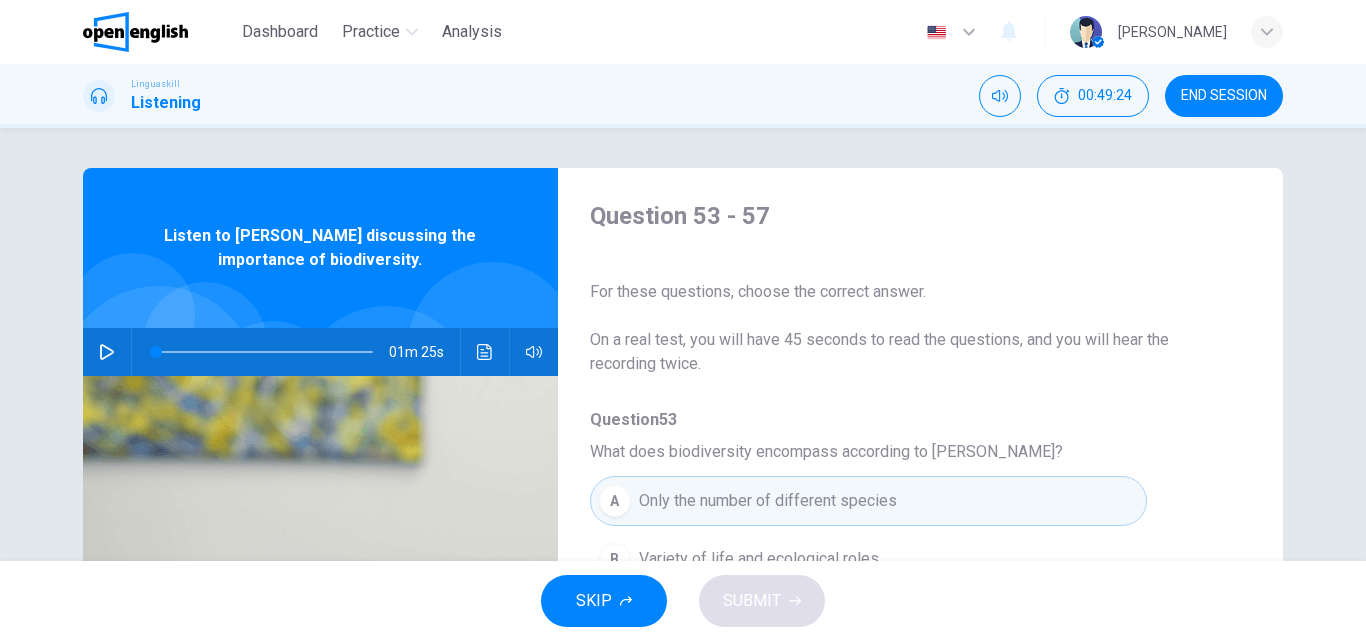 type 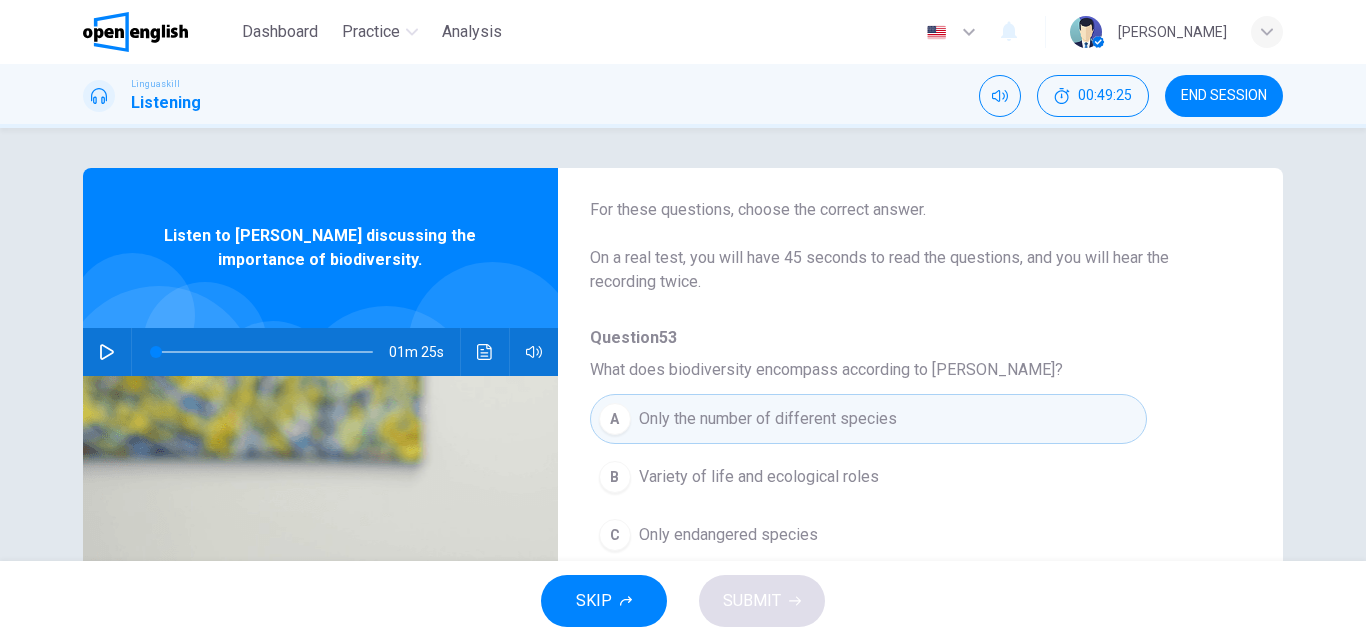 scroll, scrollTop: 120, scrollLeft: 0, axis: vertical 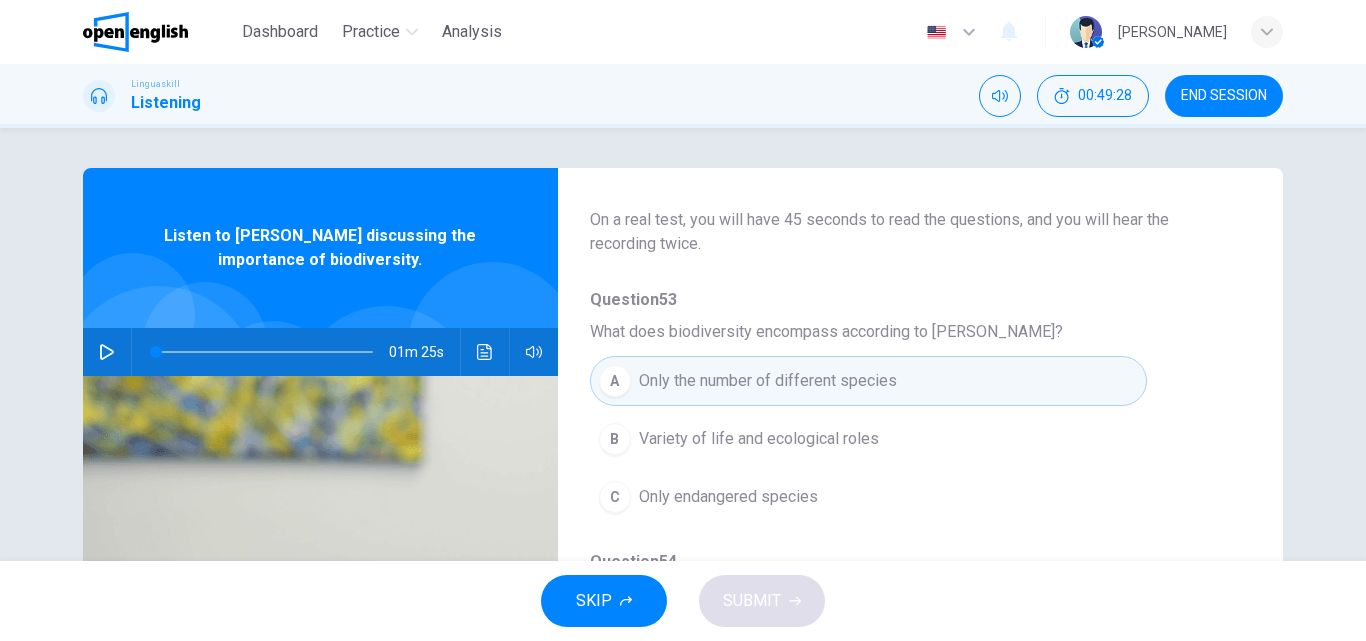 click on "Variety of life and ecological roles" at bounding box center (759, 439) 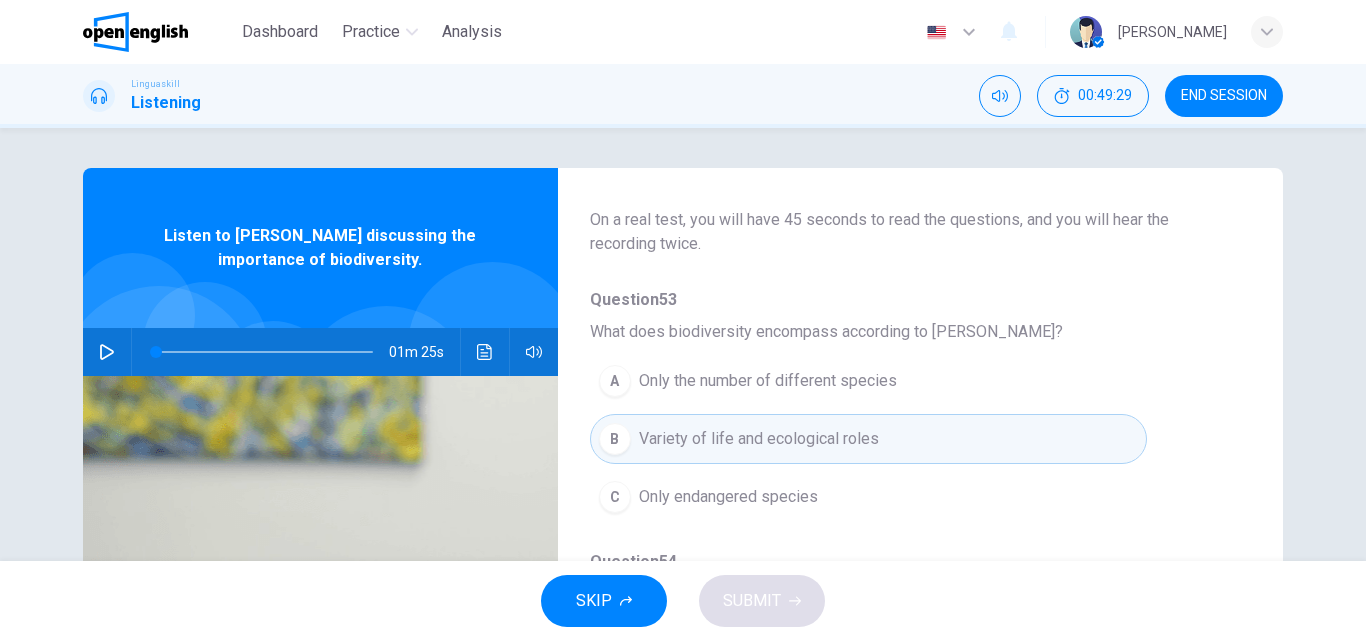type 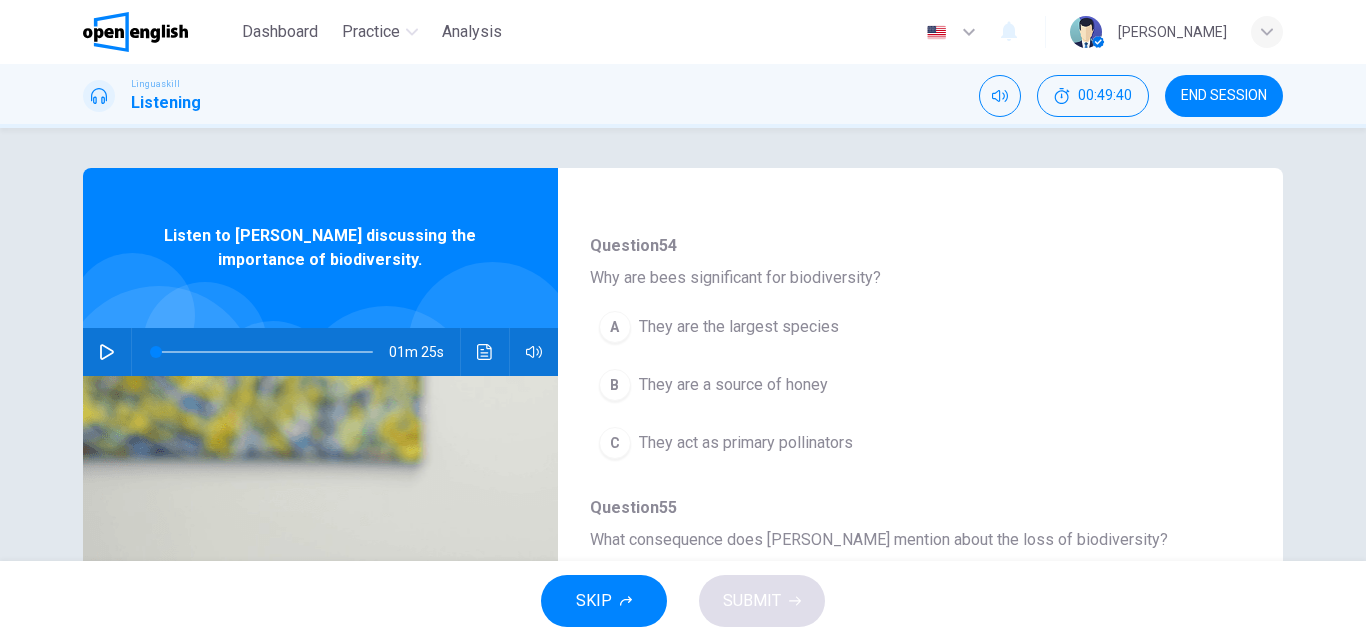 scroll, scrollTop: 440, scrollLeft: 0, axis: vertical 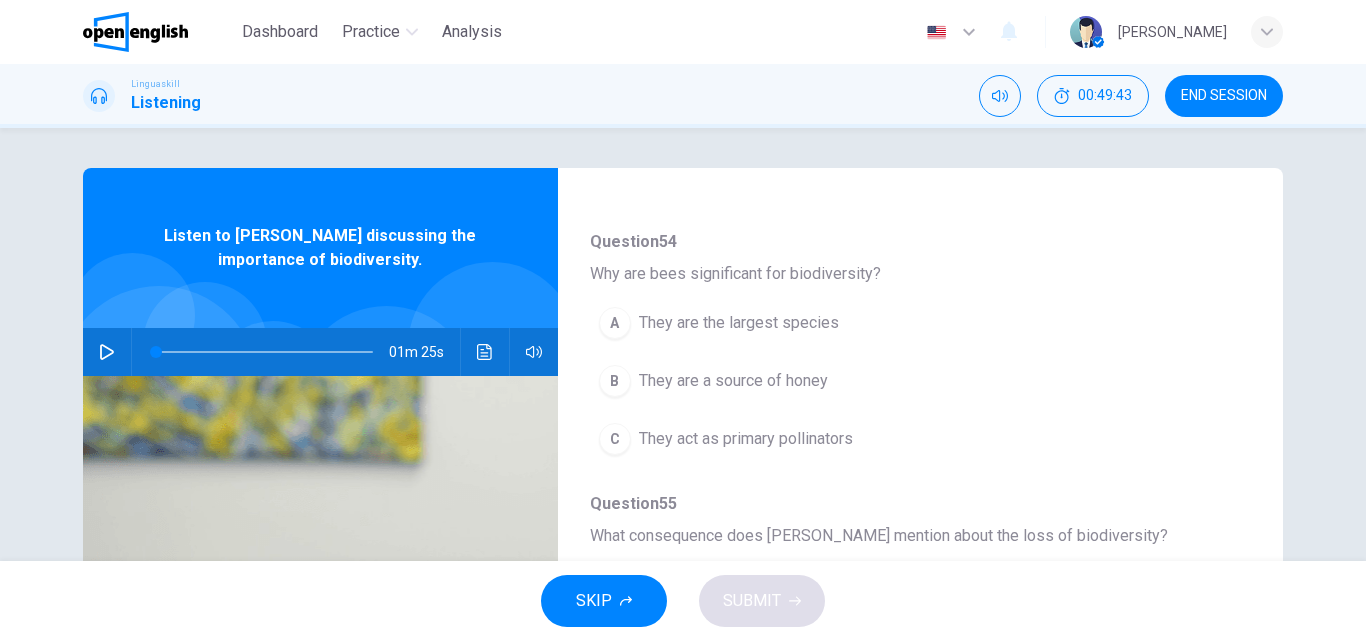 click on "They act as primary pollinators" at bounding box center [746, 439] 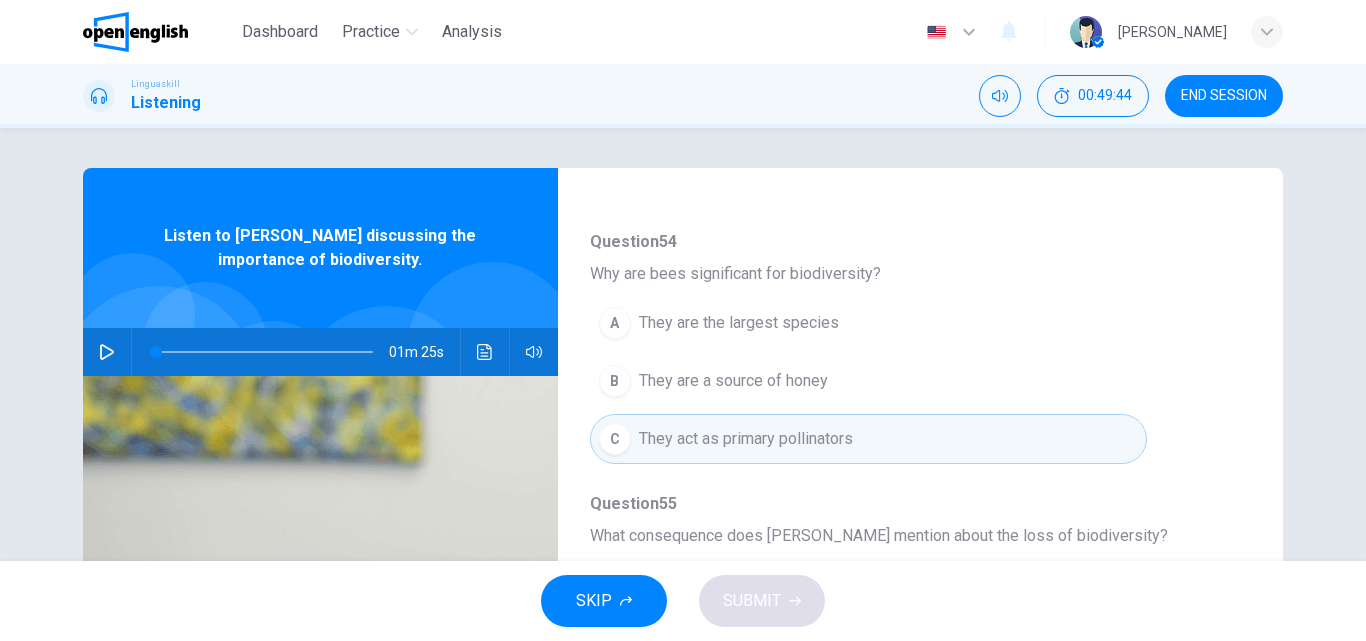 click on "A They are the largest species B They are a source of honey C They act as primary pollinators" at bounding box center [904, 381] 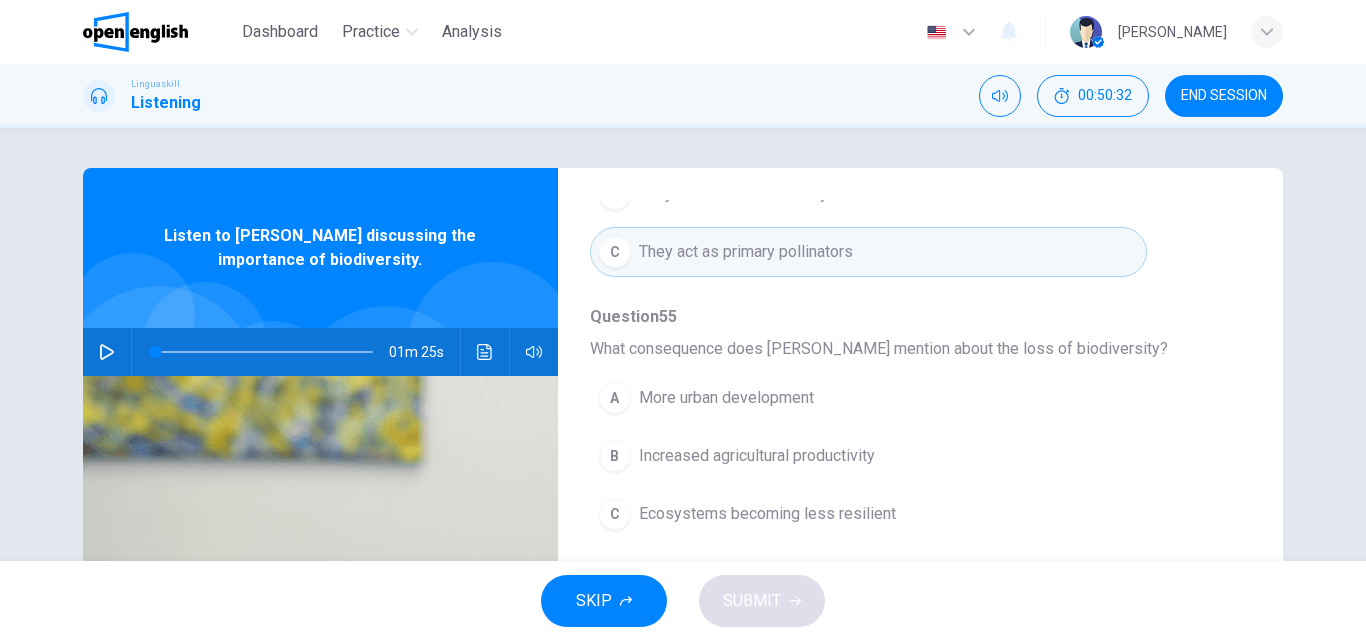 scroll, scrollTop: 640, scrollLeft: 0, axis: vertical 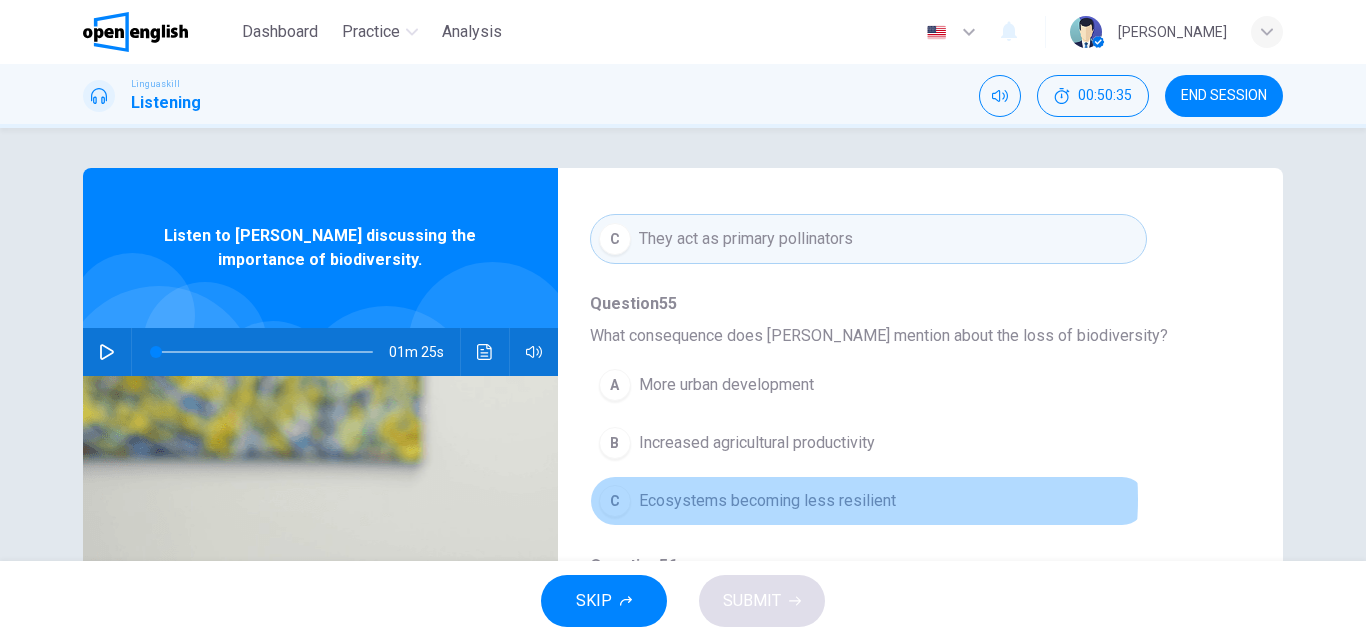 click on "Ecosystems becoming less resilient" at bounding box center (767, 501) 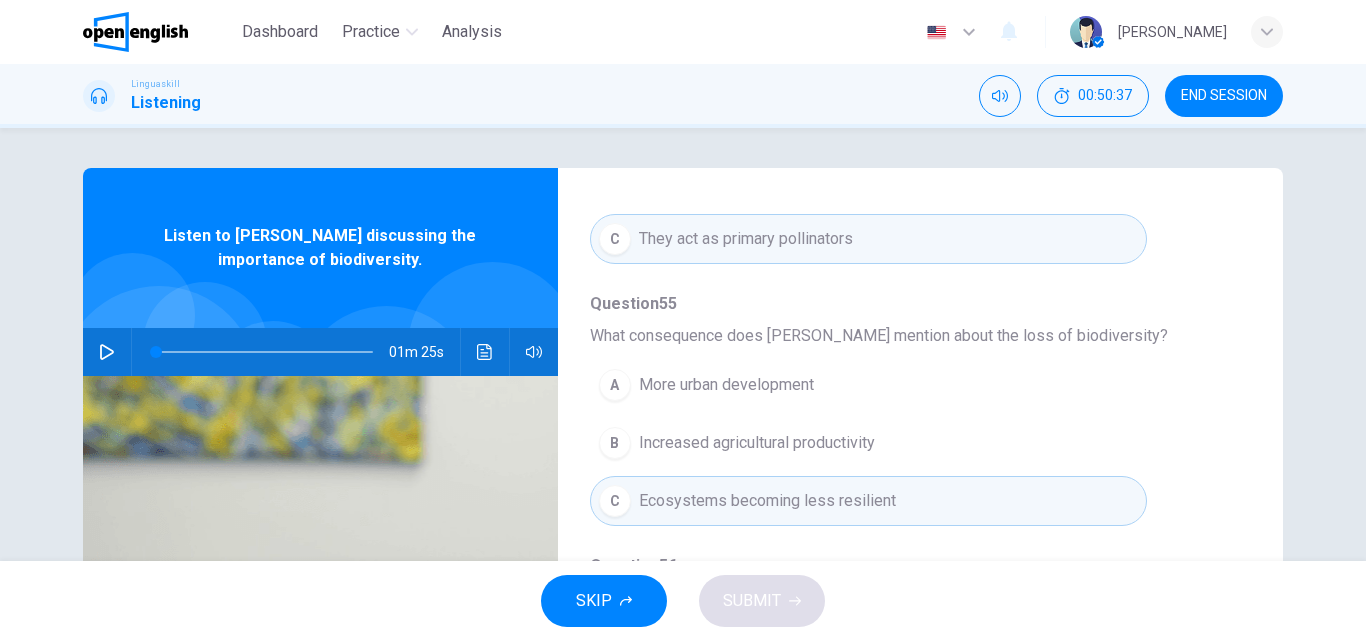 type 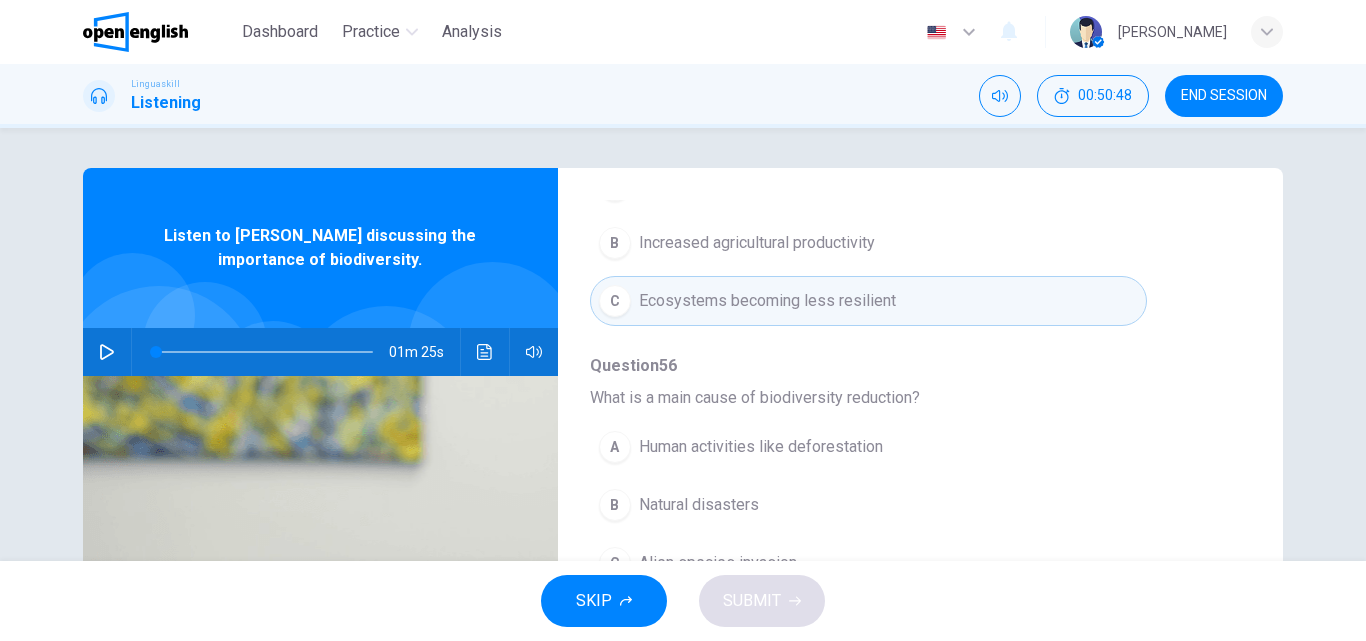 scroll, scrollTop: 863, scrollLeft: 0, axis: vertical 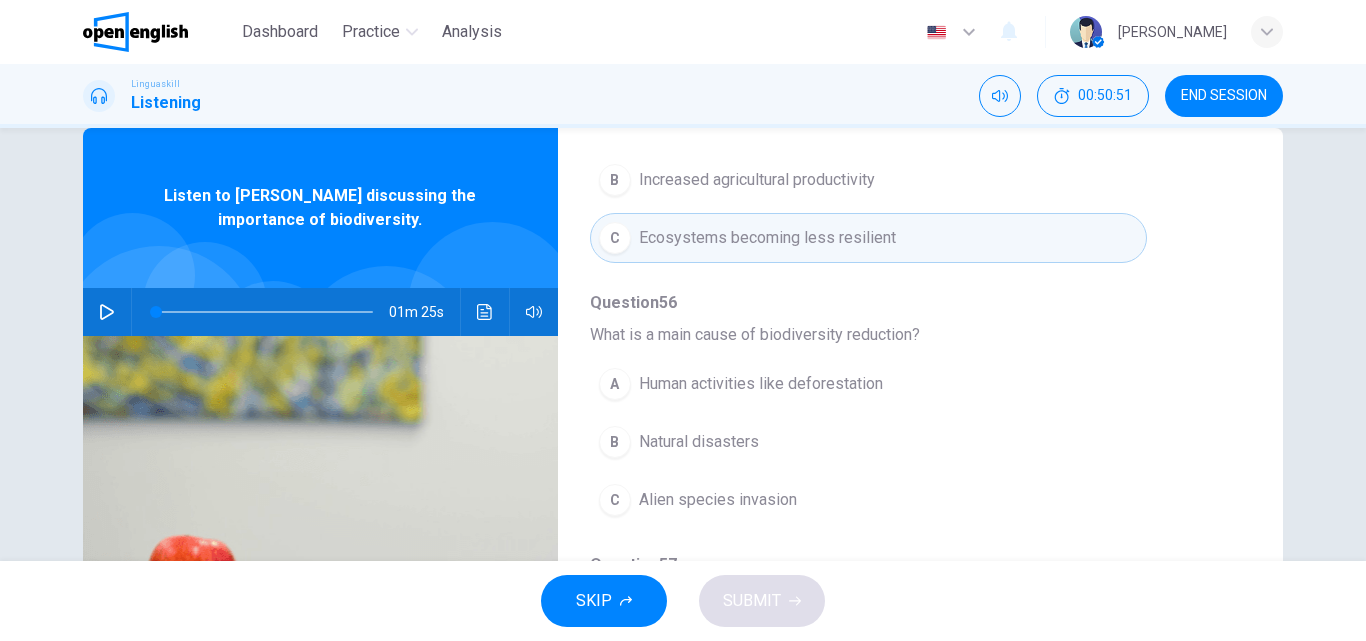 click on "Human activities like deforestation" at bounding box center (761, 384) 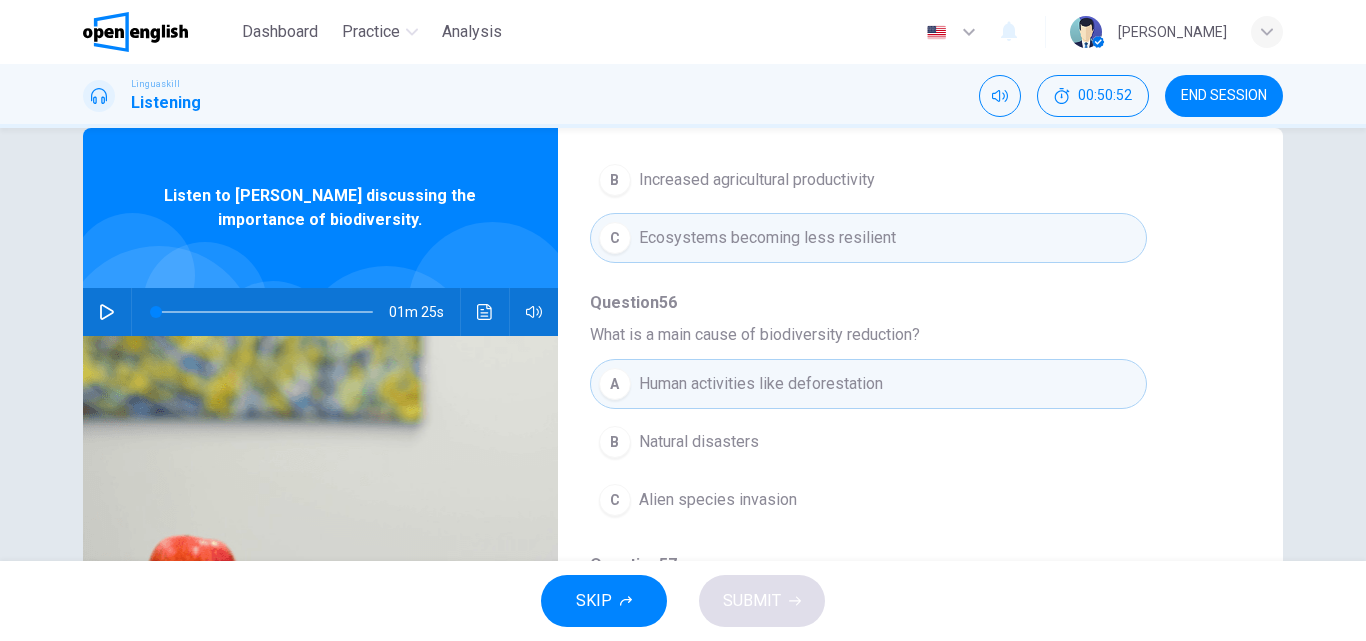 type 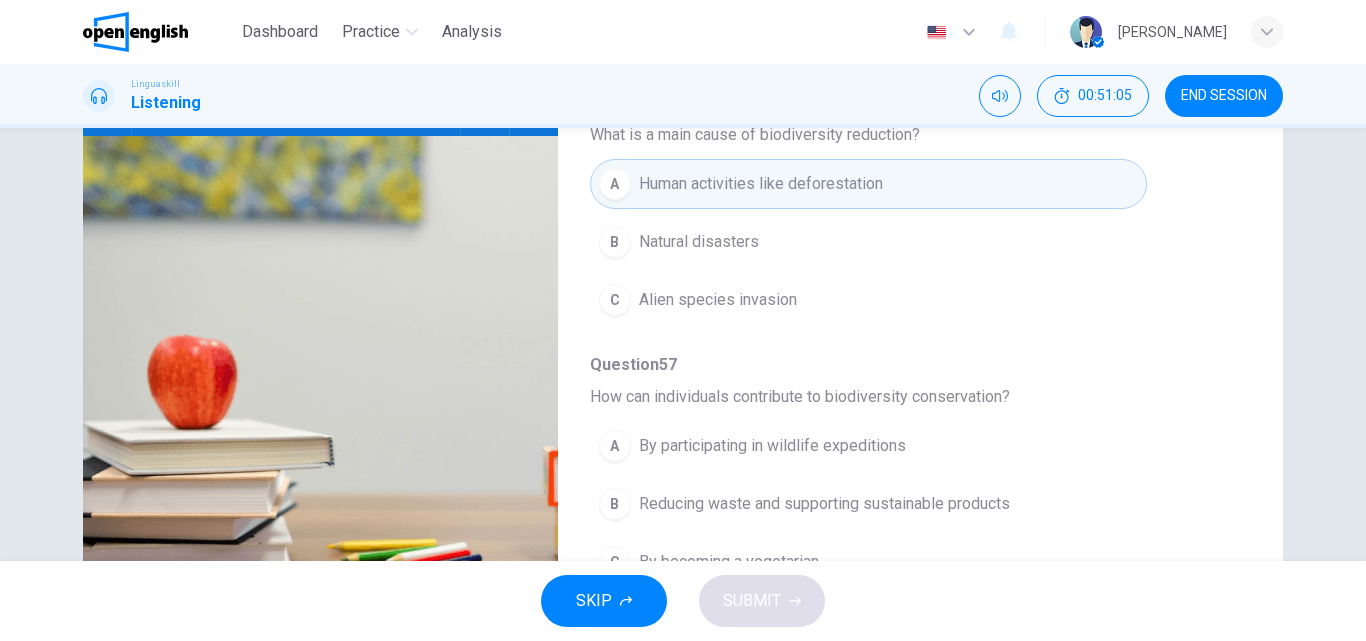 scroll, scrollTop: 280, scrollLeft: 0, axis: vertical 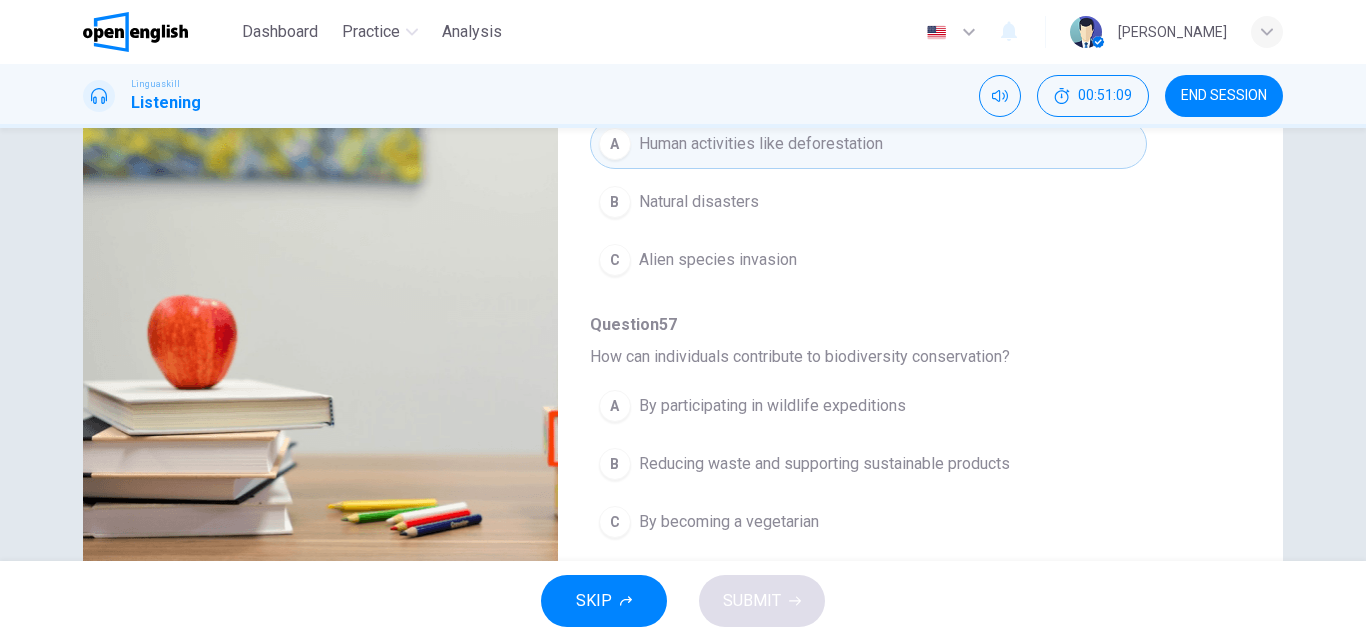 click on "Reducing waste and supporting sustainable products" at bounding box center (824, 464) 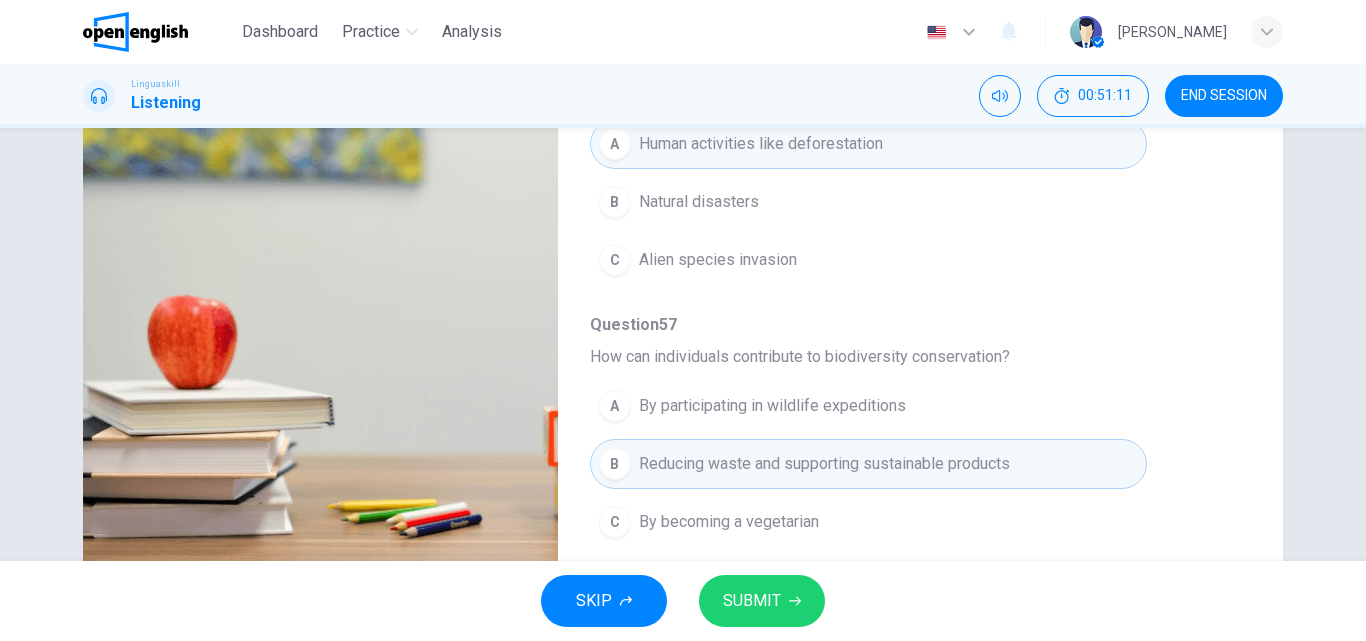 type 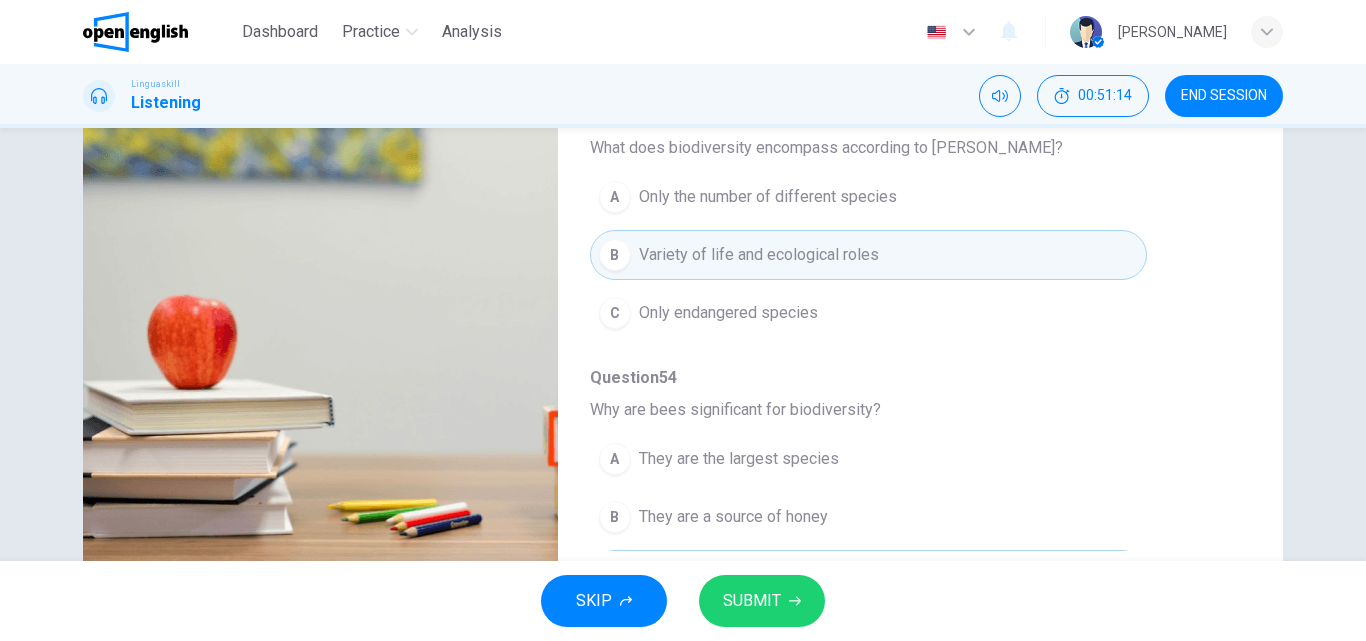 scroll, scrollTop: 0, scrollLeft: 0, axis: both 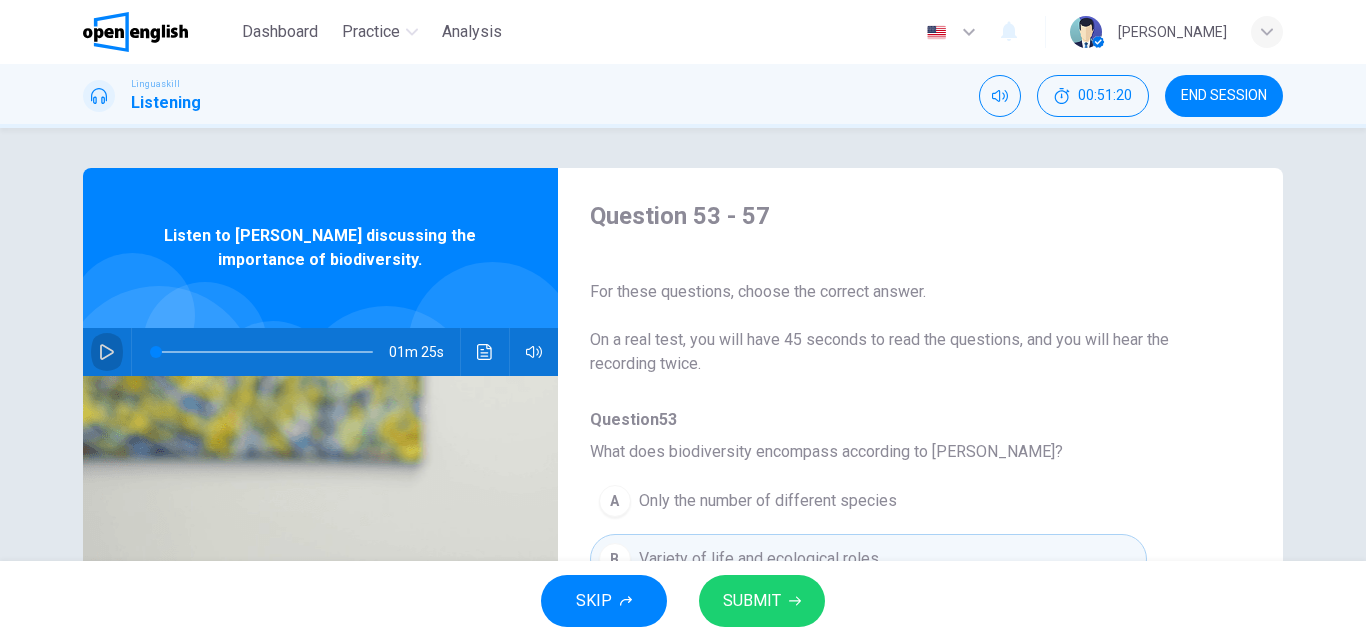 click 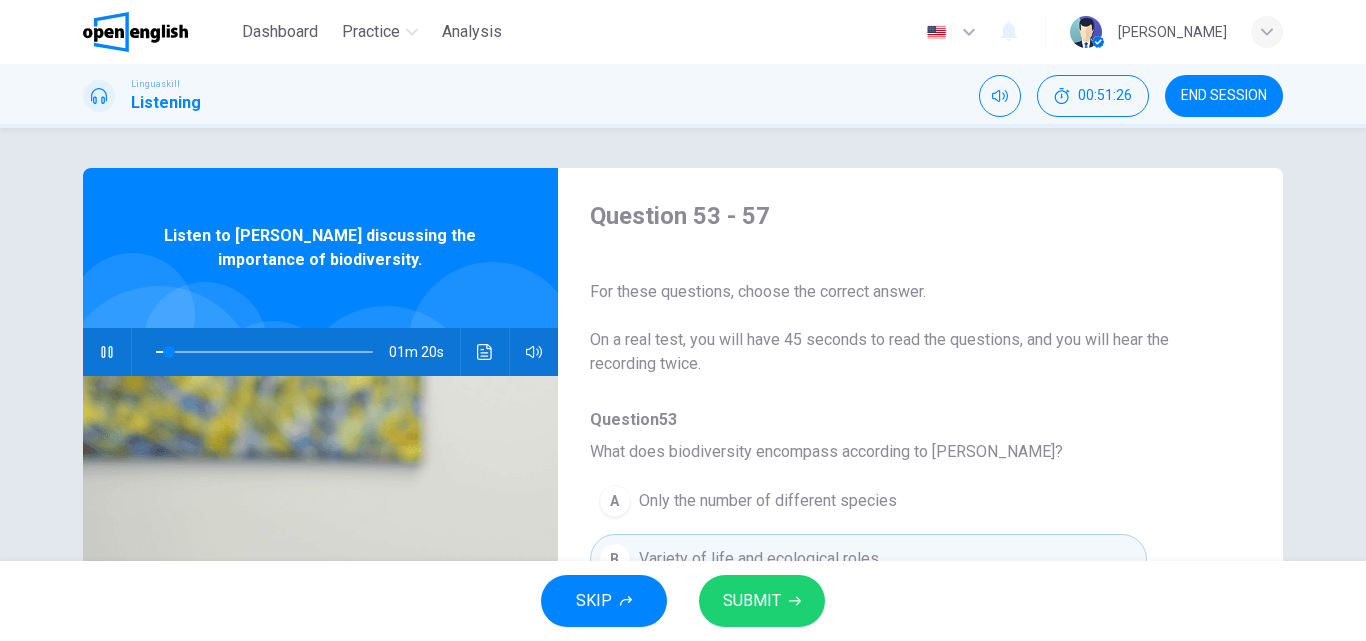 type on "*" 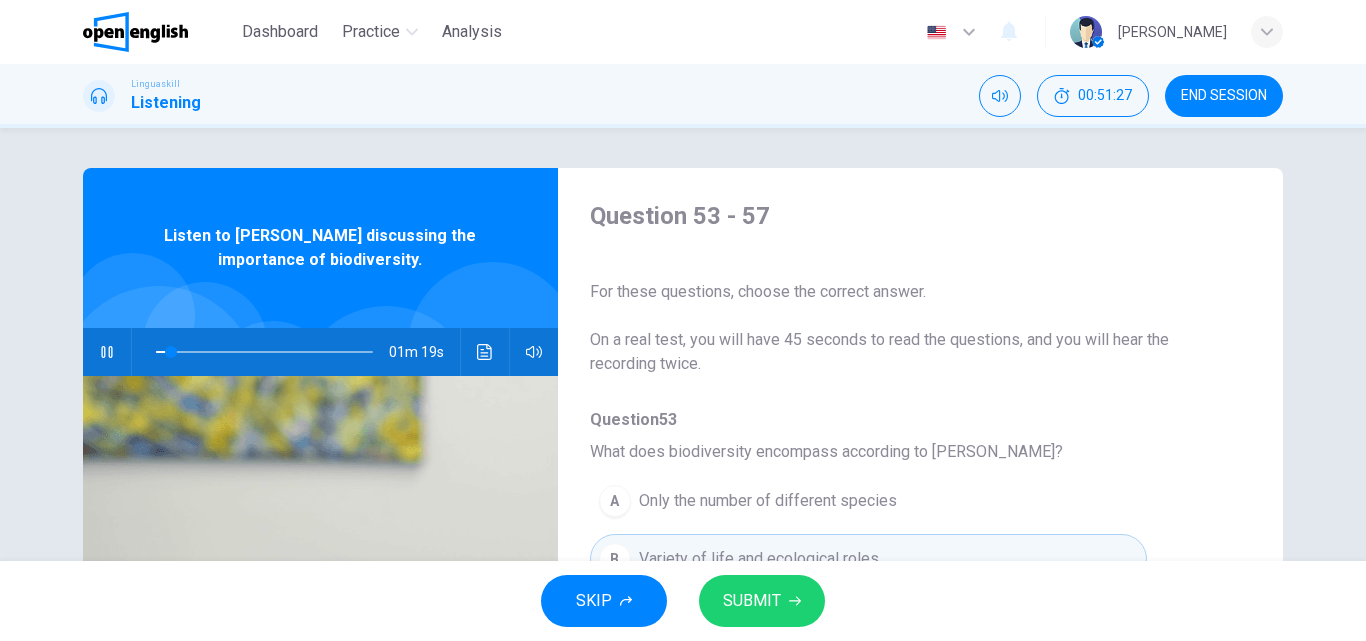 type 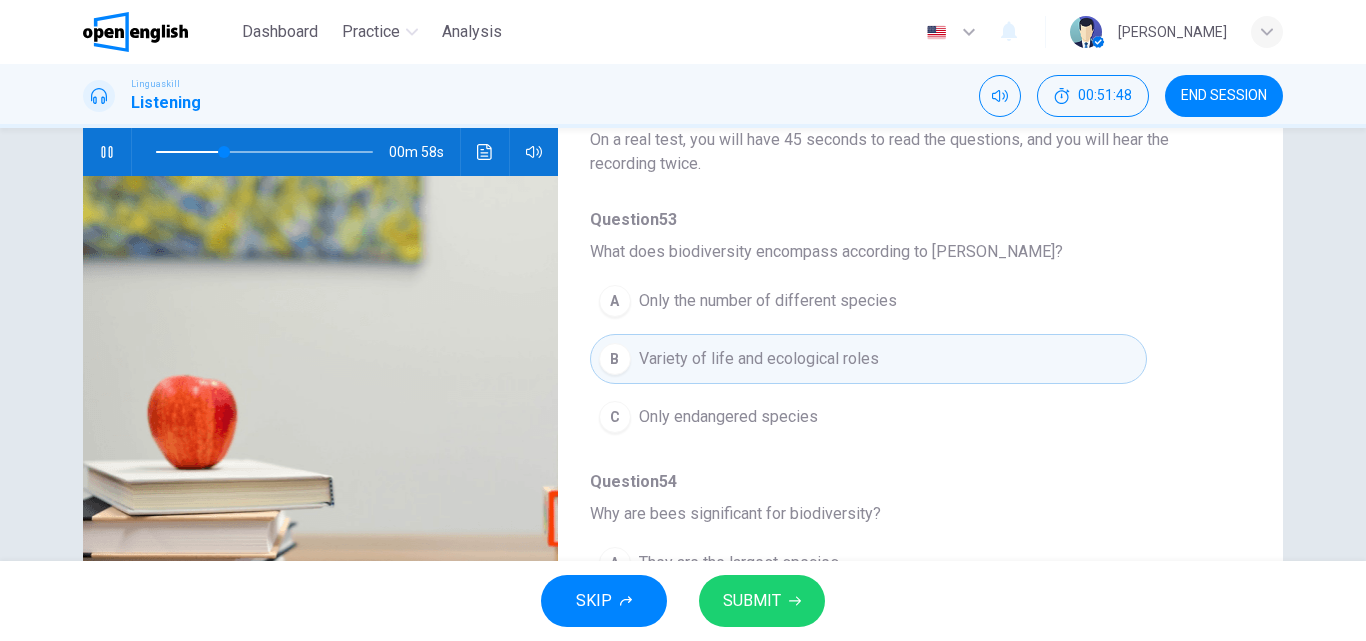 scroll, scrollTop: 240, scrollLeft: 0, axis: vertical 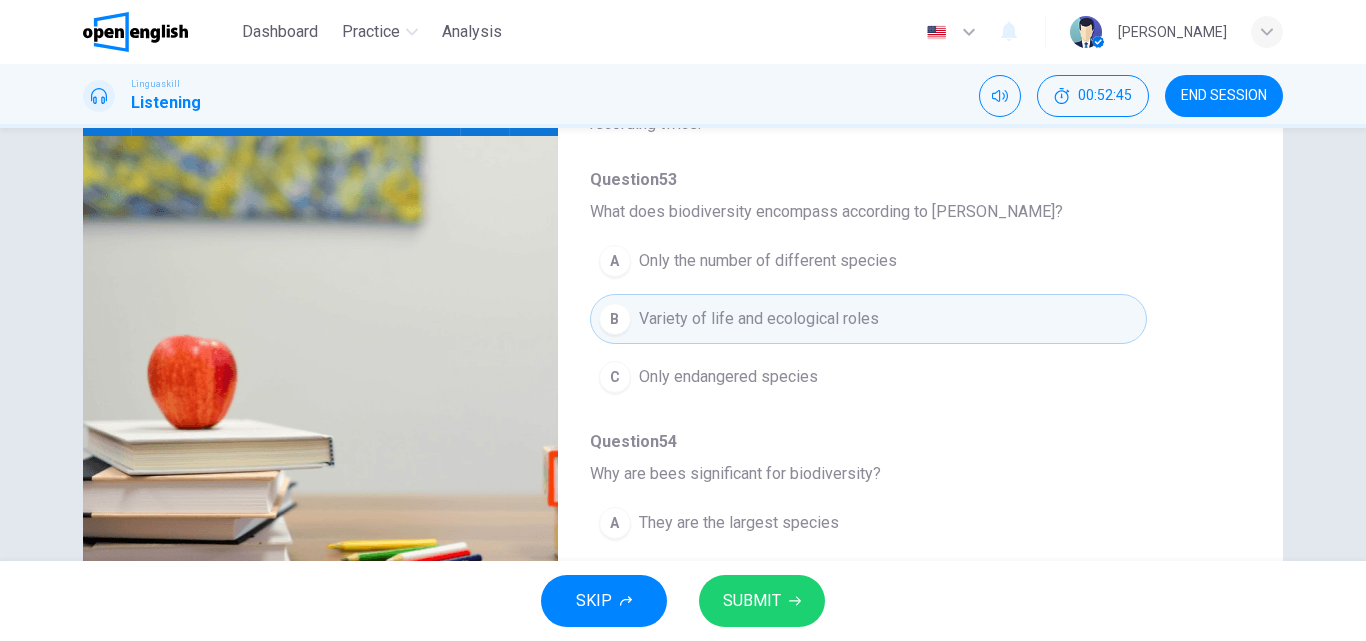 type on "*" 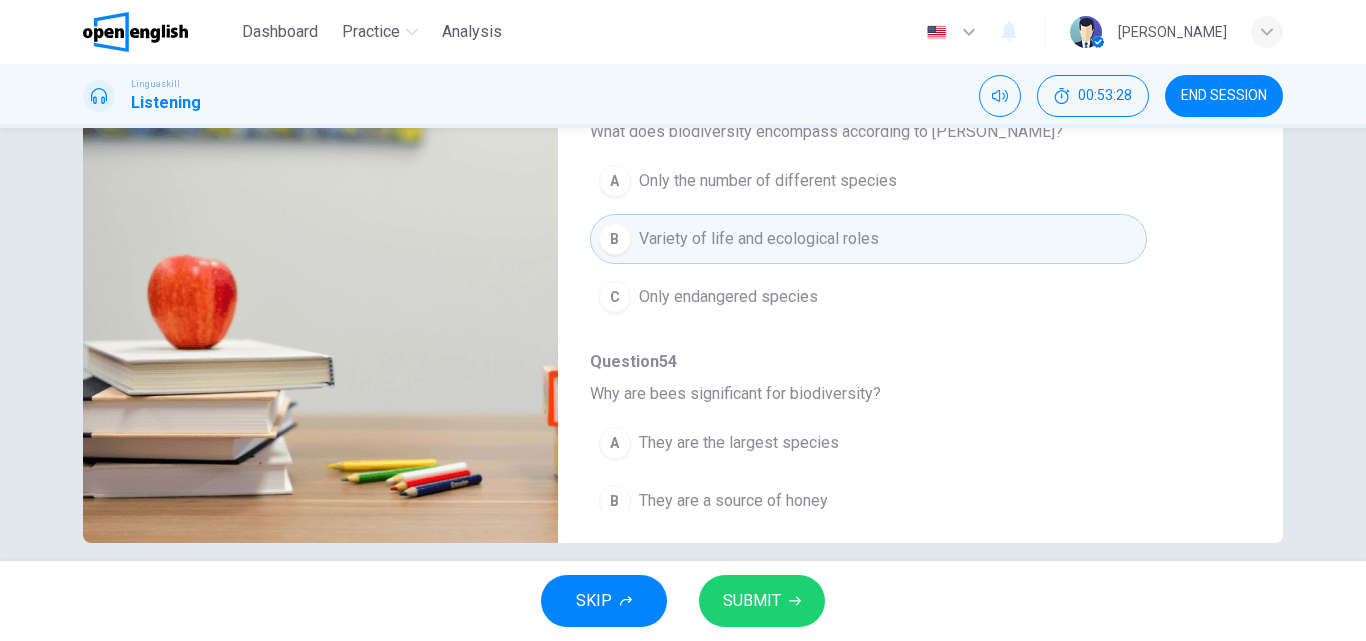 scroll, scrollTop: 342, scrollLeft: 0, axis: vertical 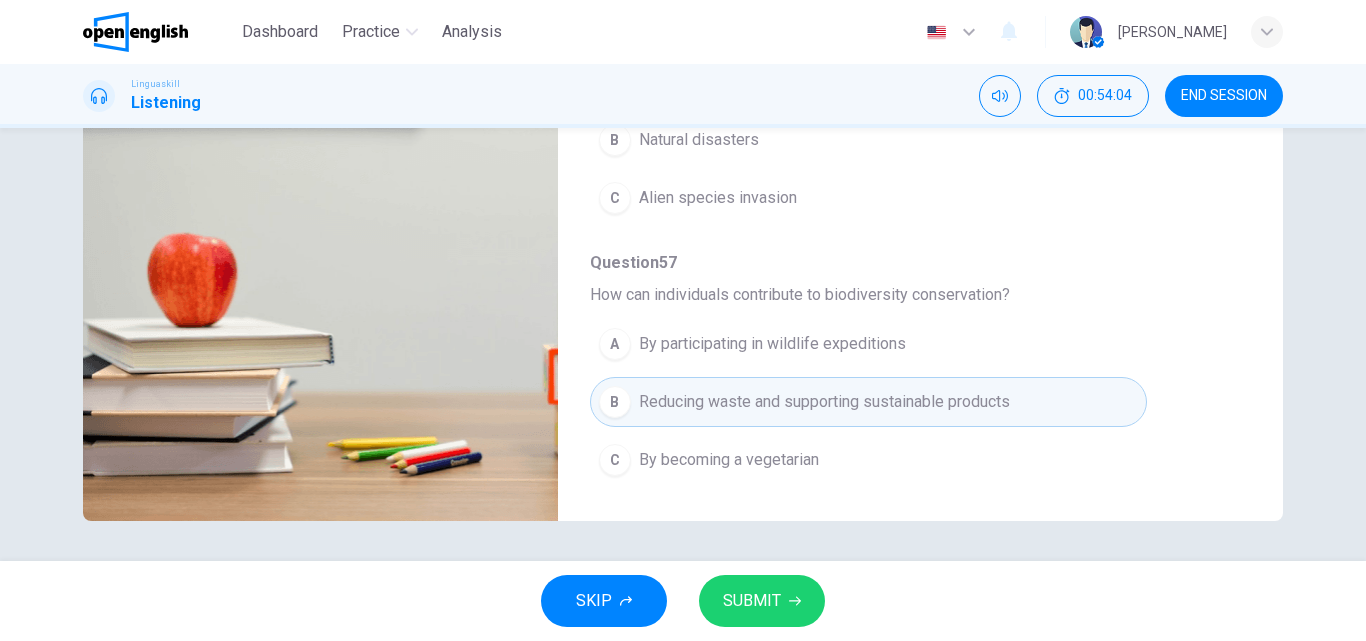 click on "SUBMIT" at bounding box center (762, 601) 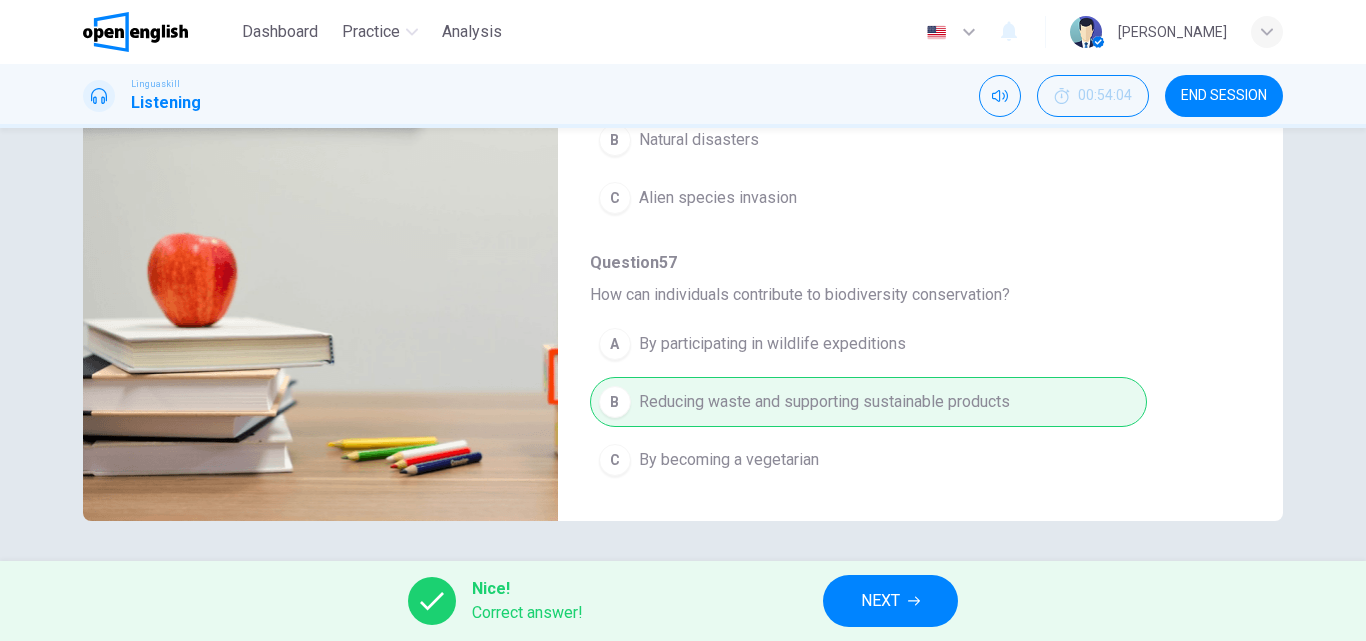 click on "NEXT" at bounding box center [890, 601] 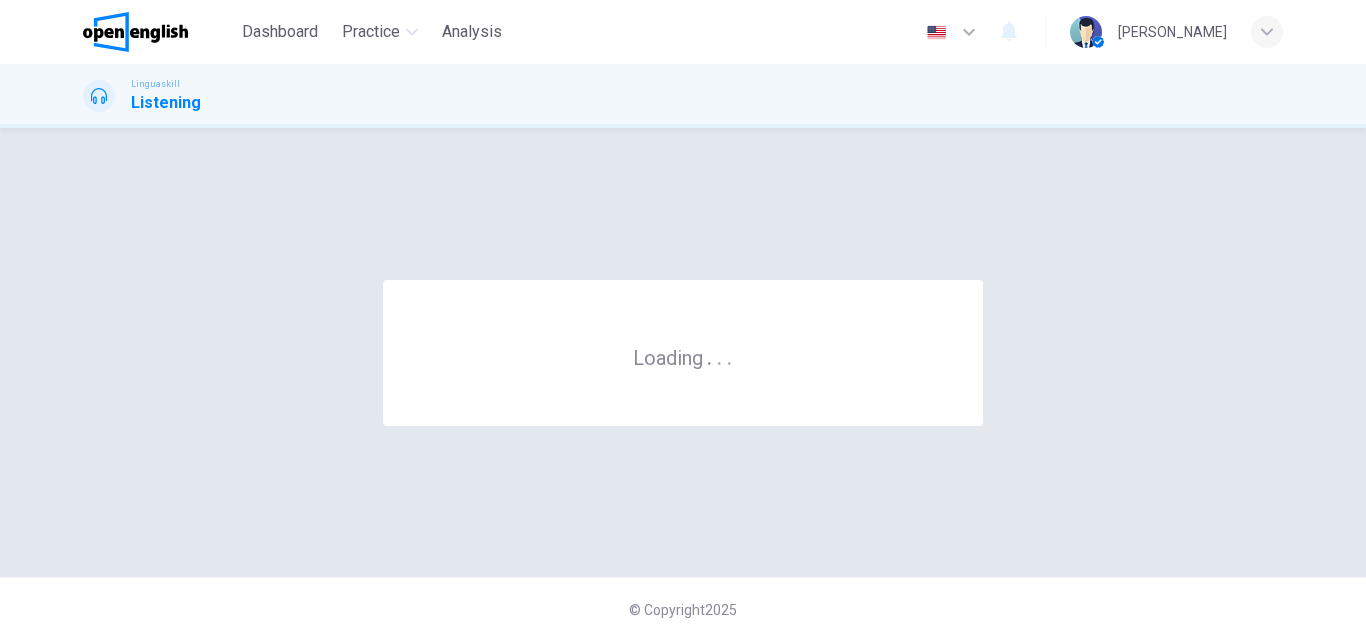 scroll, scrollTop: 0, scrollLeft: 0, axis: both 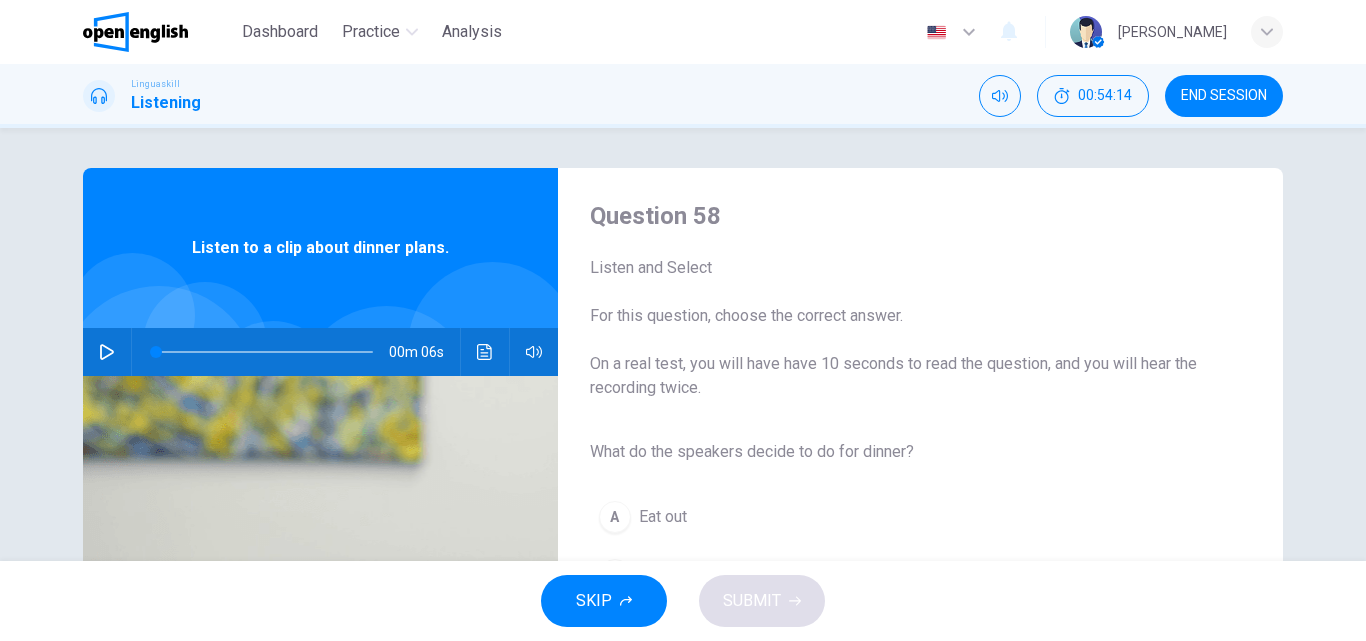 click on "Question 58 Listen and Select For this question, choose the correct answer.  On a real test, you will have have 10 seconds to read the question, and you will hear the recording twice. What do the speakers decide to do for dinner? A Eat out B Order takeout C Cook pasta" at bounding box center [904, 515] 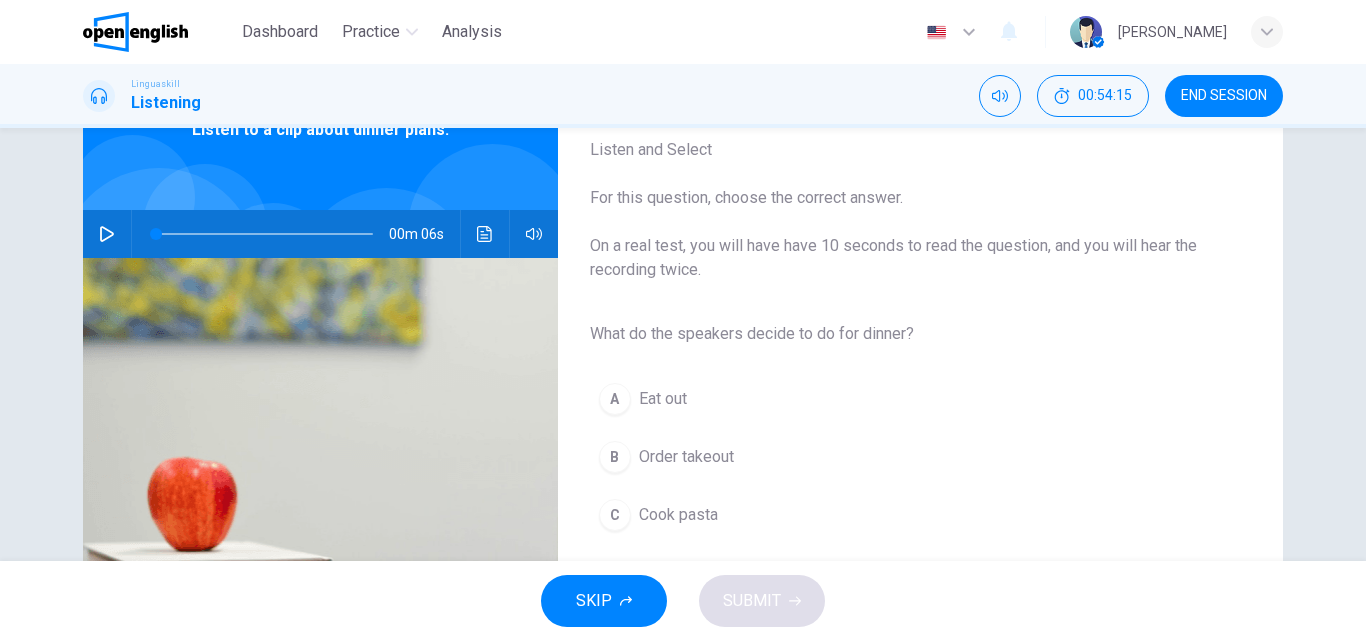 scroll, scrollTop: 120, scrollLeft: 0, axis: vertical 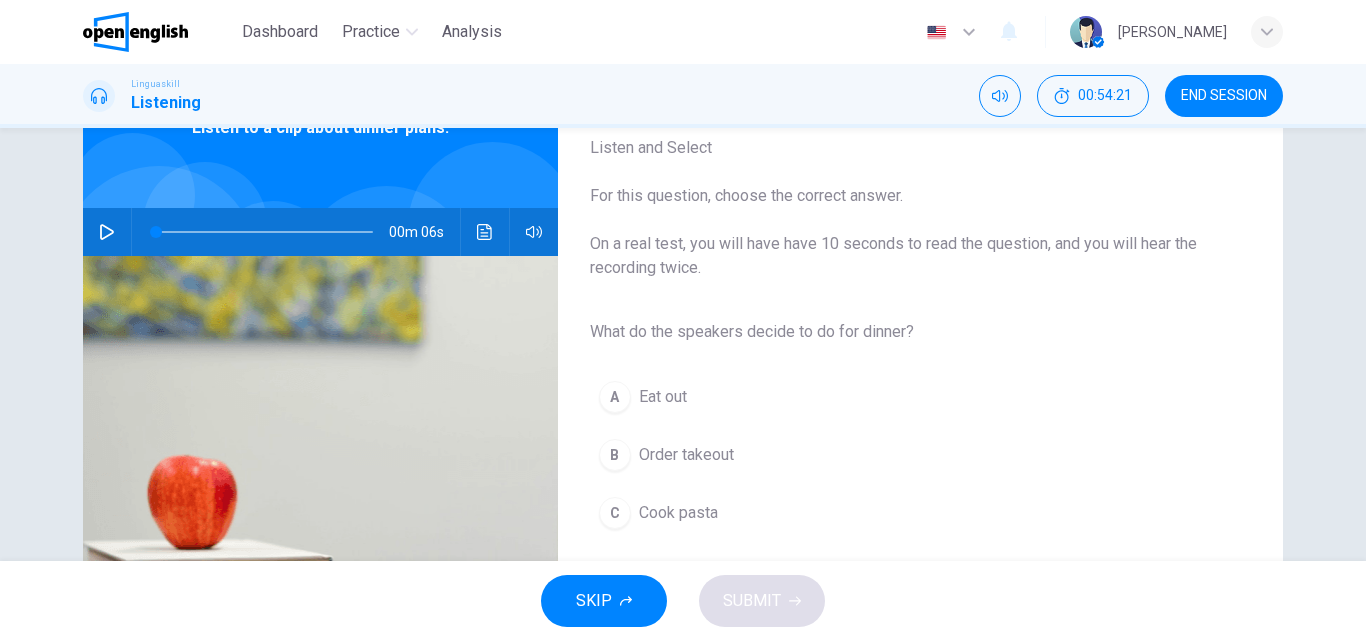 click 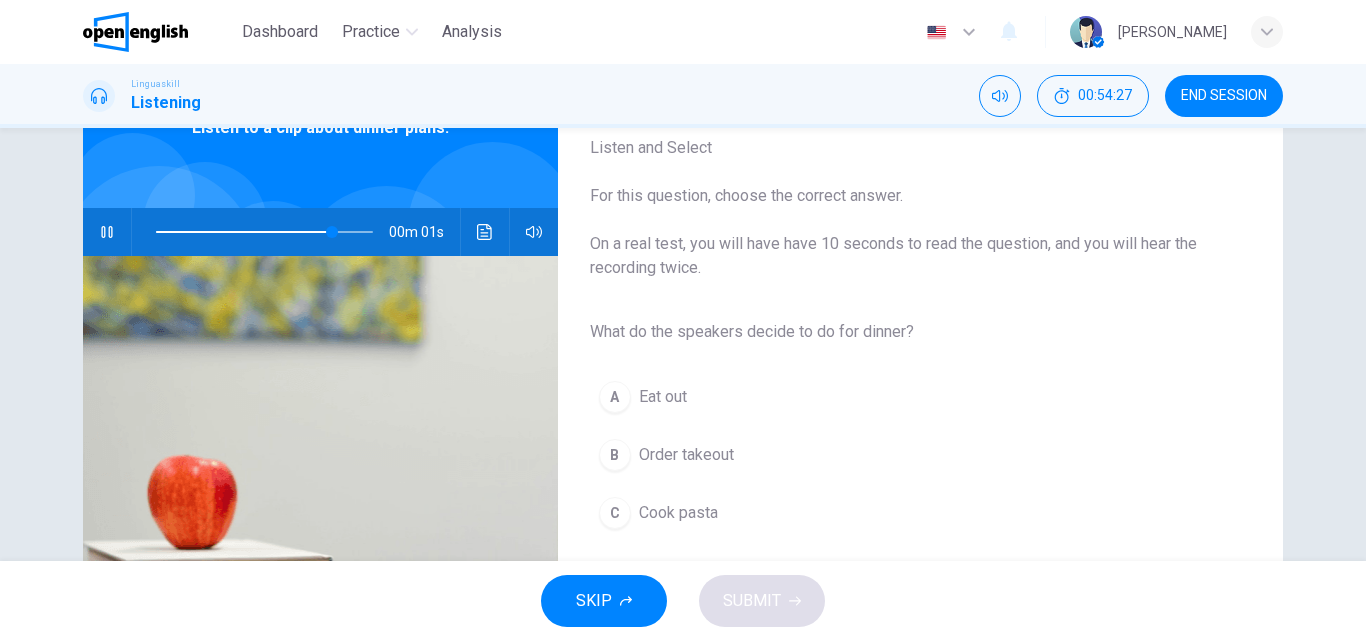 type on "*" 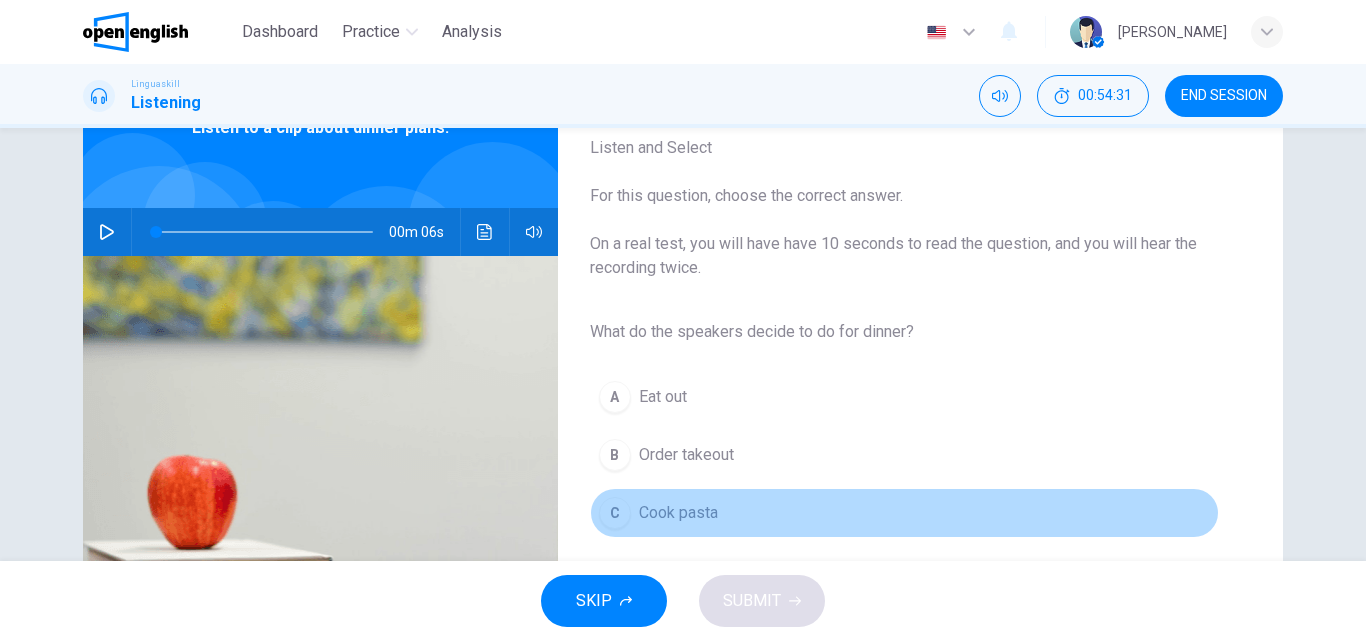 click on "Cook pasta" at bounding box center [678, 513] 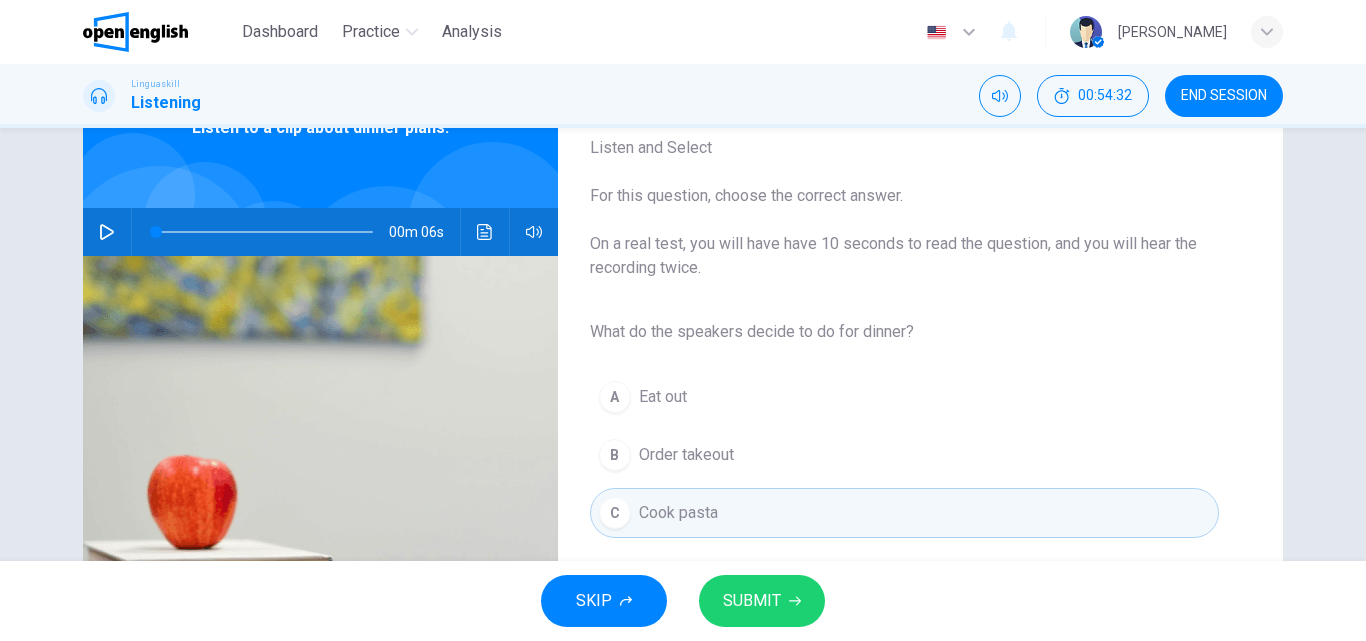 click on "SUBMIT" at bounding box center [752, 601] 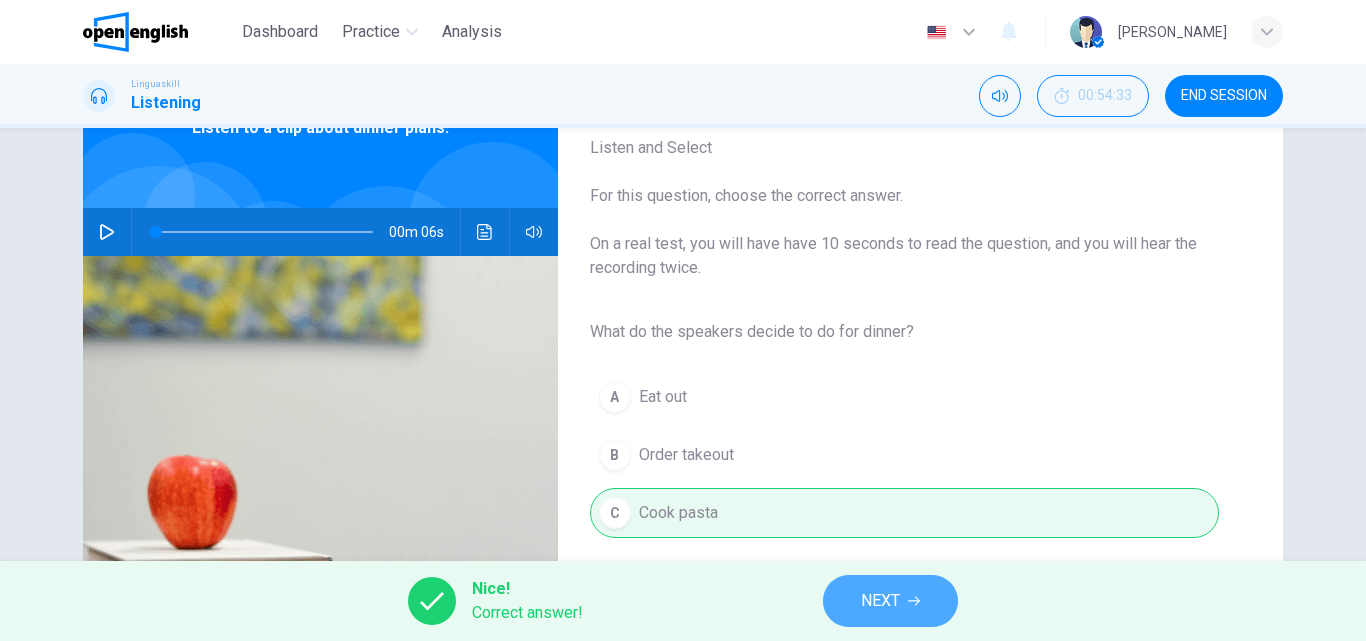 click on "NEXT" at bounding box center (880, 601) 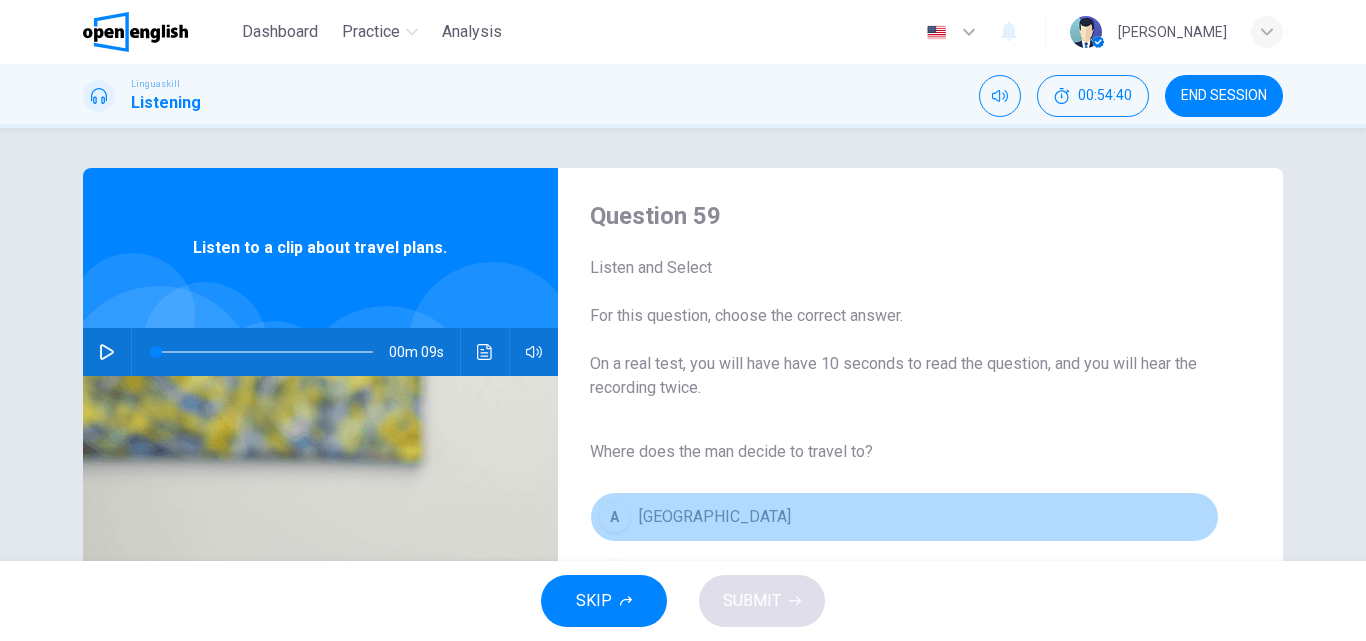 click on "A [GEOGRAPHIC_DATA]" at bounding box center (904, 517) 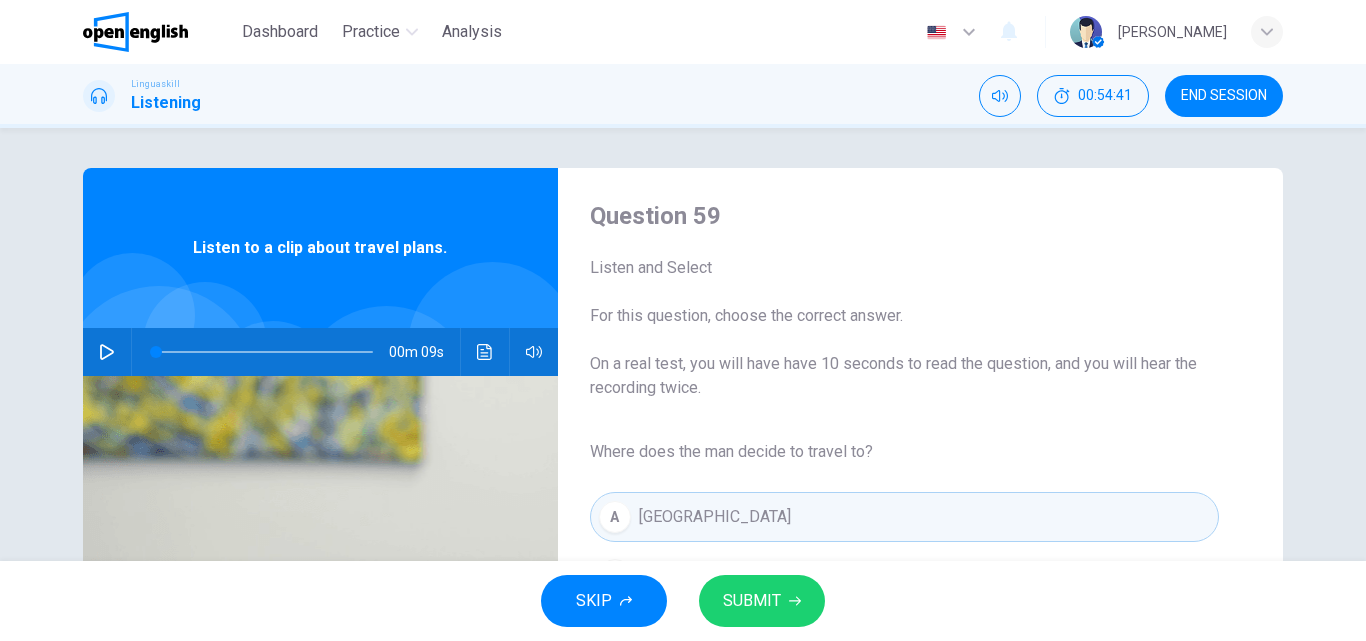 type 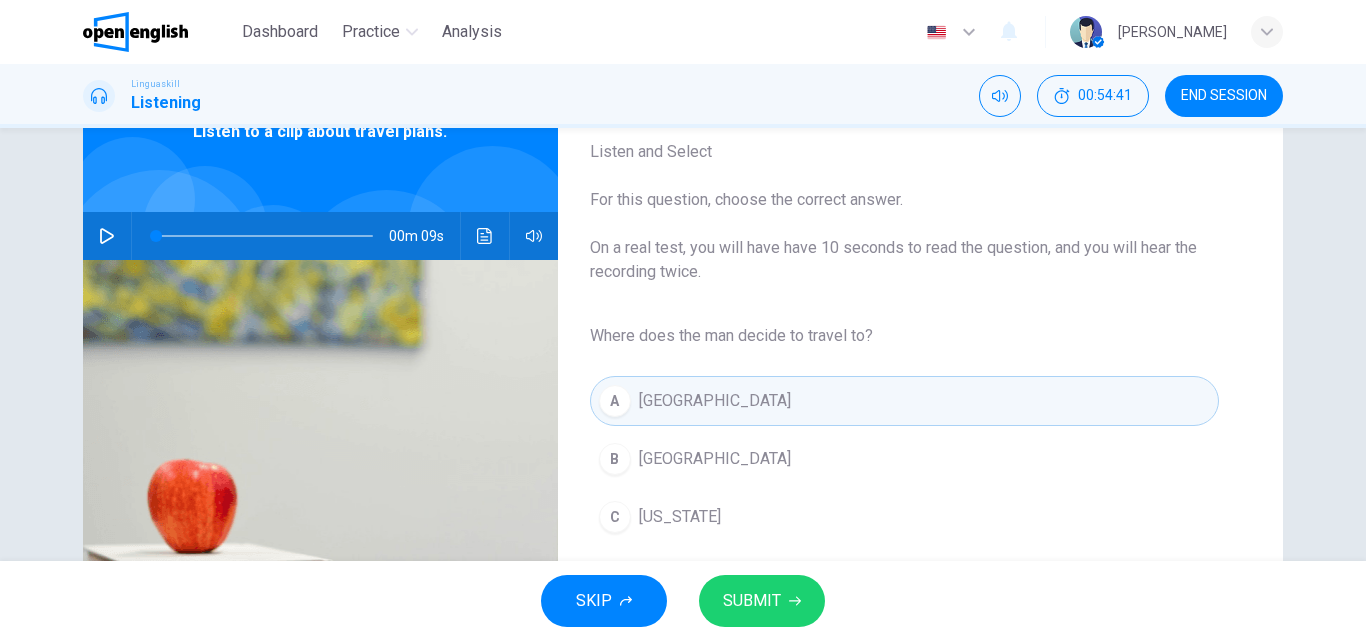 scroll, scrollTop: 120, scrollLeft: 0, axis: vertical 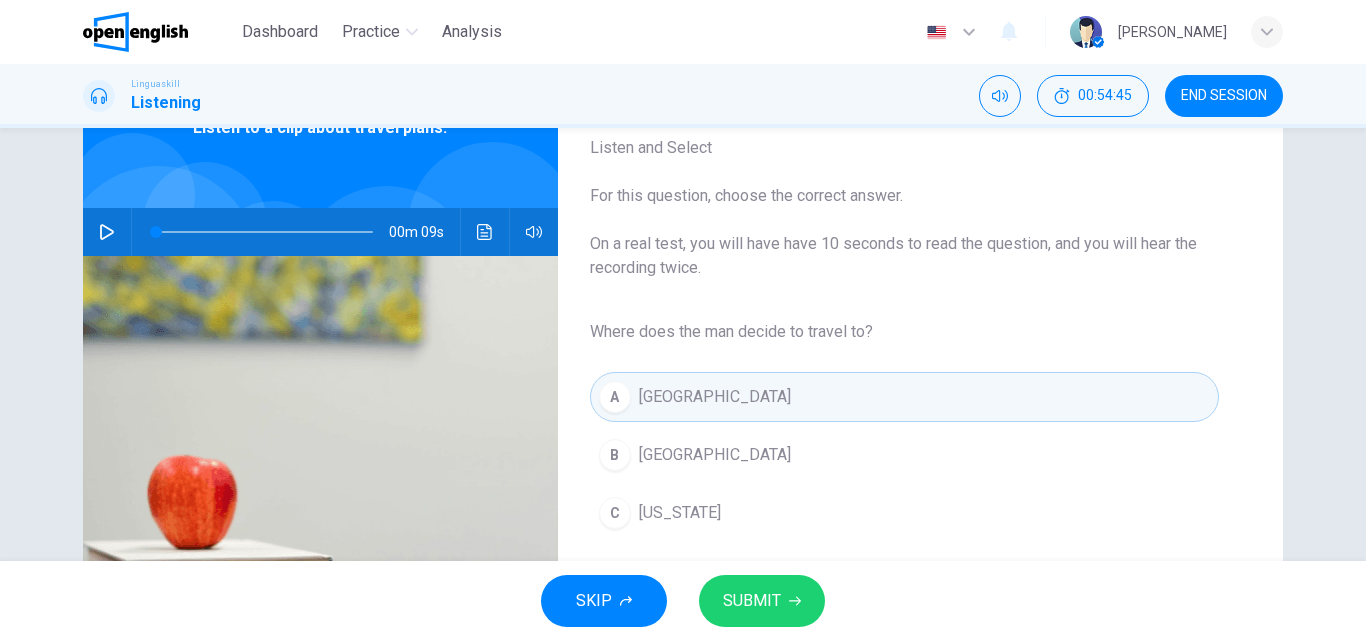 click 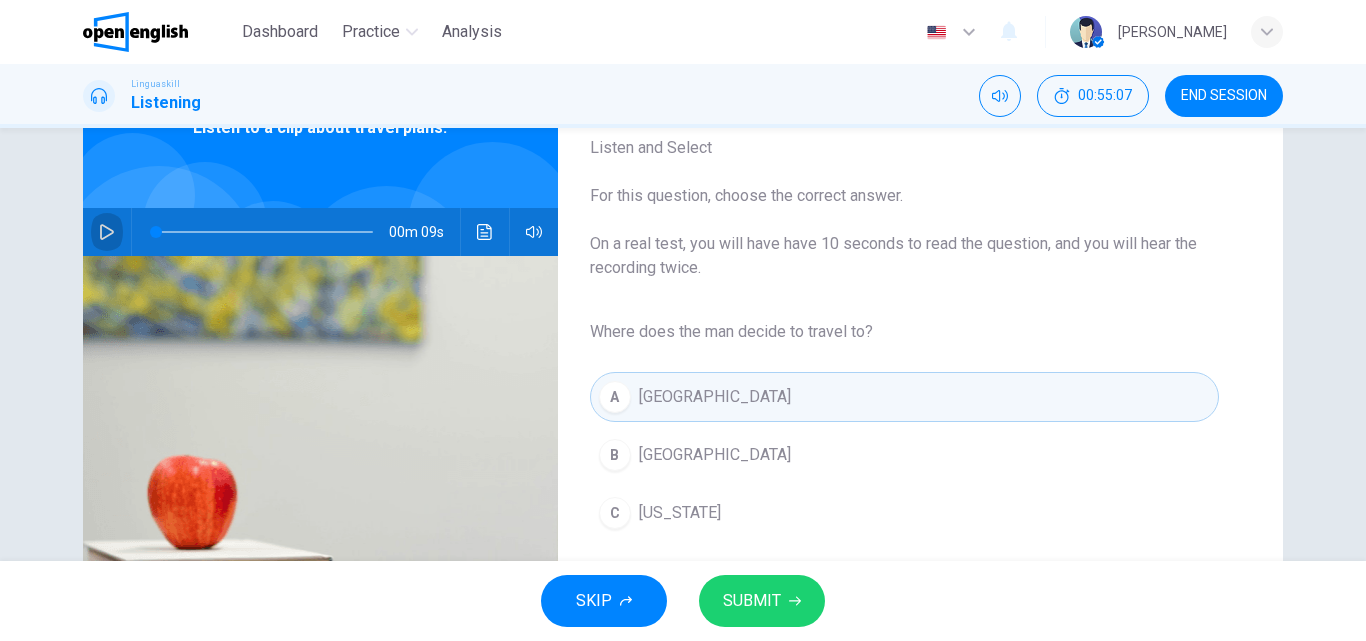 click 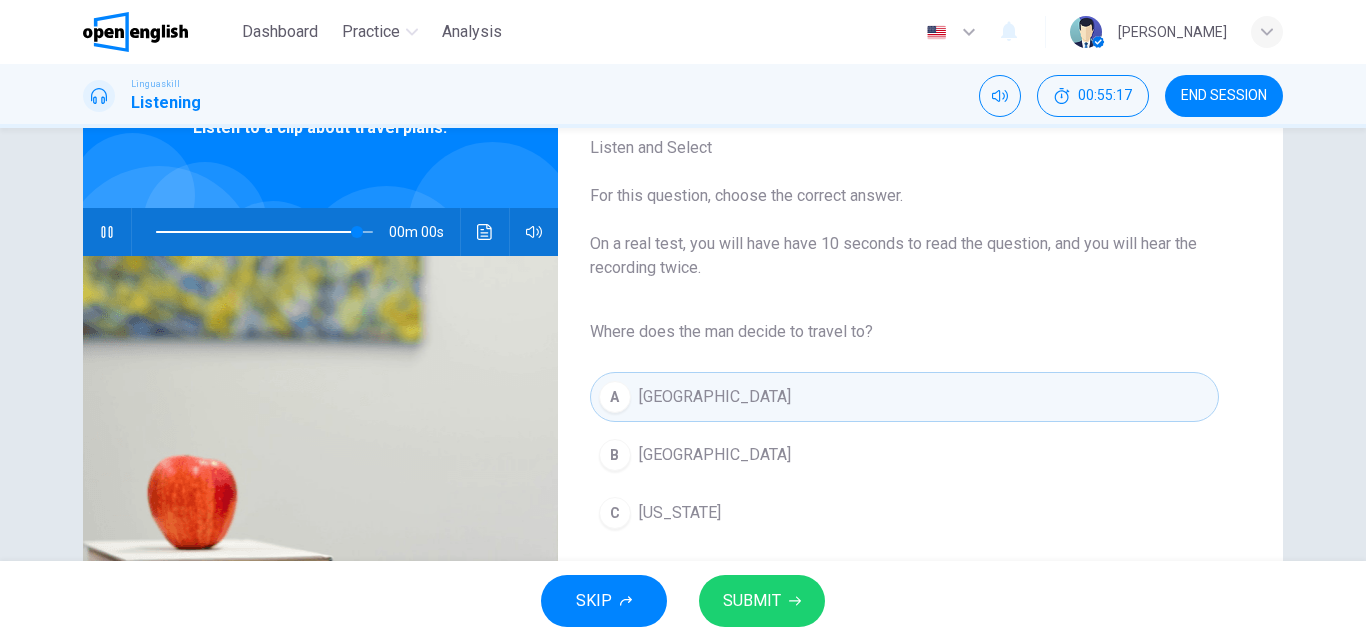 type on "*" 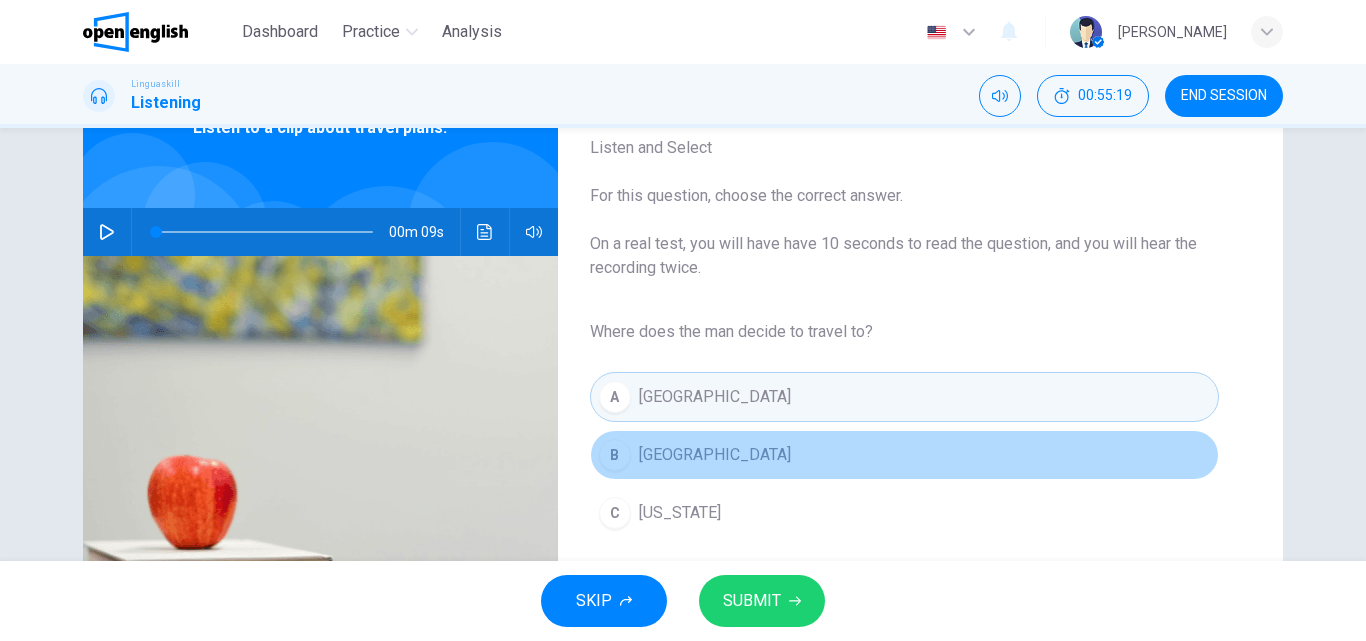 click on "[GEOGRAPHIC_DATA]" at bounding box center [715, 455] 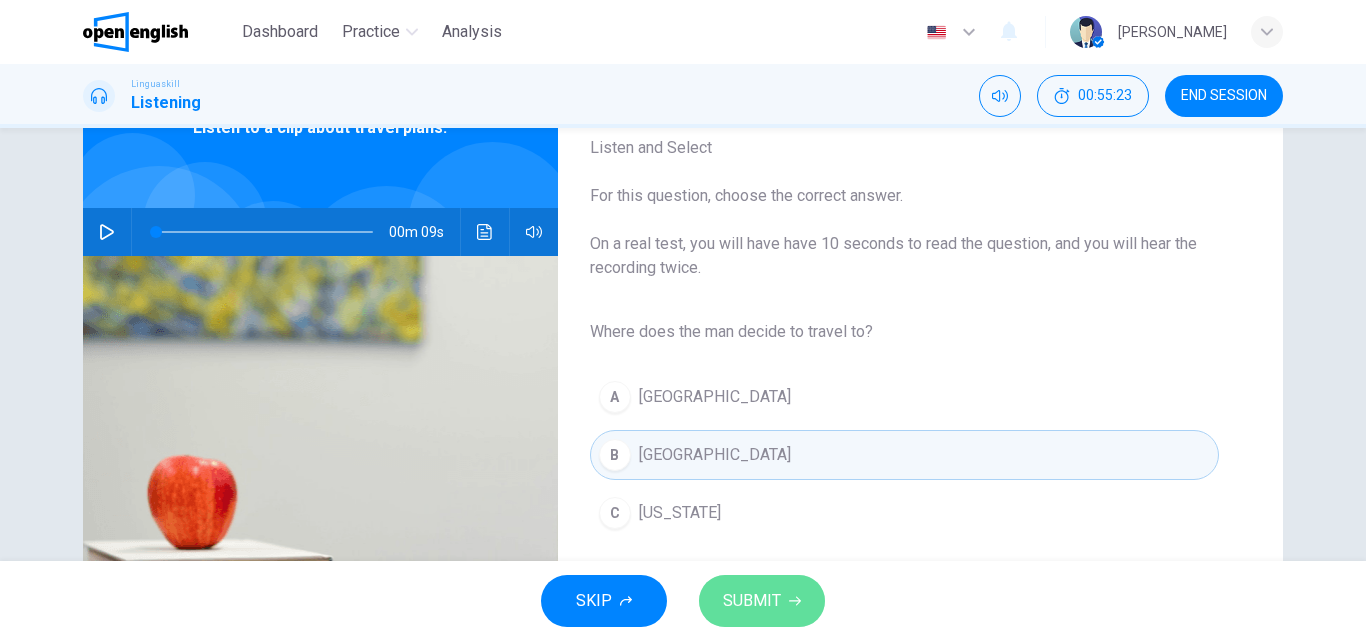 click on "SUBMIT" at bounding box center (752, 601) 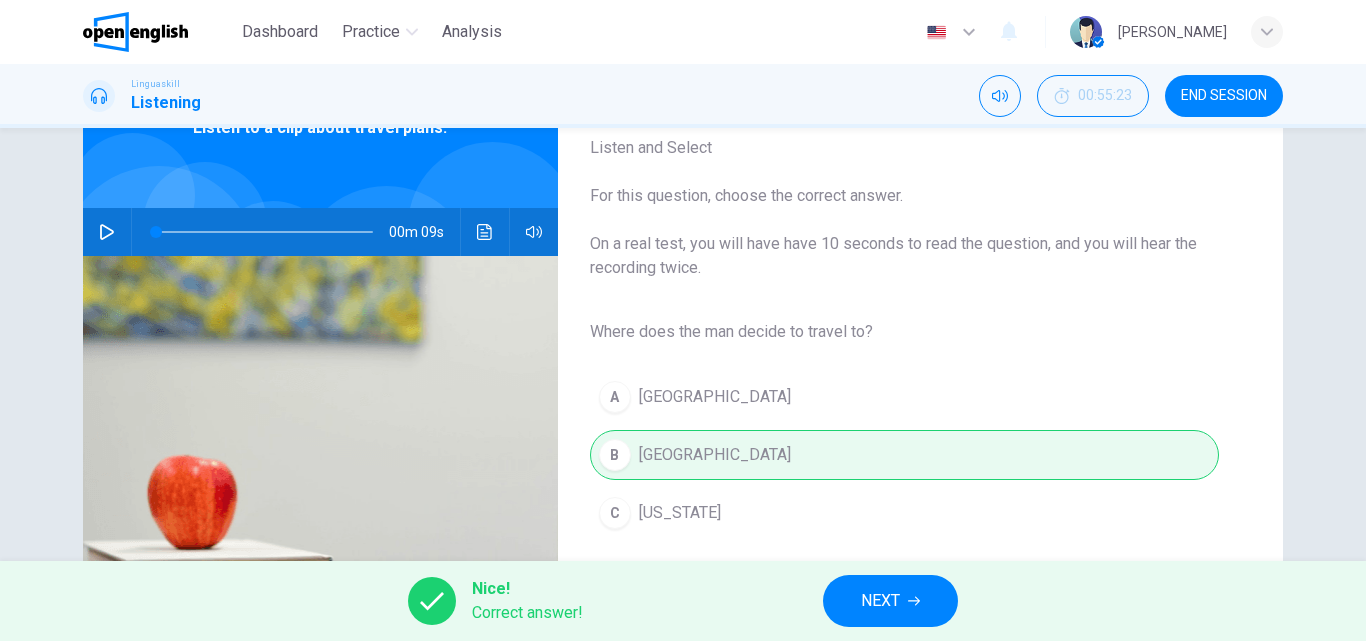 click on "NEXT" at bounding box center (880, 601) 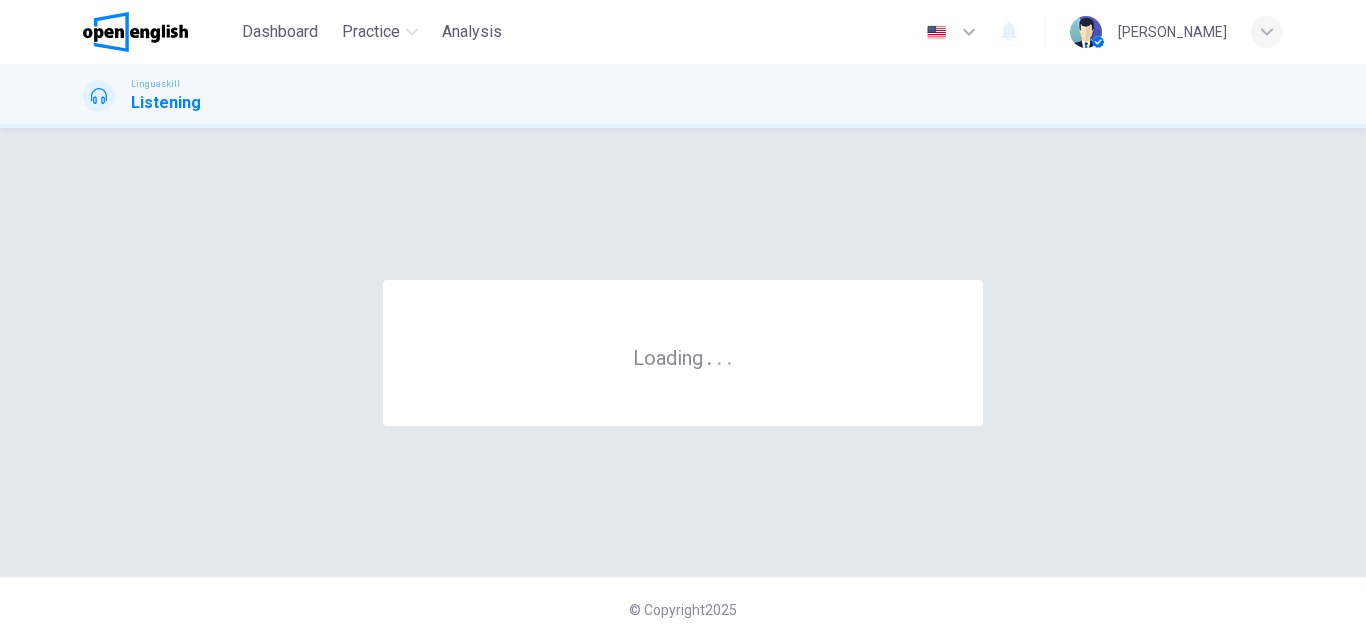 scroll, scrollTop: 0, scrollLeft: 0, axis: both 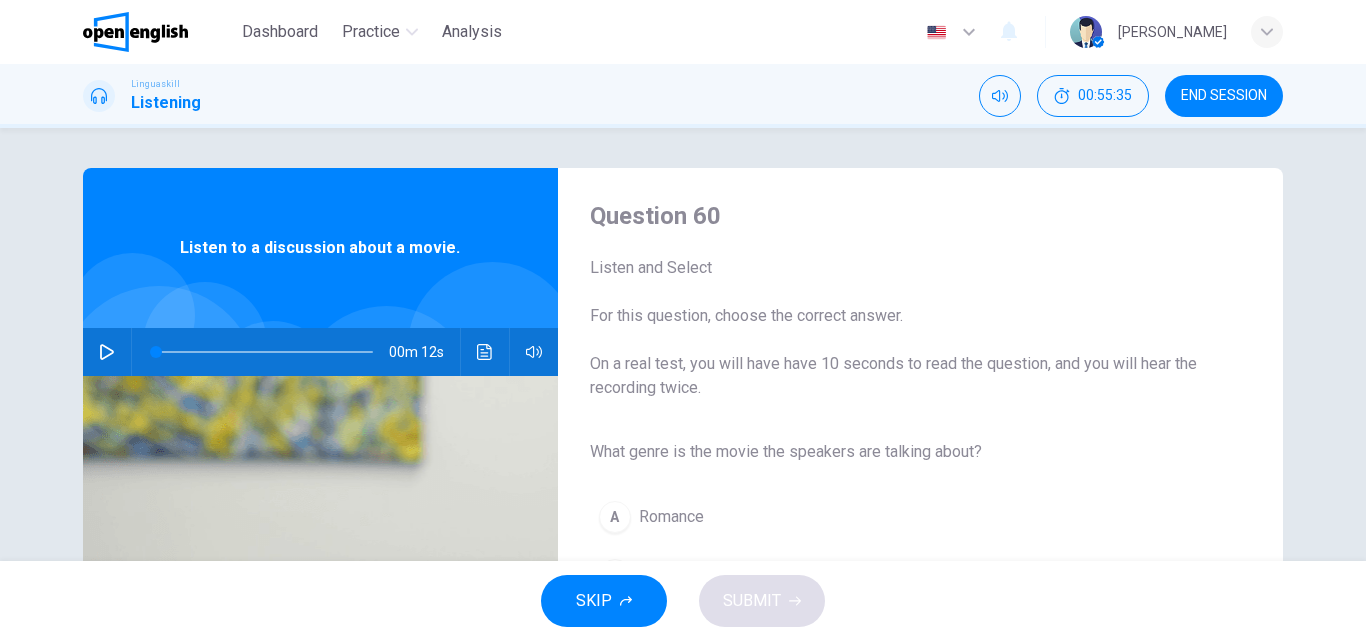 click on "Question 60 Listen and Select For this question, choose the correct answer.  On a real test, you will have have 10 seconds to read the question, and you will hear the recording twice. What genre is the movie the speakers are talking about? A Romance B Comedy C Science fiction" at bounding box center (904, 515) 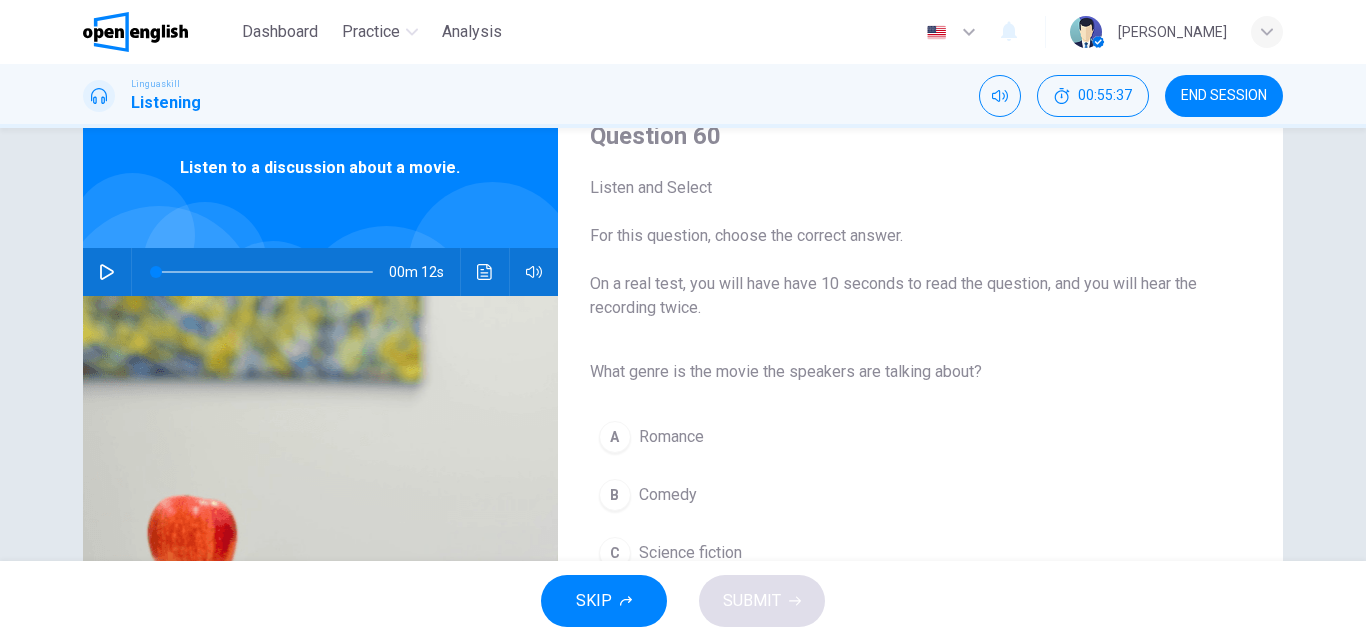 scroll, scrollTop: 120, scrollLeft: 0, axis: vertical 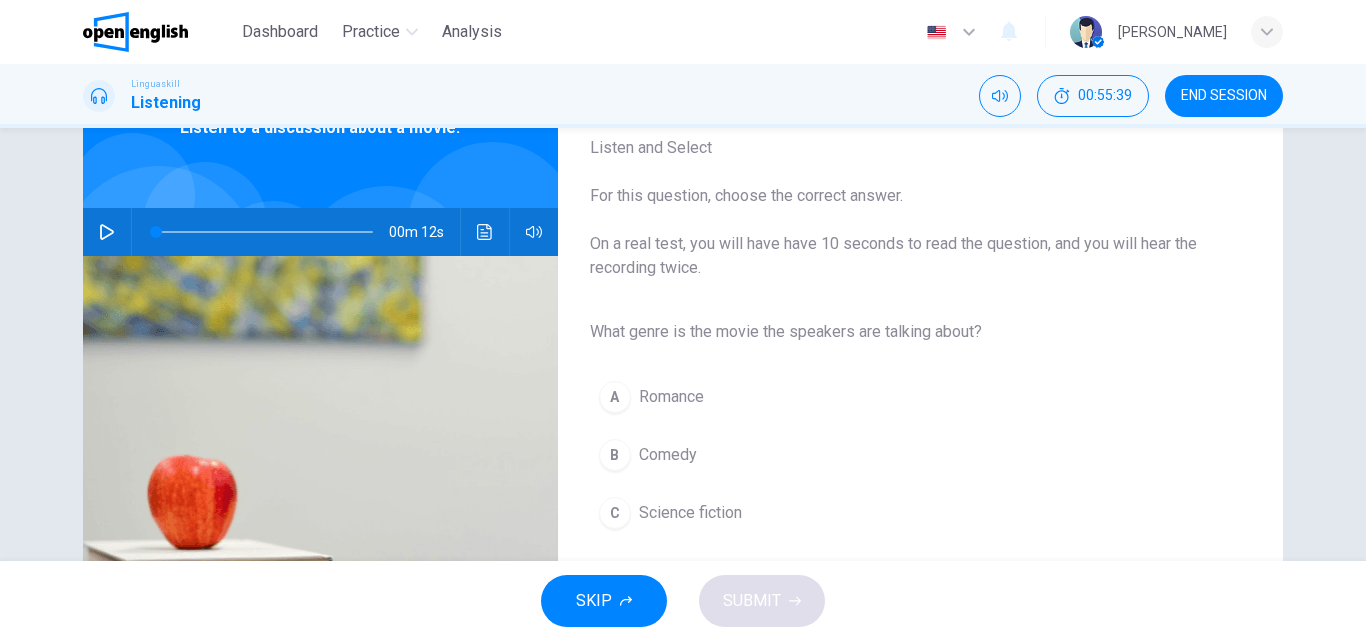 click on "Listen to a discussion about a movie." at bounding box center [320, 128] 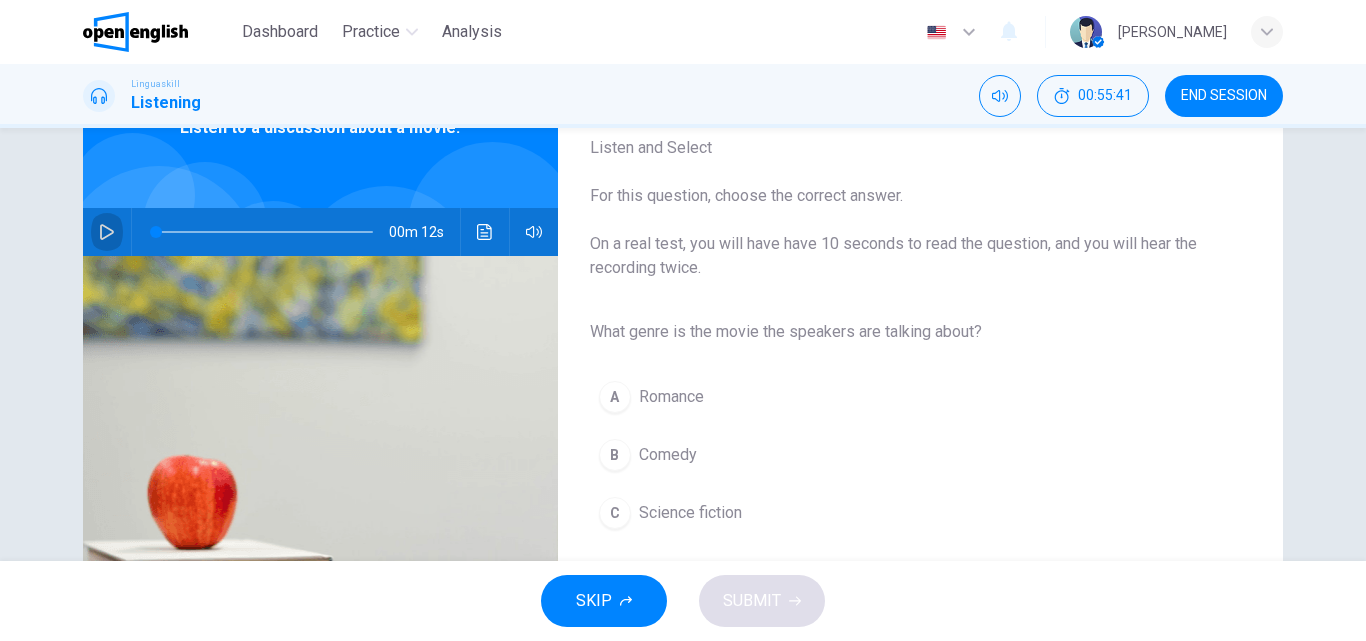 click 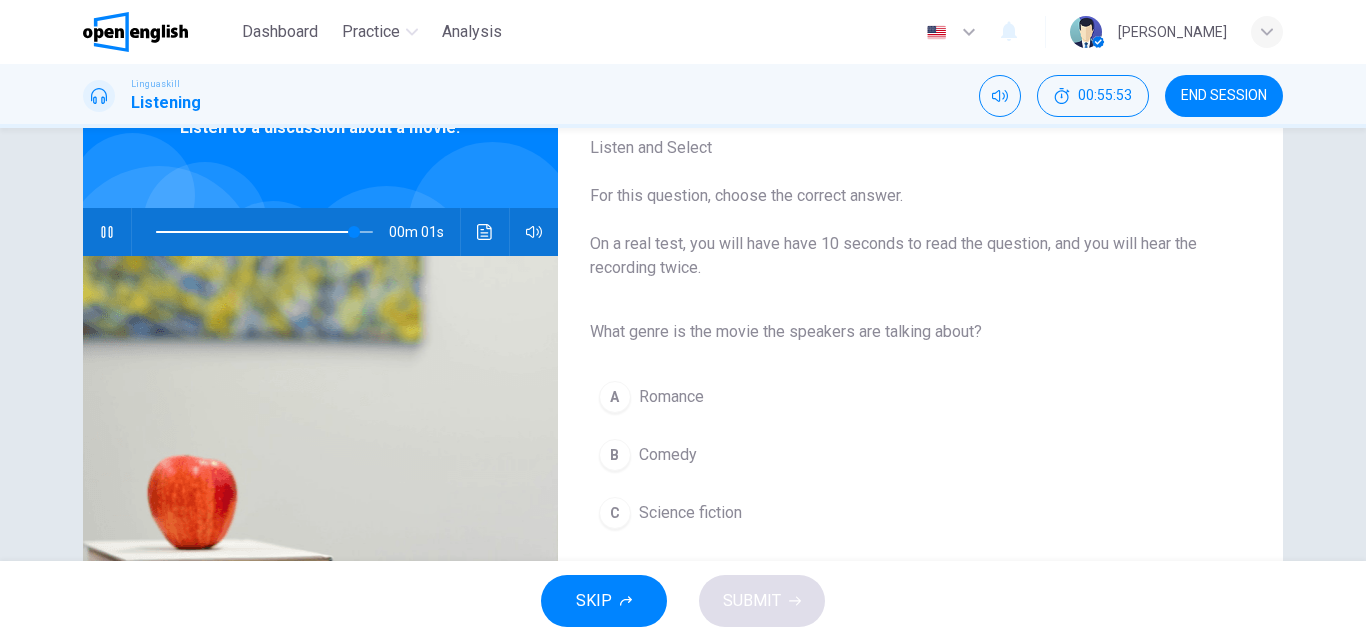 type on "*" 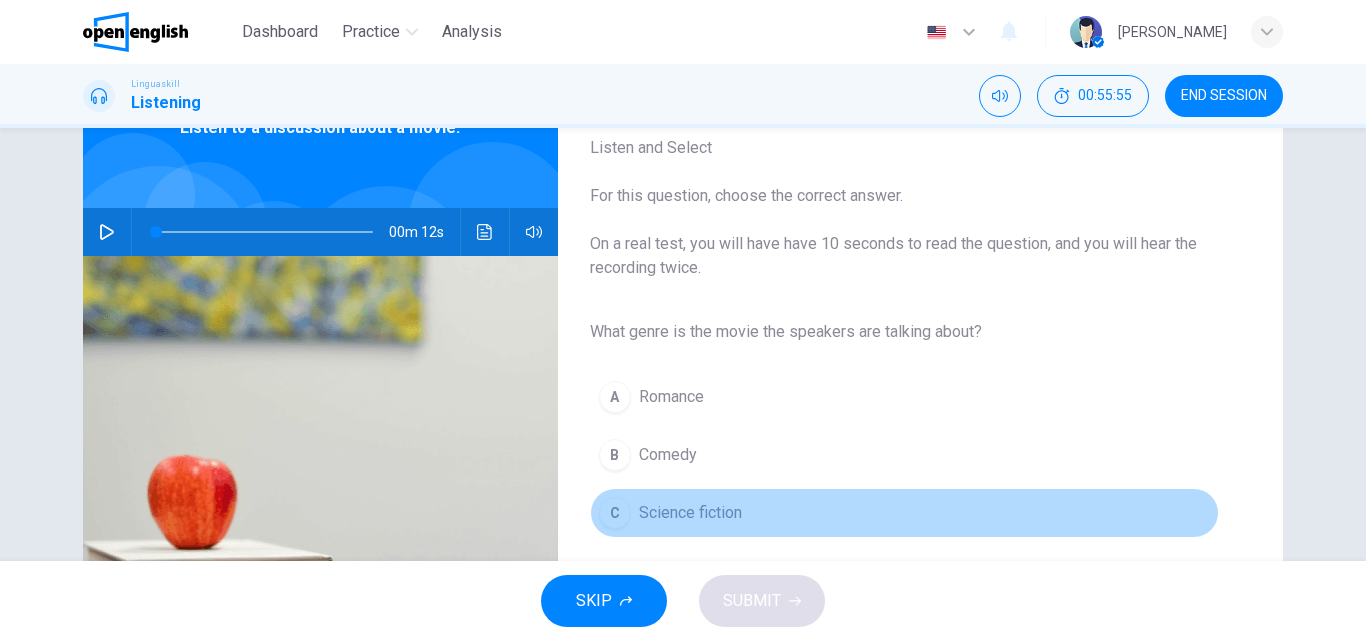 click on "Science fiction" at bounding box center (690, 513) 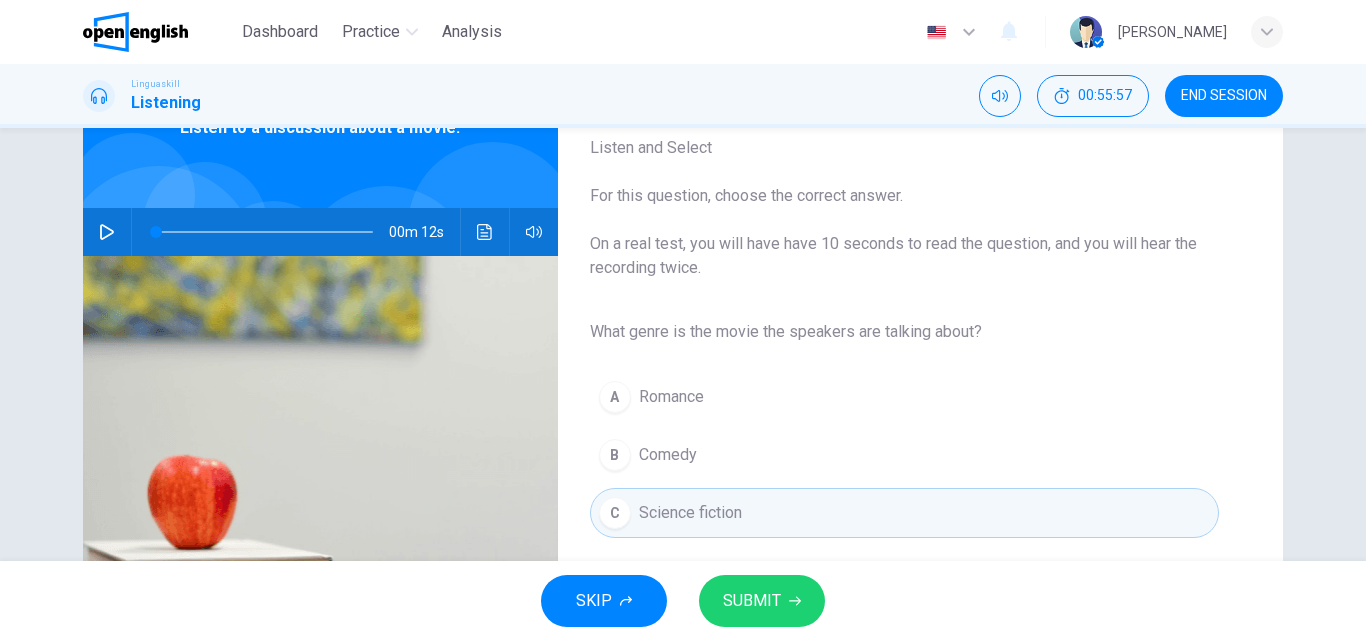 click on "SUBMIT" at bounding box center [752, 601] 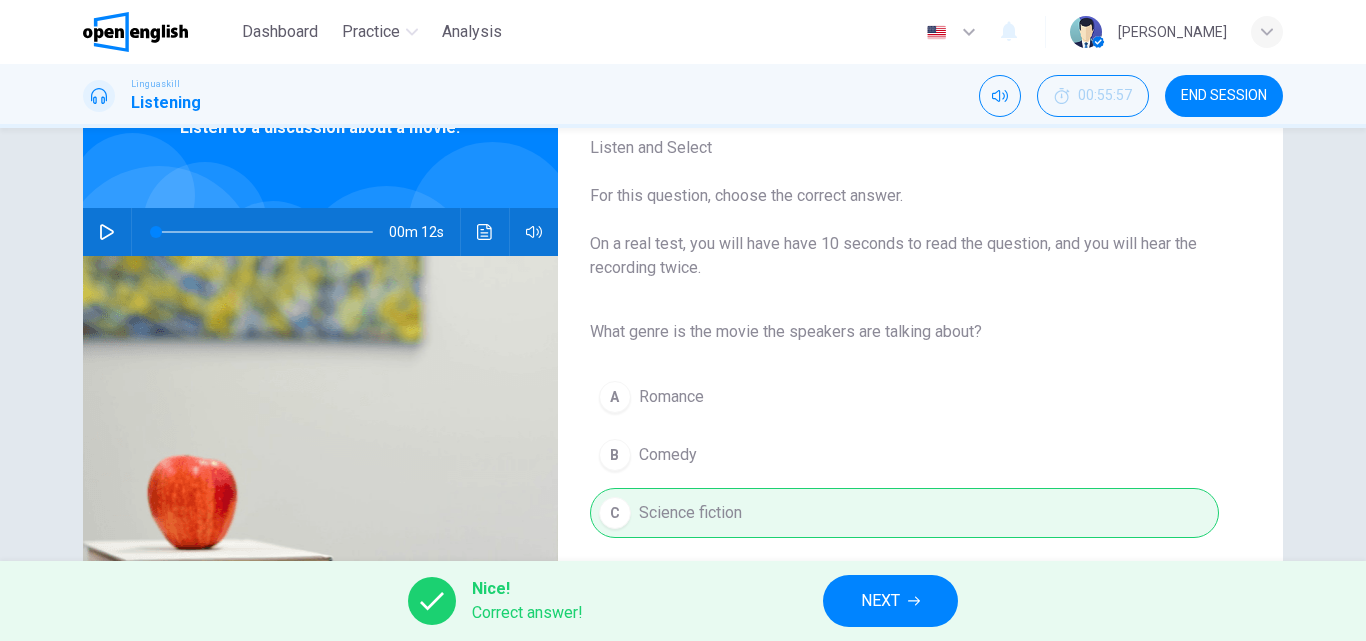 click on "NEXT" at bounding box center (880, 601) 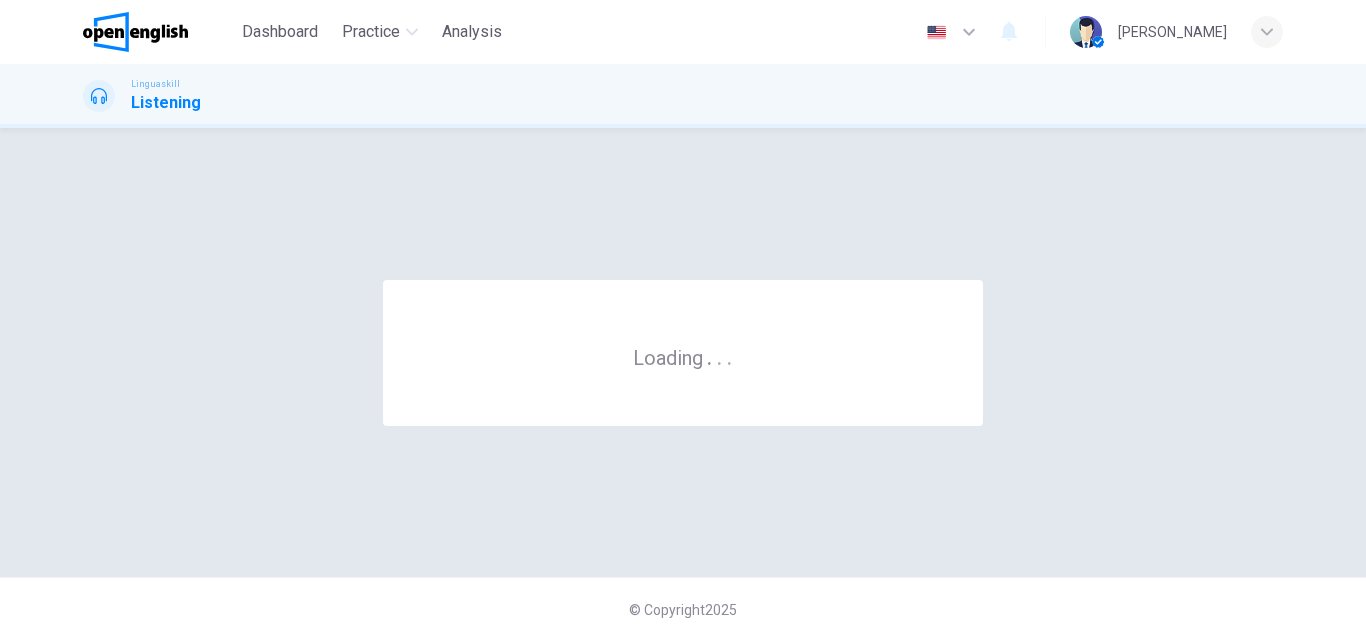 scroll, scrollTop: 0, scrollLeft: 0, axis: both 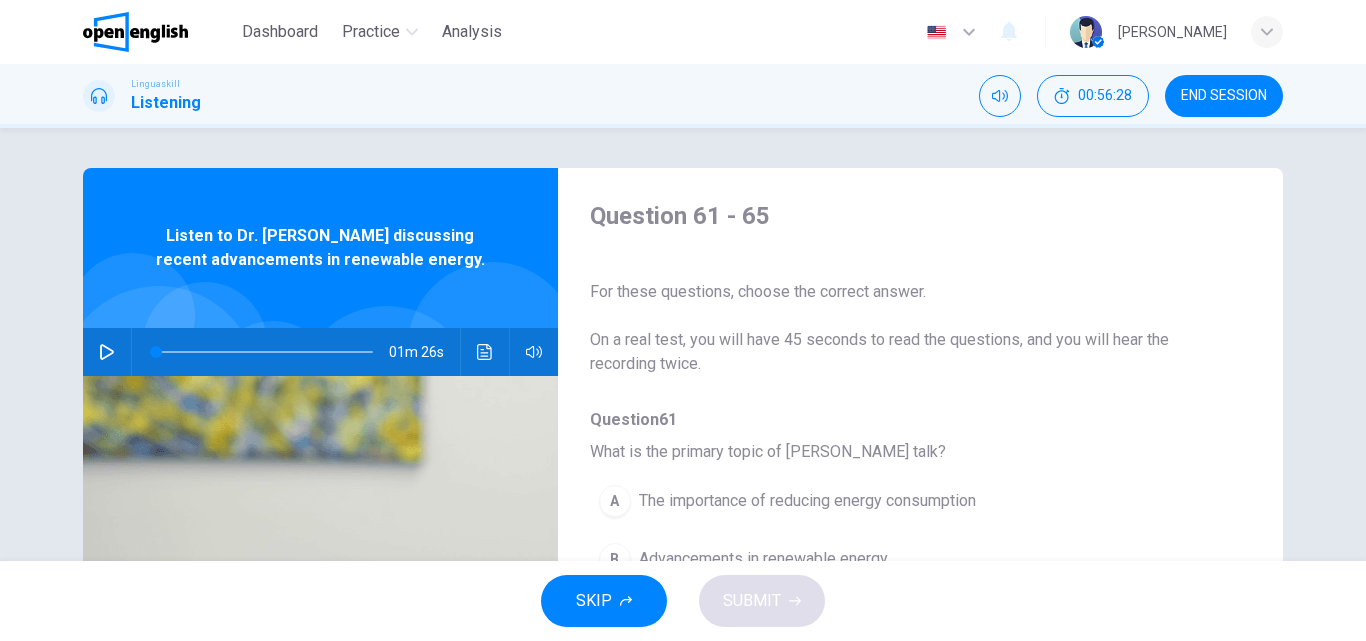 click on "Question  61 What is the primary topic of [PERSON_NAME] talk? A The importance of reducing energy consumption B Advancements in renewable energy C The problems with fossil fuels Question  62 What has made solar energy more accessible recently? A Reduction in cost and improved efficiency B Government subsidies C Global warming concerns Question  63 What unique advantage do offshore wind farms offer? A They are cheaper to build B They generate more energy than land-based farms C They don't use valuable land space Question  64 What major challenge does renewable energy face? A Public opposition B Storage of energy C Lack of research Question  65 What does [PERSON_NAME] suggest is necessary for integrating renewable energy into power grids? A More public awareness B Global cooperation C Technological and policy changes" at bounding box center (904, 1063) 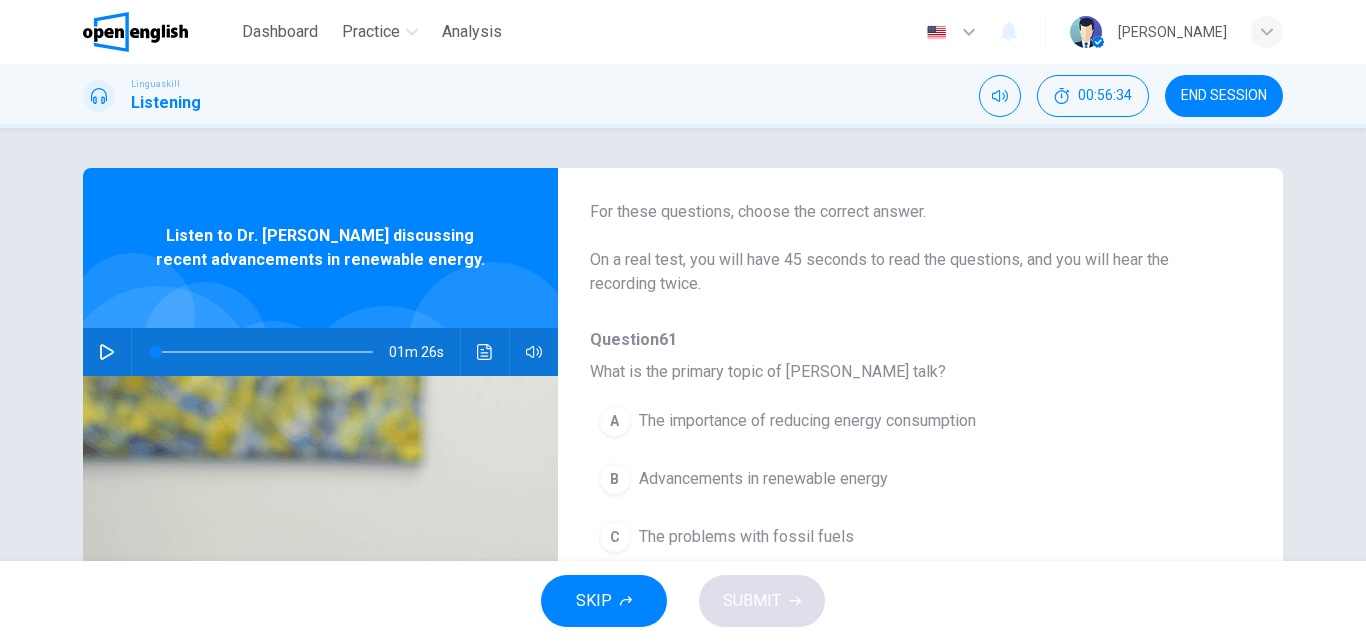 scroll, scrollTop: 120, scrollLeft: 0, axis: vertical 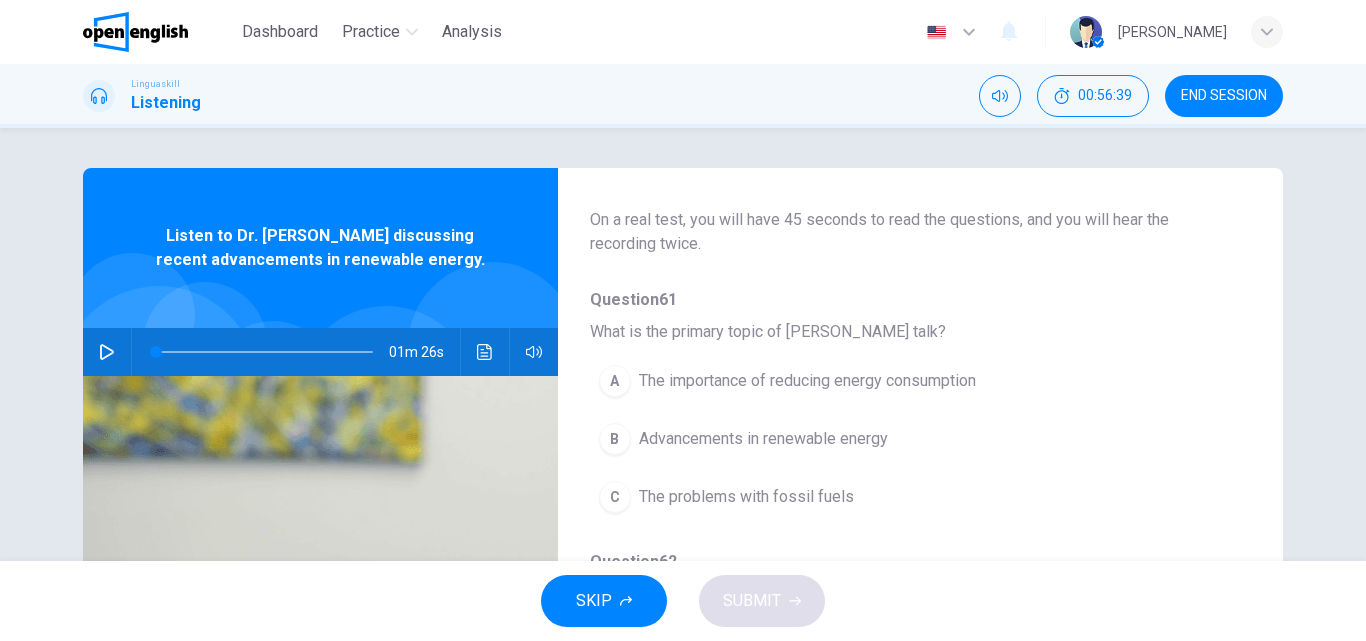 click on "B Advancements in renewable energy" at bounding box center [868, 439] 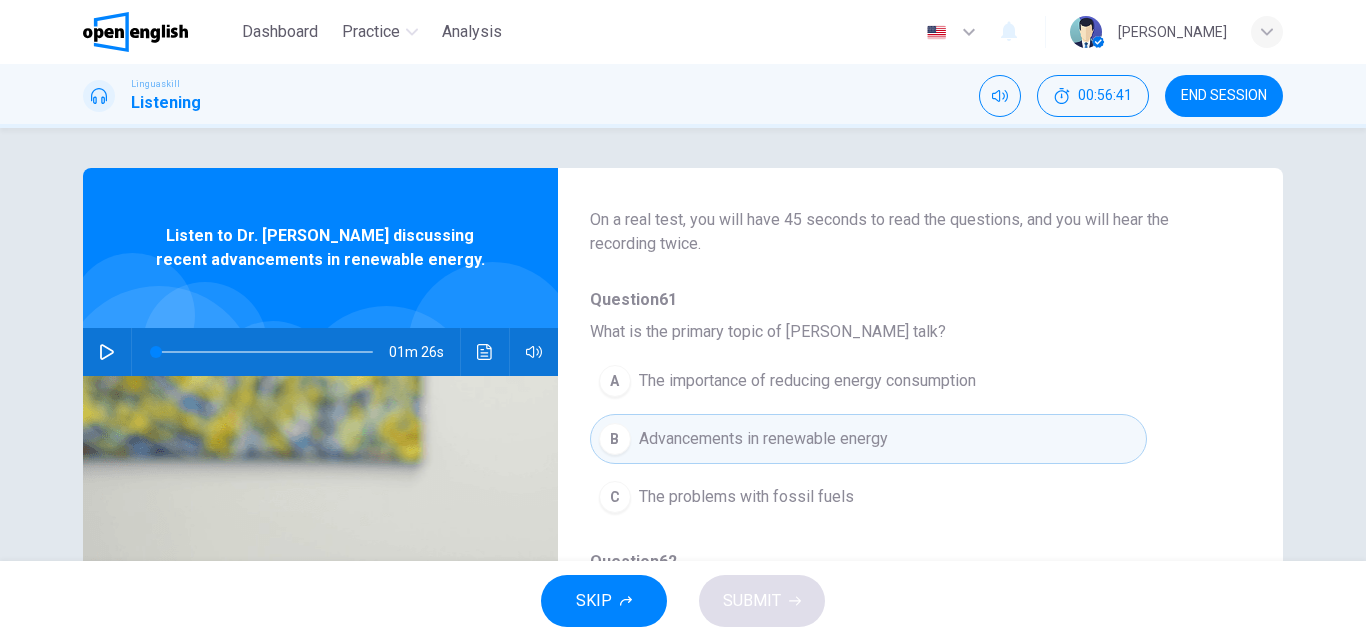 type 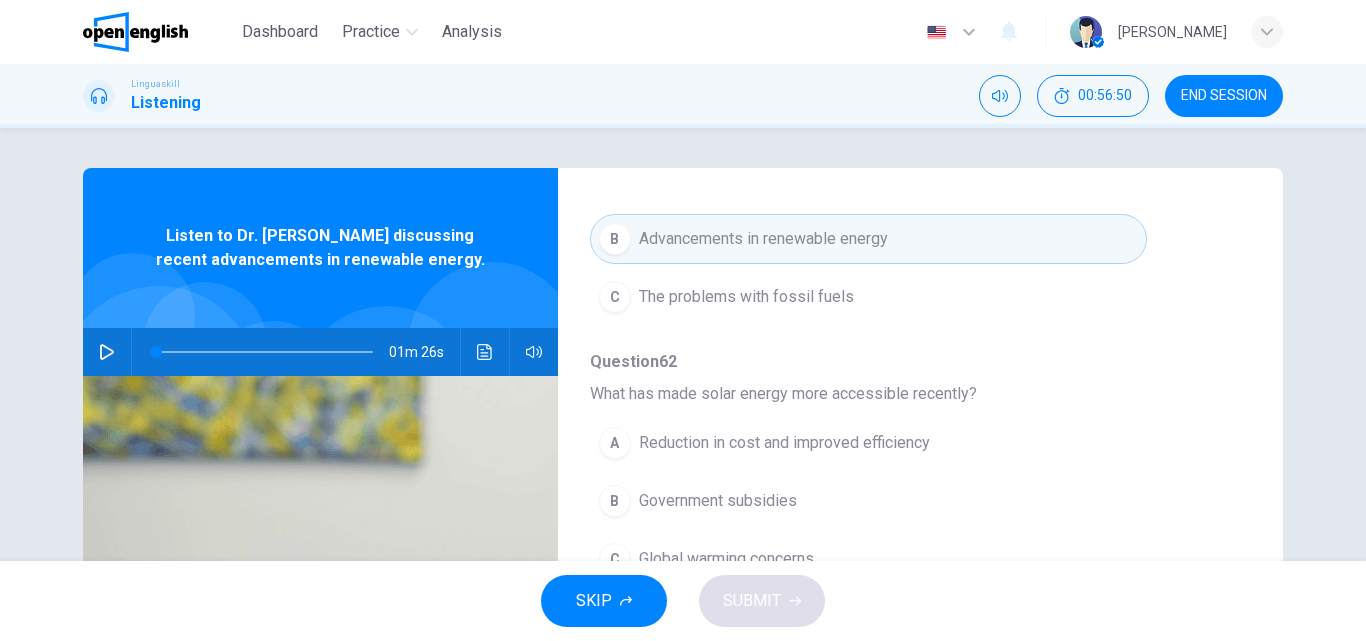 scroll, scrollTop: 360, scrollLeft: 0, axis: vertical 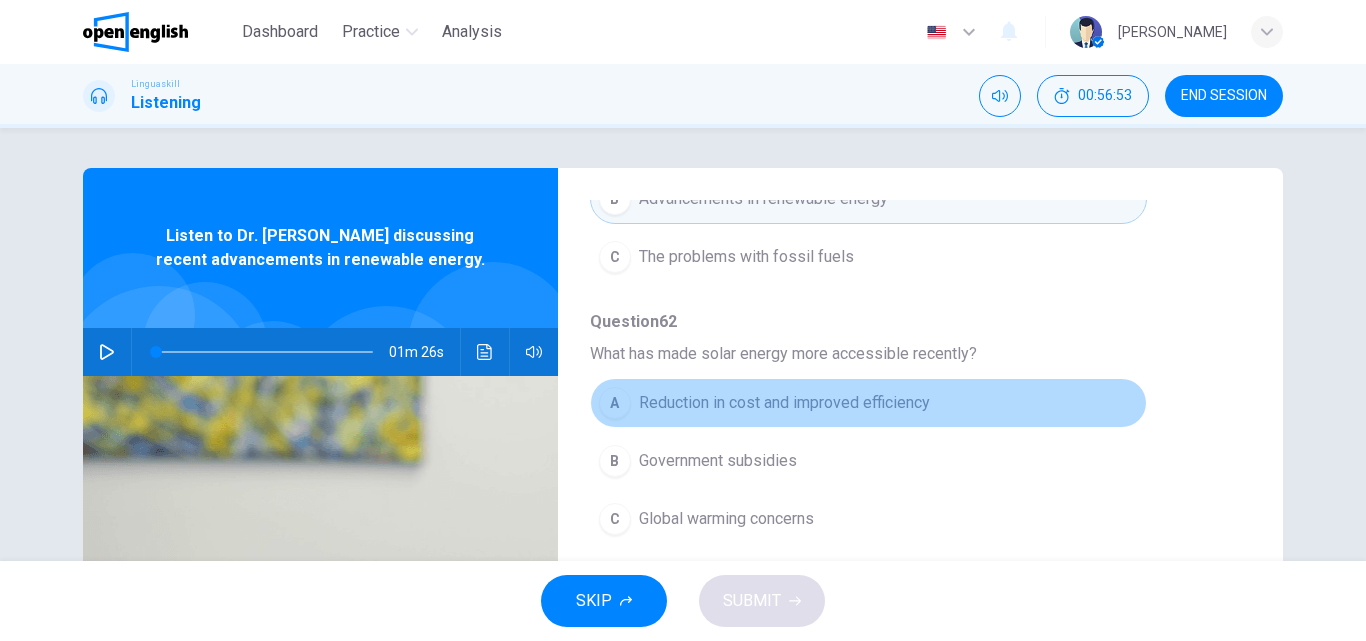 click on "Reduction in cost and improved efficiency" at bounding box center [784, 403] 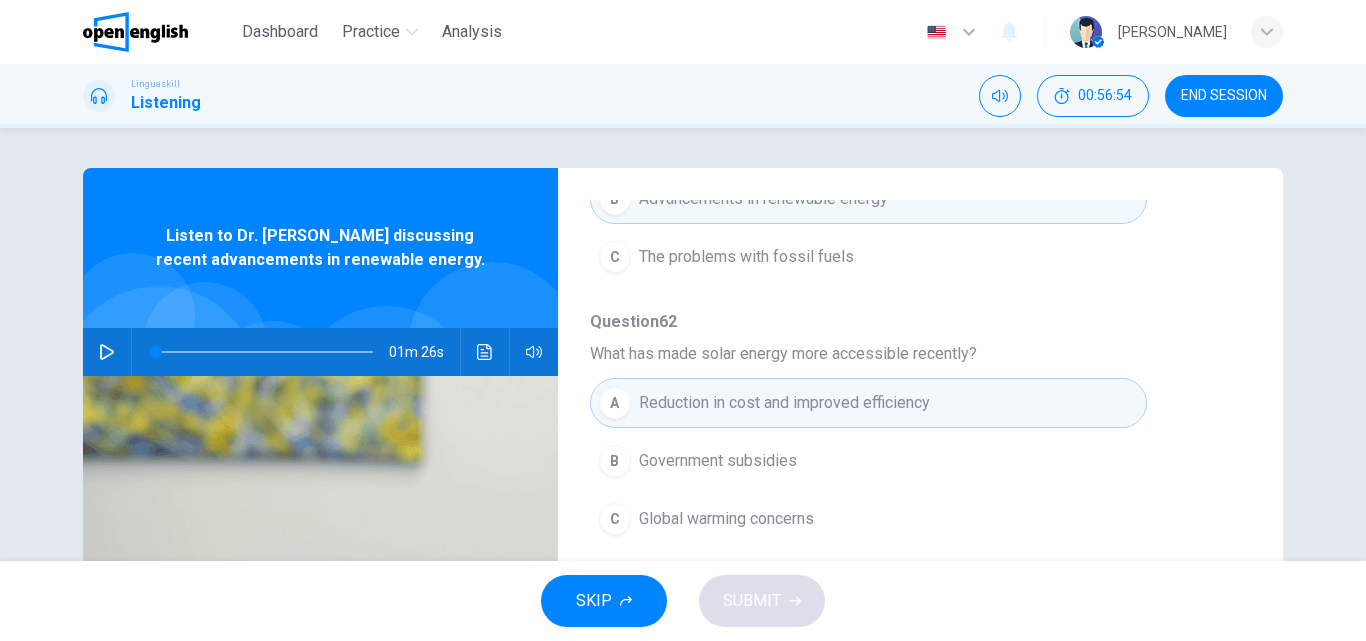 type 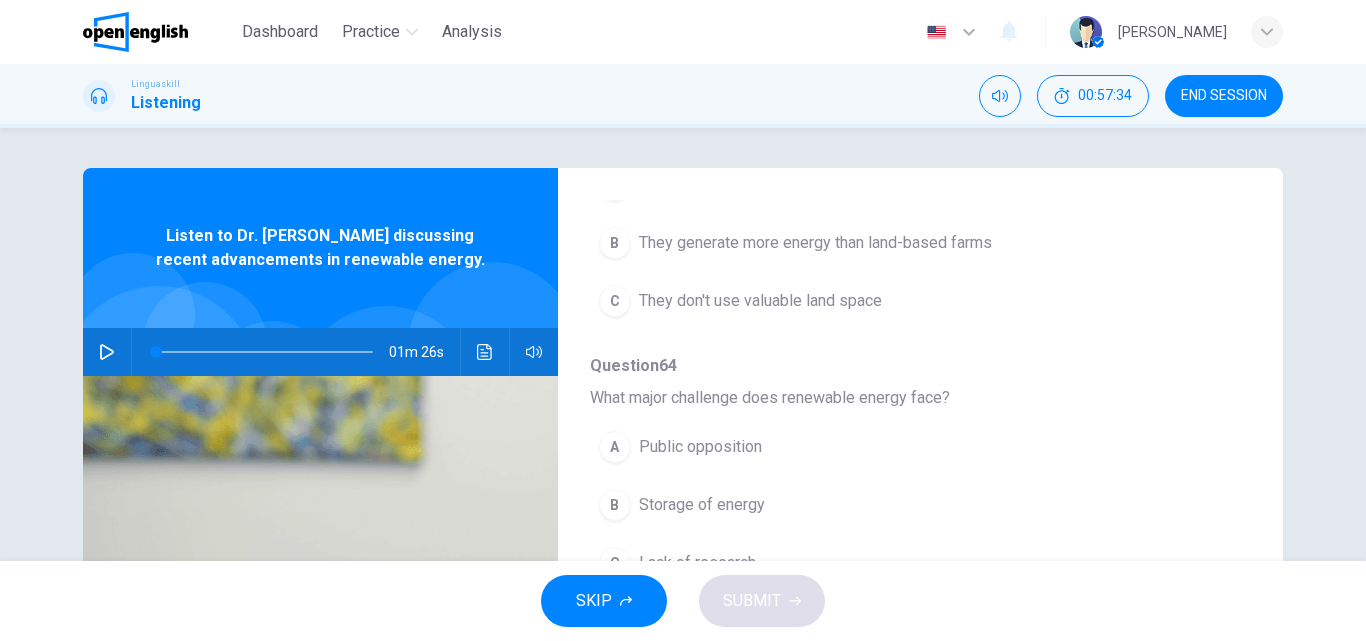 scroll, scrollTop: 880, scrollLeft: 0, axis: vertical 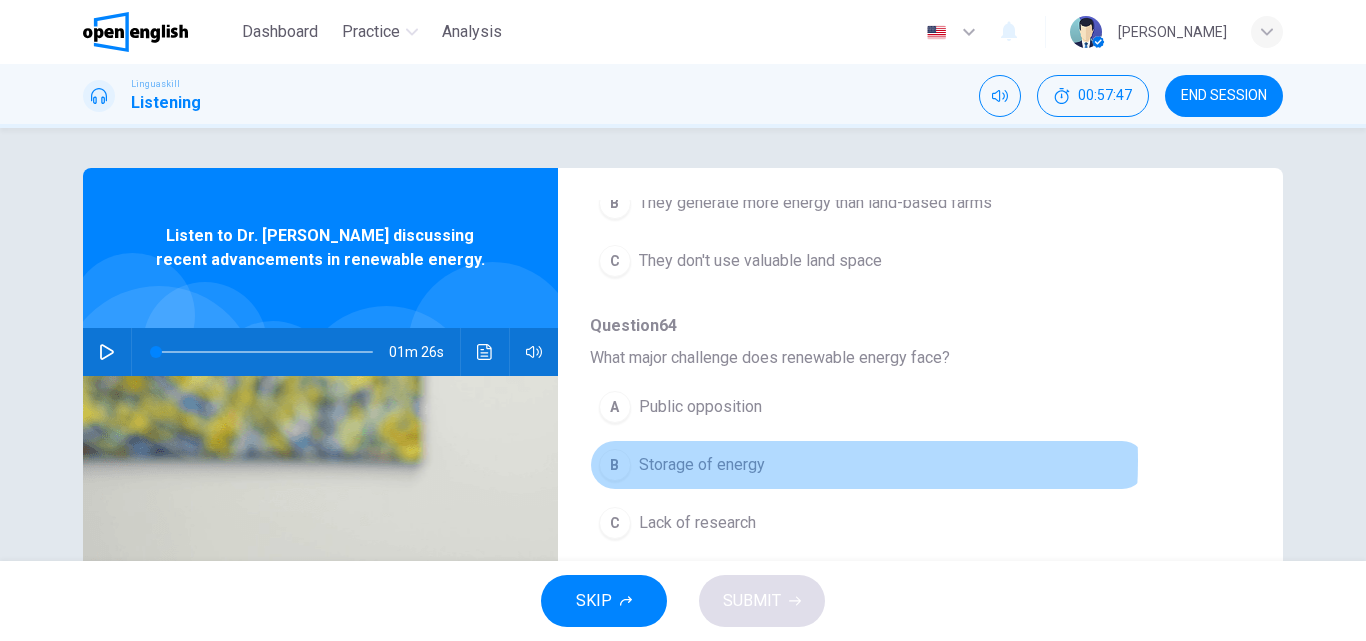 click on "Storage of energy" at bounding box center (702, 465) 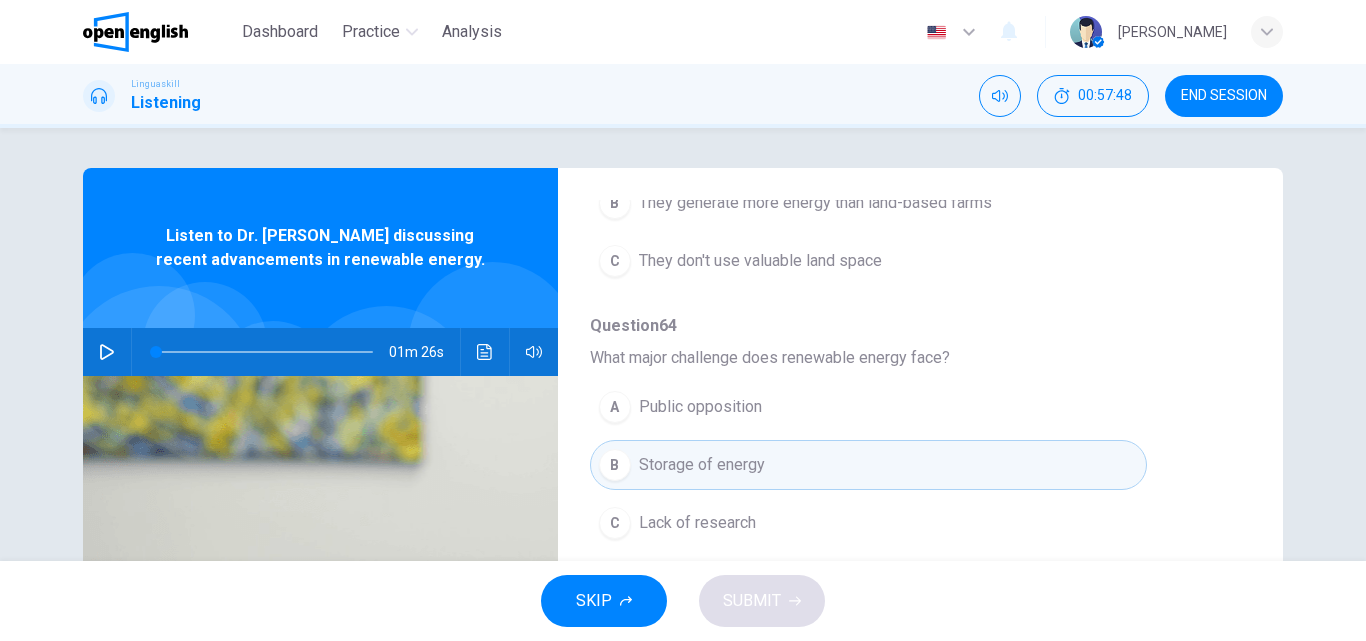 type 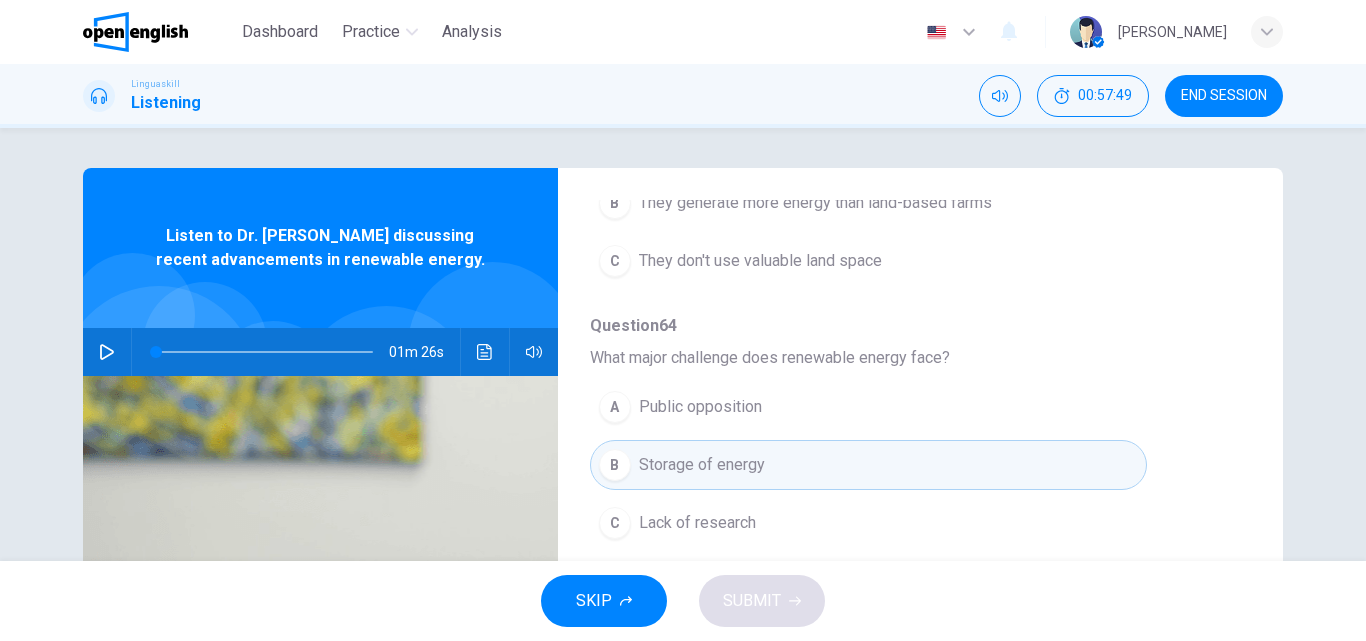 scroll, scrollTop: 887, scrollLeft: 0, axis: vertical 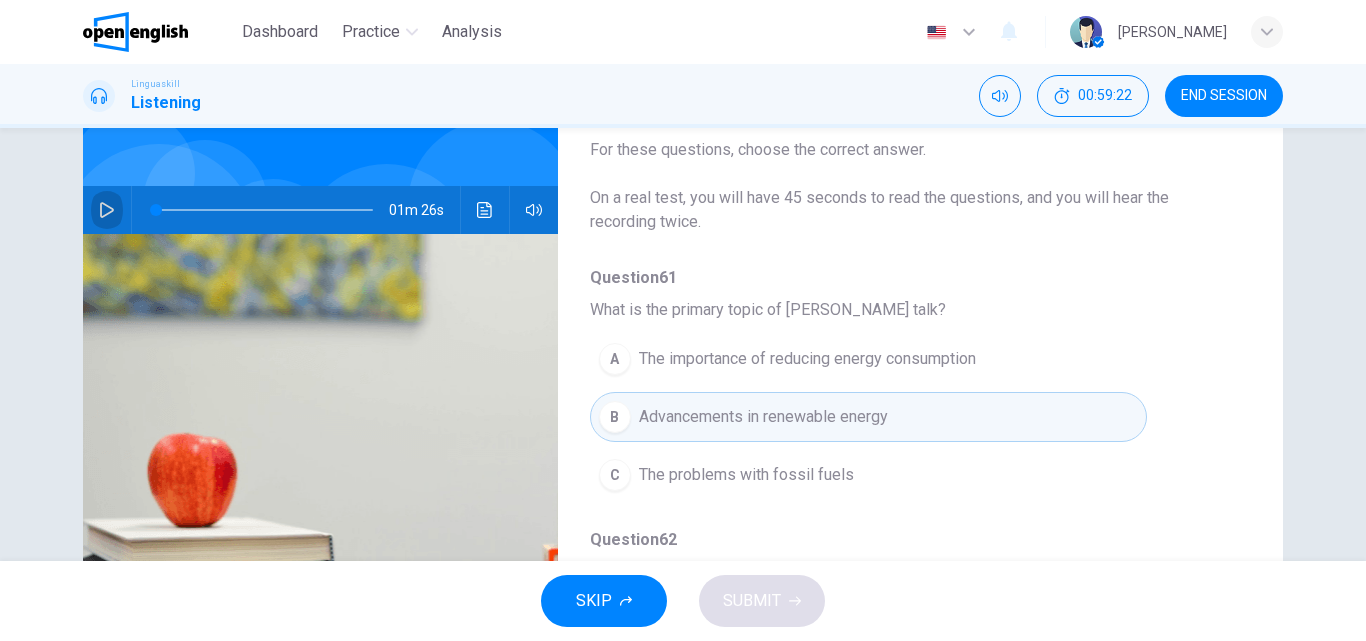 click 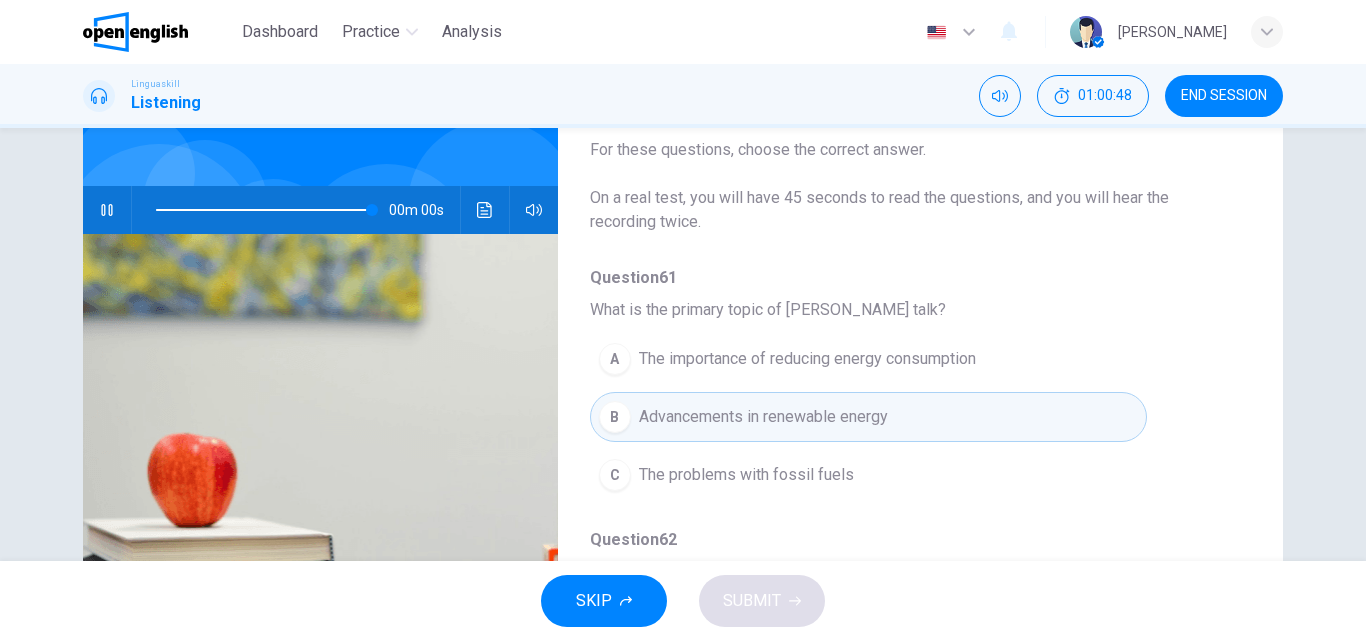 type on "*" 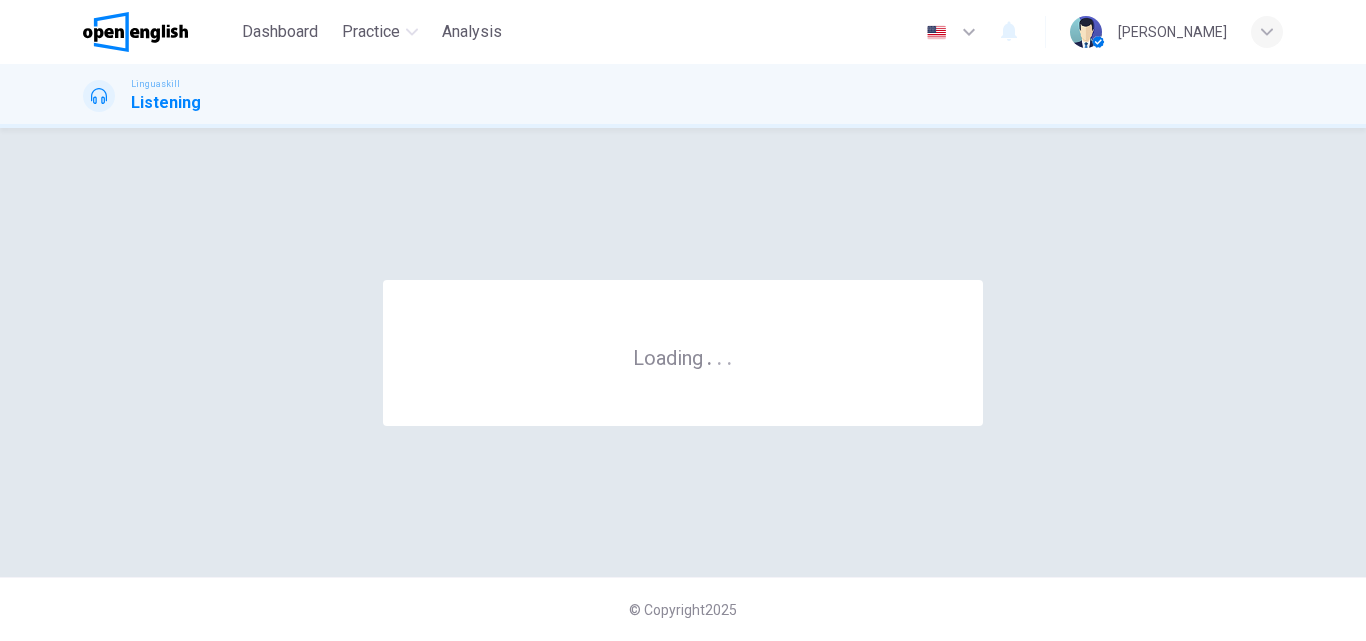 scroll, scrollTop: 0, scrollLeft: 0, axis: both 